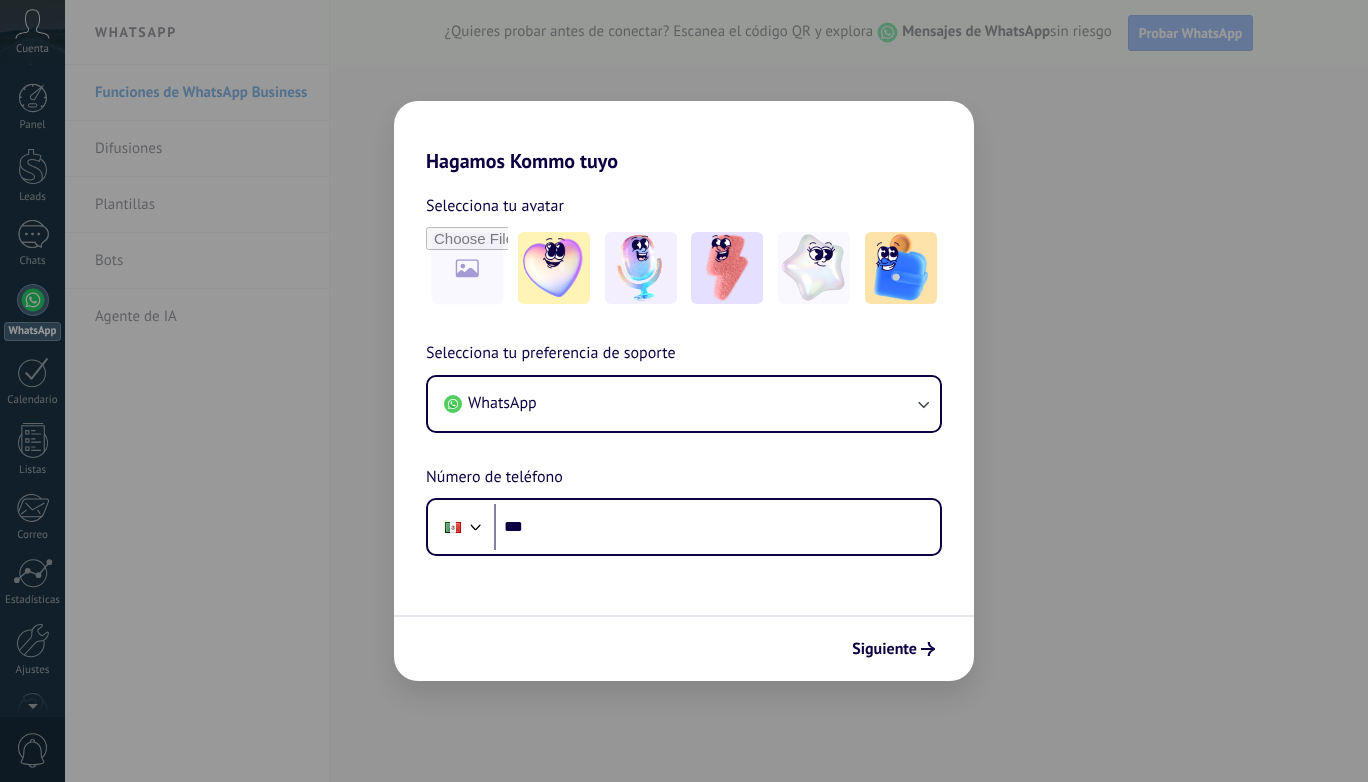 scroll, scrollTop: 0, scrollLeft: 0, axis: both 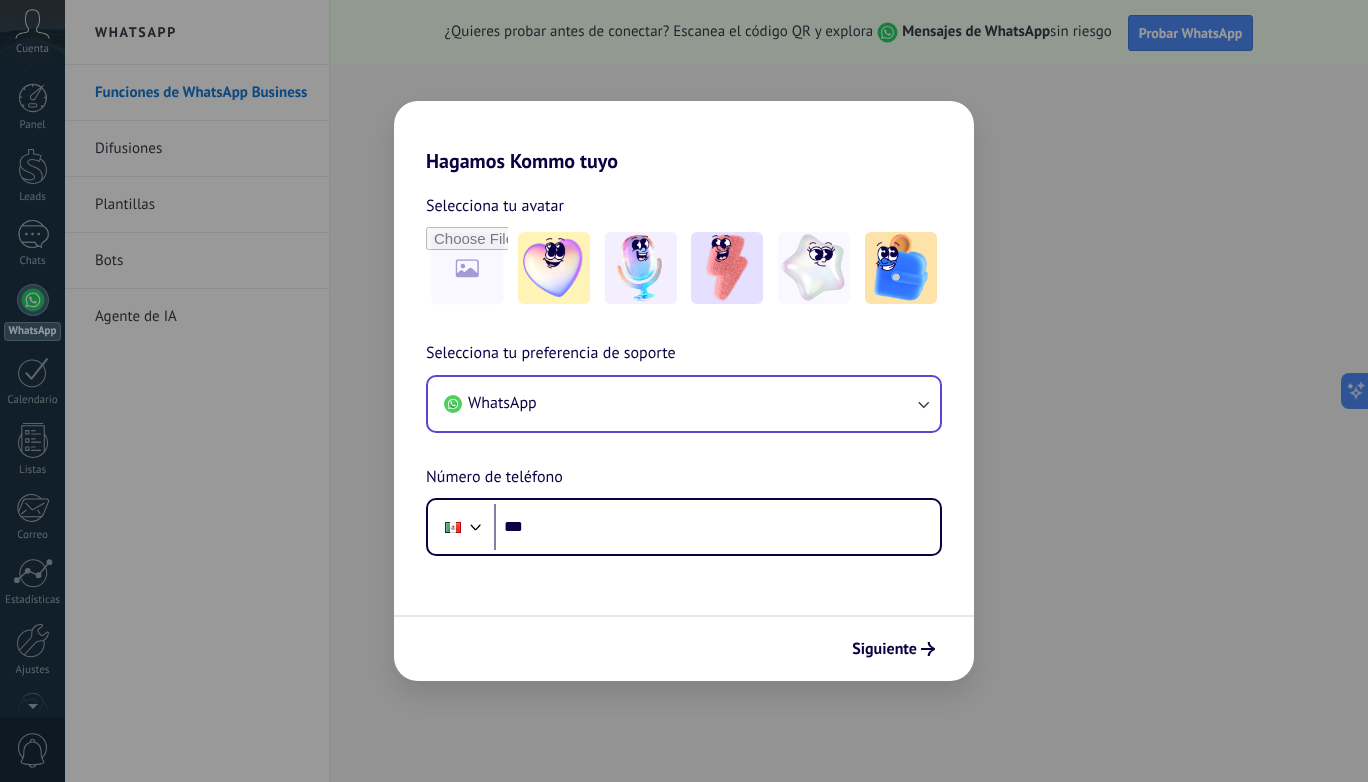click on "WhatsApp" at bounding box center (684, 404) 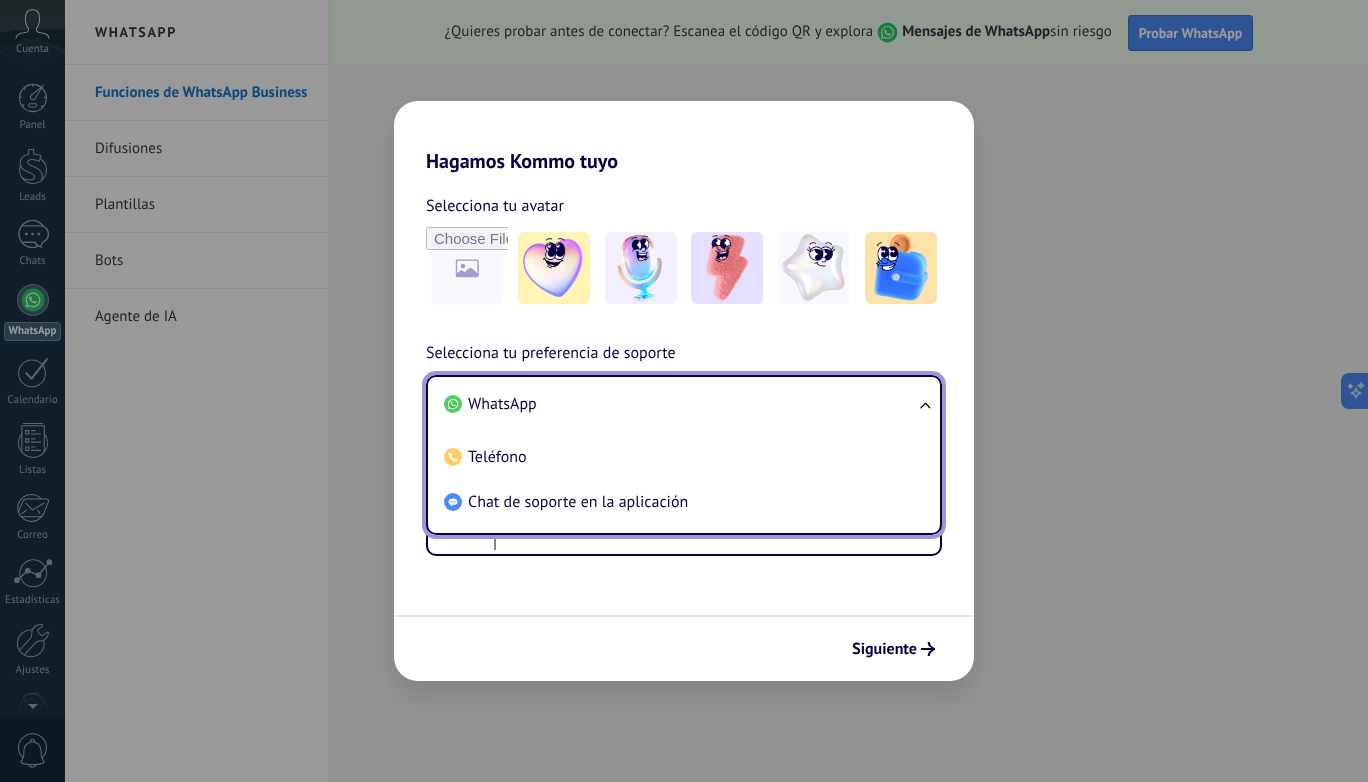 click on "WhatsApp" at bounding box center (680, 404) 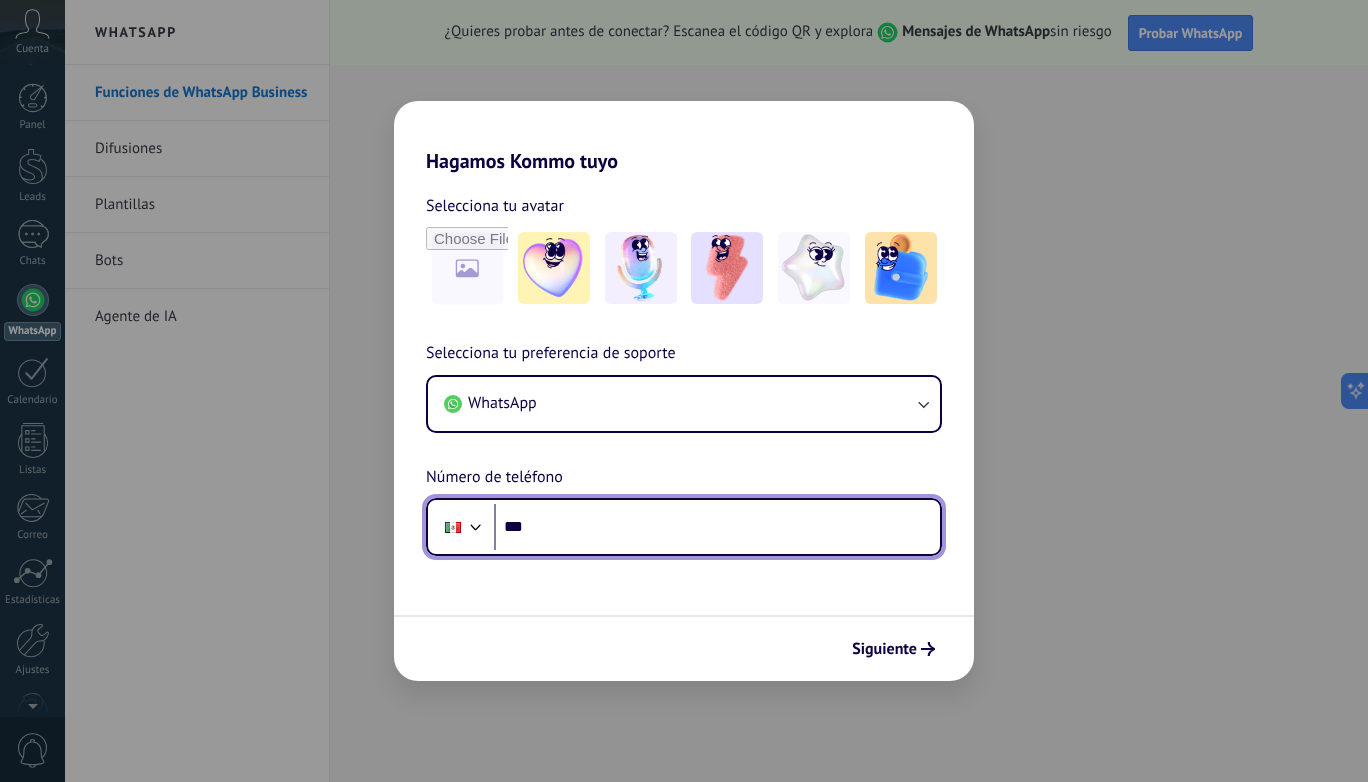 click on "***" at bounding box center (717, 527) 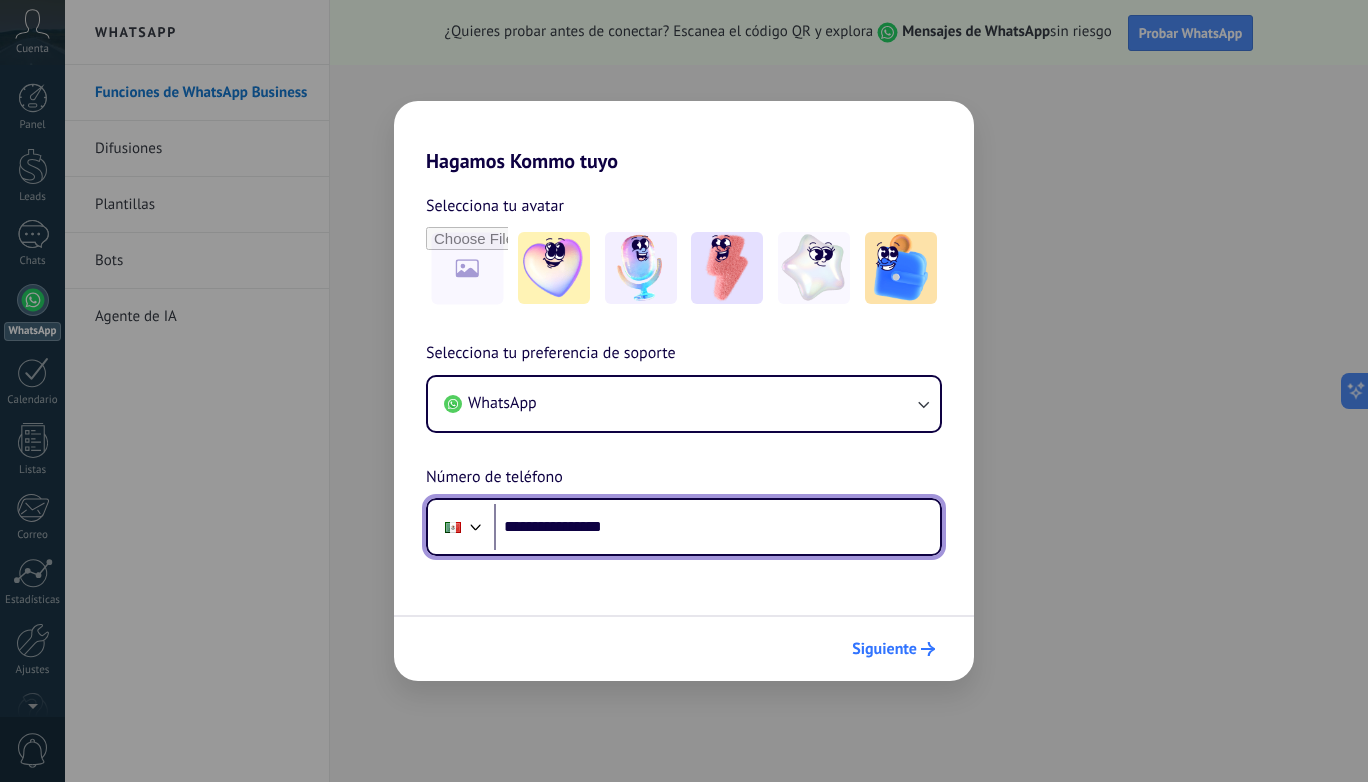 type on "**********" 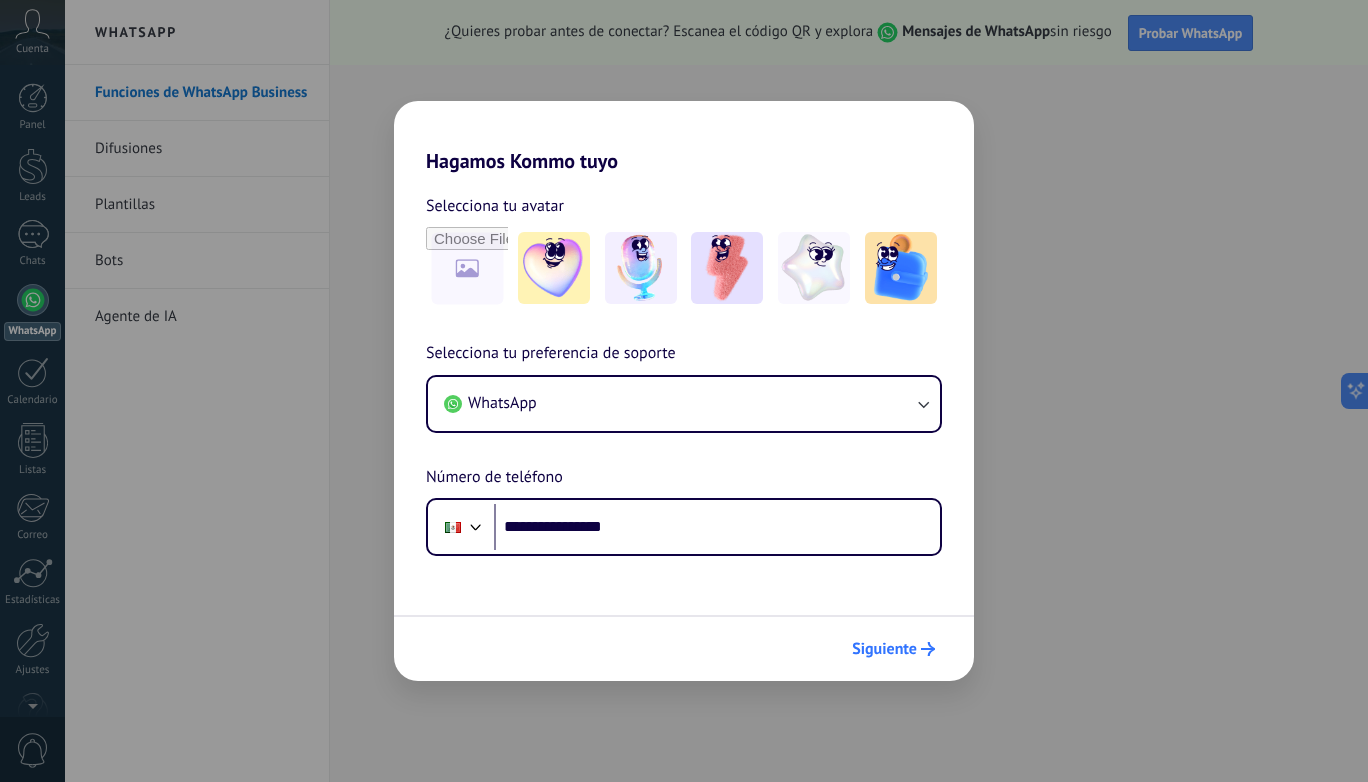 click on "Siguiente" at bounding box center (884, 649) 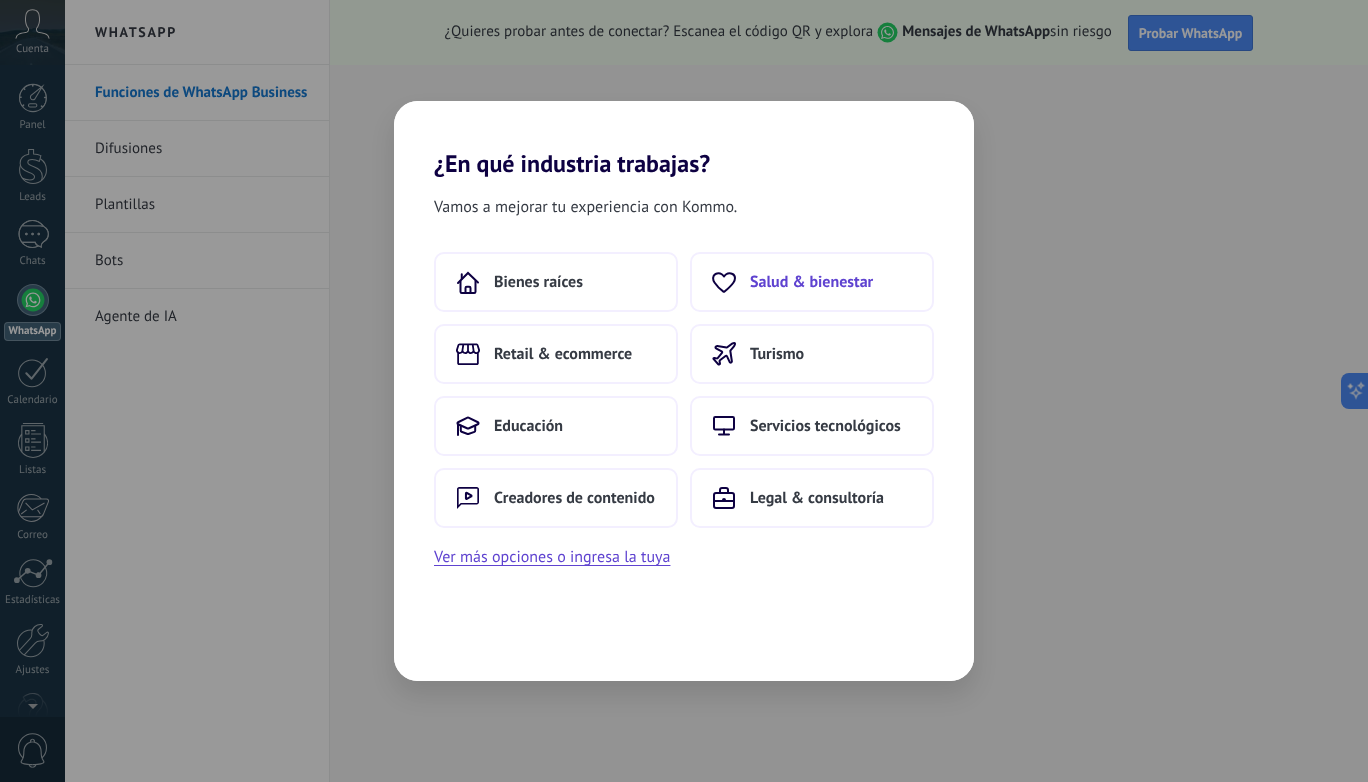 click on "Salud & bienestar" at bounding box center (811, 282) 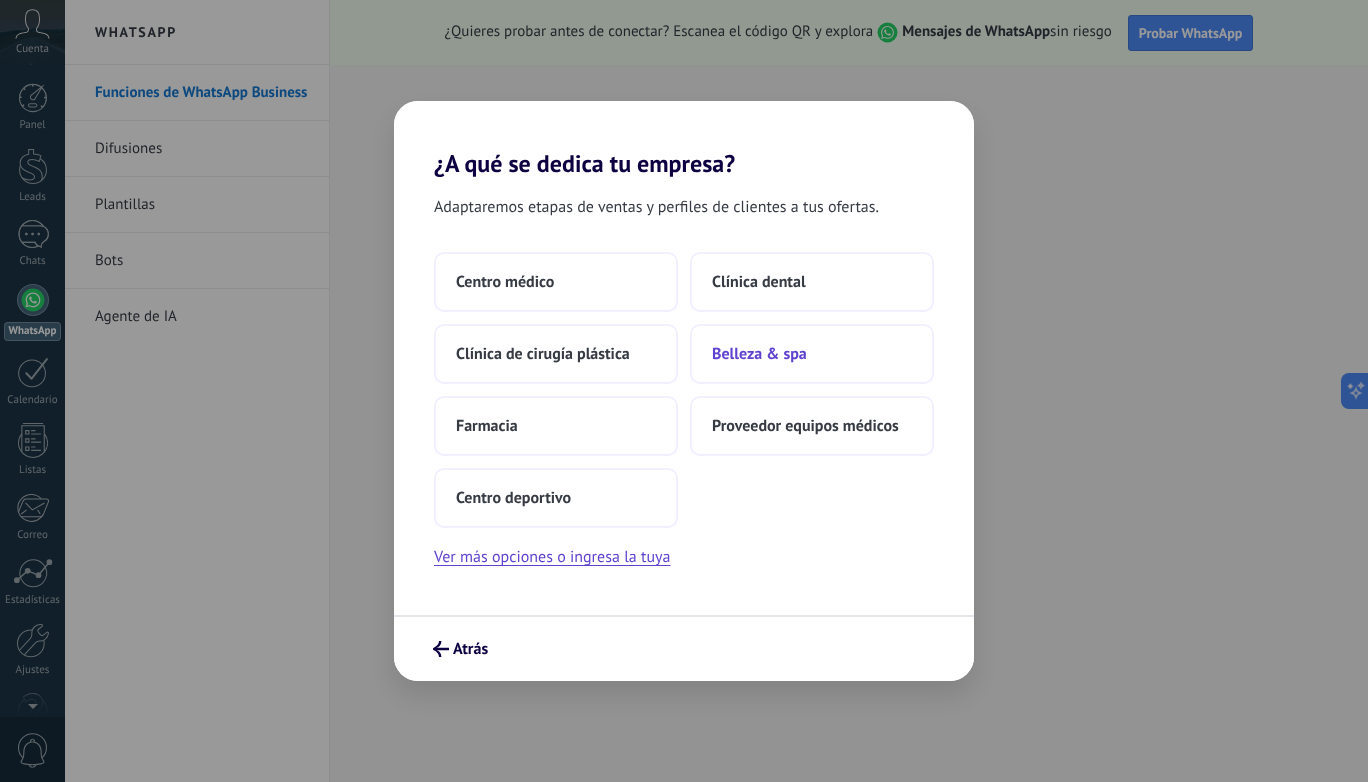 click on "Belleza & spa" at bounding box center [812, 354] 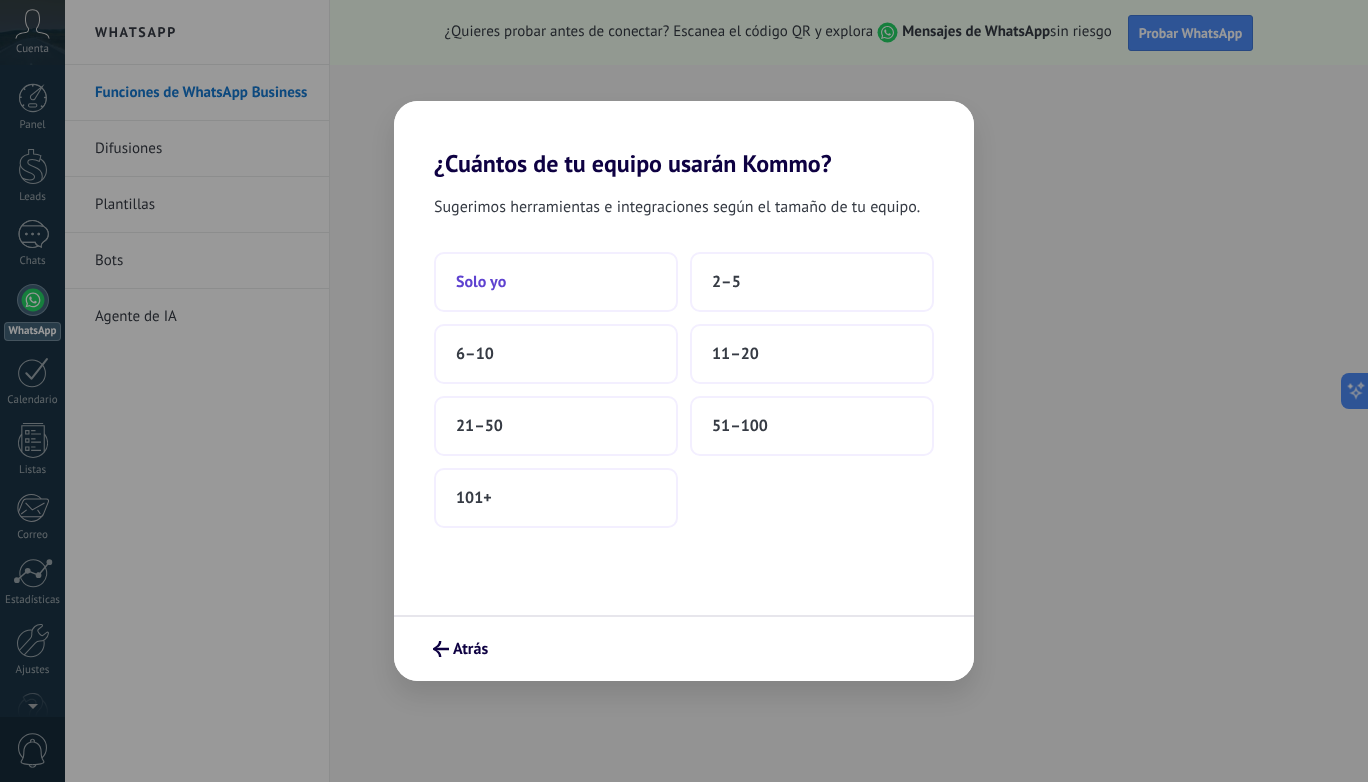 click on "Solo yo" at bounding box center (556, 282) 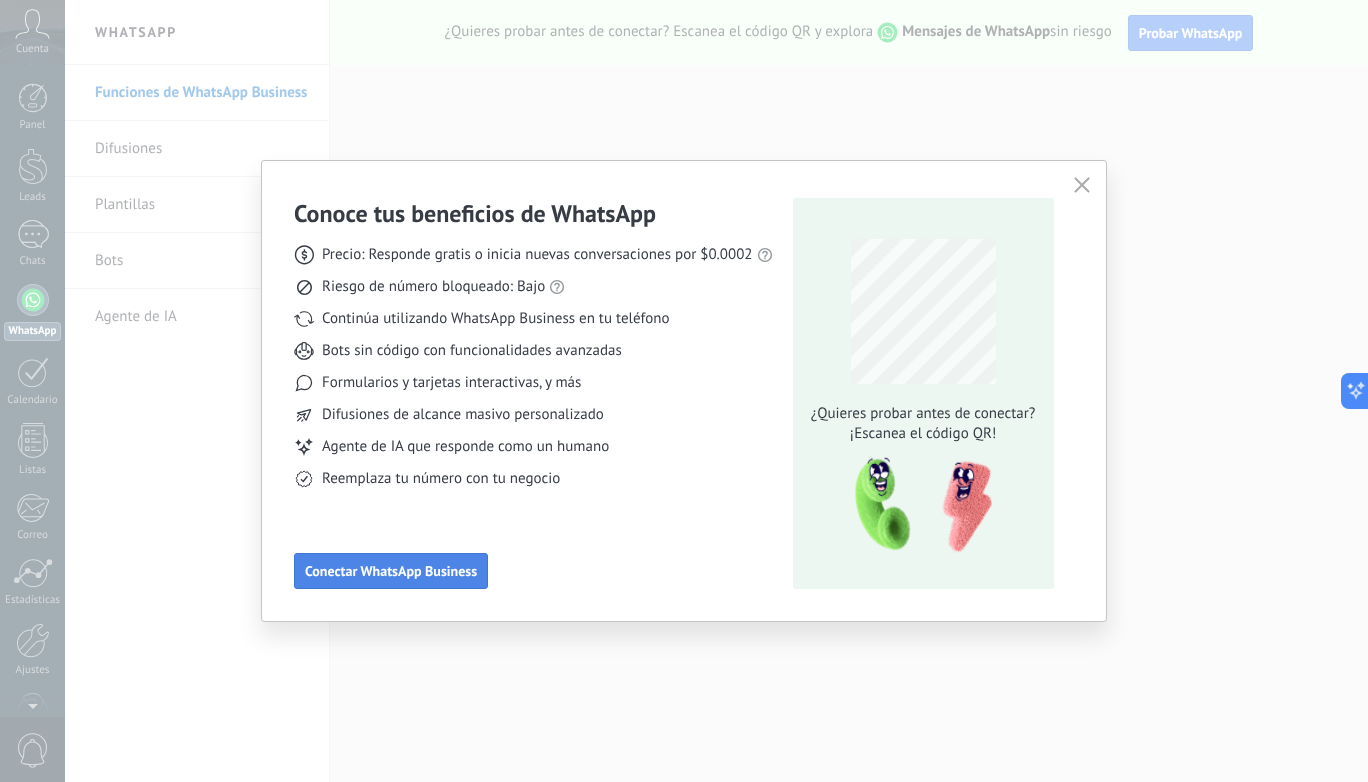 click on "Conectar WhatsApp Business" at bounding box center [391, 571] 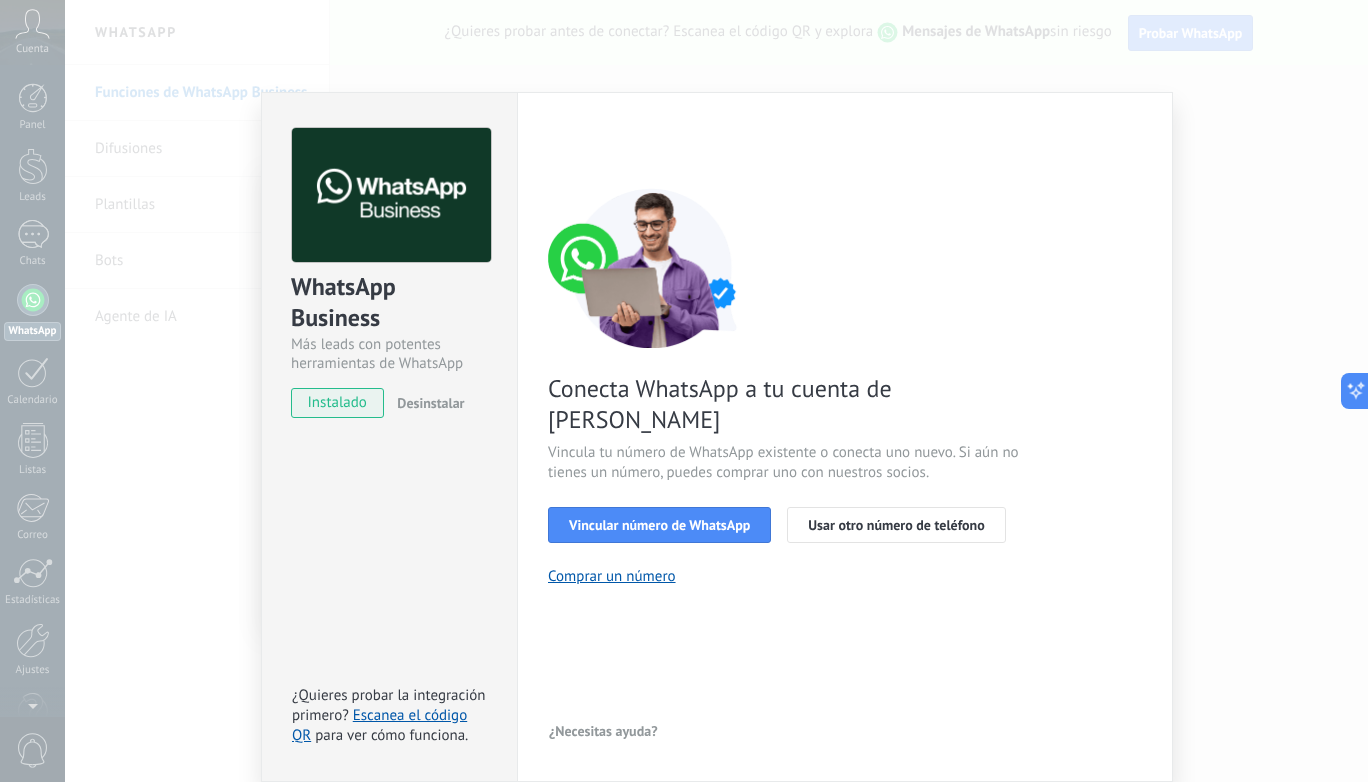 scroll, scrollTop: 2, scrollLeft: 0, axis: vertical 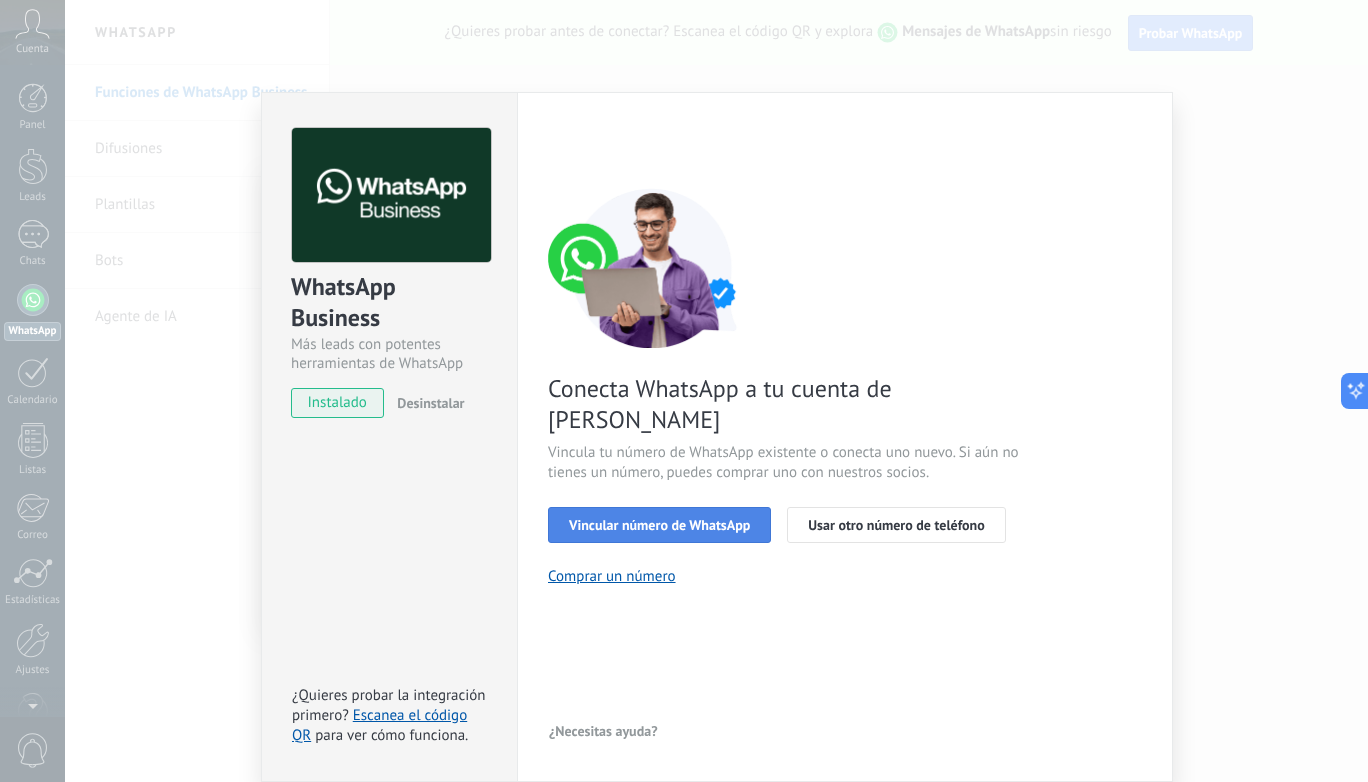 click on "Vincular número de WhatsApp" at bounding box center (659, 525) 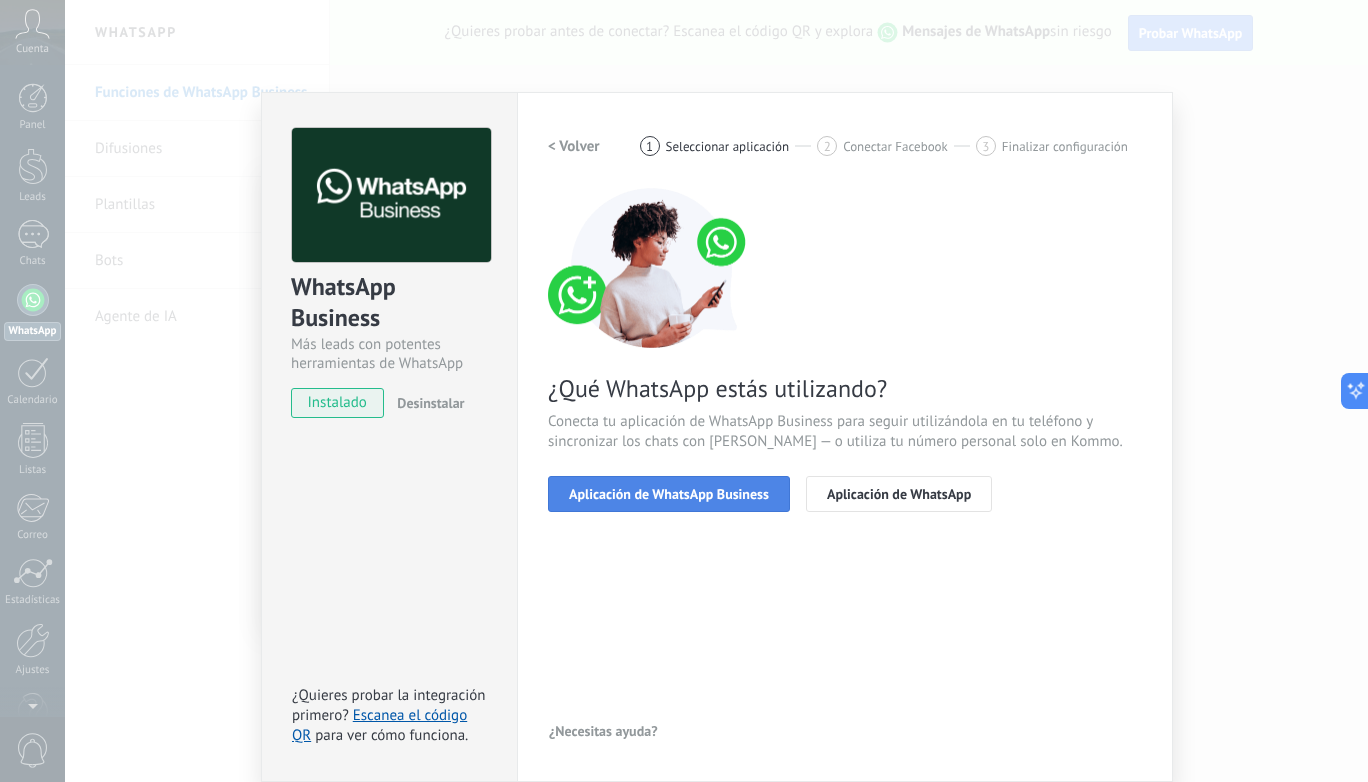 click on "Aplicación de WhatsApp Business" at bounding box center (669, 494) 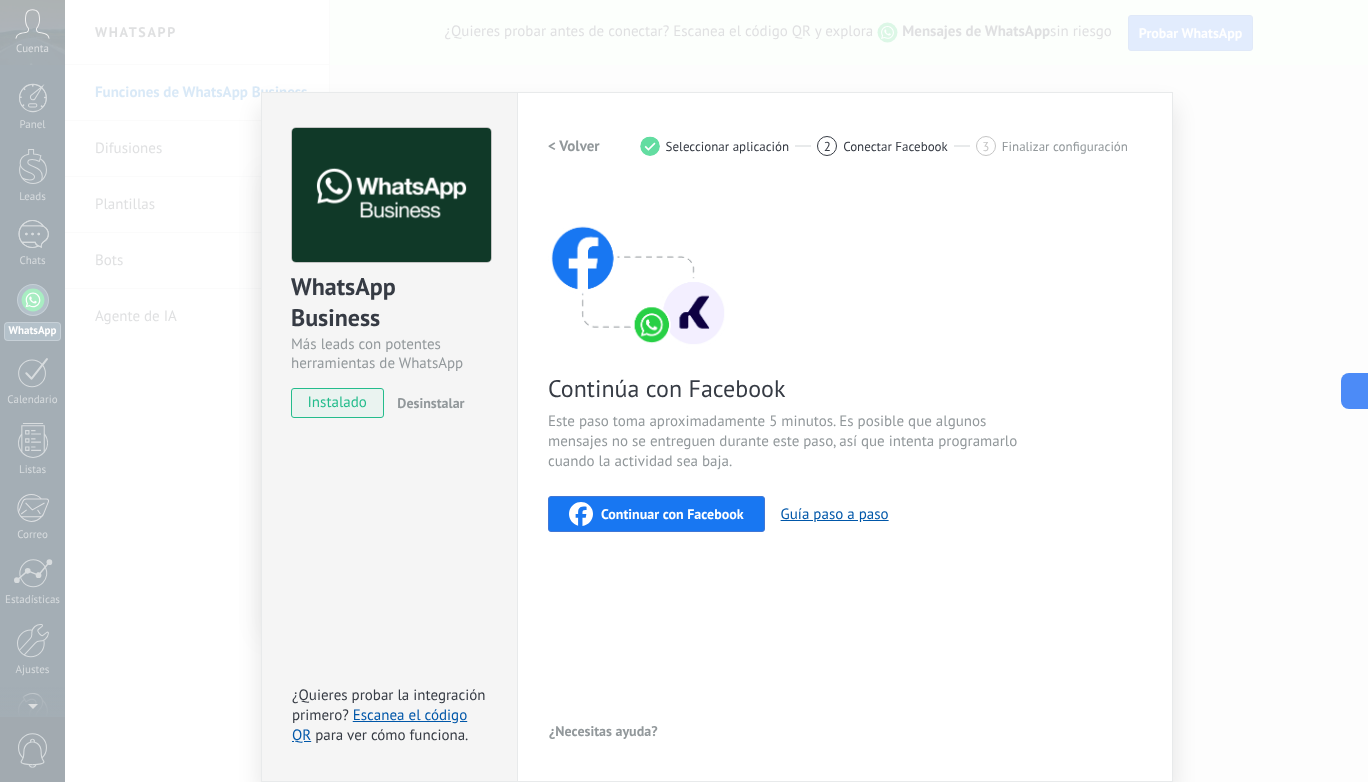 click on "Continuar con Facebook" at bounding box center (672, 514) 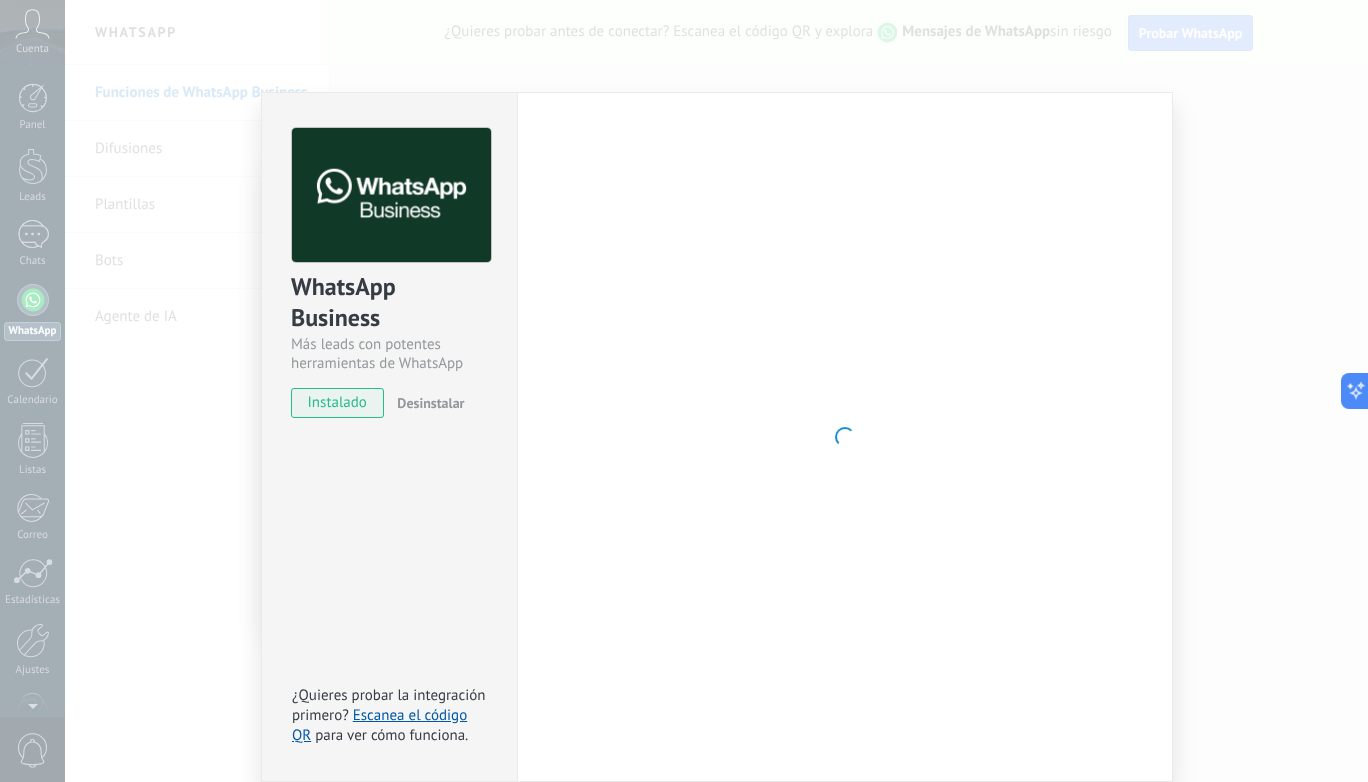 click on "instalado" at bounding box center [337, 403] 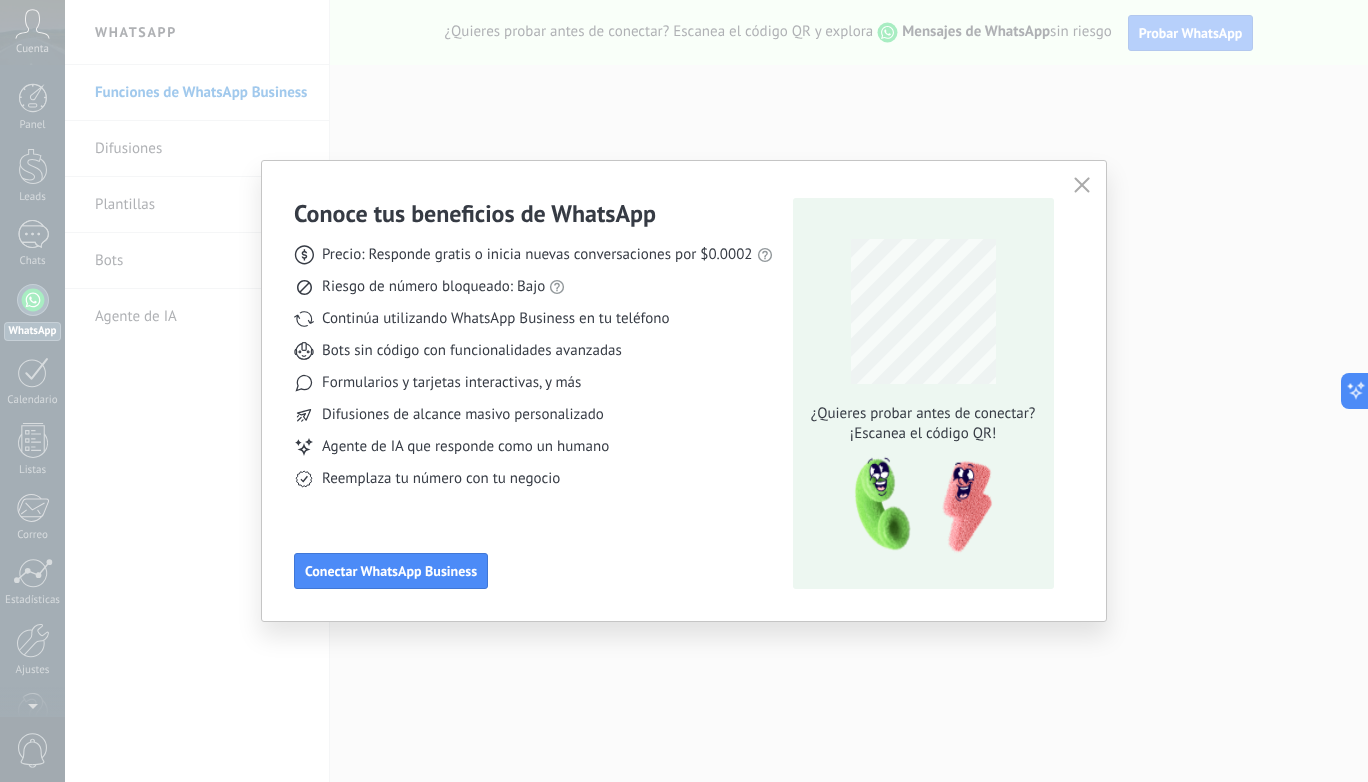 scroll, scrollTop: 0, scrollLeft: 0, axis: both 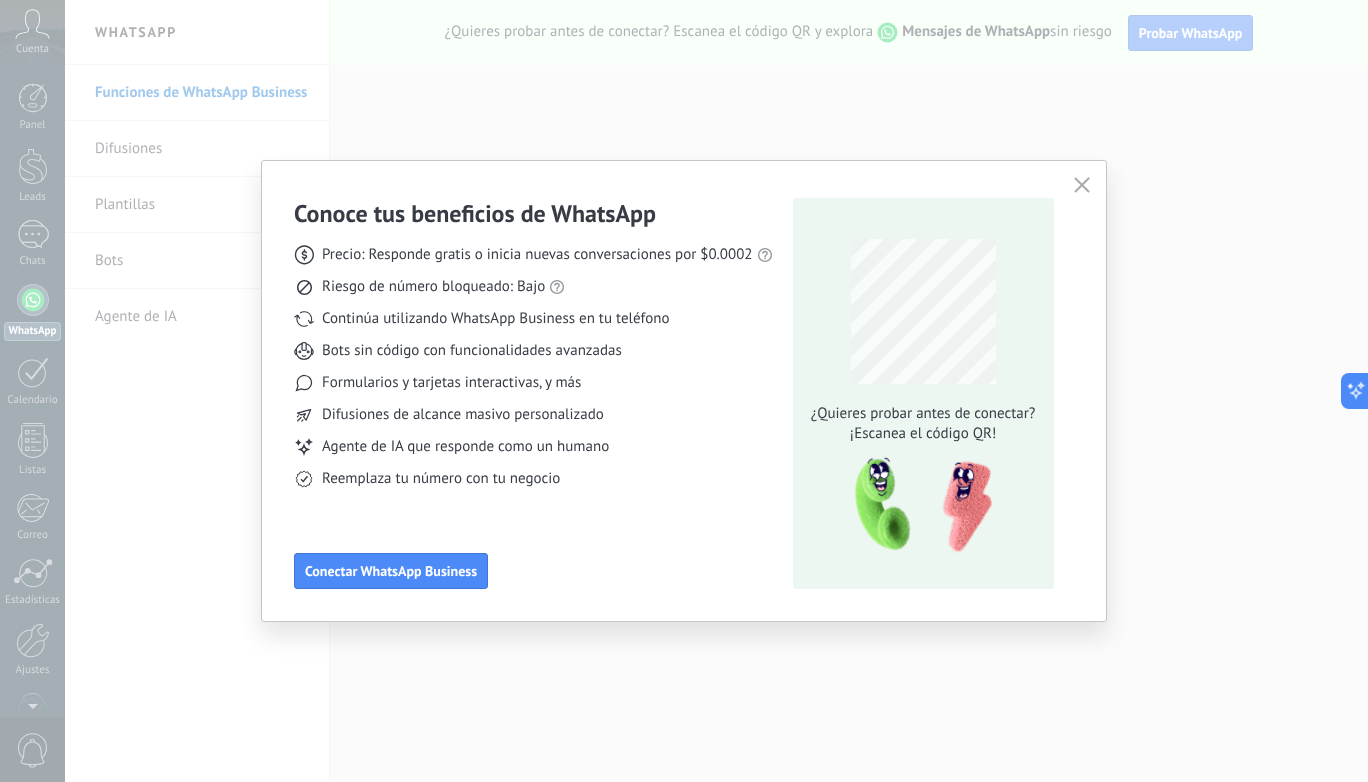 click 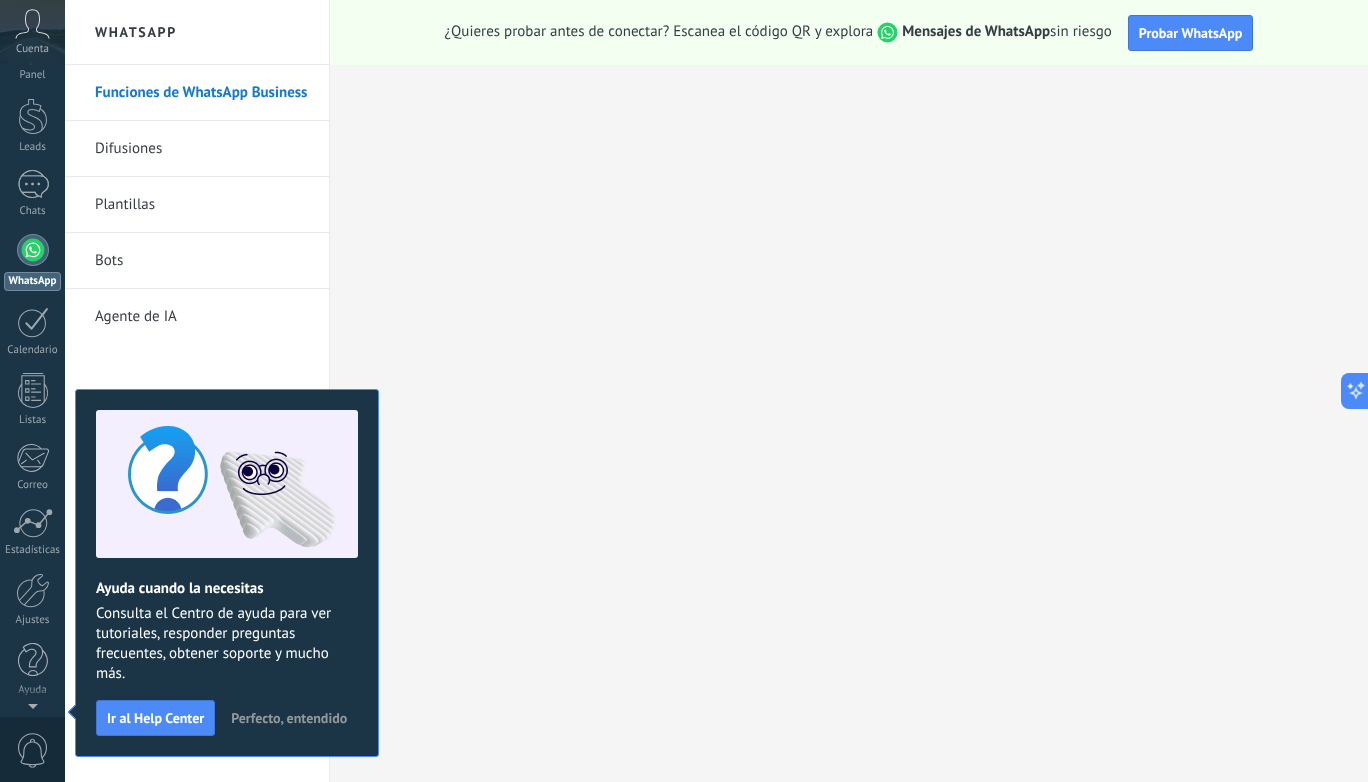 scroll, scrollTop: 0, scrollLeft: 0, axis: both 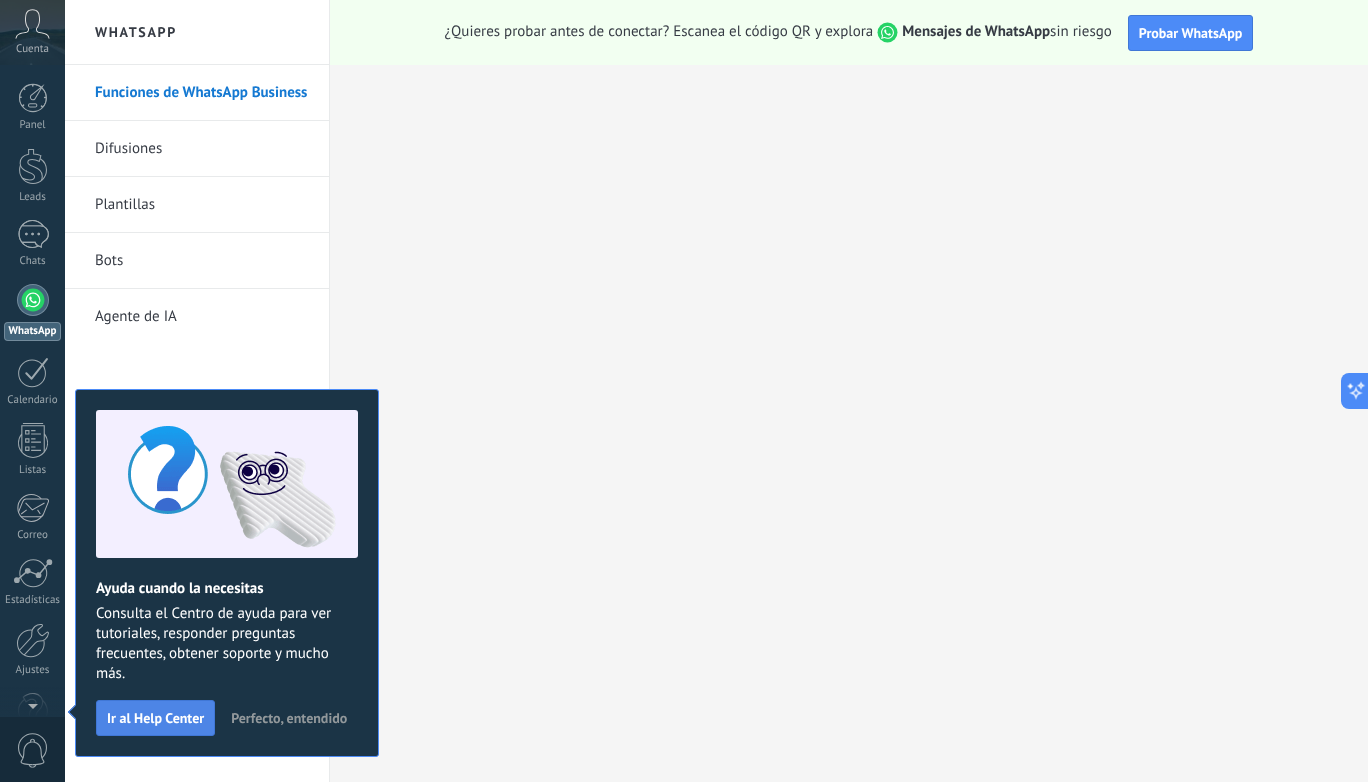 click on "Ir al Help Center" at bounding box center (155, 718) 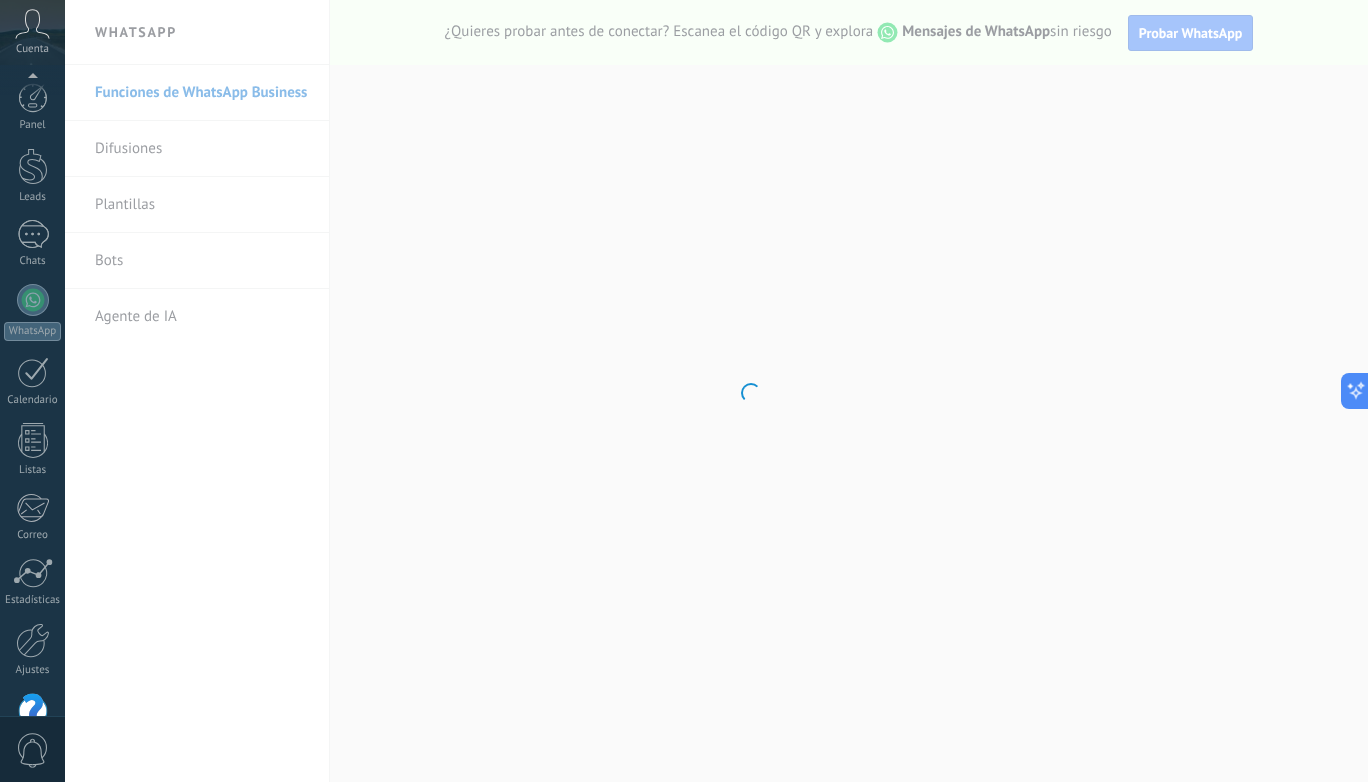 scroll, scrollTop: 50, scrollLeft: 0, axis: vertical 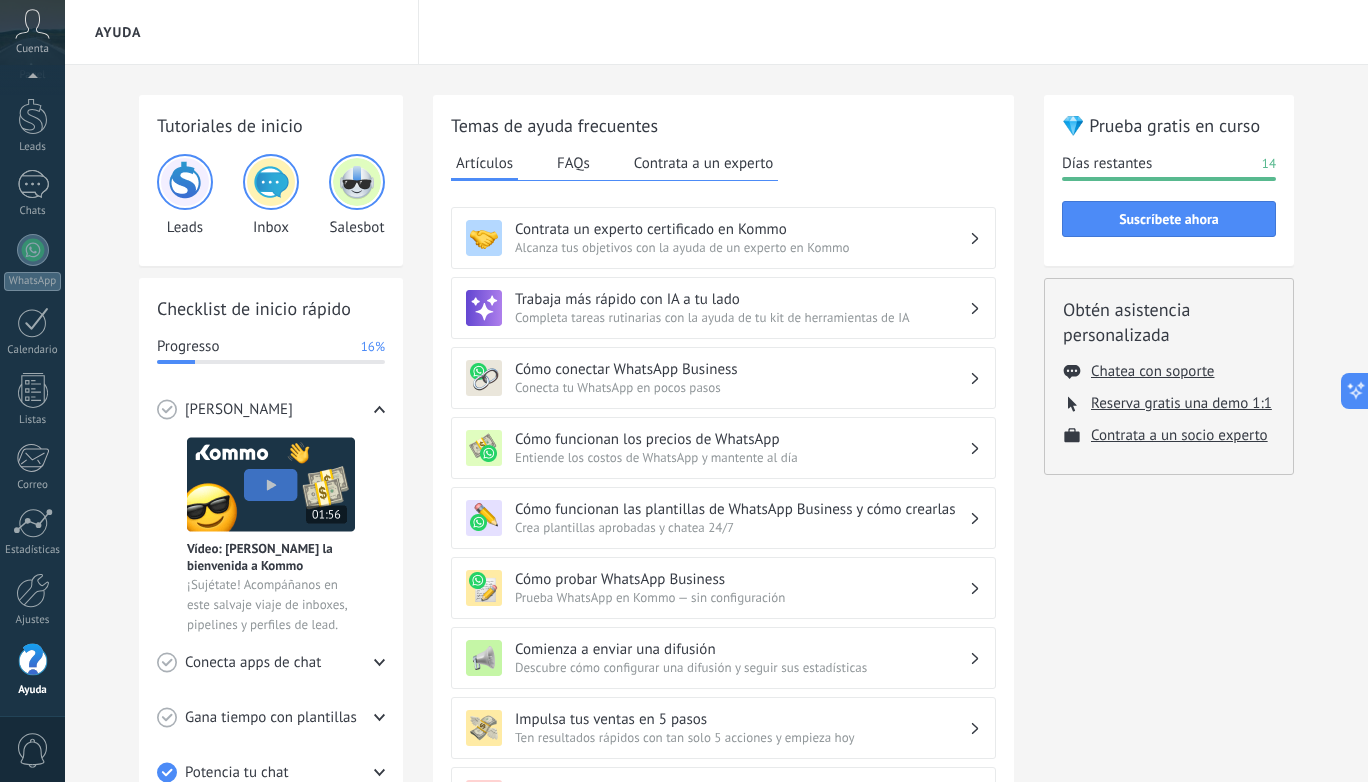 click on "Conecta tu WhatsApp en pocos pasos" at bounding box center (742, 387) 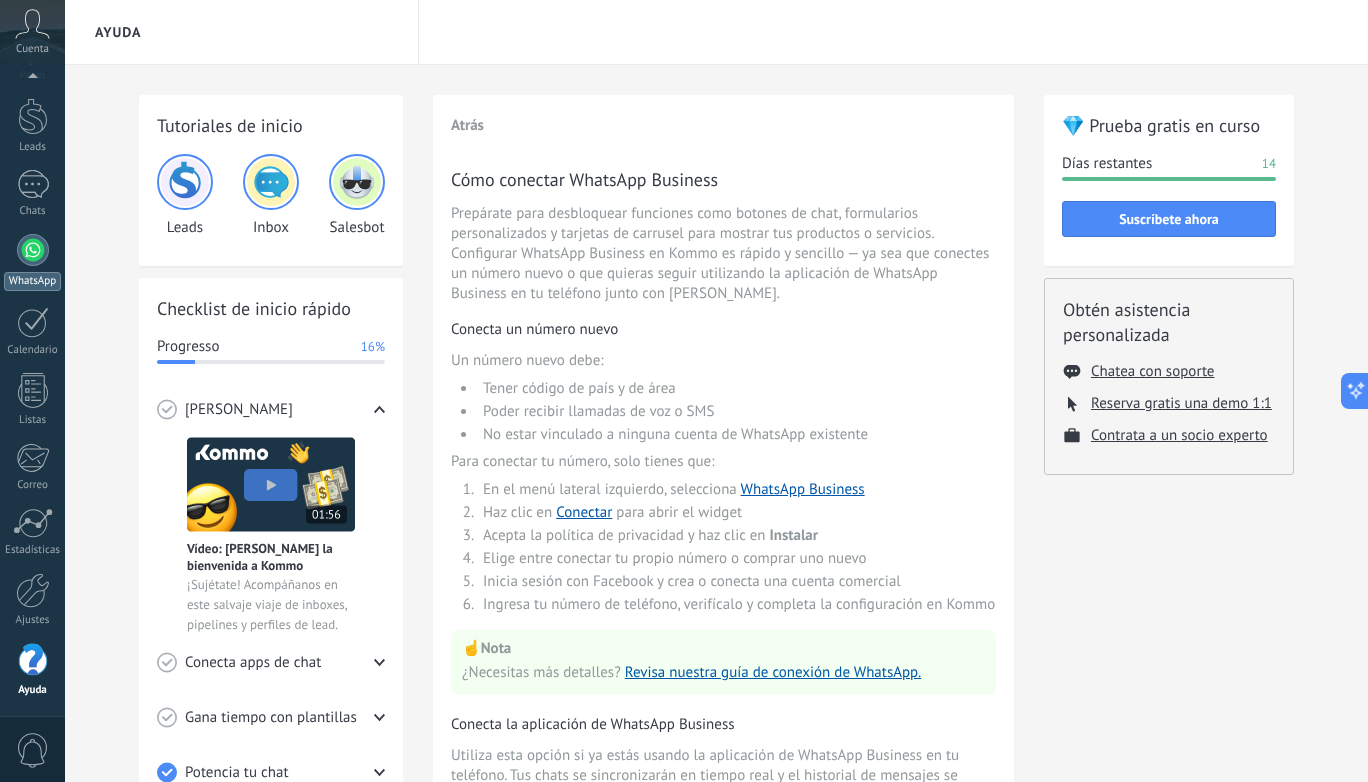click at bounding box center (33, 250) 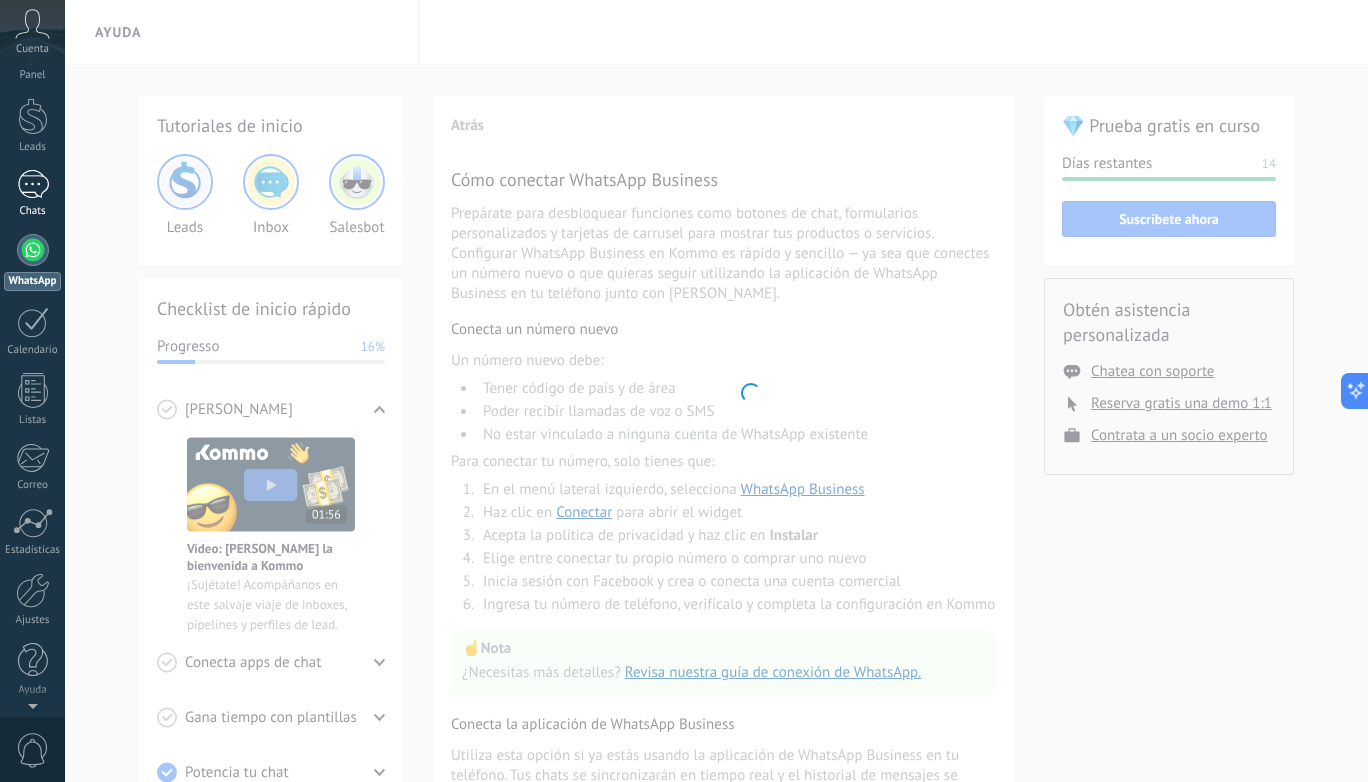scroll, scrollTop: 0, scrollLeft: 0, axis: both 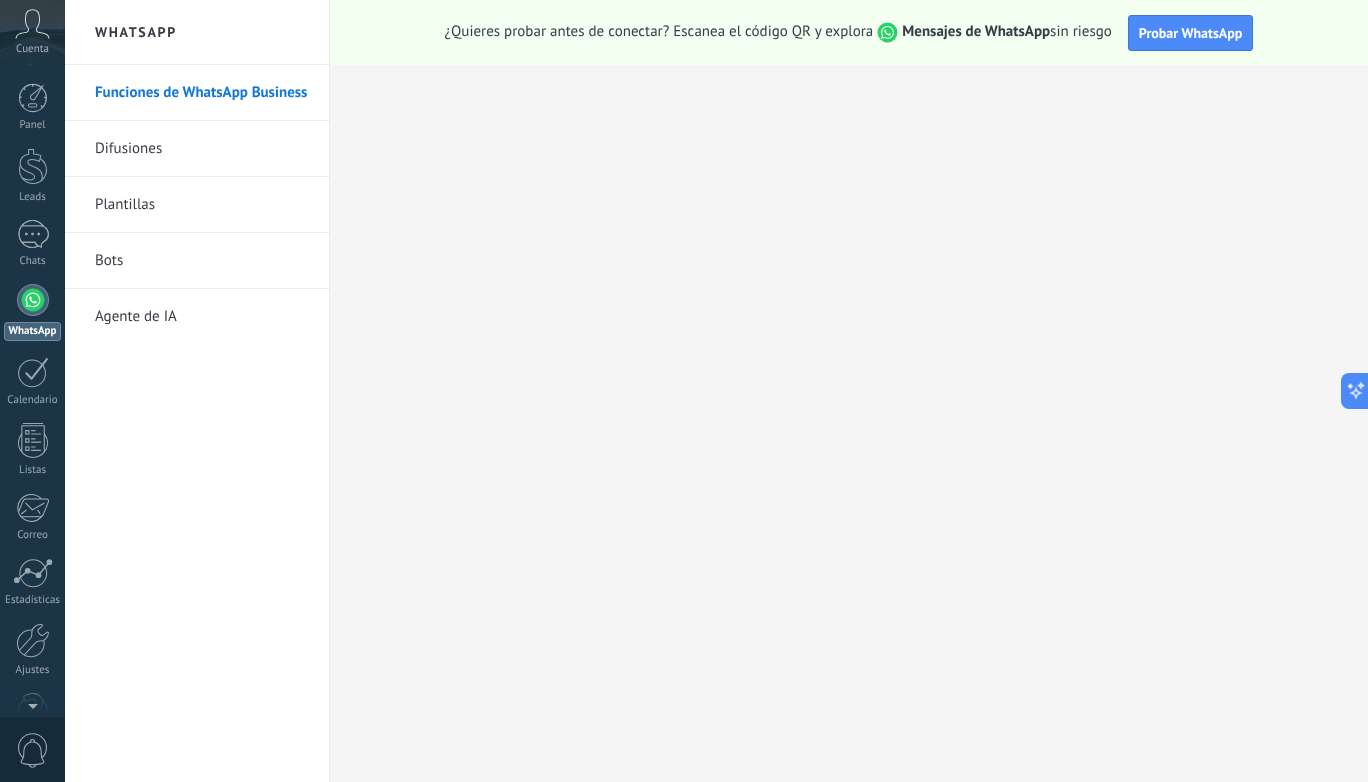 click on "Funciones de WhatsApp Business" at bounding box center (202, 93) 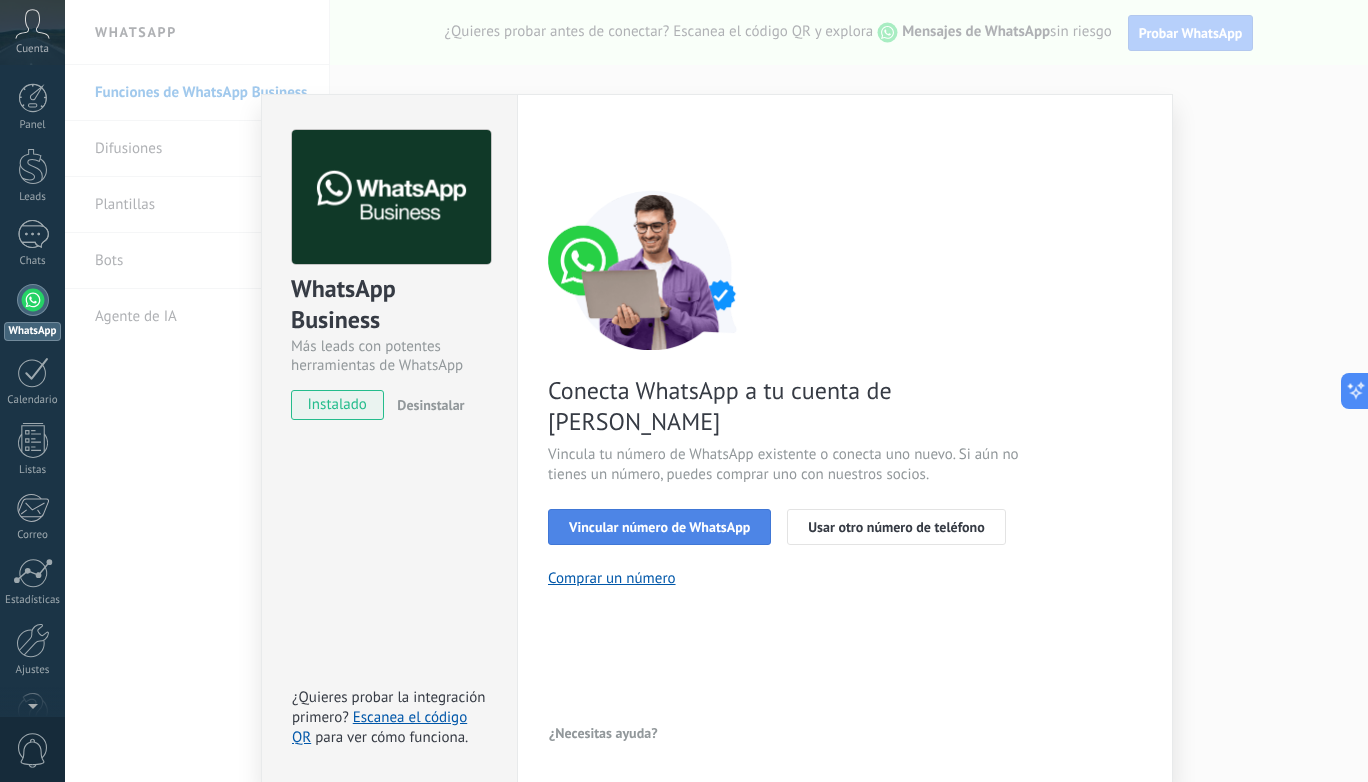 click on "Vincular número de WhatsApp" at bounding box center [659, 527] 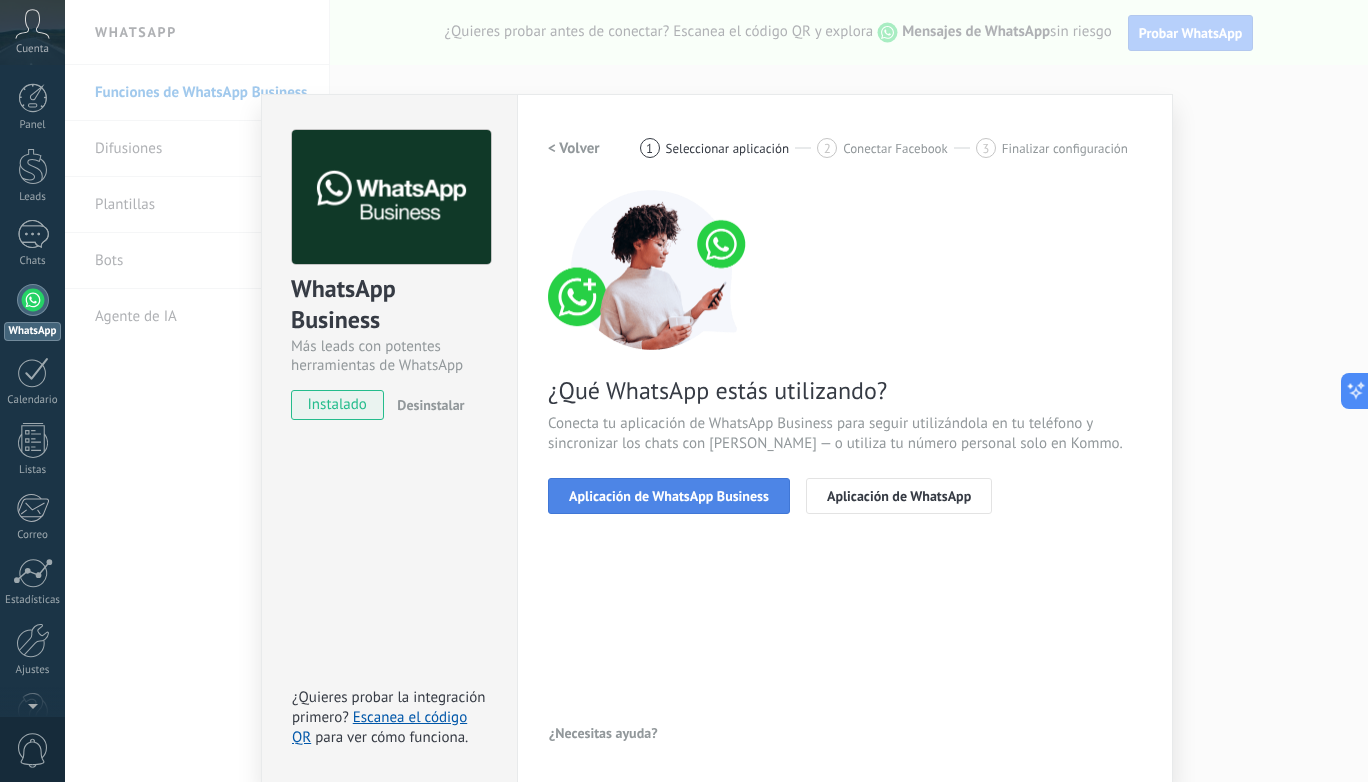 click on "Aplicación de WhatsApp Business" at bounding box center (669, 496) 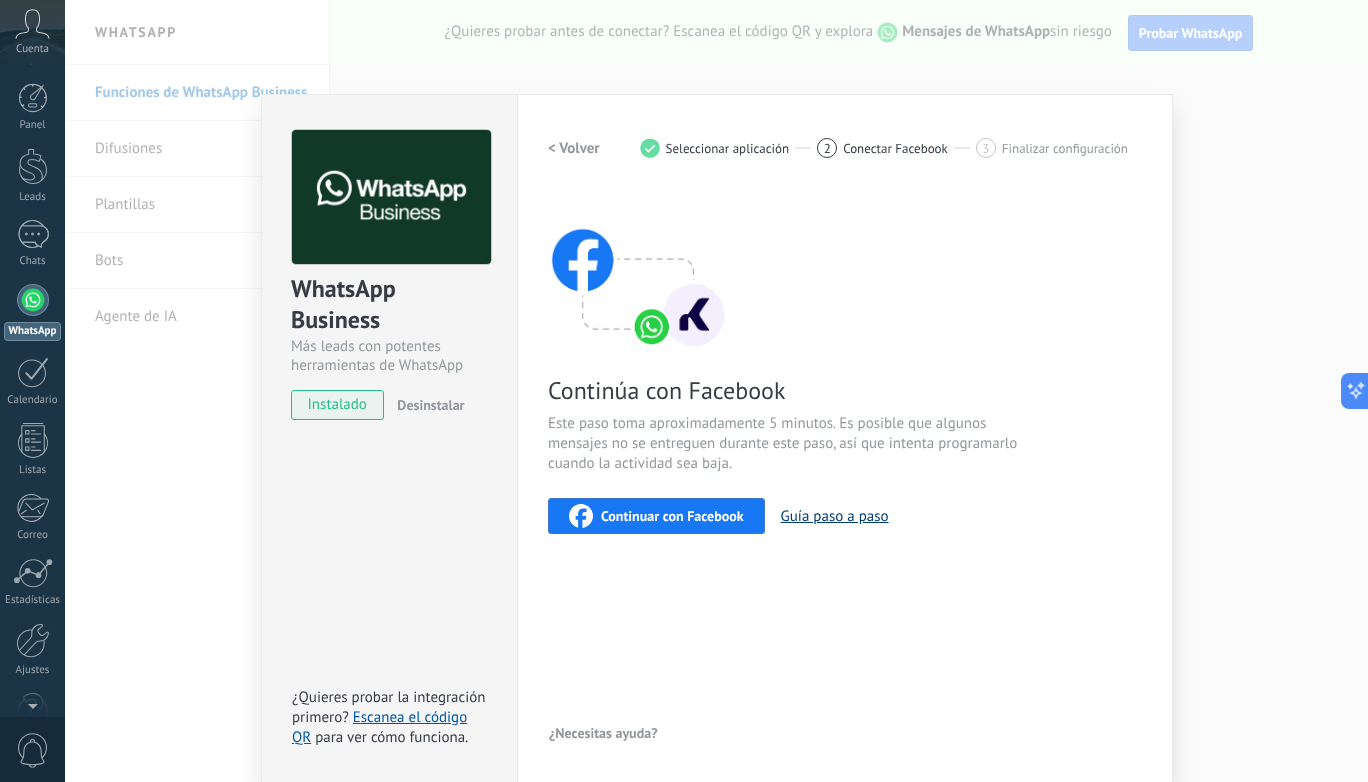 click on "Guía paso a paso" at bounding box center [835, 516] 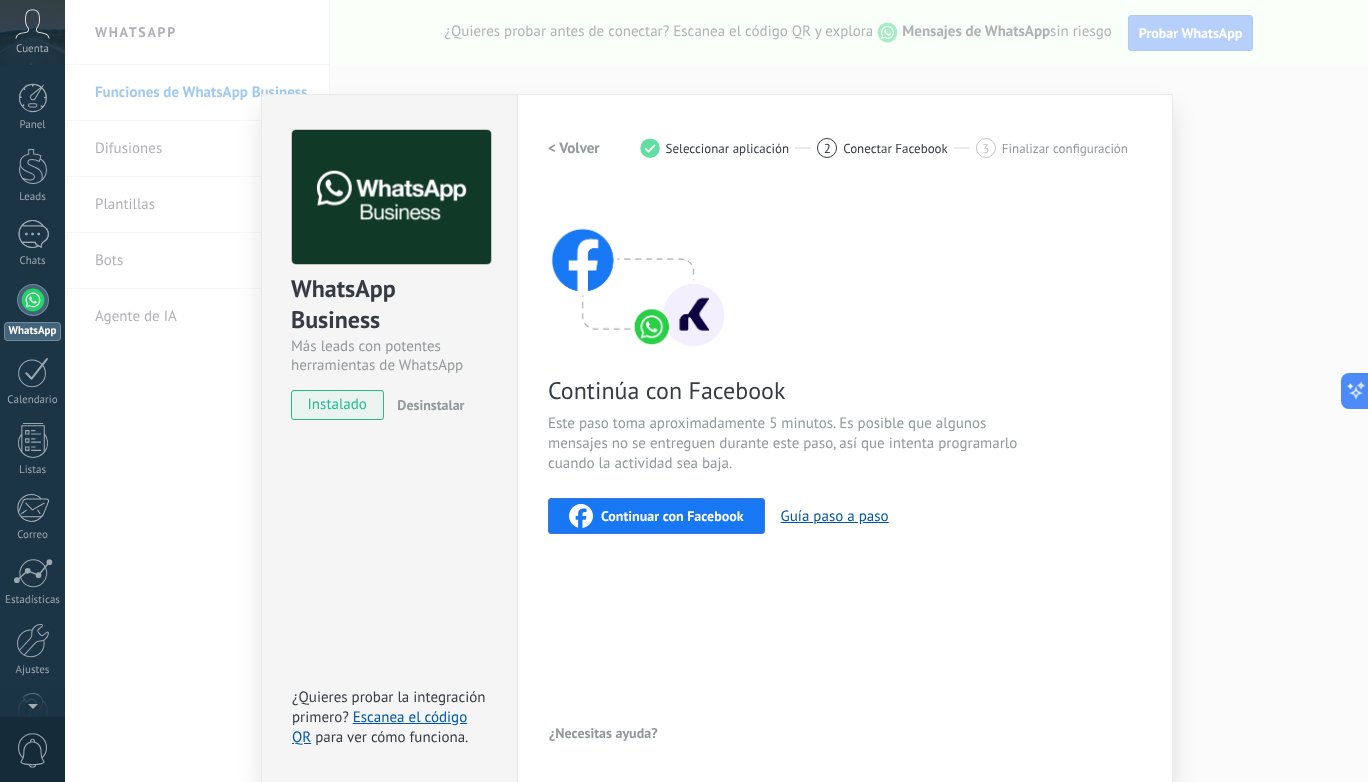click on "Este paso toma aproximadamente 5 minutos. Es posible que algunos mensajes no se entreguen durante este paso, así que intenta programarlo cuando la actividad sea baja." at bounding box center (786, 444) 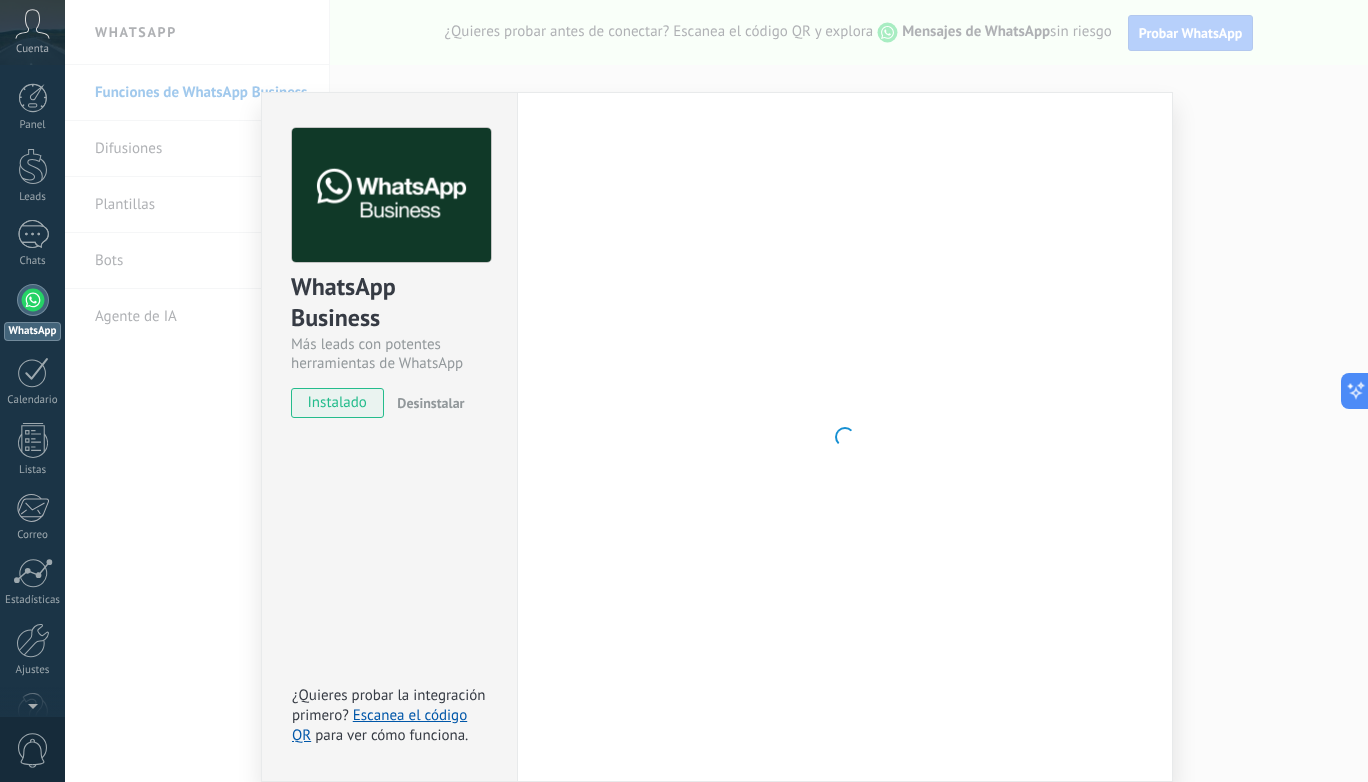 scroll, scrollTop: 2, scrollLeft: 0, axis: vertical 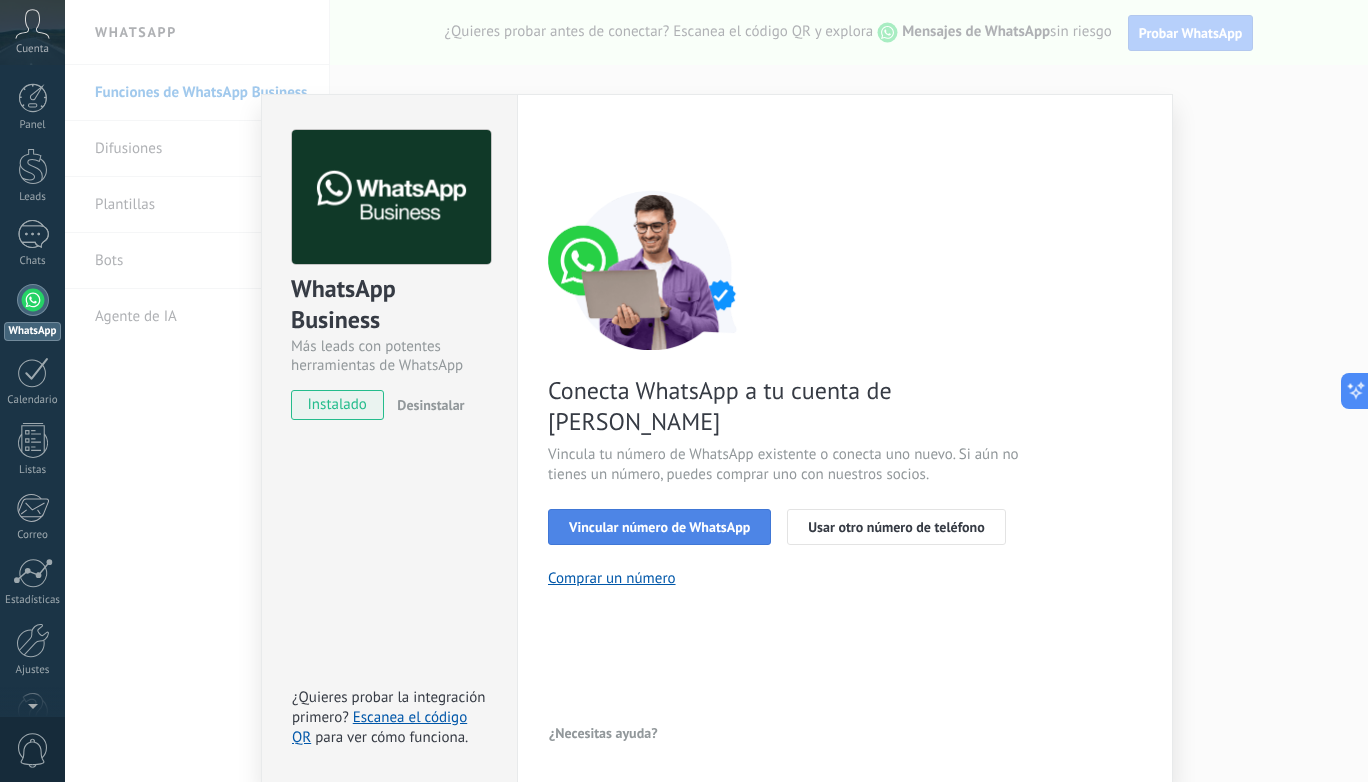 click on "Vincular número de WhatsApp" at bounding box center [659, 527] 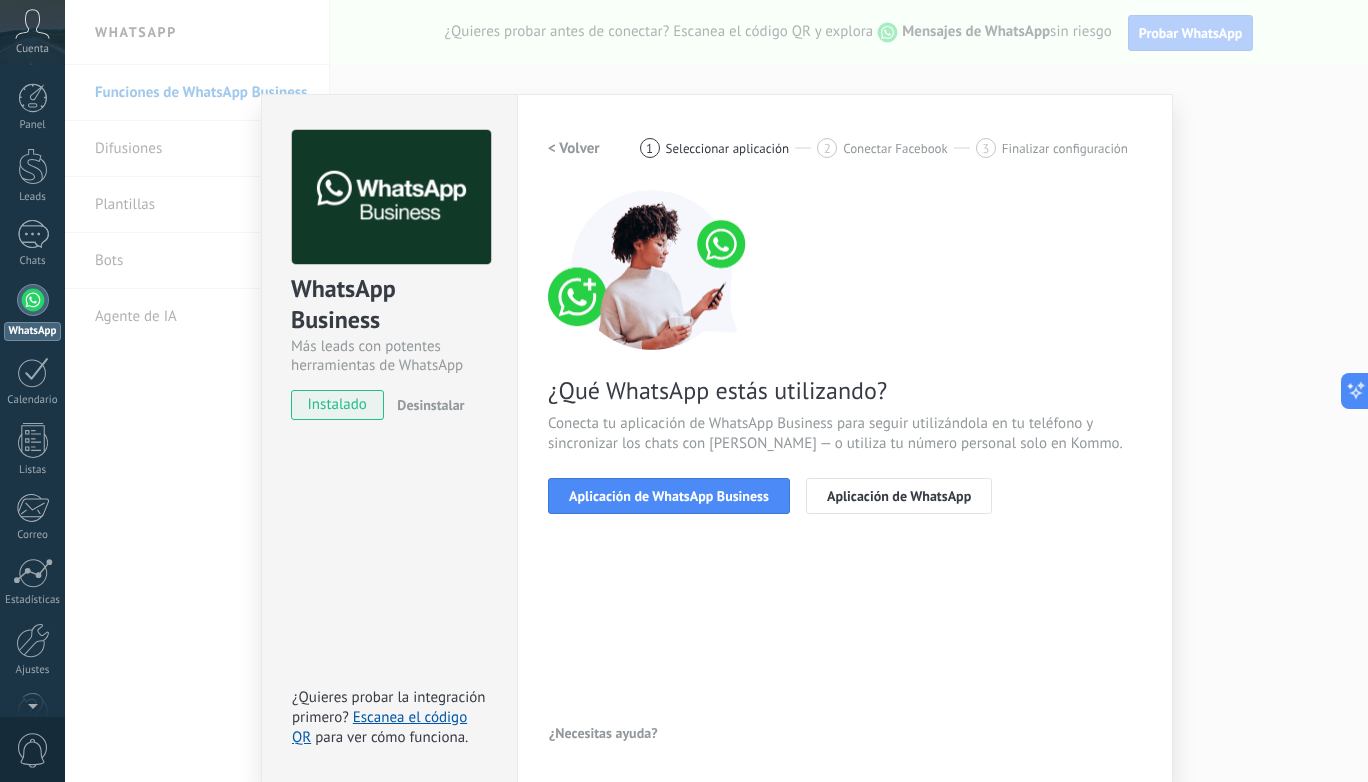click on "Aplicación de WhatsApp Business" at bounding box center [669, 496] 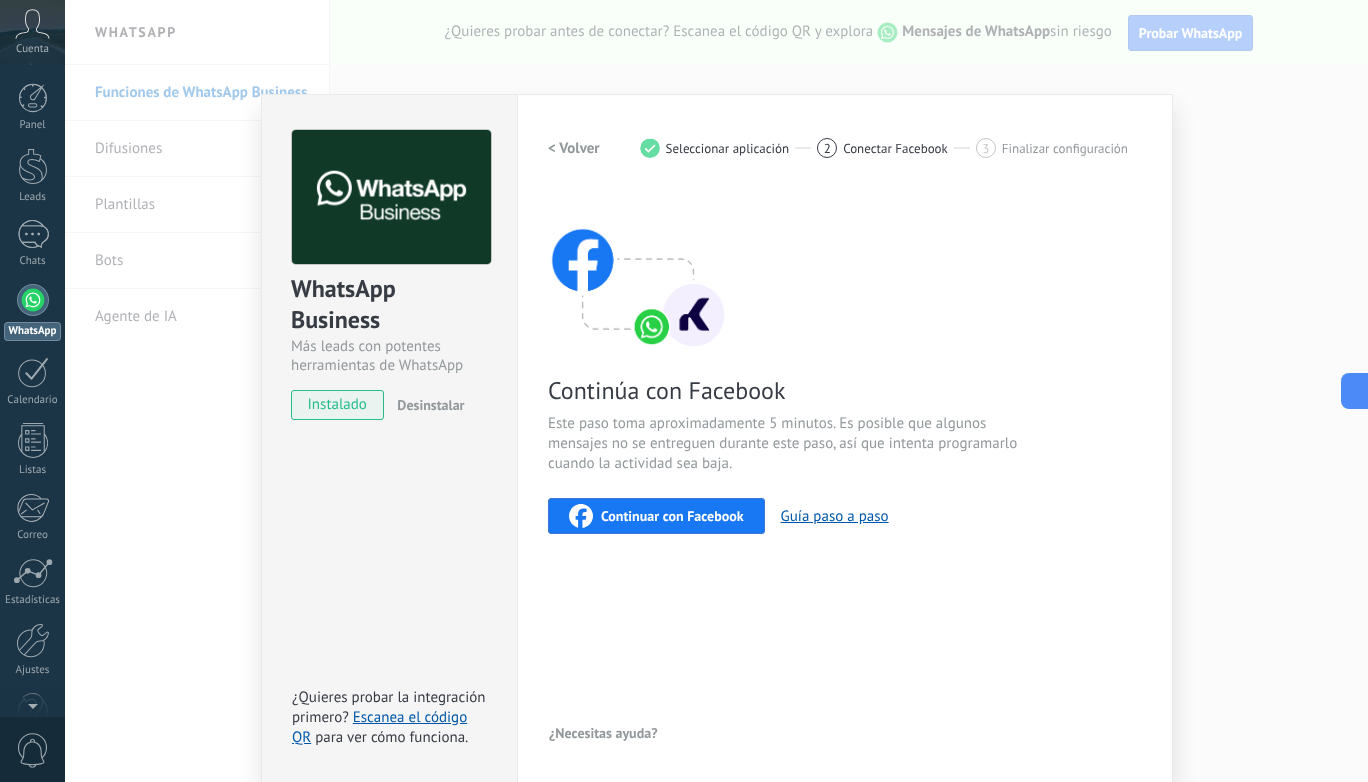 click on "Continuar con Facebook" at bounding box center (672, 516) 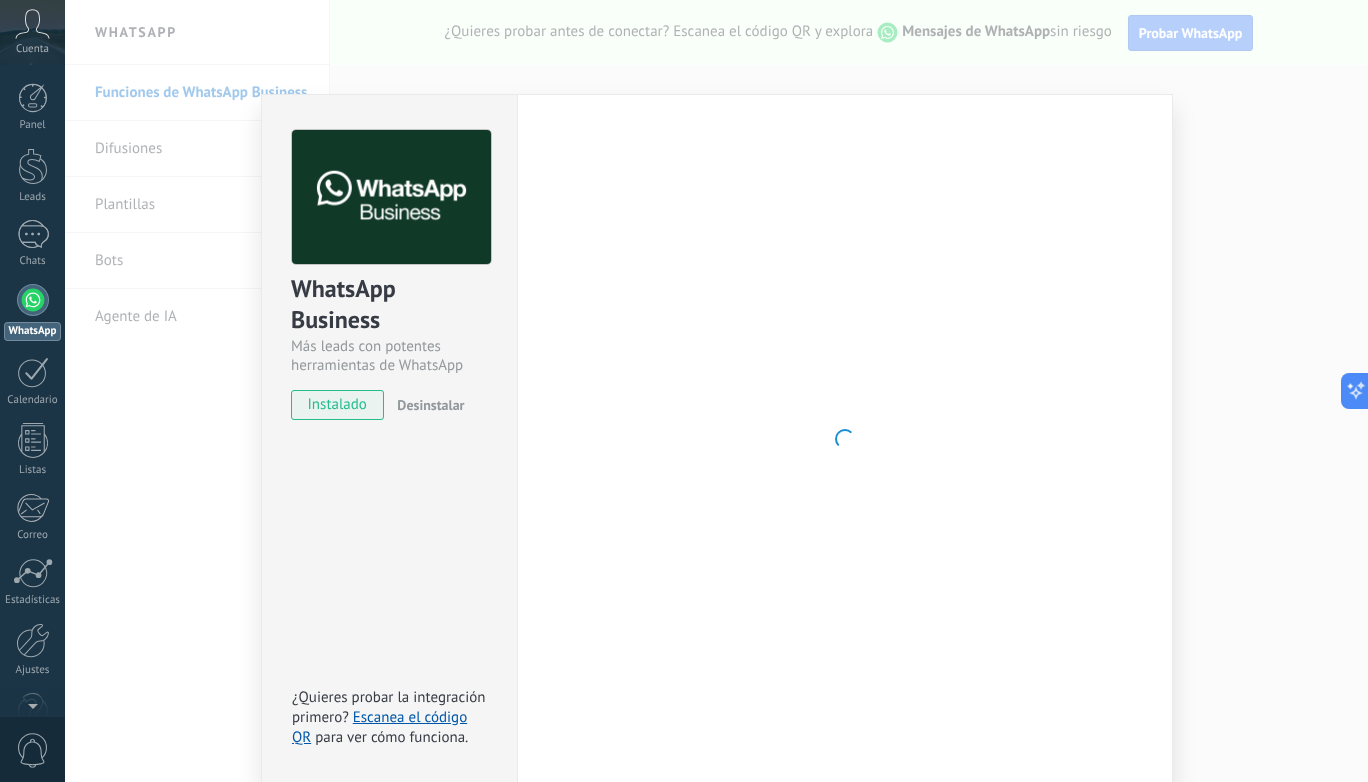click on "WhatsApp Business Más leads con potentes herramientas de WhatsApp instalado Desinstalar ¿Quieres probar la integración primero?   Escanea el código QR   para ver cómo funciona. Configuraciones Autorizaciones This tab logs the users who have granted integration access to this account. If you want to to remove a user's ability to send requests to the account on behalf of this integration, you can revoke access. If access is revoked from all users, the integration will stop working. This app is installed, but no one has given it access yet. WhatsApp Cloud API más _:  Guardar < Volver 1 Seleccionar aplicación 2 Conectar Facebook  3 Finalizar configuración Continúa con Facebook Este paso toma aproximadamente 5 minutos. Es posible que algunos mensajes no se entreguen durante este paso, así que intenta programarlo cuando la actividad sea baja. Continuar con Facebook Guía paso a paso ¿Necesitas ayuda?" at bounding box center [716, 391] 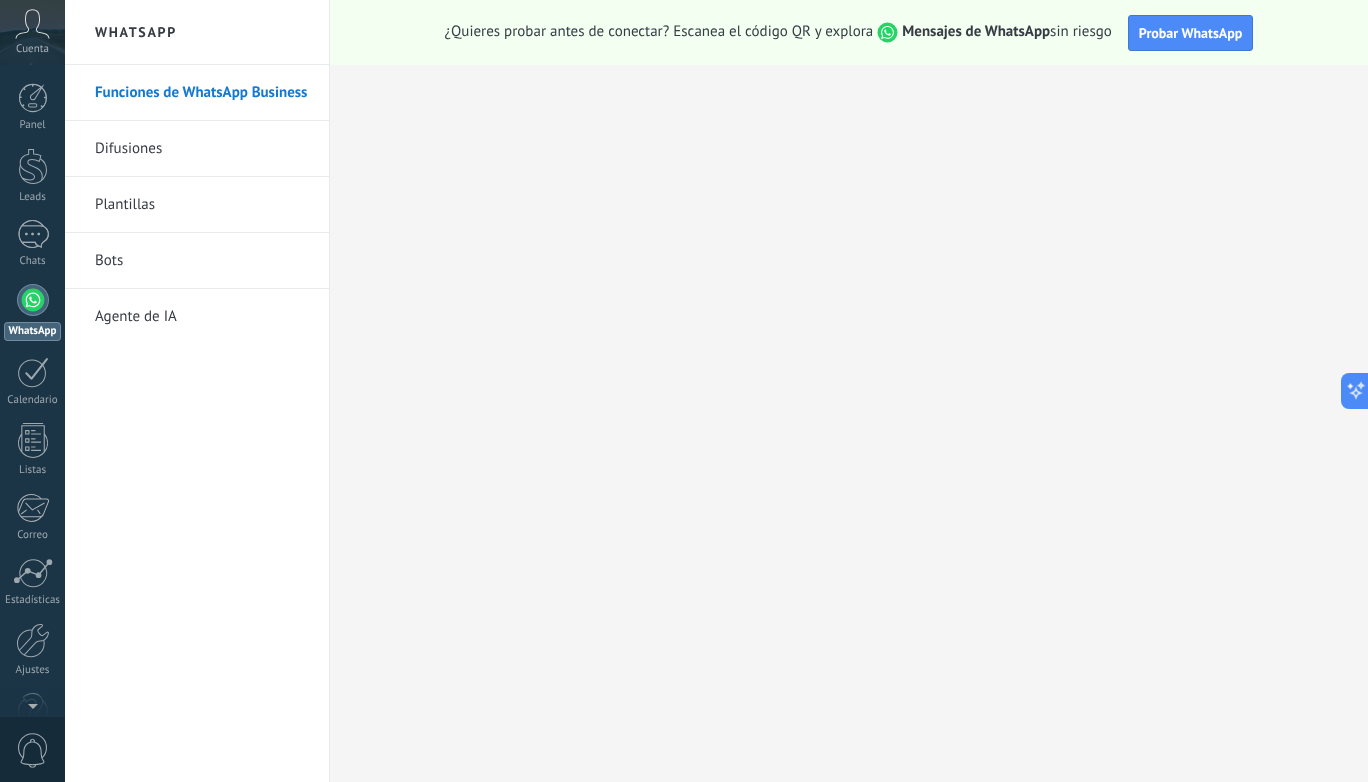 scroll, scrollTop: 0, scrollLeft: 0, axis: both 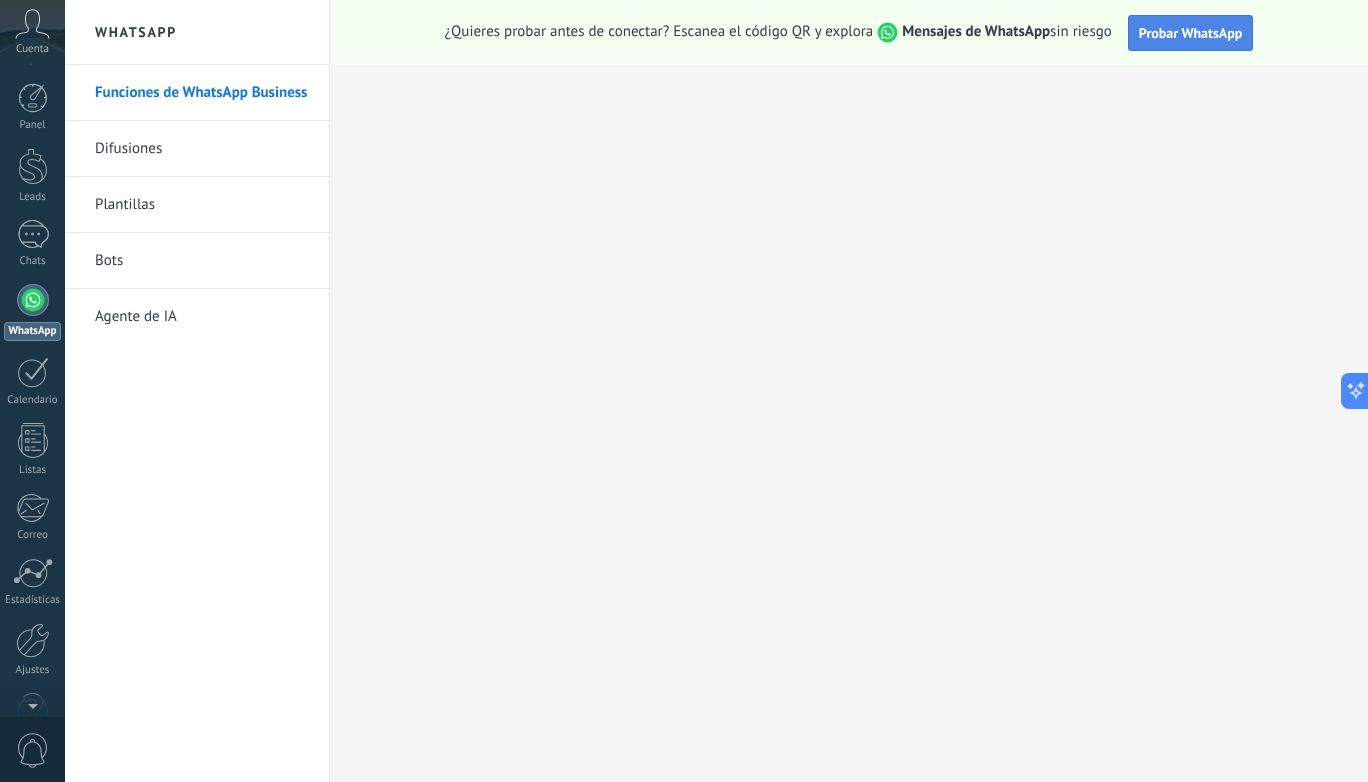 click on "Probar WhatsApp" at bounding box center [1191, 33] 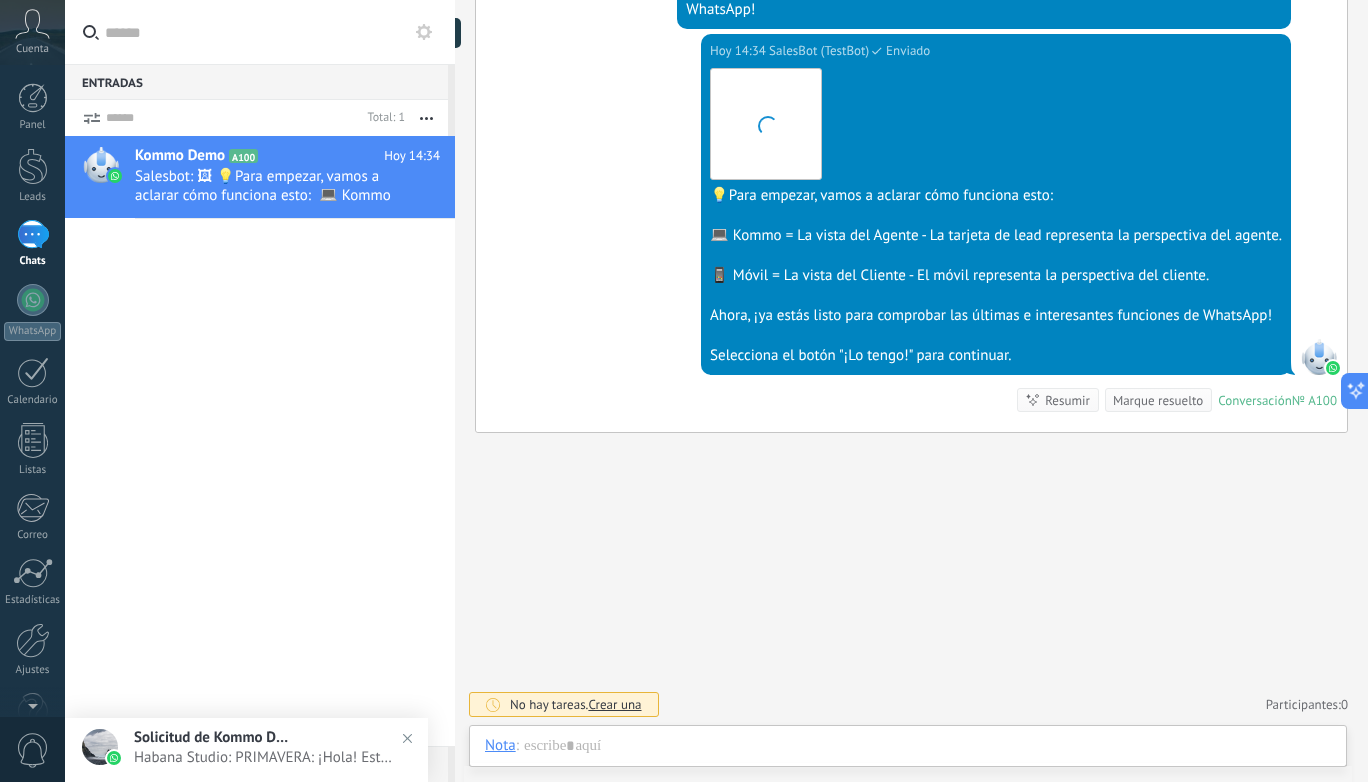 scroll, scrollTop: 347, scrollLeft: 0, axis: vertical 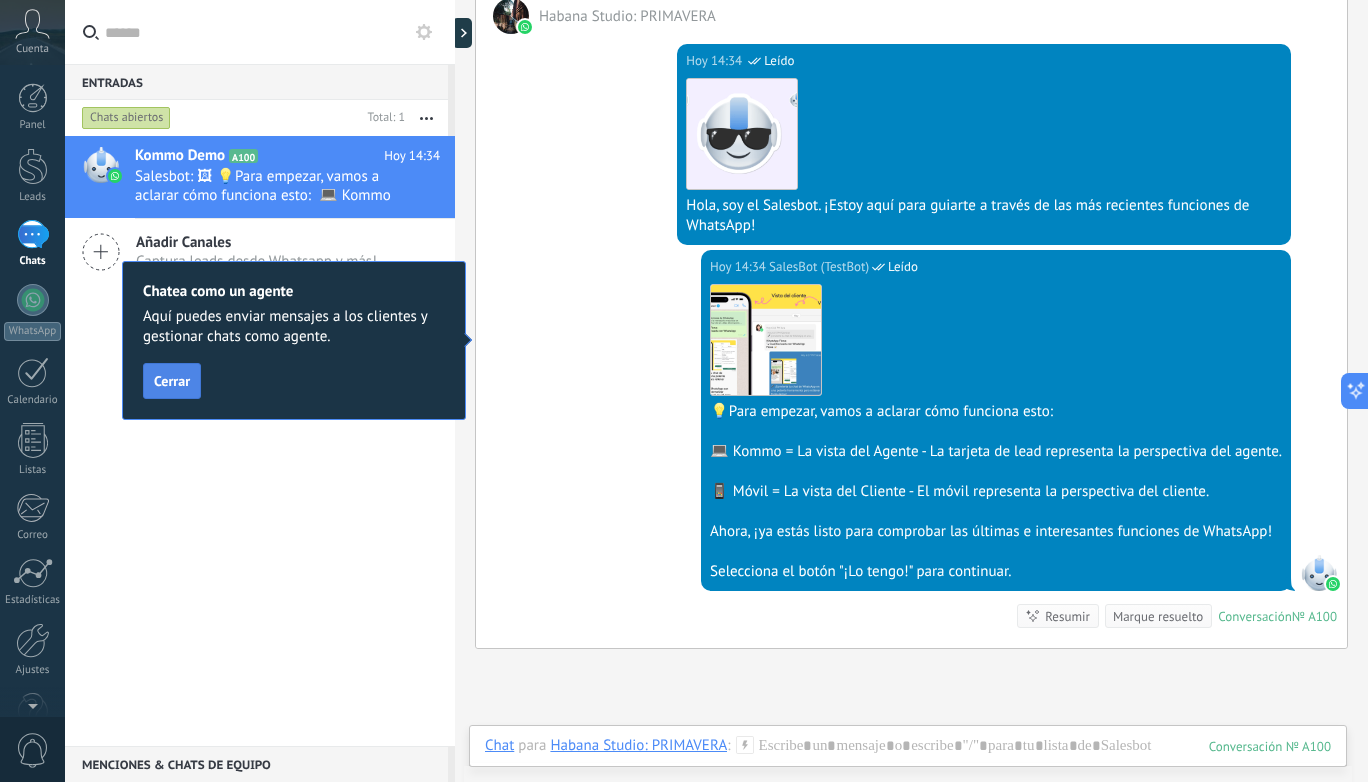 click on "Cerrar" at bounding box center (172, 381) 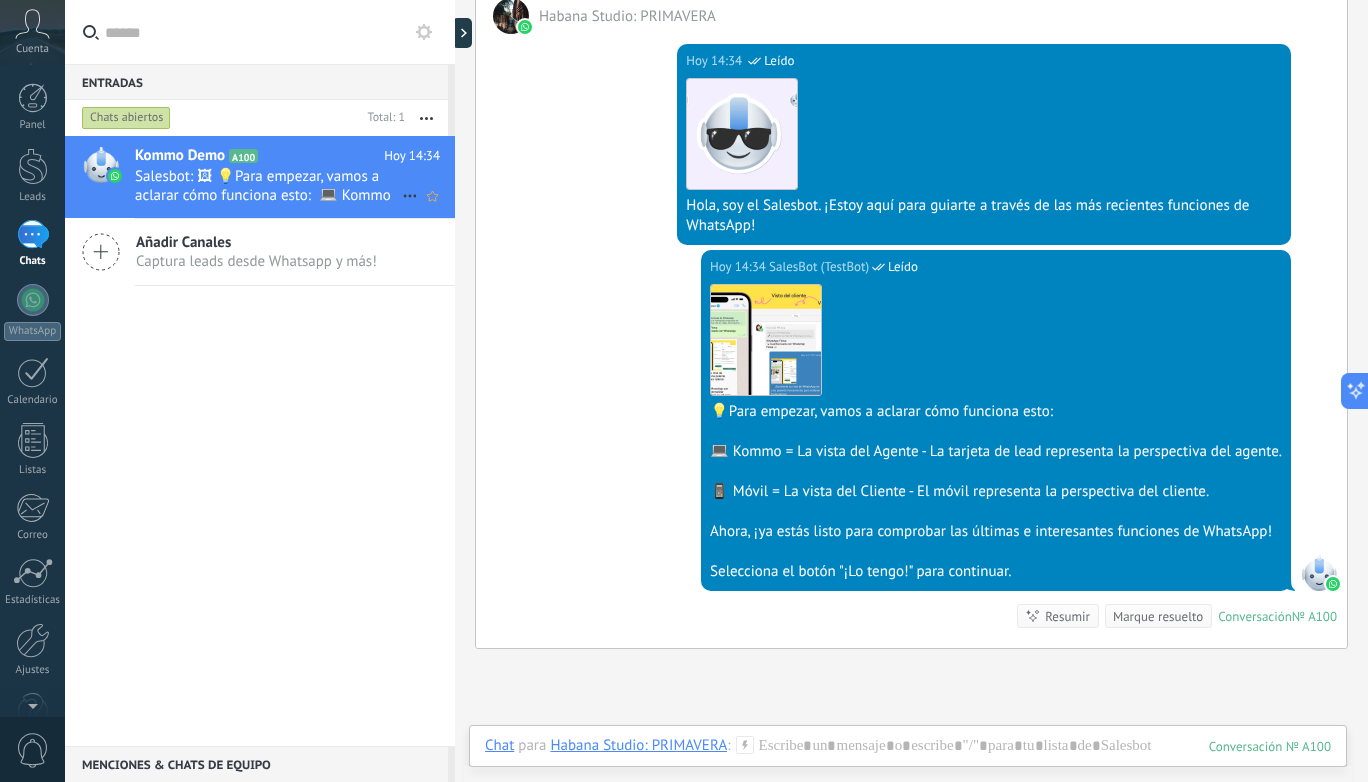 click on "Salesbot: 🖼 💡Para empezar, vamos a aclarar cómo funciona esto:
💻 Kommo = La vista del Agente - La tarjeta de lead repr..." at bounding box center (268, 186) 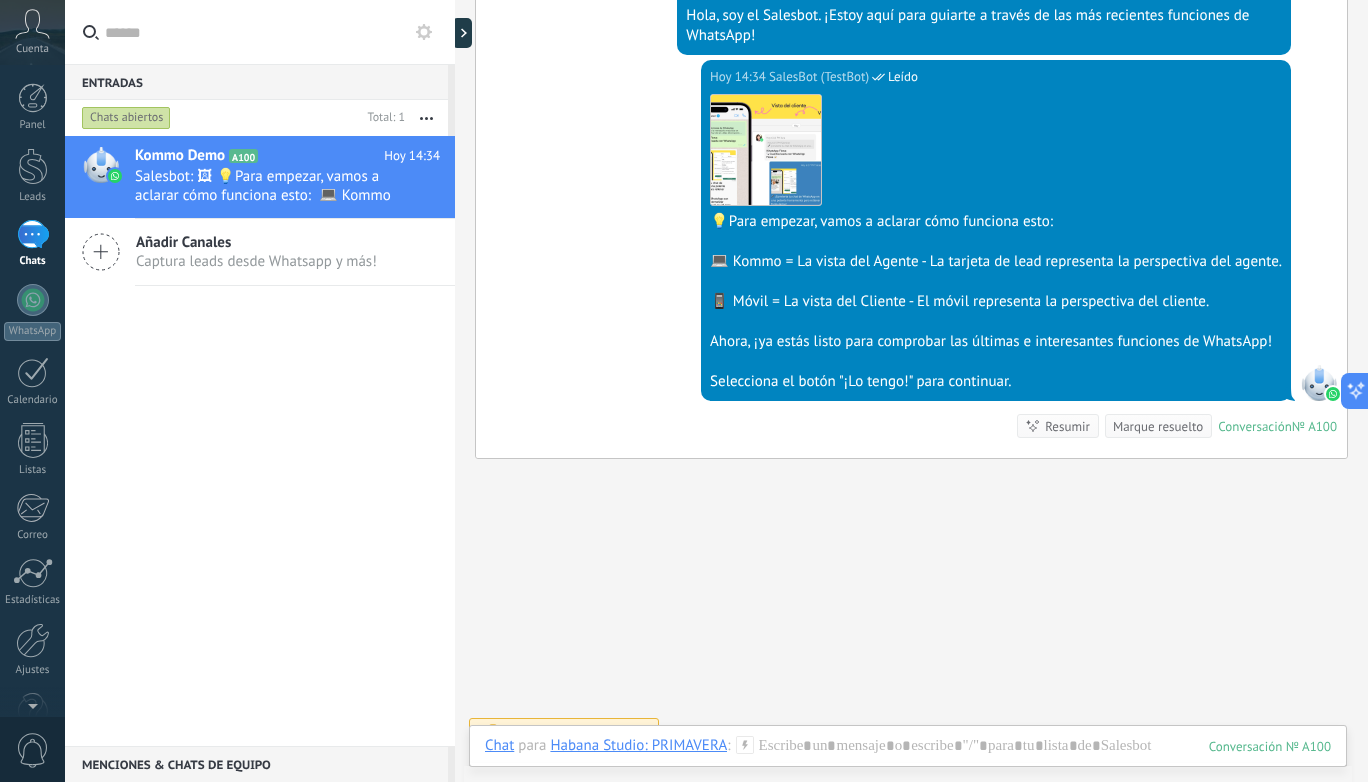 scroll, scrollTop: 535, scrollLeft: 0, axis: vertical 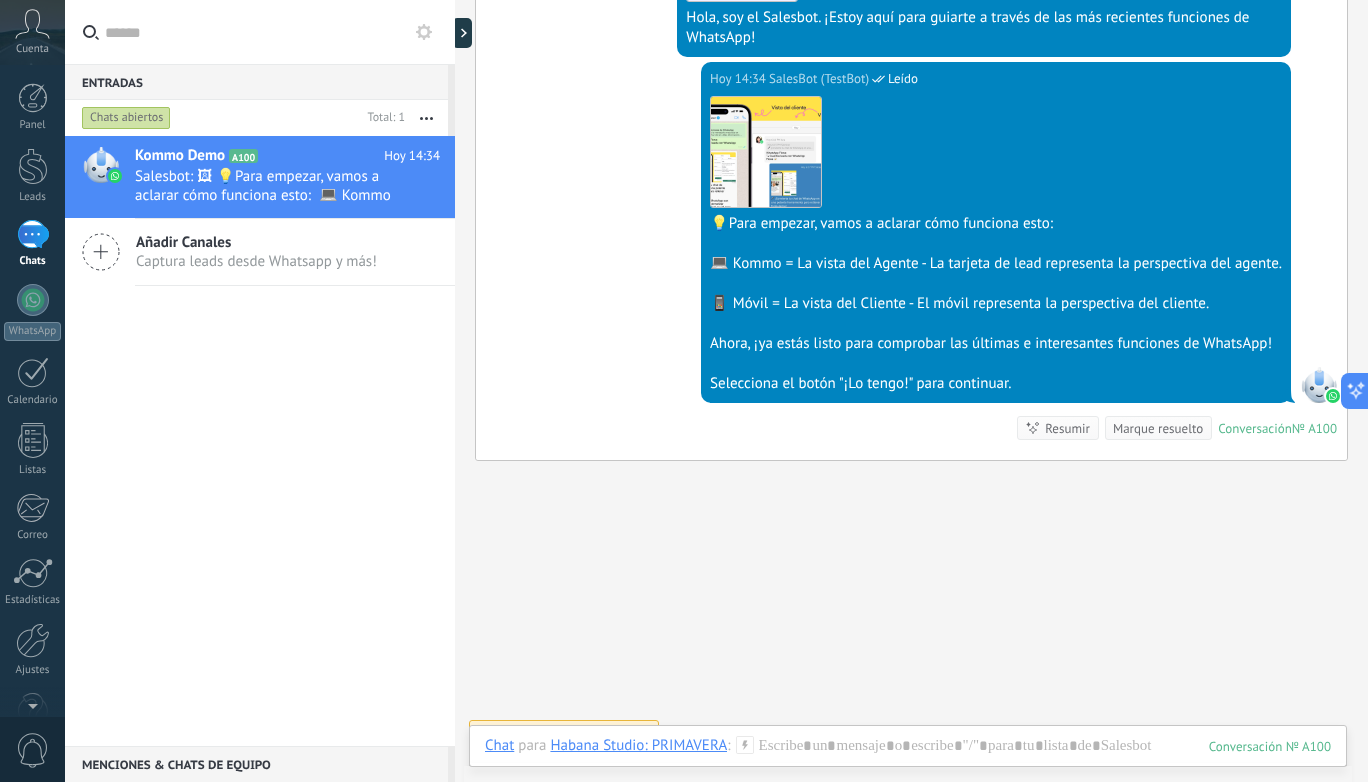 click on "Marque resuelto" at bounding box center (1158, 428) 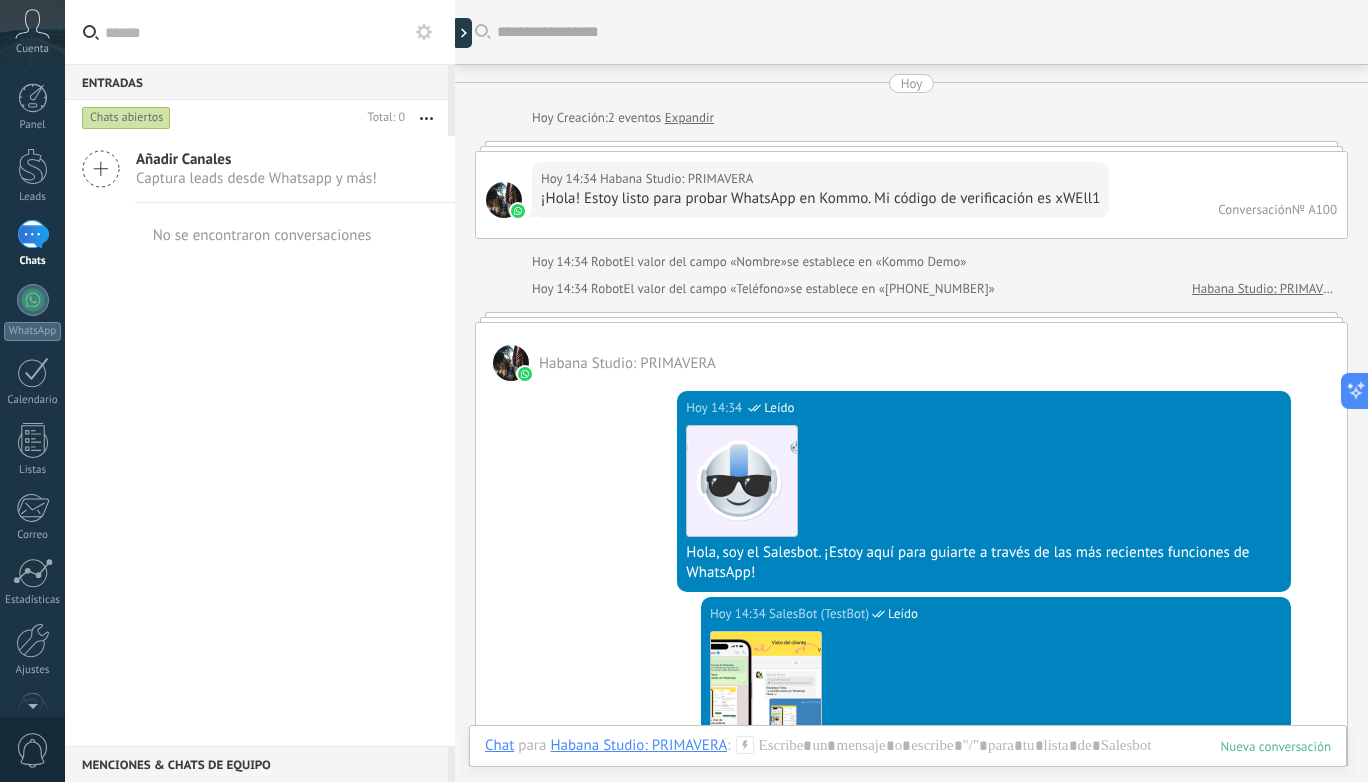 scroll, scrollTop: 0, scrollLeft: 0, axis: both 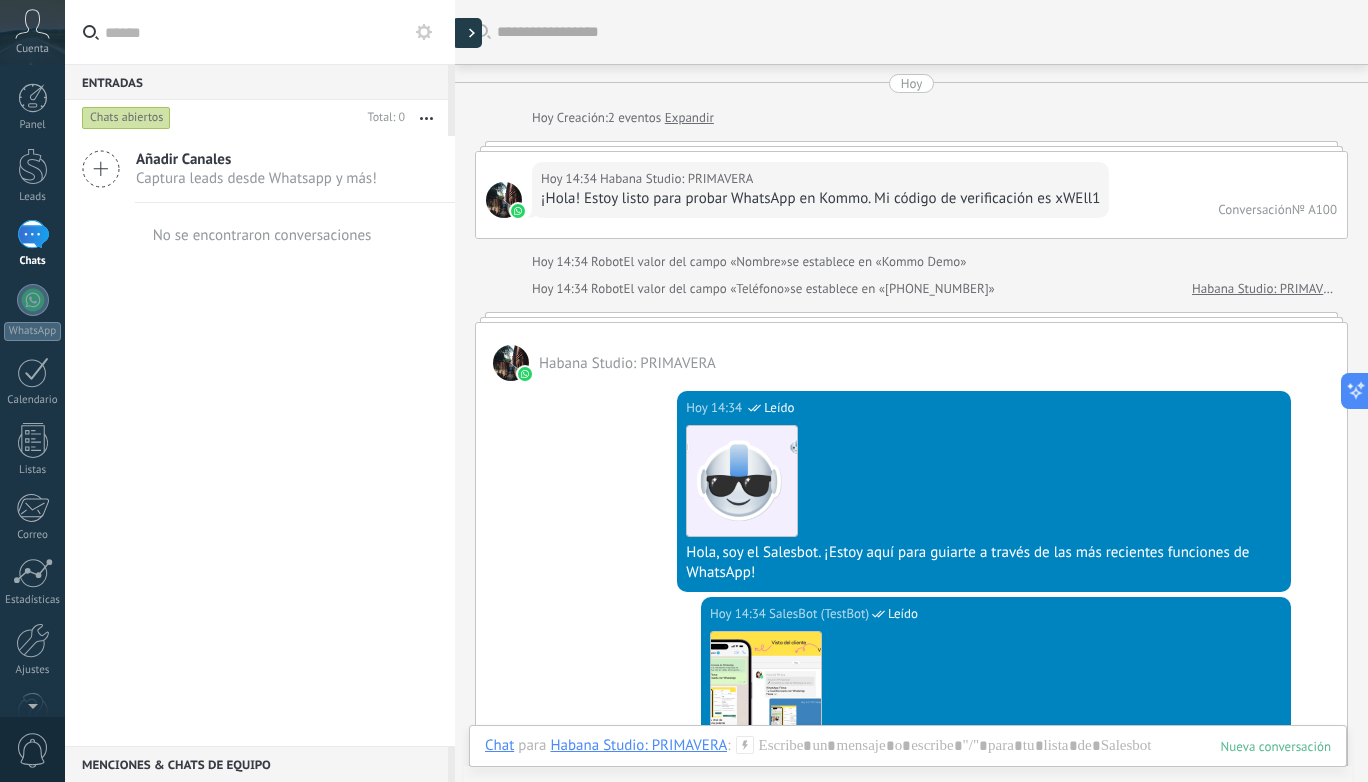 click at bounding box center (467, 33) 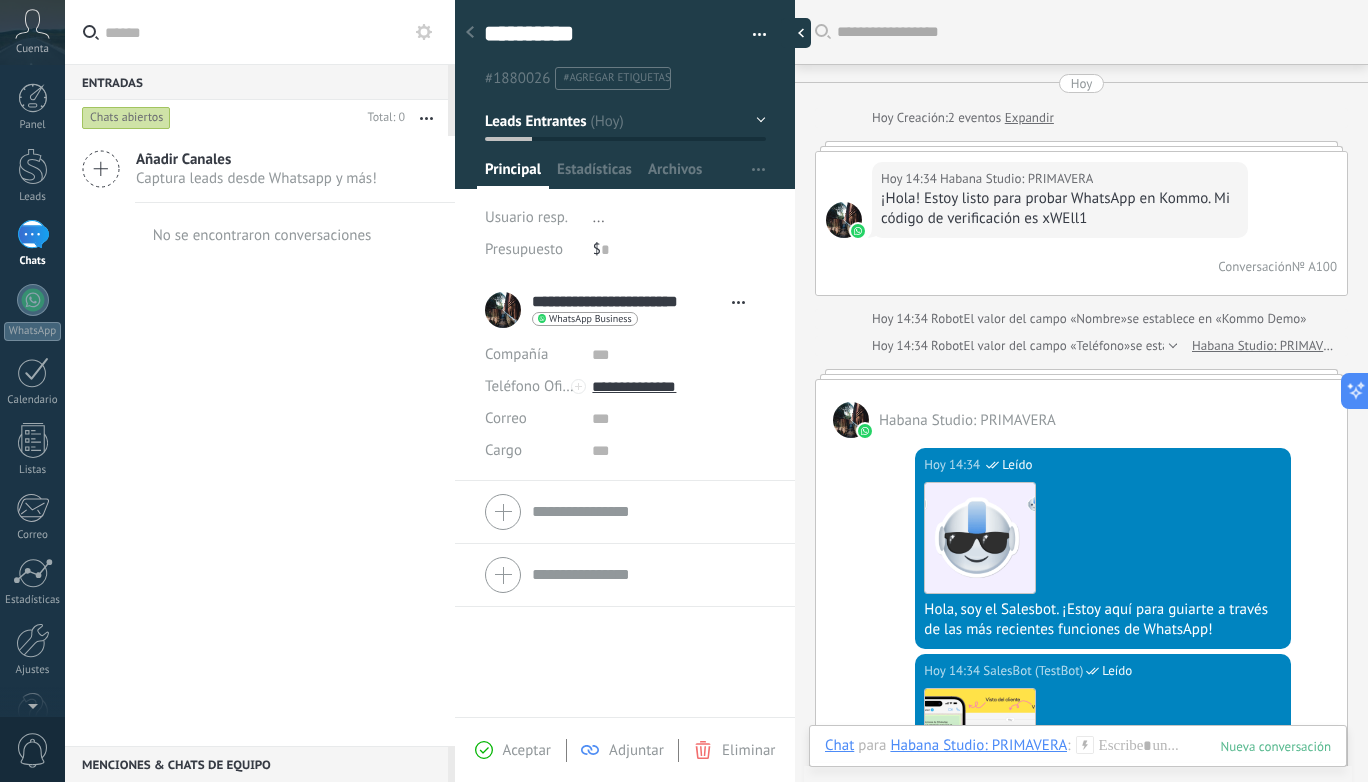 scroll, scrollTop: 30, scrollLeft: 0, axis: vertical 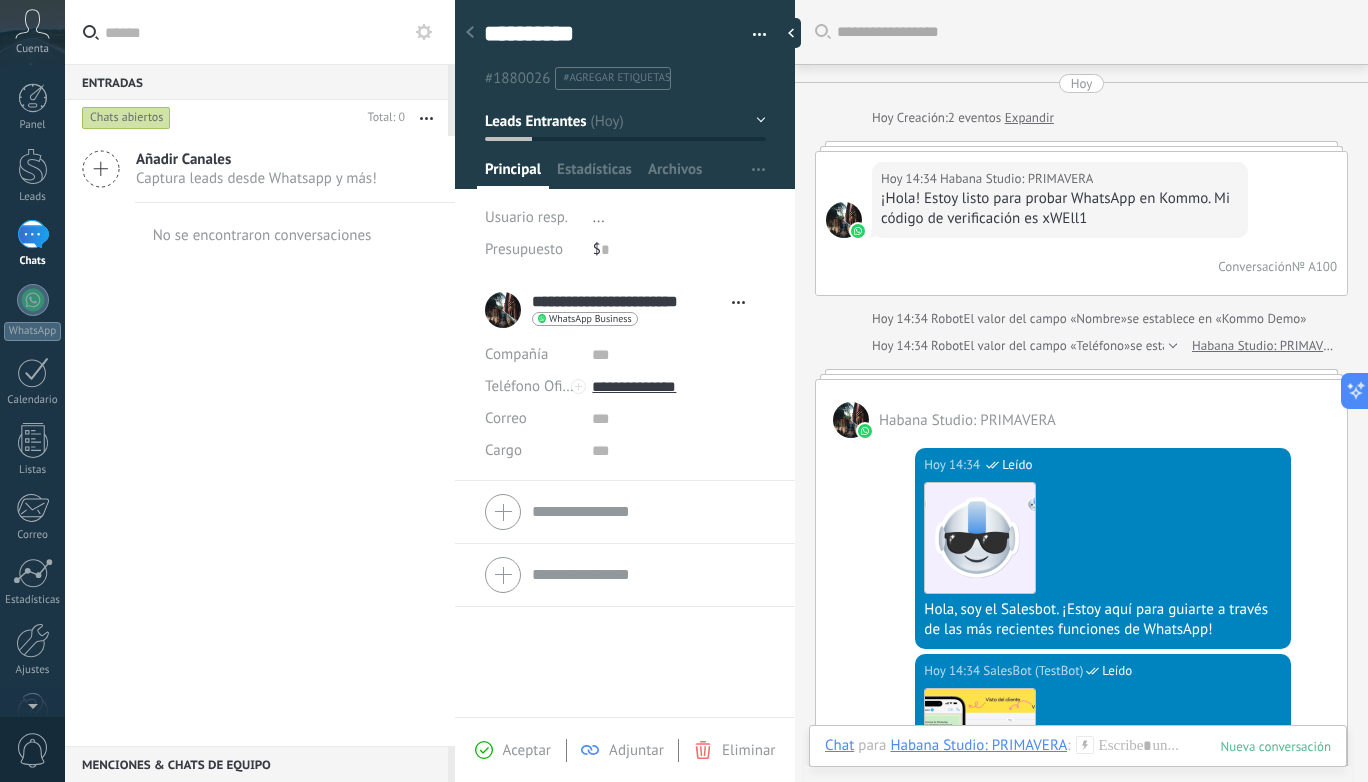 click on "1" at bounding box center (33, 234) 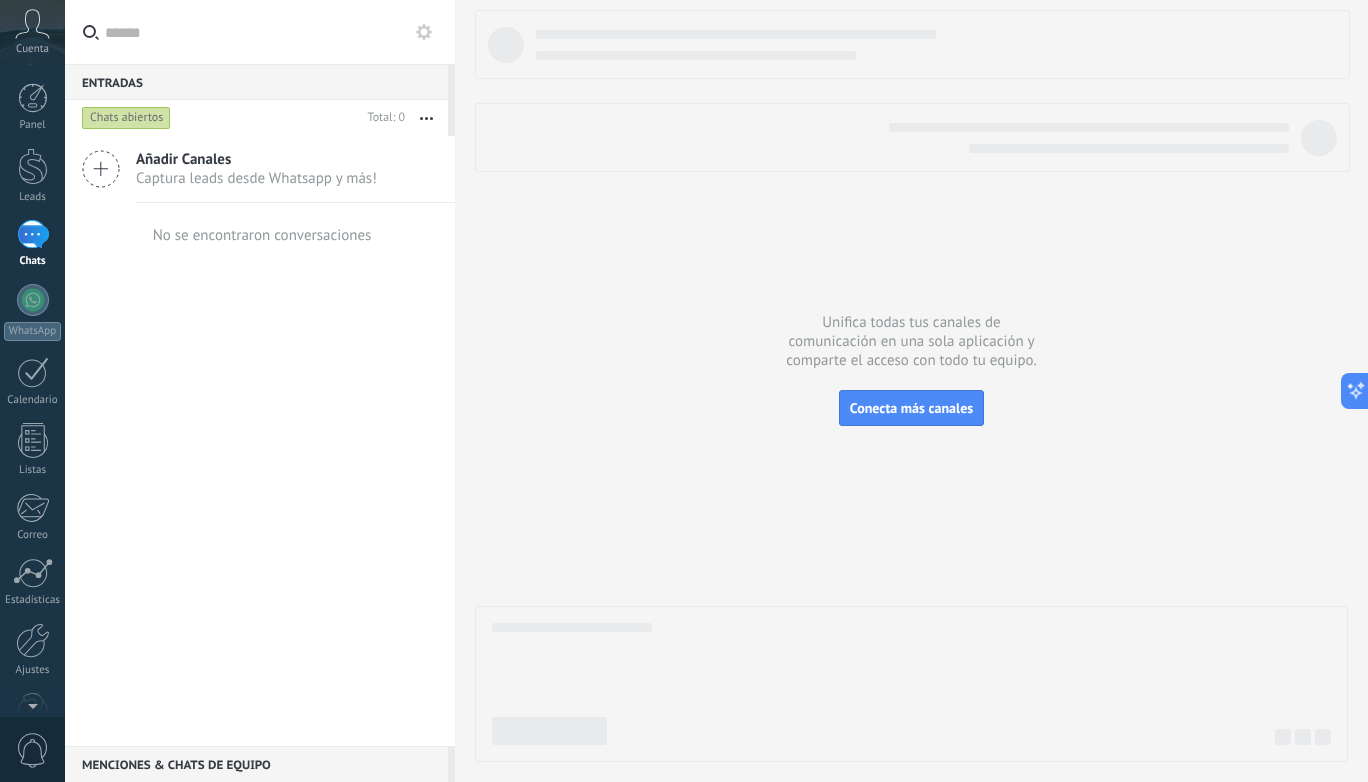 click on "Añadir Canales" at bounding box center [256, 159] 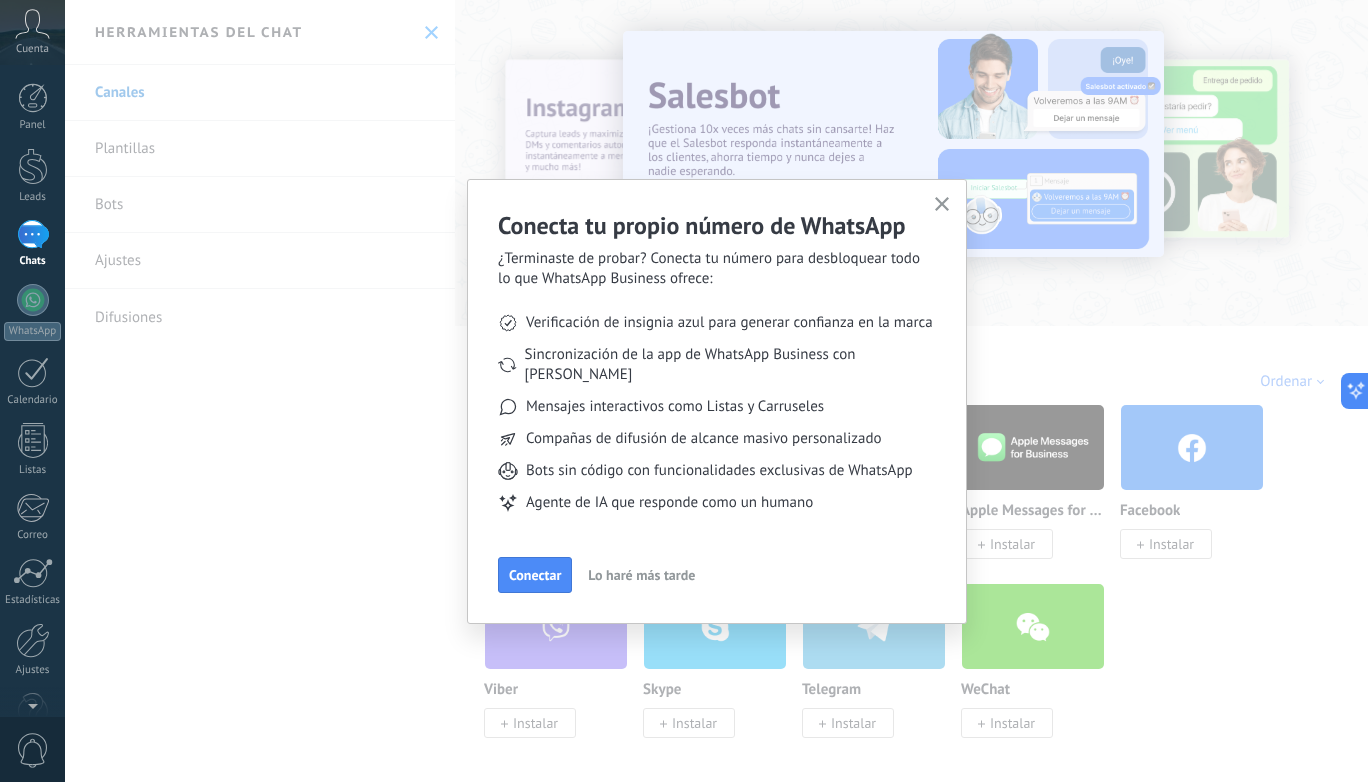 click 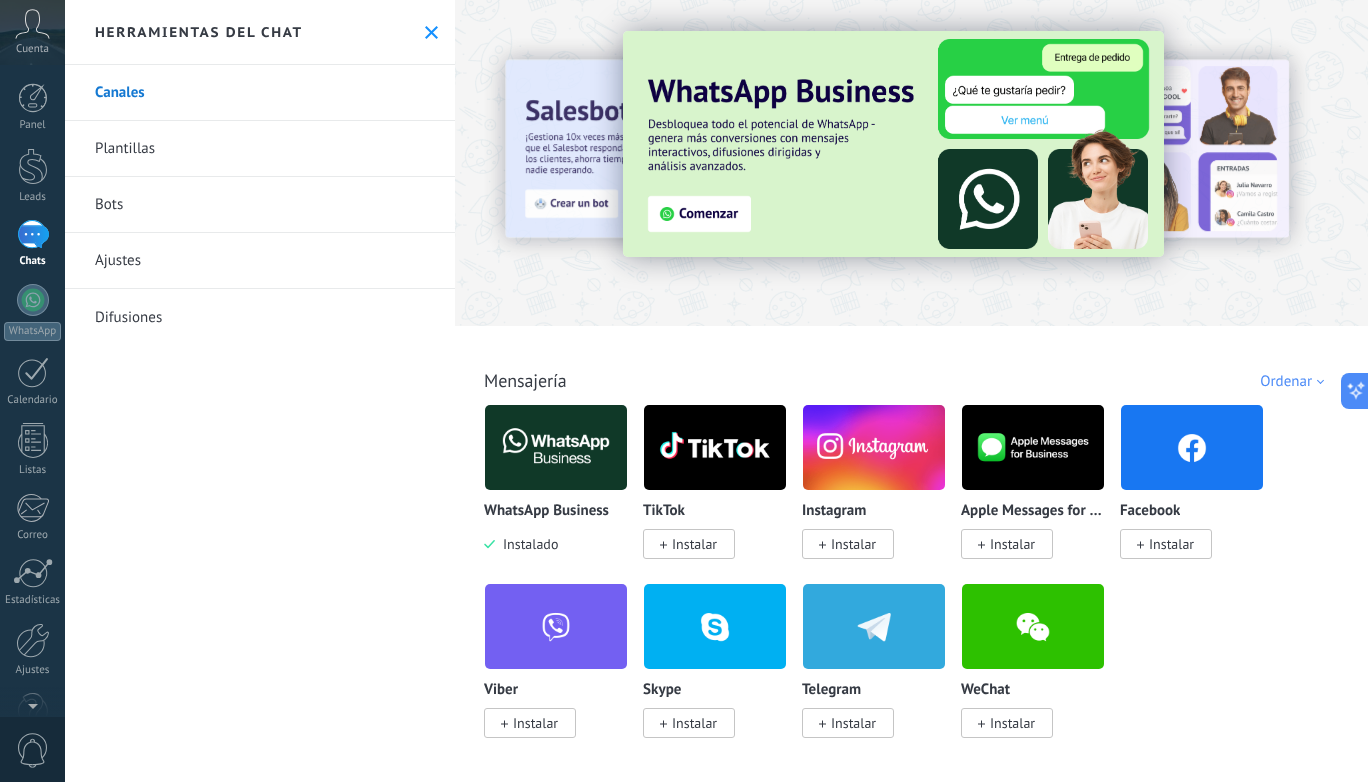 scroll, scrollTop: 0, scrollLeft: 0, axis: both 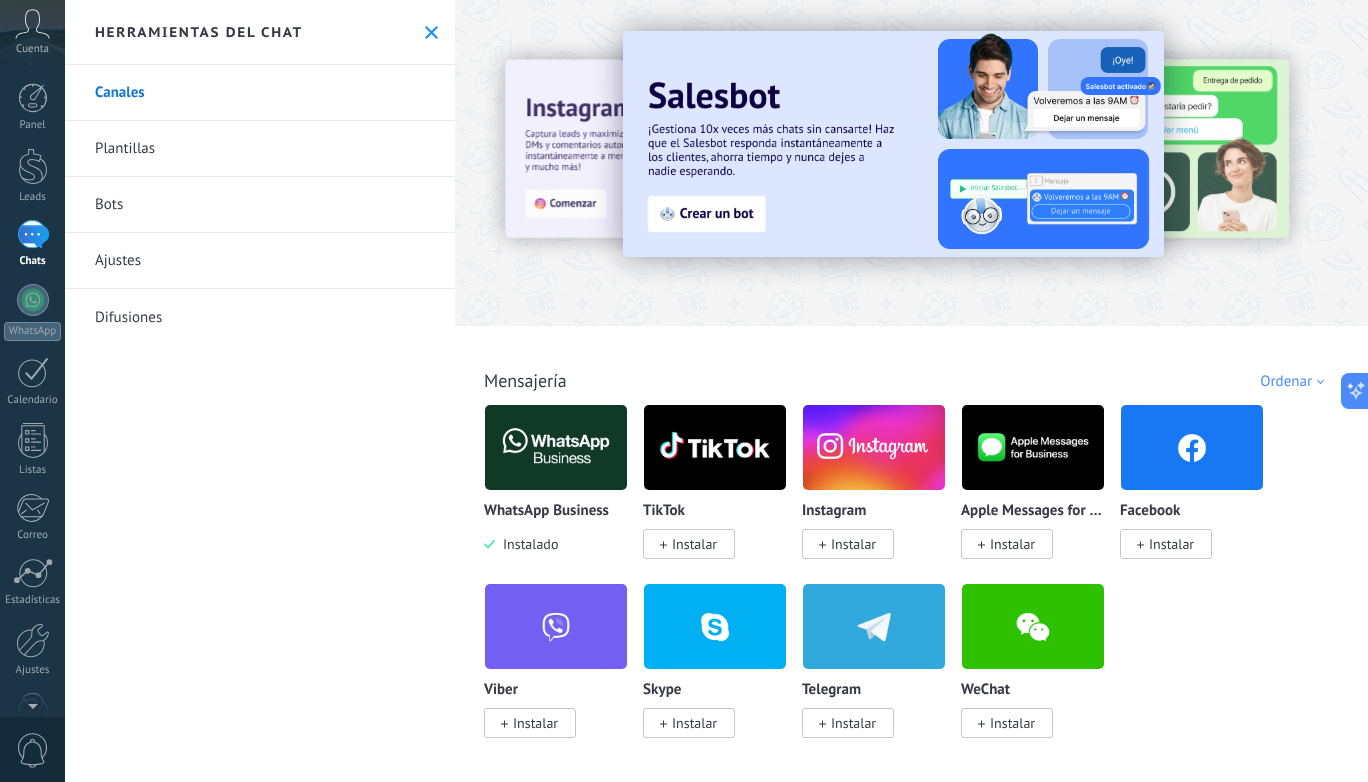 click on "Plantillas" at bounding box center (260, 149) 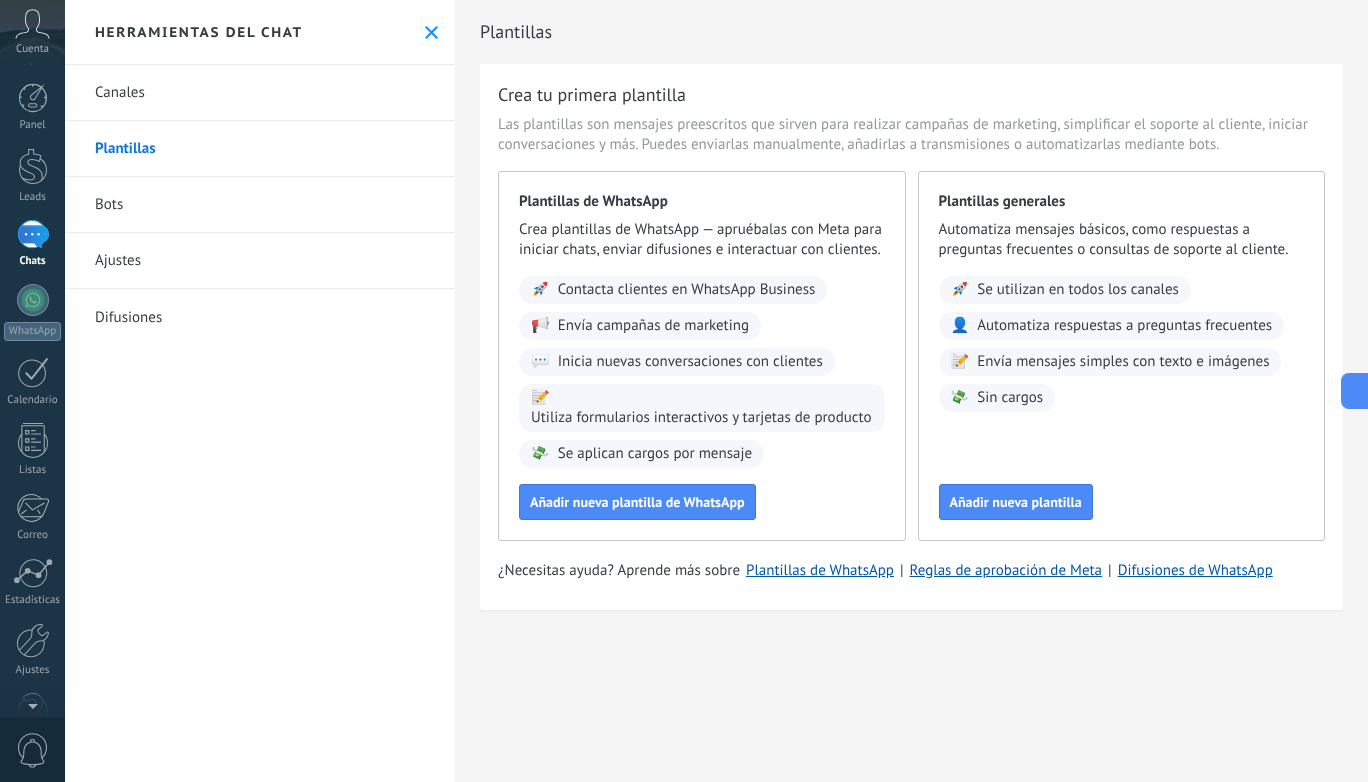 click on "Bots" at bounding box center (260, 205) 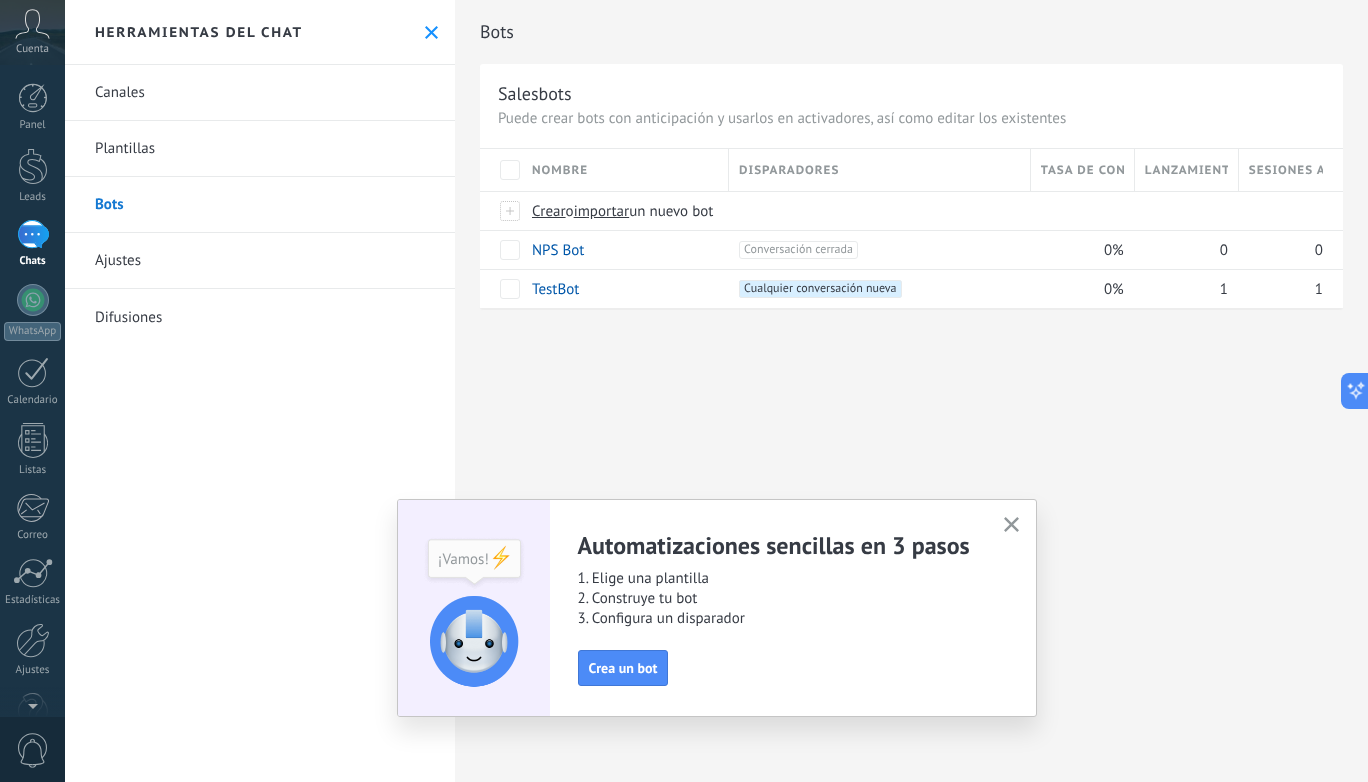 click 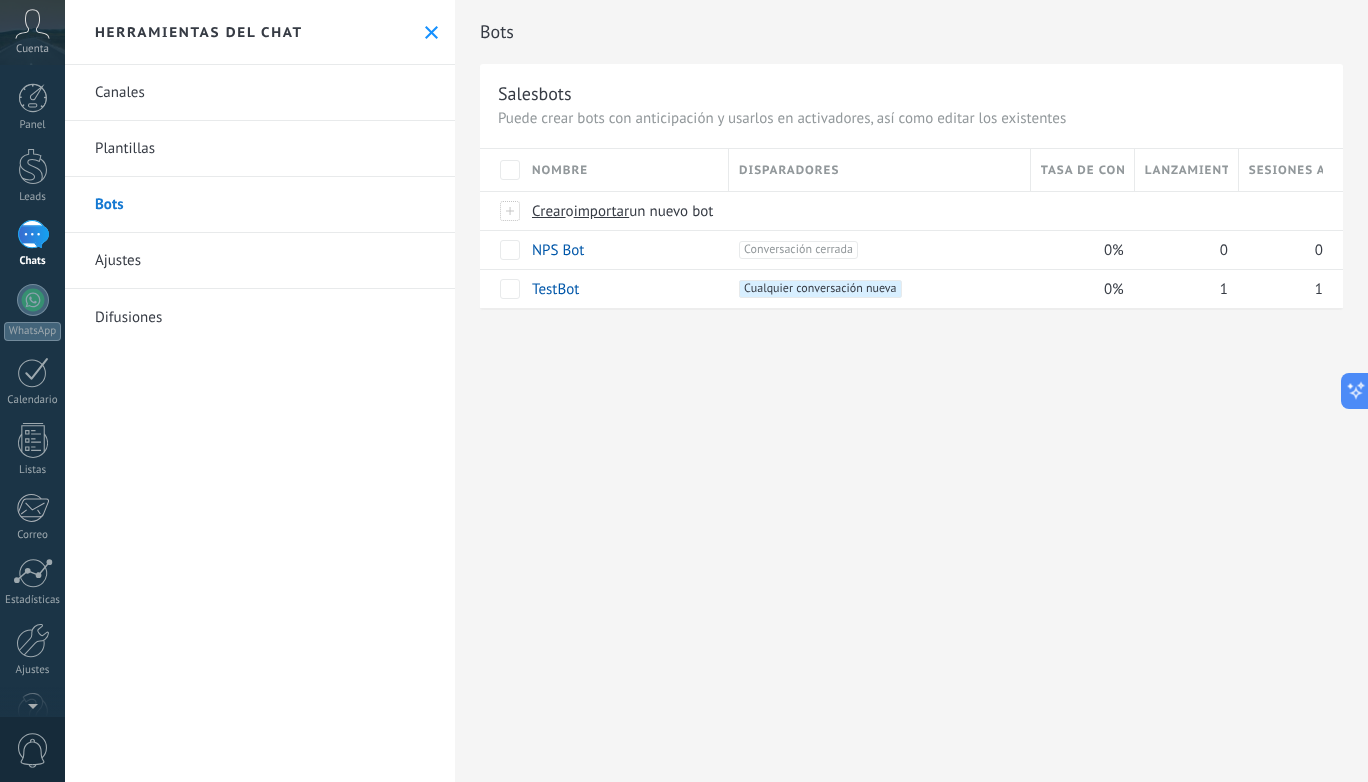 scroll, scrollTop: 0, scrollLeft: 0, axis: both 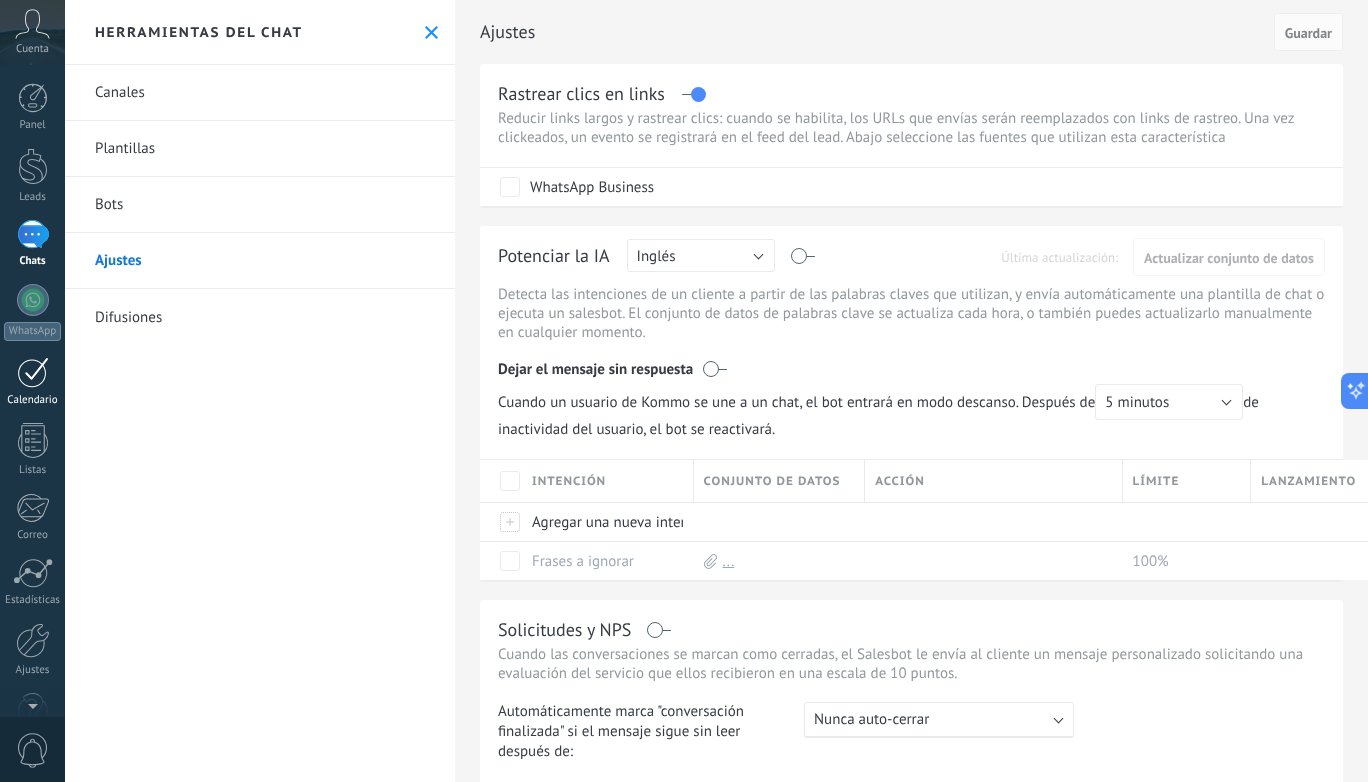 click on "Calendario" at bounding box center [32, 382] 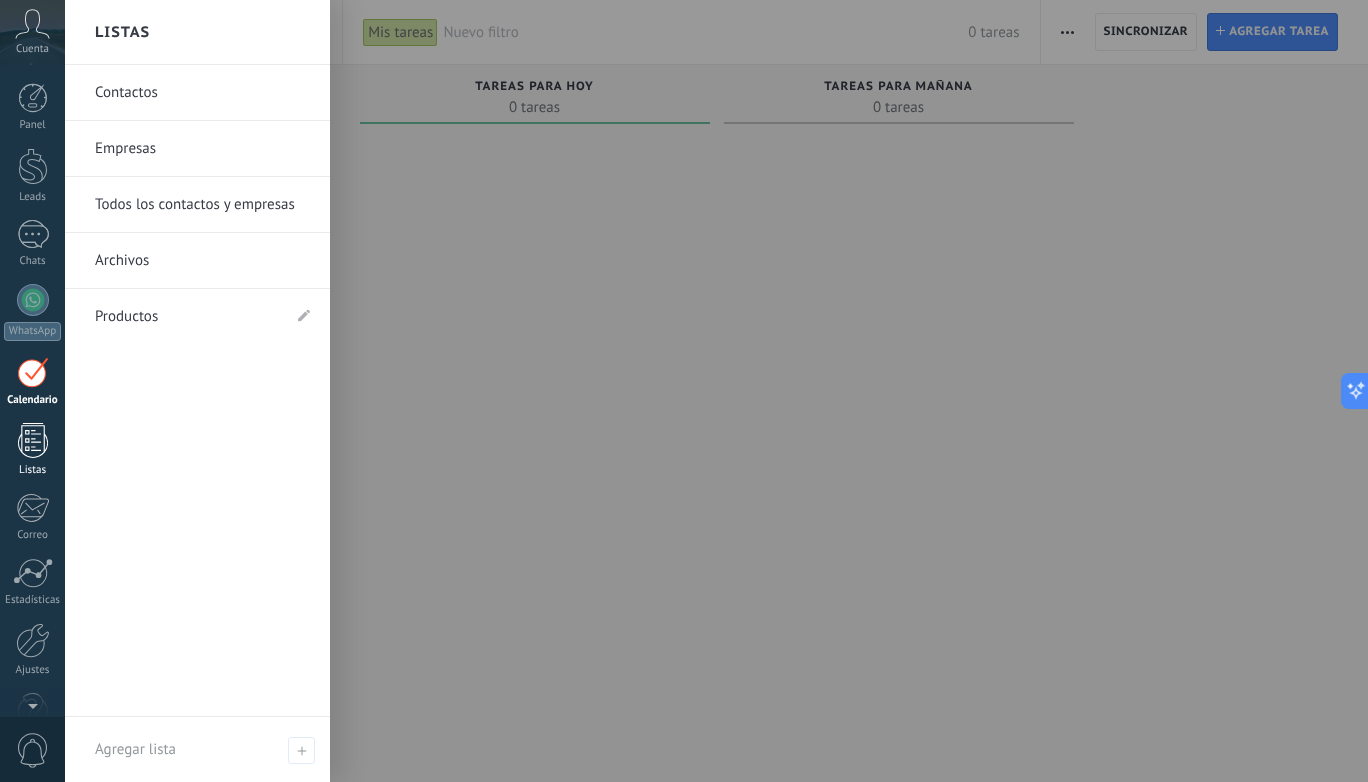 click at bounding box center (33, 440) 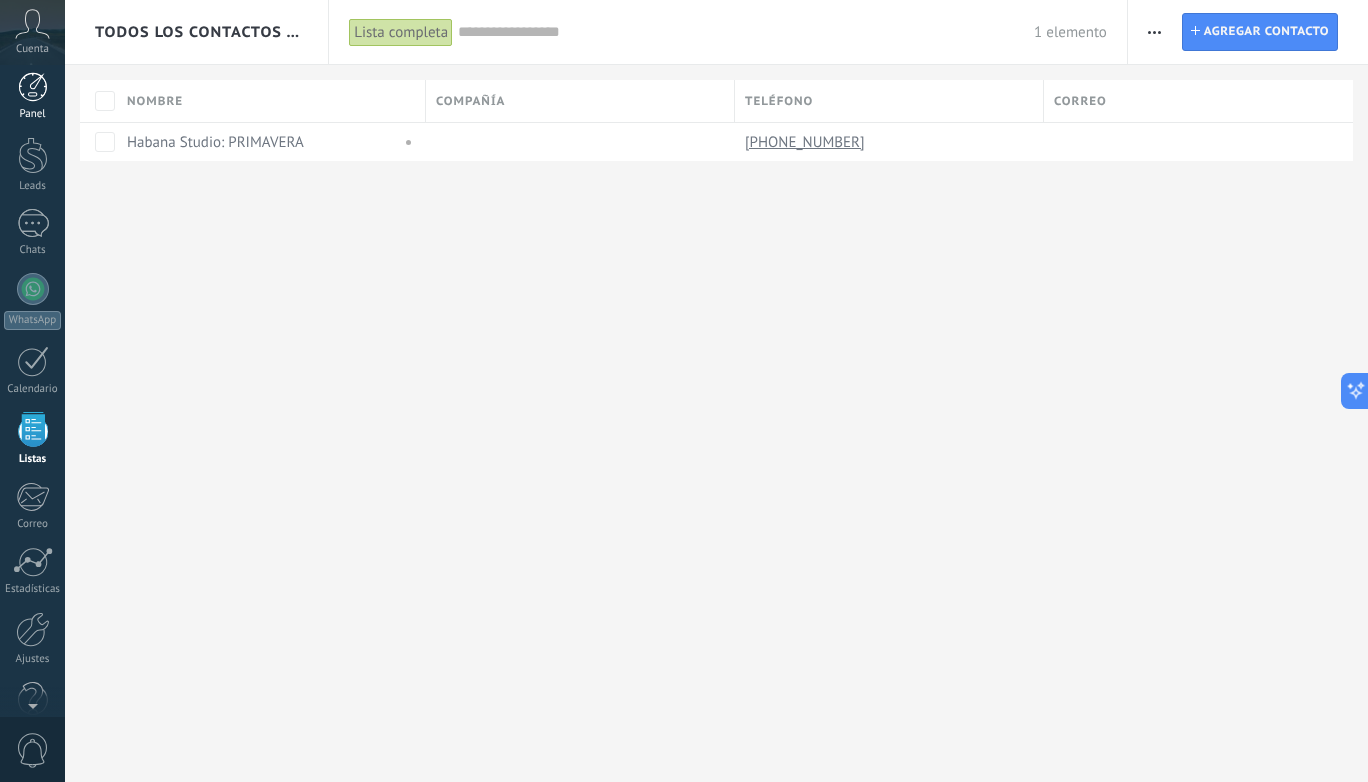 scroll, scrollTop: 0, scrollLeft: 0, axis: both 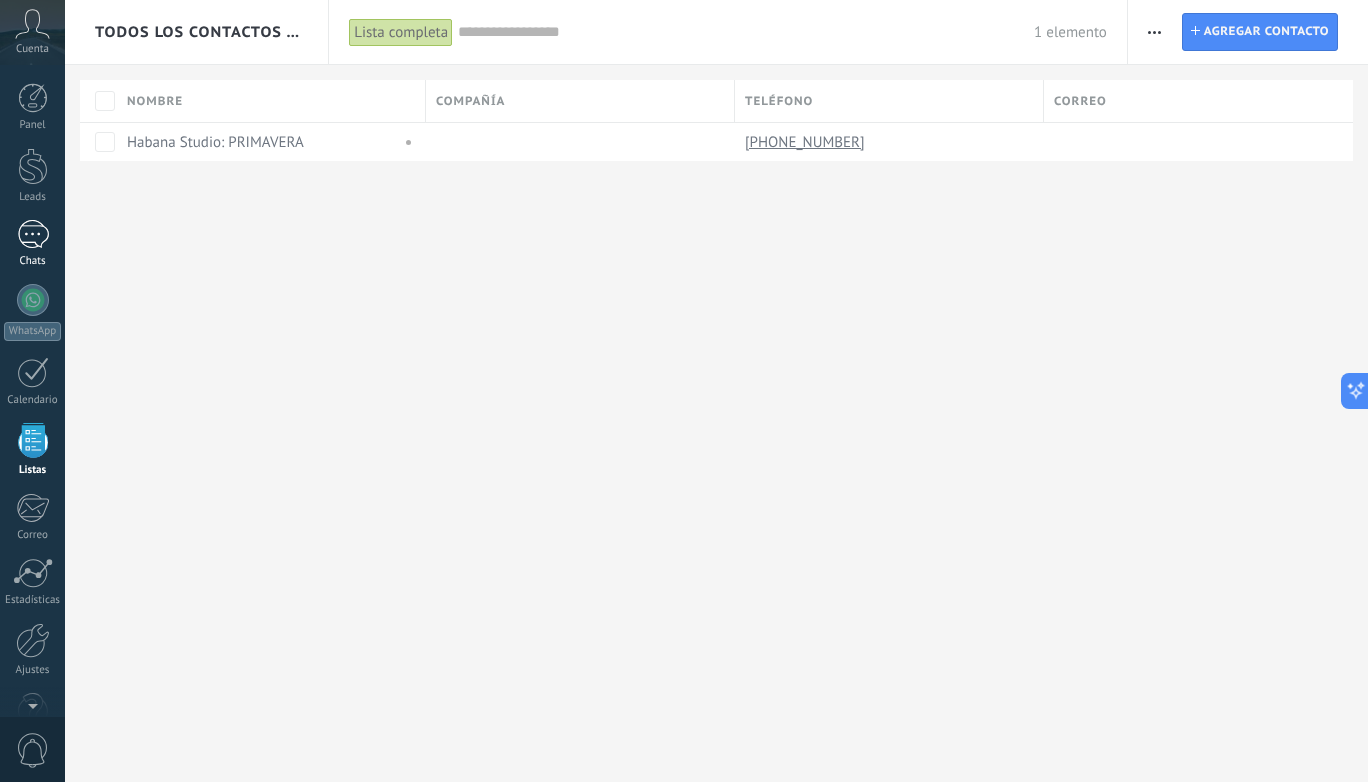 click on "1" at bounding box center [33, 234] 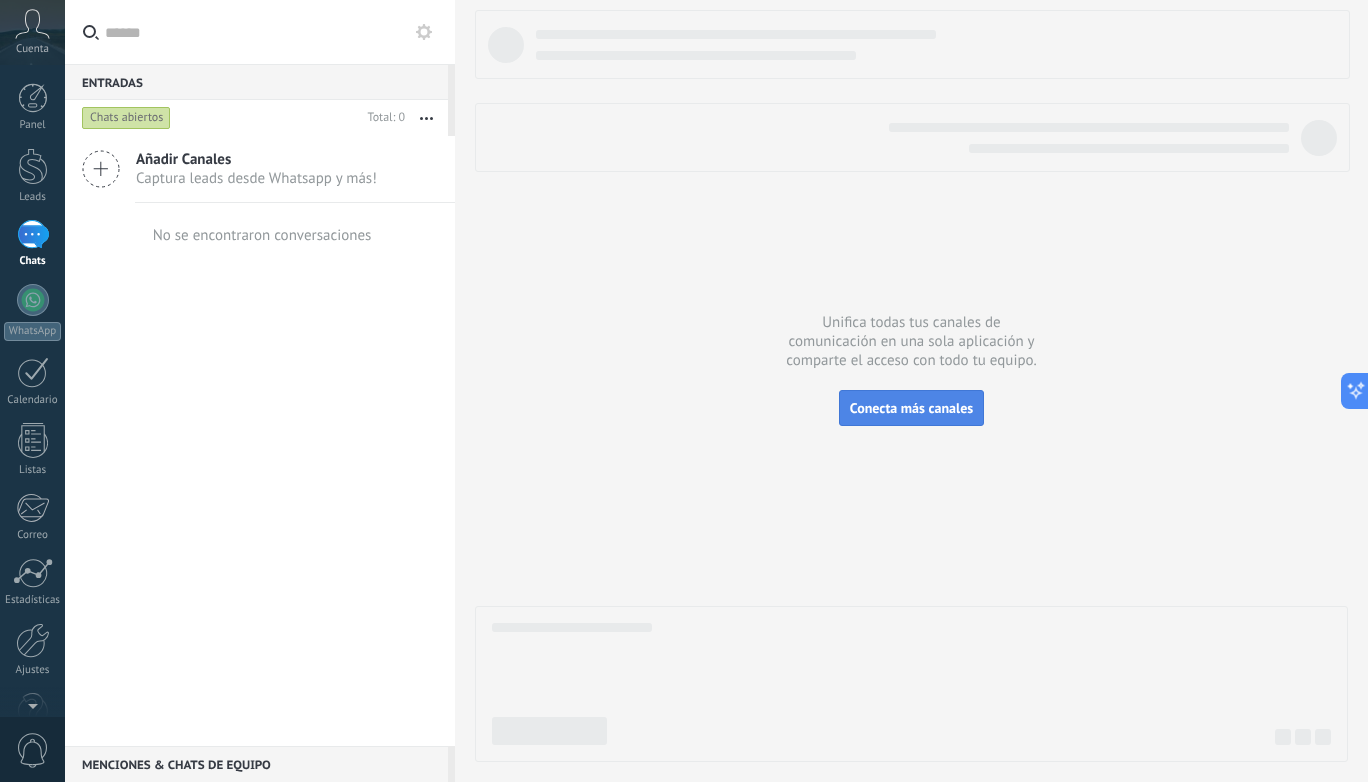 click on "Conecta más canales" at bounding box center [911, 408] 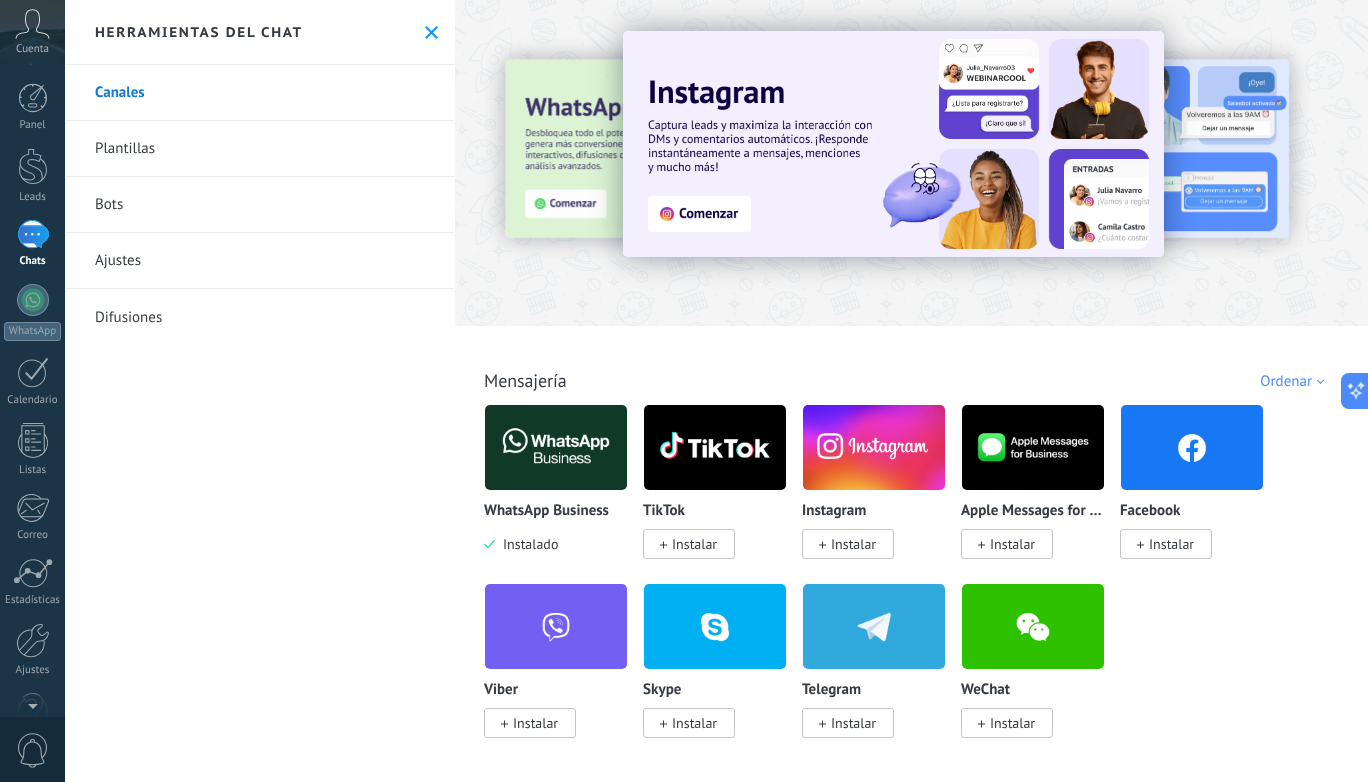 click at bounding box center (556, 447) 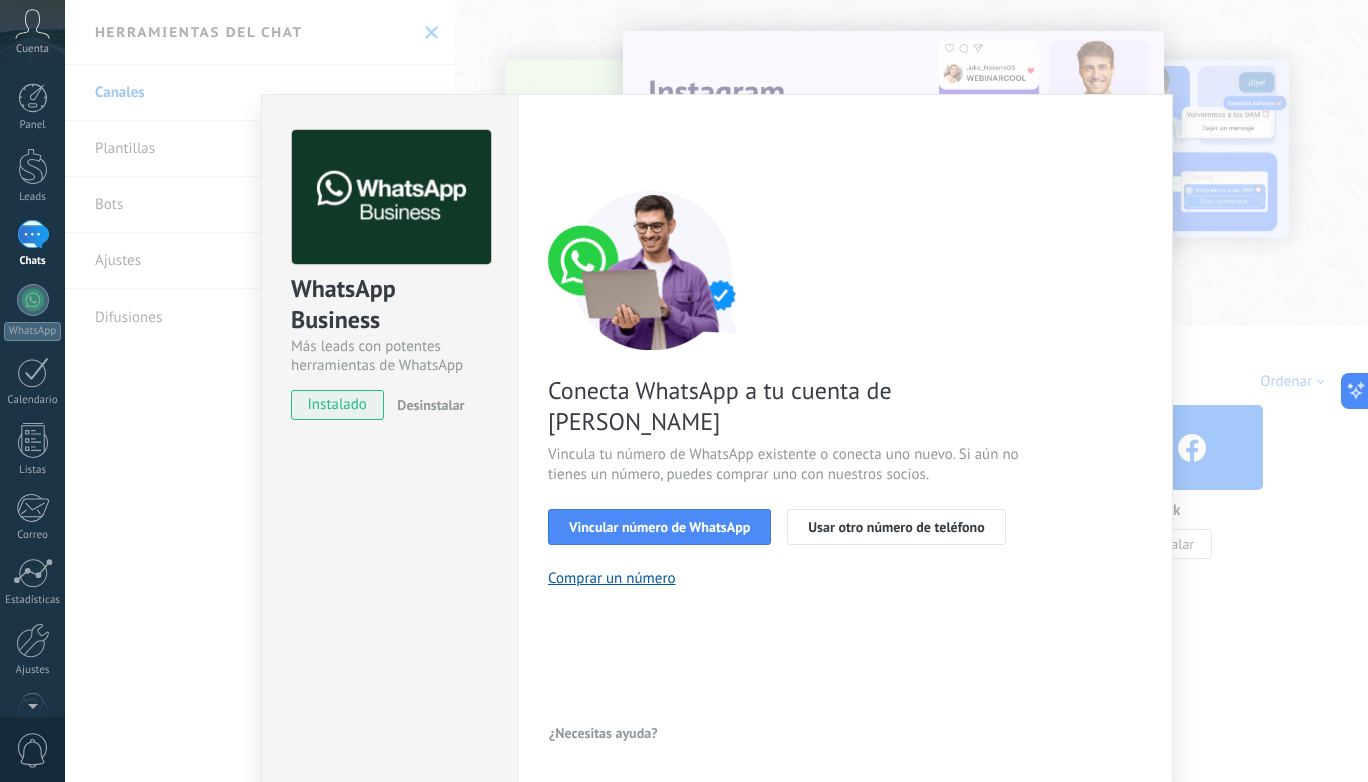 click on "instalado" at bounding box center (337, 405) 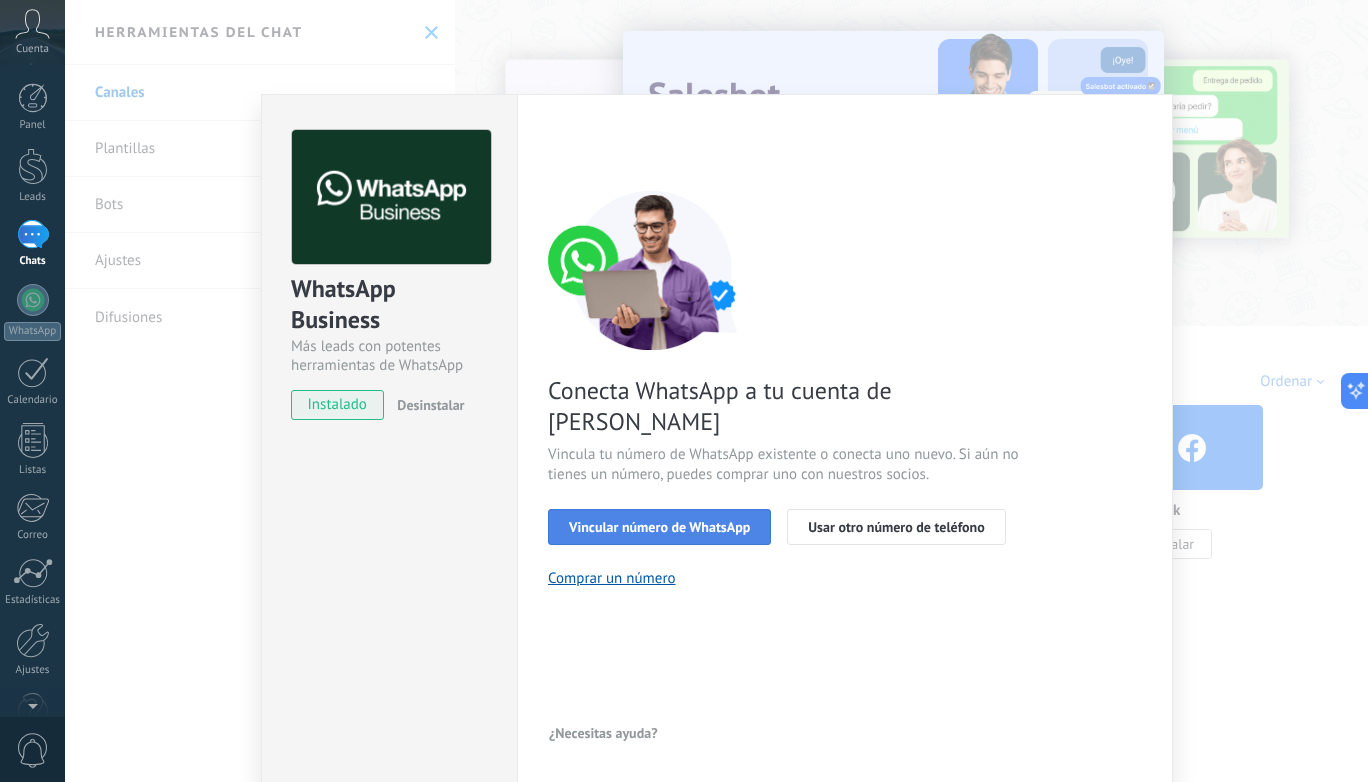 click on "Vincular número de WhatsApp" at bounding box center [659, 527] 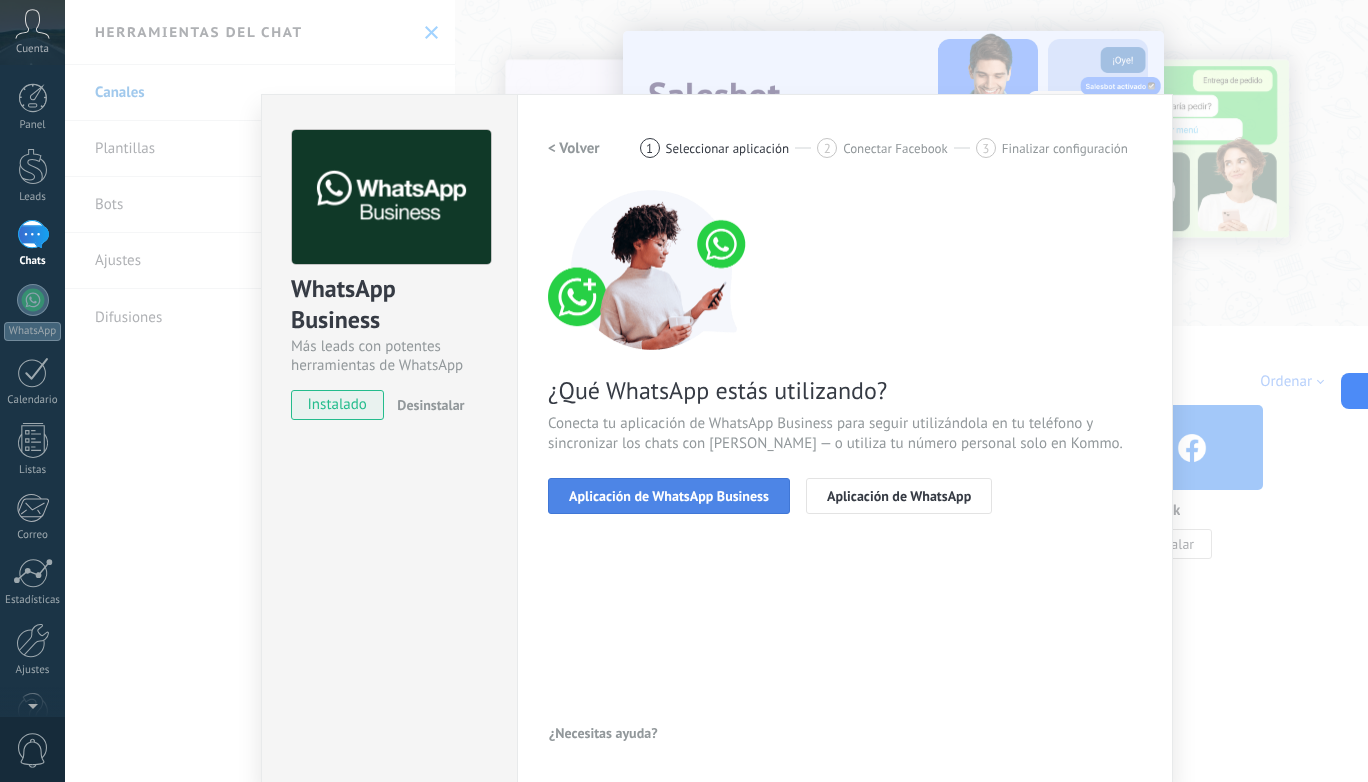 click on "Aplicación de WhatsApp Business" at bounding box center [669, 496] 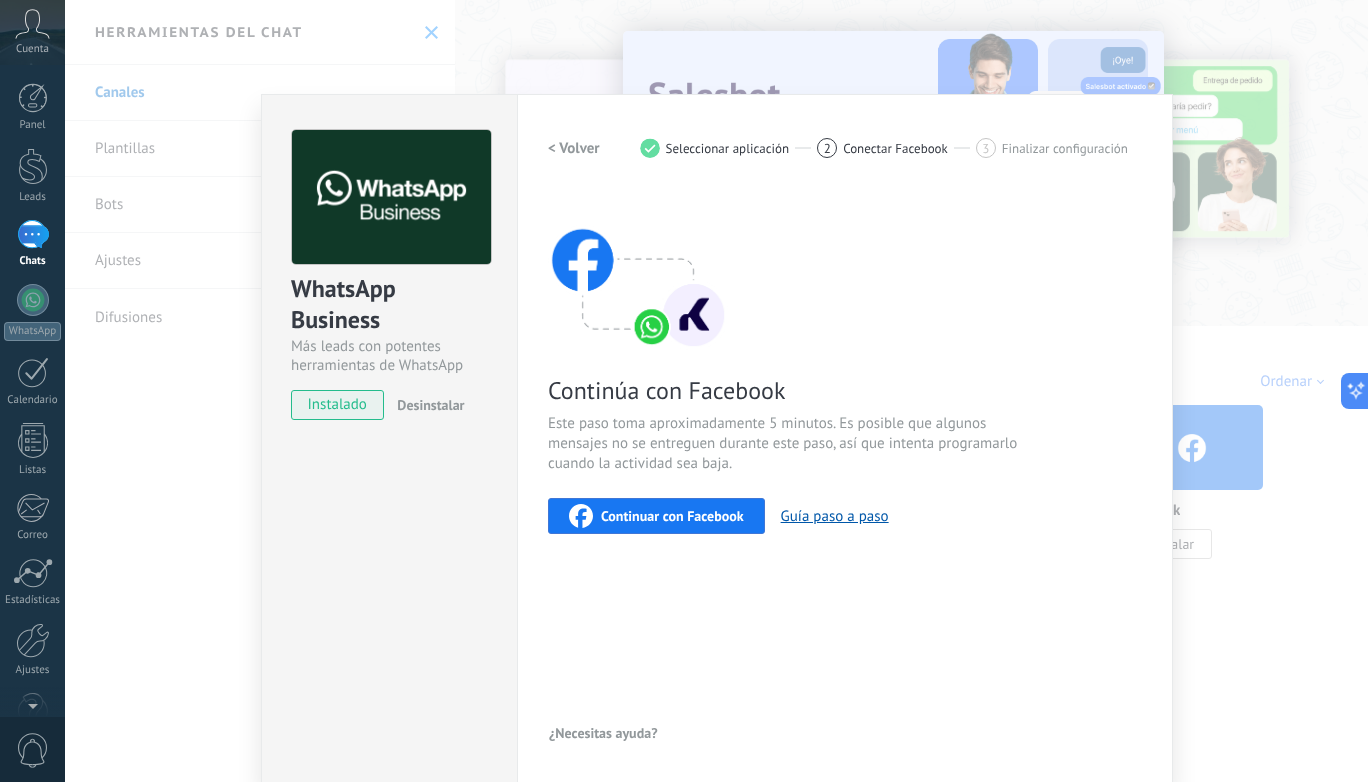 click on "Continuar con Facebook" at bounding box center [672, 516] 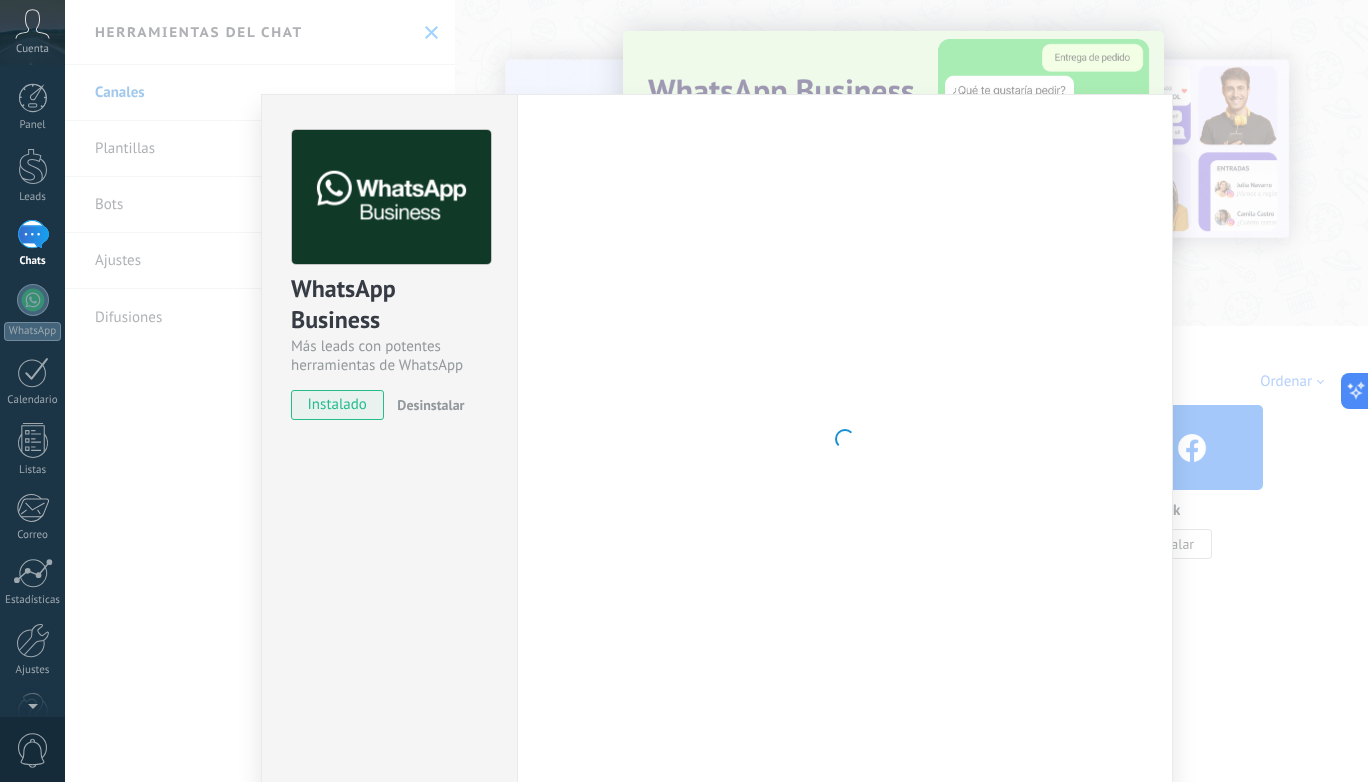 click on "WhatsApp Business Más leads con potentes herramientas de WhatsApp instalado Desinstalar Configuraciones Autorizaciones Esta pestaña registra a los usuarios que han concedido acceso a las integración a esta cuenta. Si deseas remover la posibilidad que un usuario pueda enviar solicitudes a la cuenta en nombre de esta integración, puedes revocar el acceso. Si el acceso a todos los usuarios es revocado, la integración dejará de funcionar. Esta aplicacion está instalada, pero nadie le ha dado acceso aun. WhatsApp Cloud API más _:  Guardar < Volver 1 Seleccionar aplicación 2 Conectar Facebook  3 Finalizar configuración Continúa con Facebook Este paso toma aproximadamente 5 minutos. Es posible que algunos mensajes no se entreguen durante este paso, así que intenta programarlo cuando la actividad sea baja. Continuar con Facebook Guía paso a paso ¿Necesitas ayuda?" at bounding box center (716, 391) 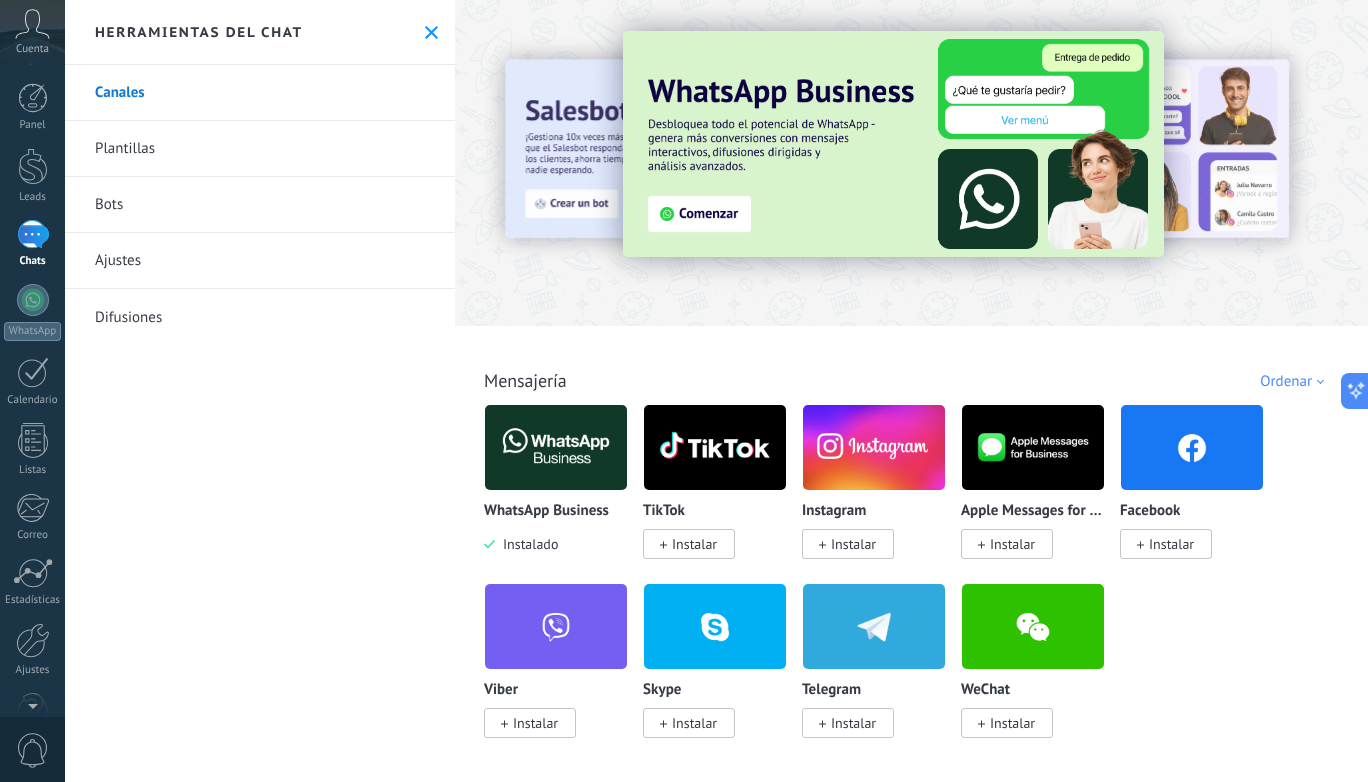 click at bounding box center (1192, 447) 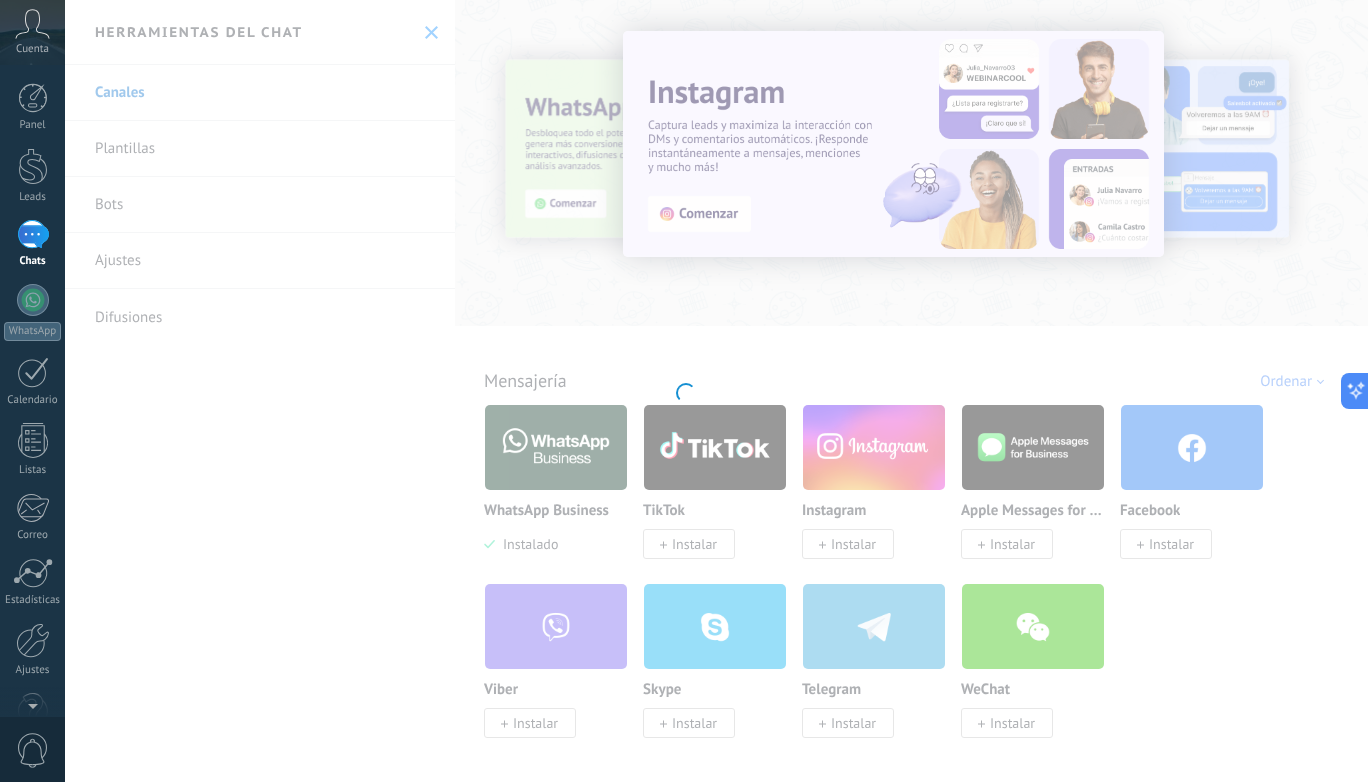 click at bounding box center (684, 391) 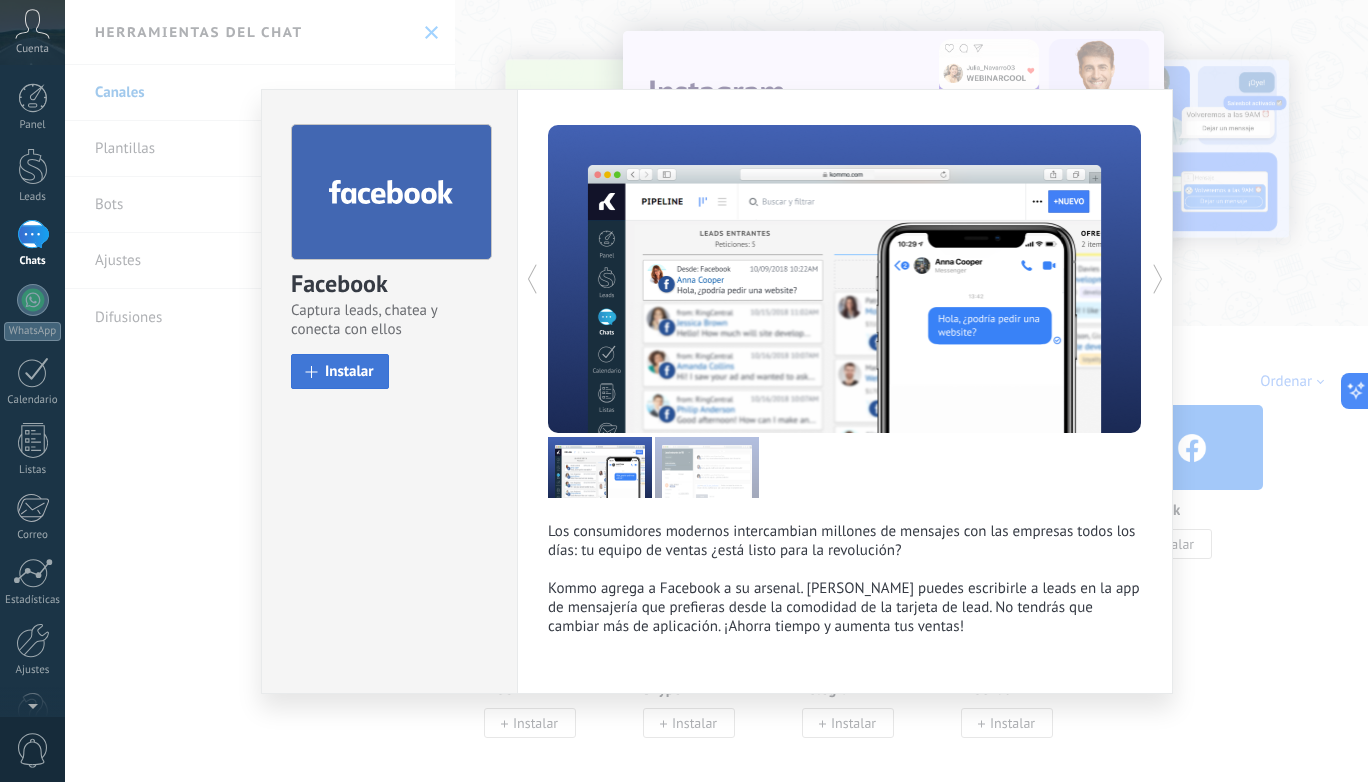 click on "Instalar" at bounding box center (349, 371) 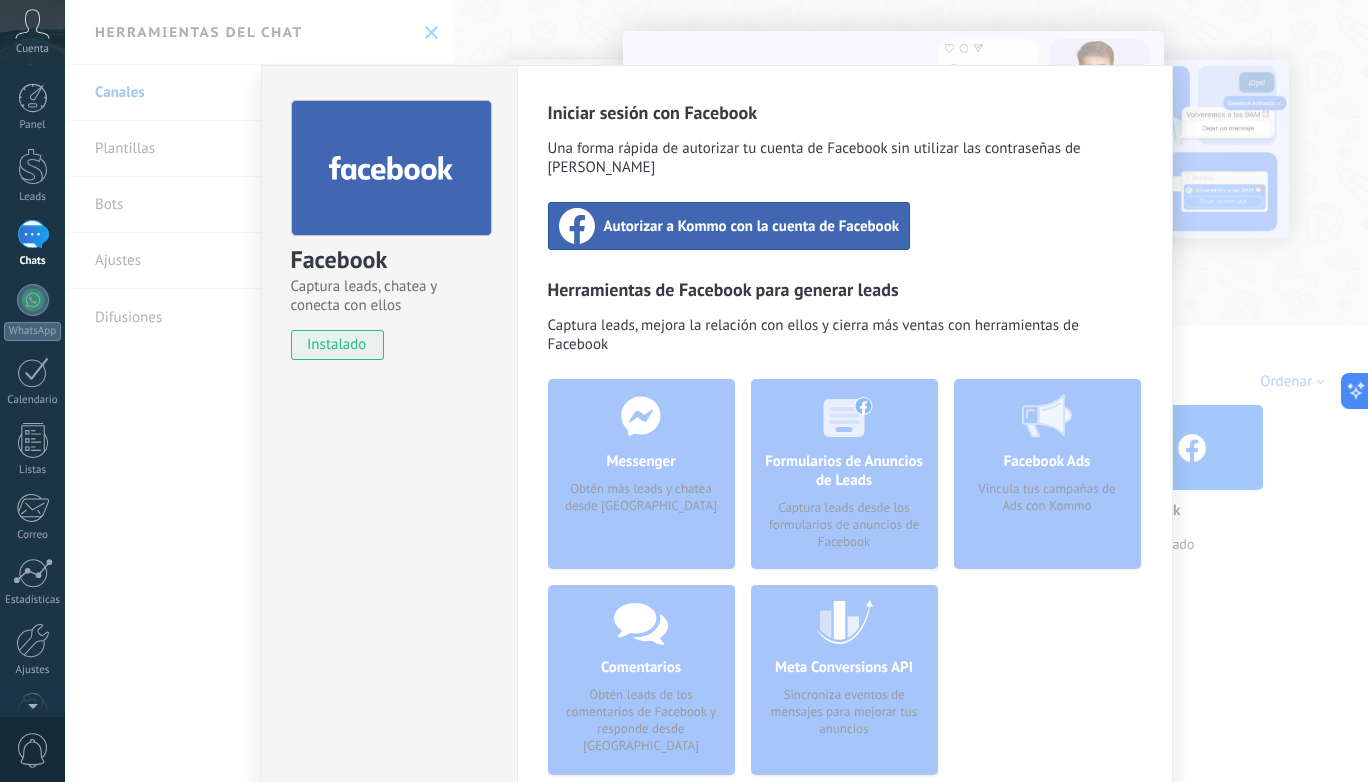 click on "Autorizar a Kommo con la cuenta de Facebook" at bounding box center [752, 226] 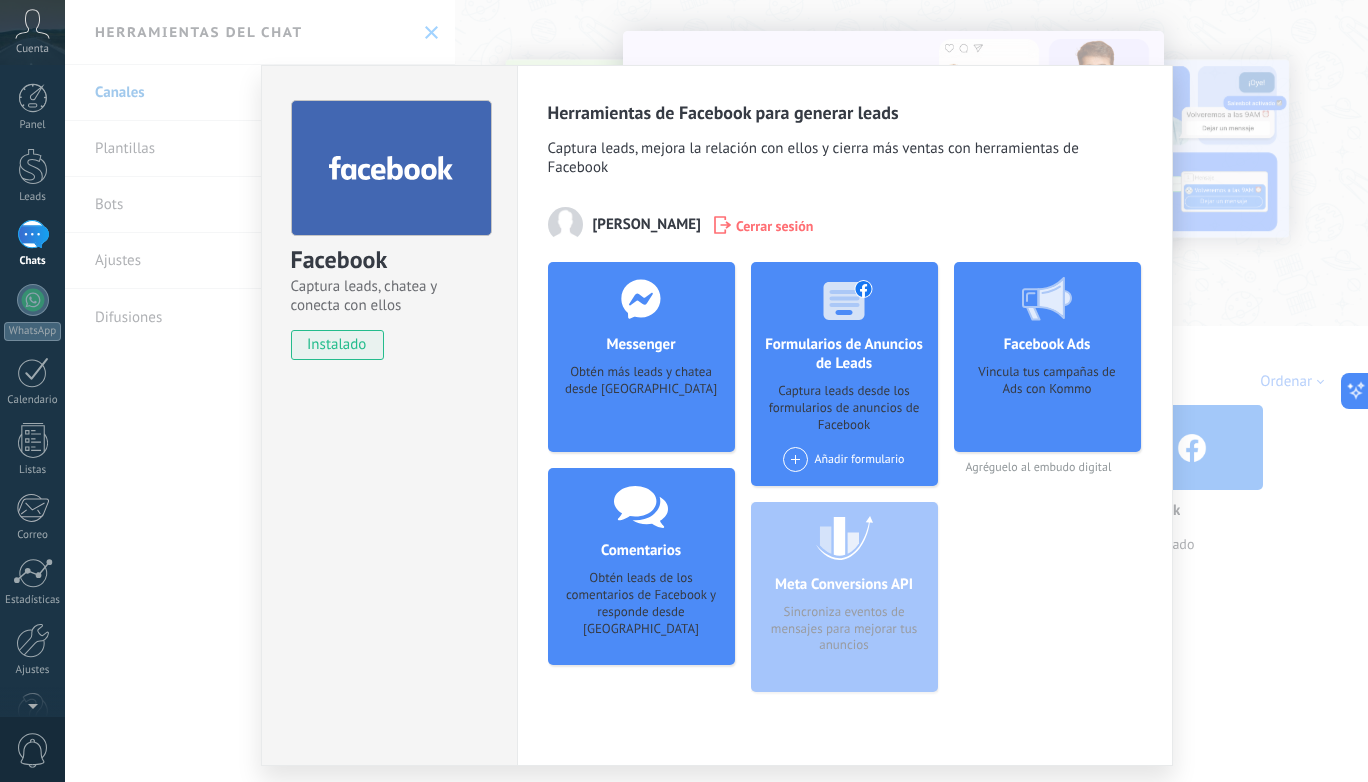 click on "Obtén más leads y chatea desde [GEOGRAPHIC_DATA]" at bounding box center [641, 394] 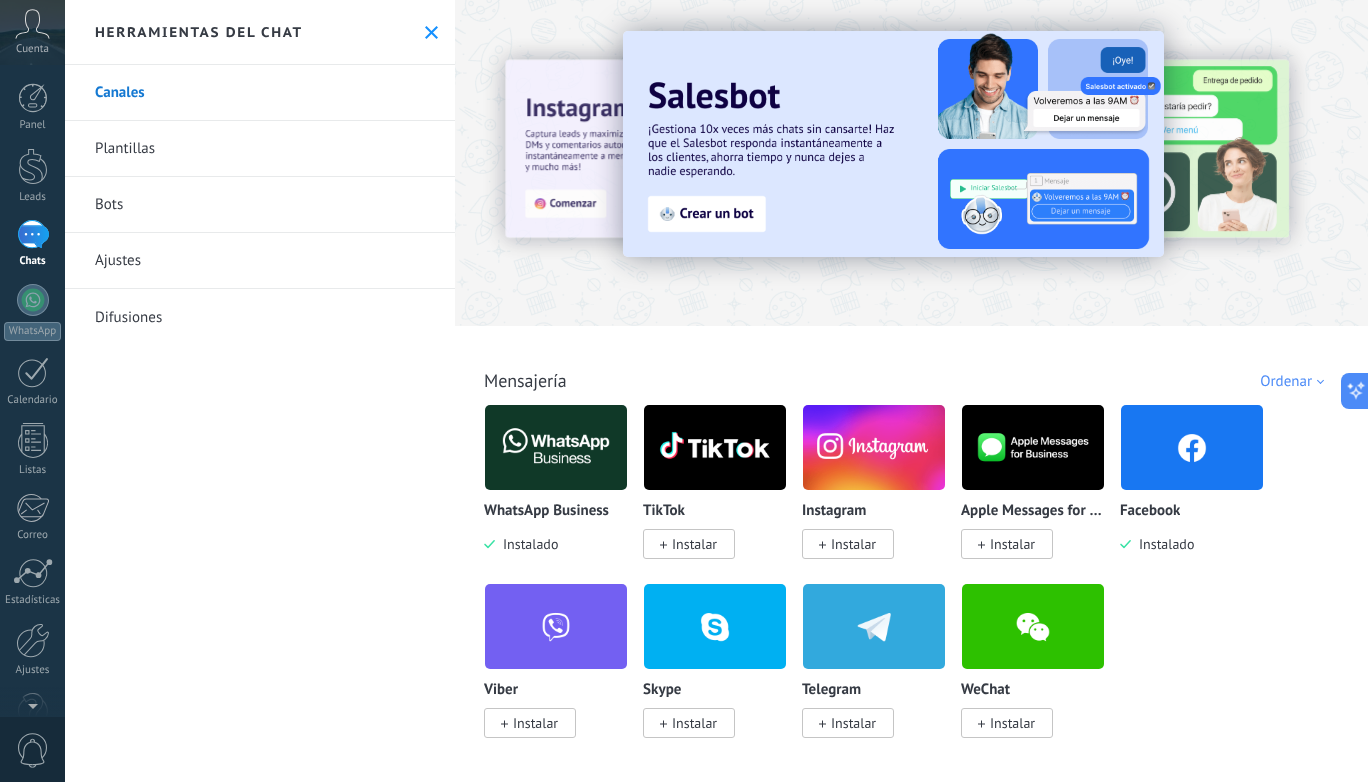 scroll, scrollTop: 0, scrollLeft: 0, axis: both 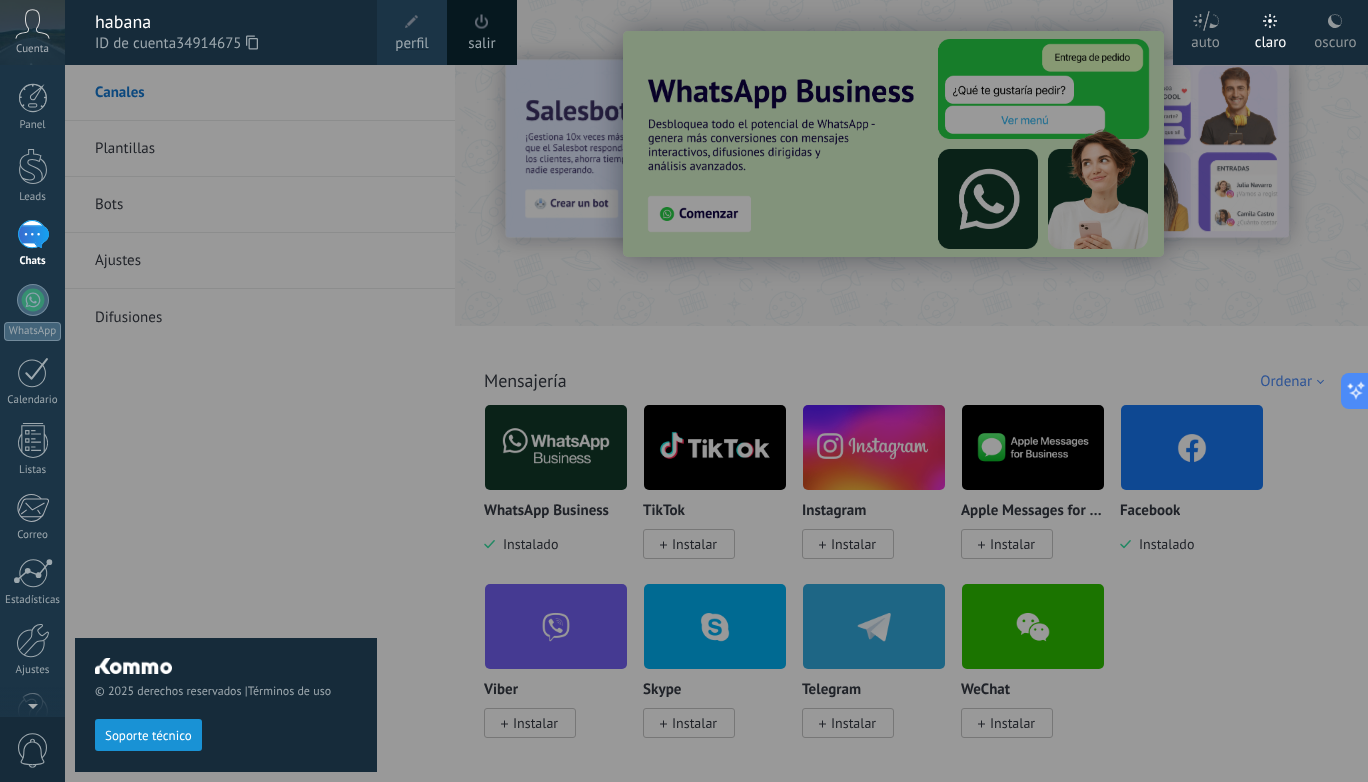 click on "Soporte técnico" at bounding box center (148, 736) 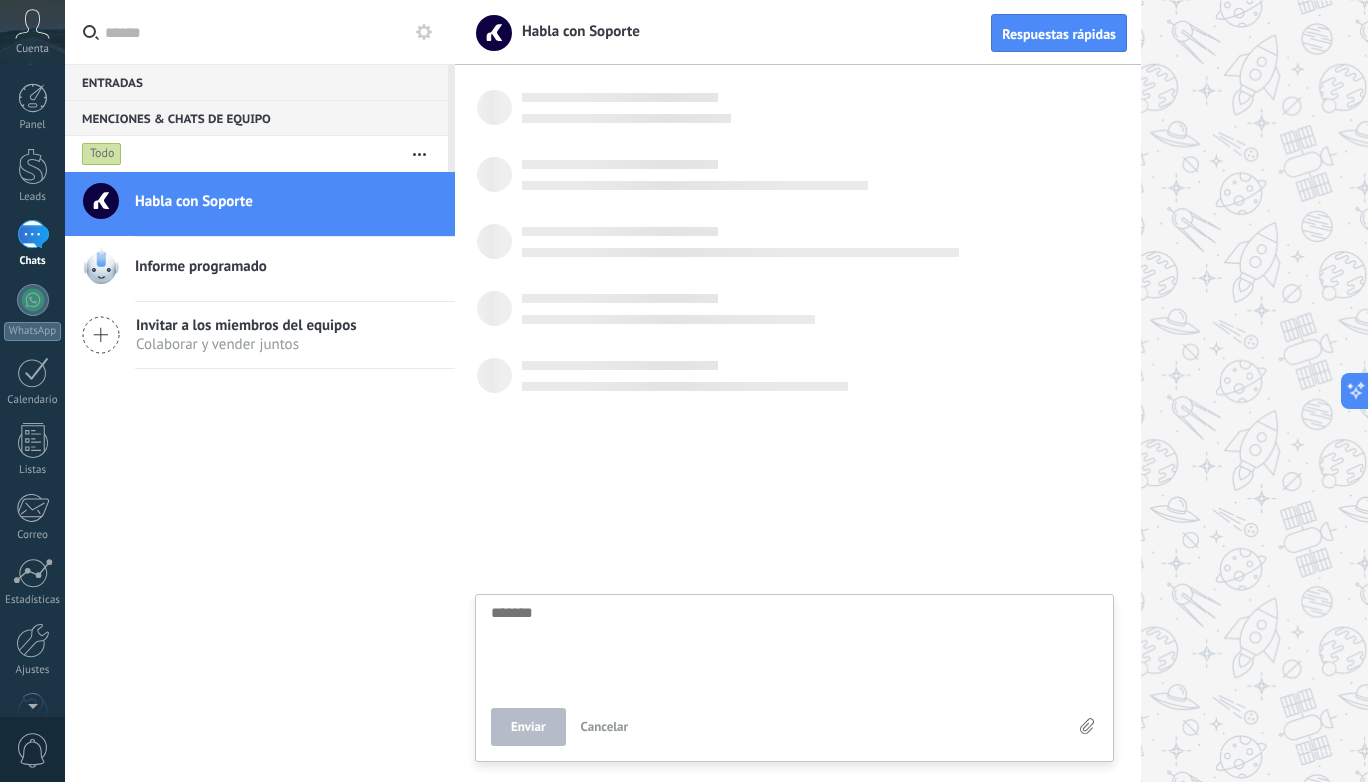 scroll, scrollTop: 19, scrollLeft: 0, axis: vertical 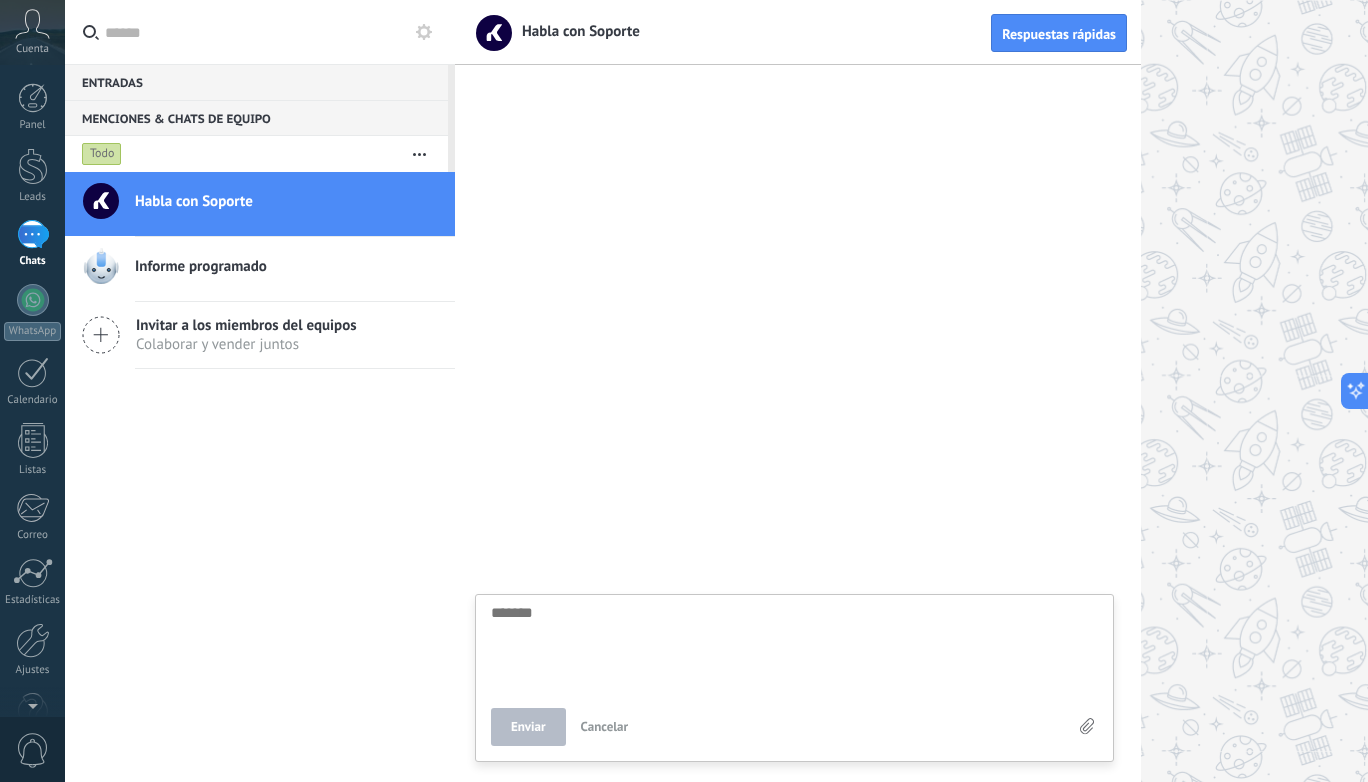 type on "*" 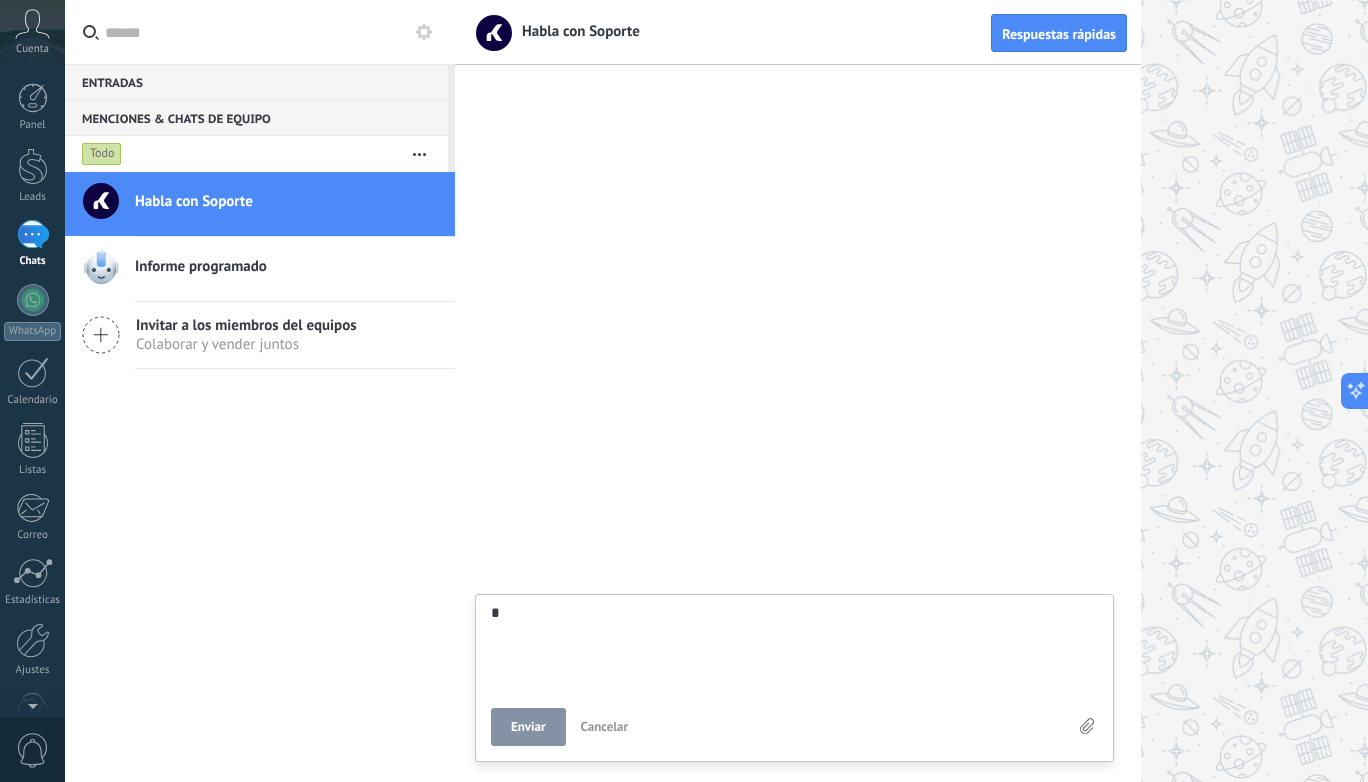 type on "**" 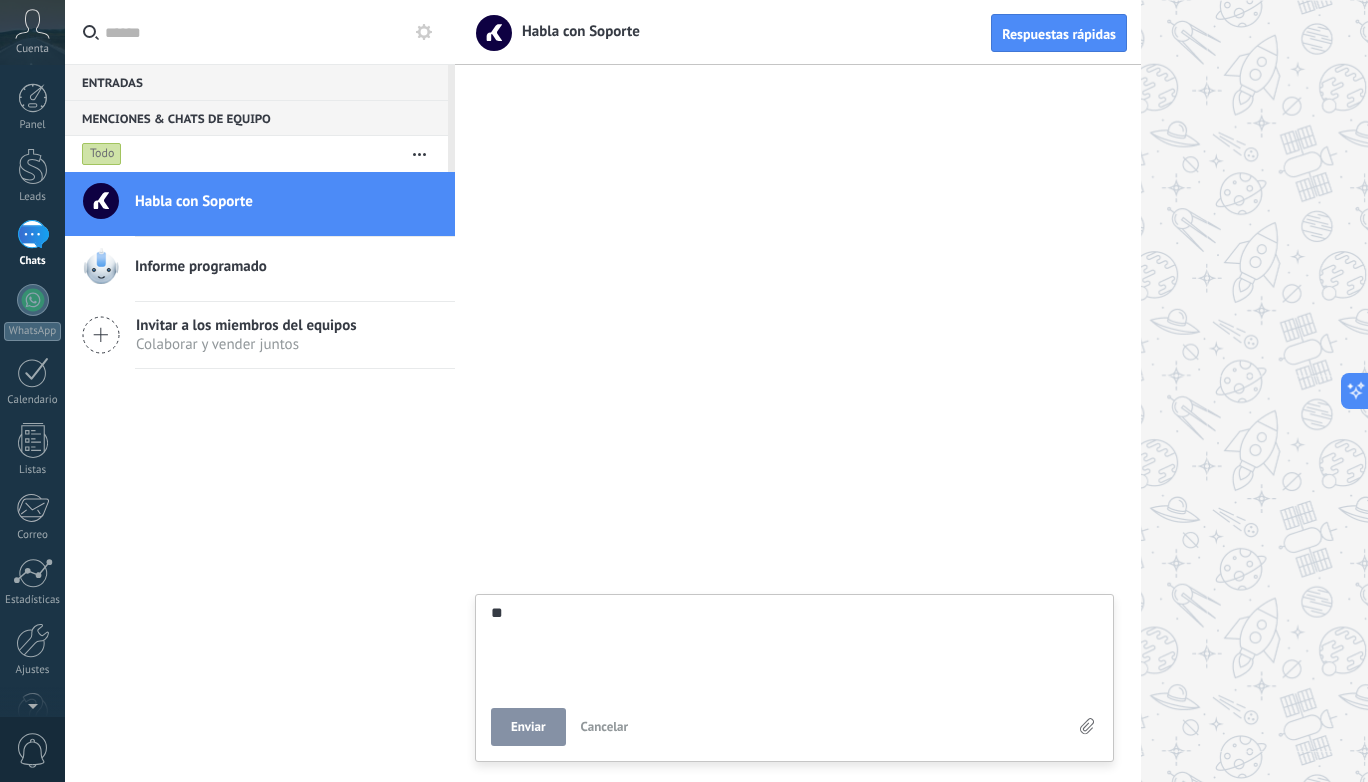 type on "***" 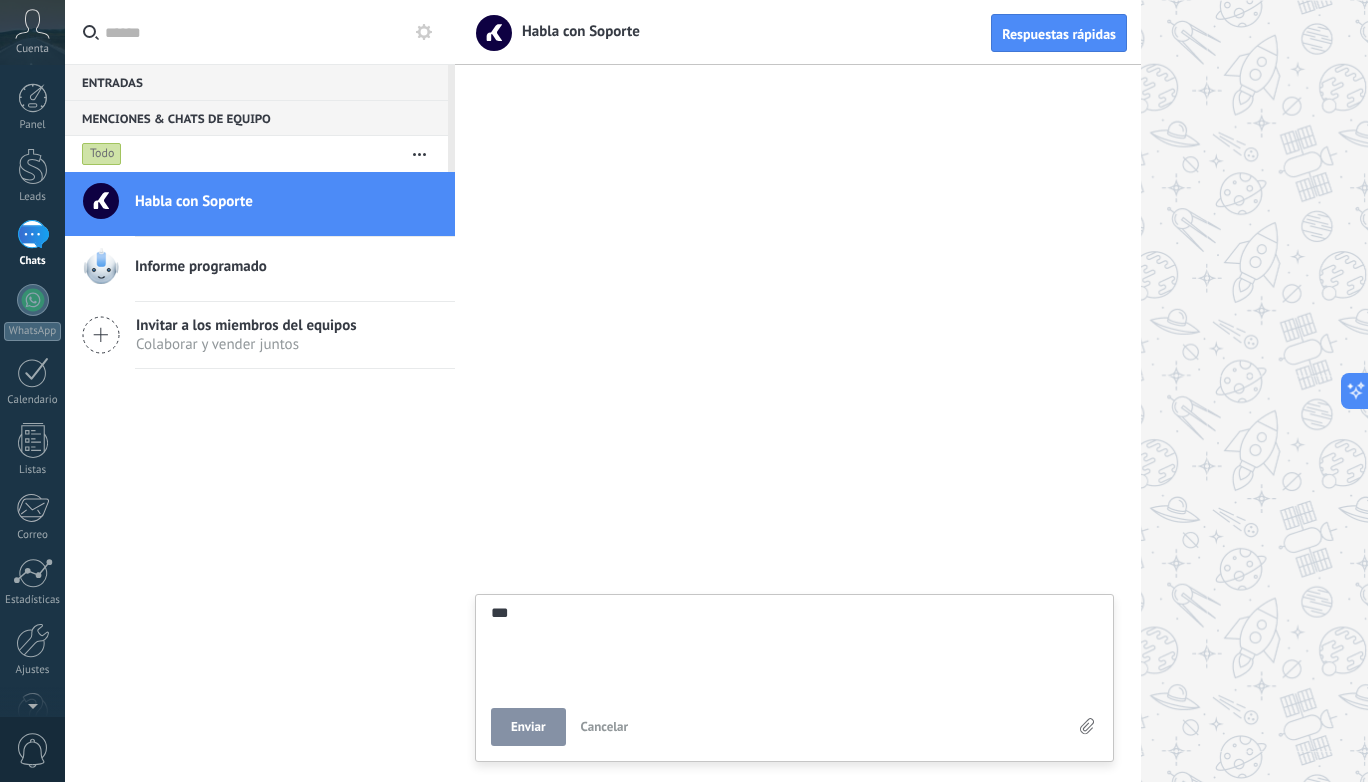 type on "****" 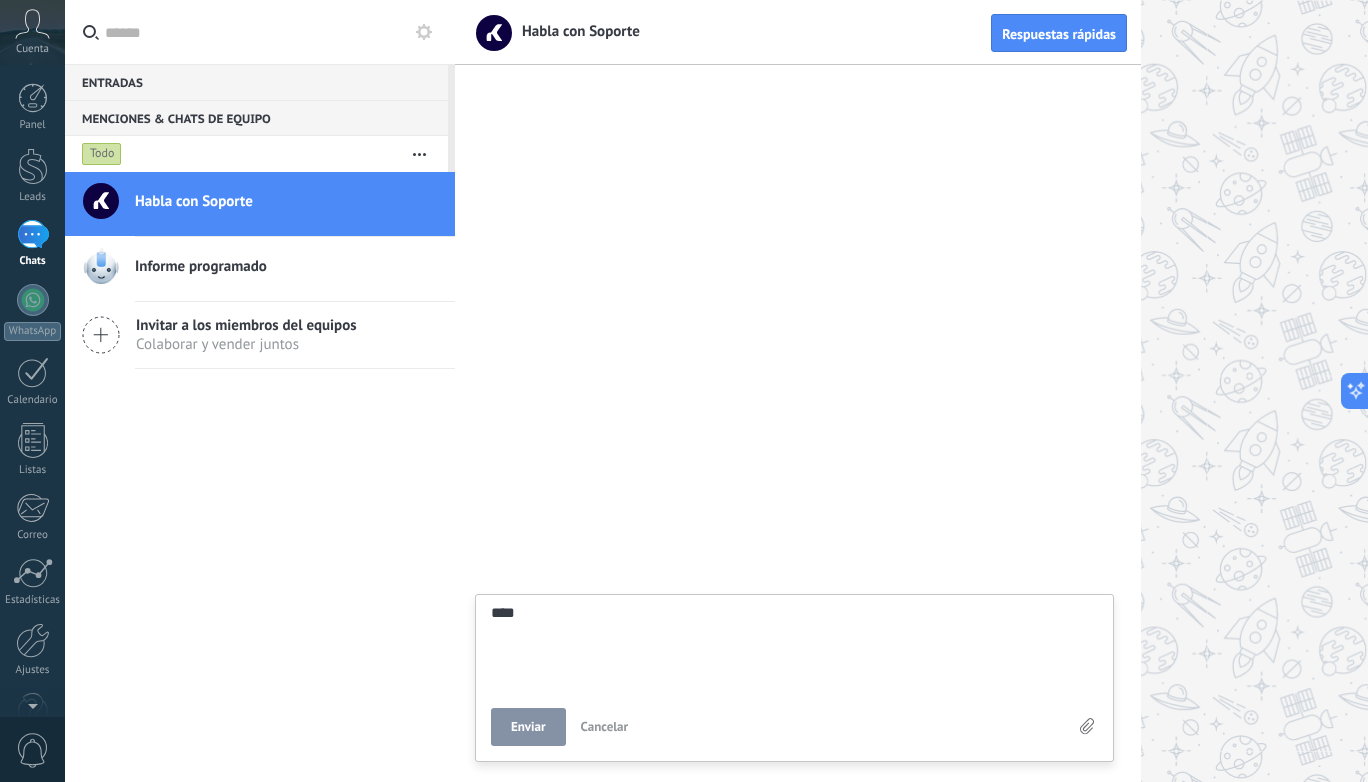 type on "****" 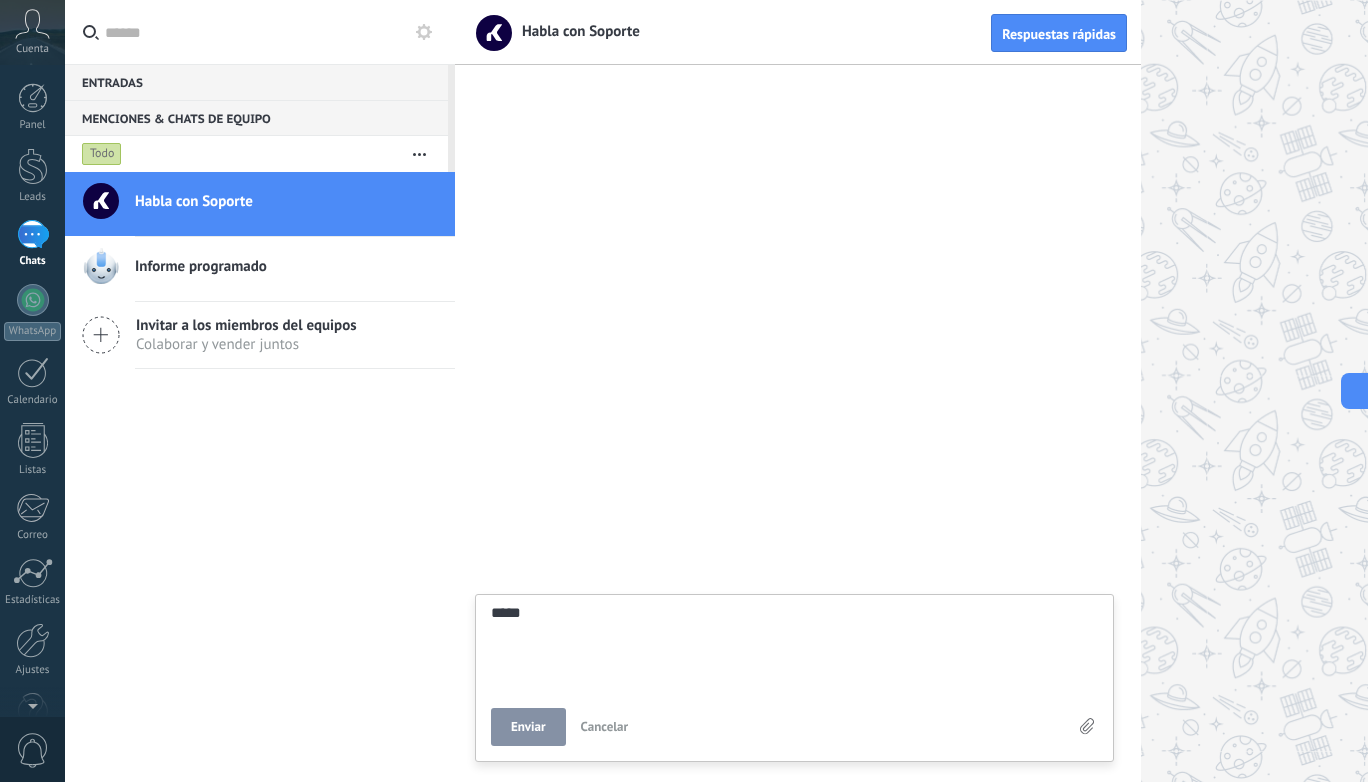 type on "****" 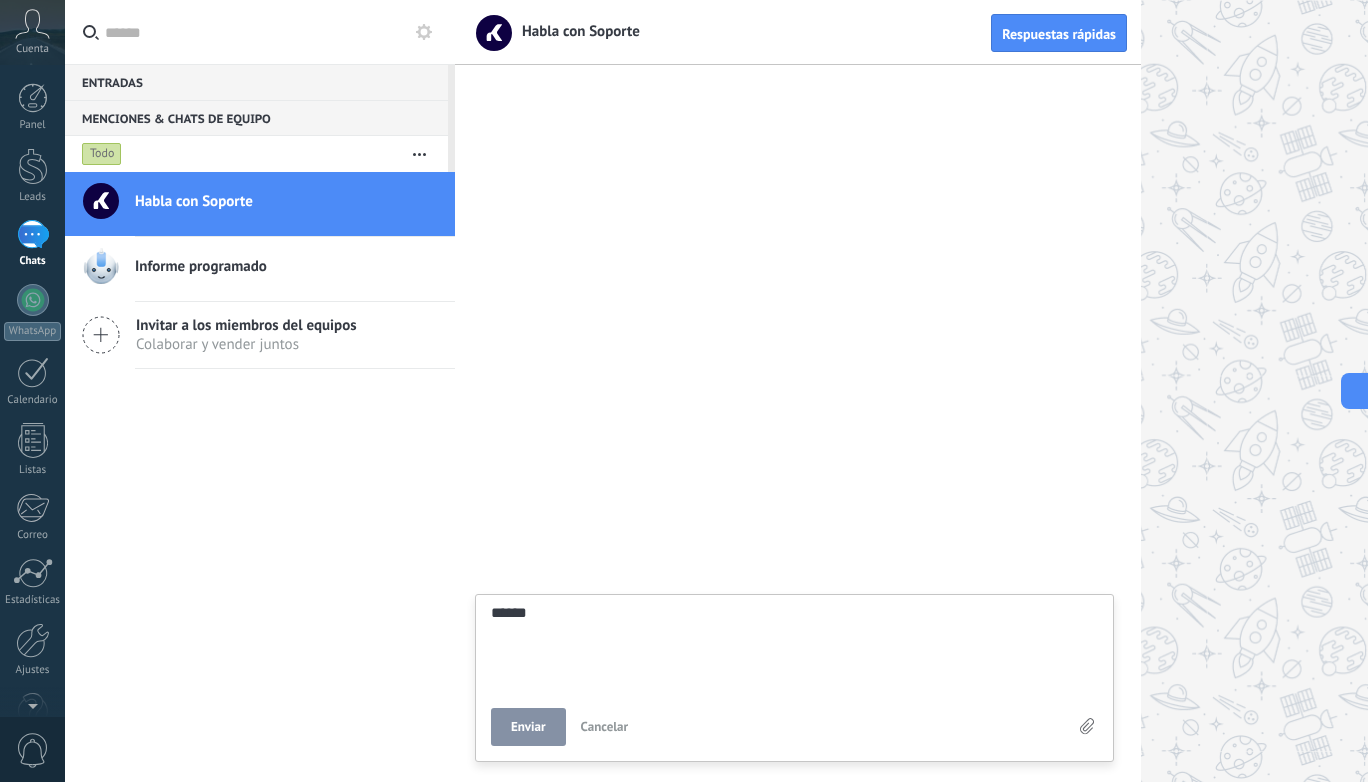 scroll, scrollTop: 38, scrollLeft: 0, axis: vertical 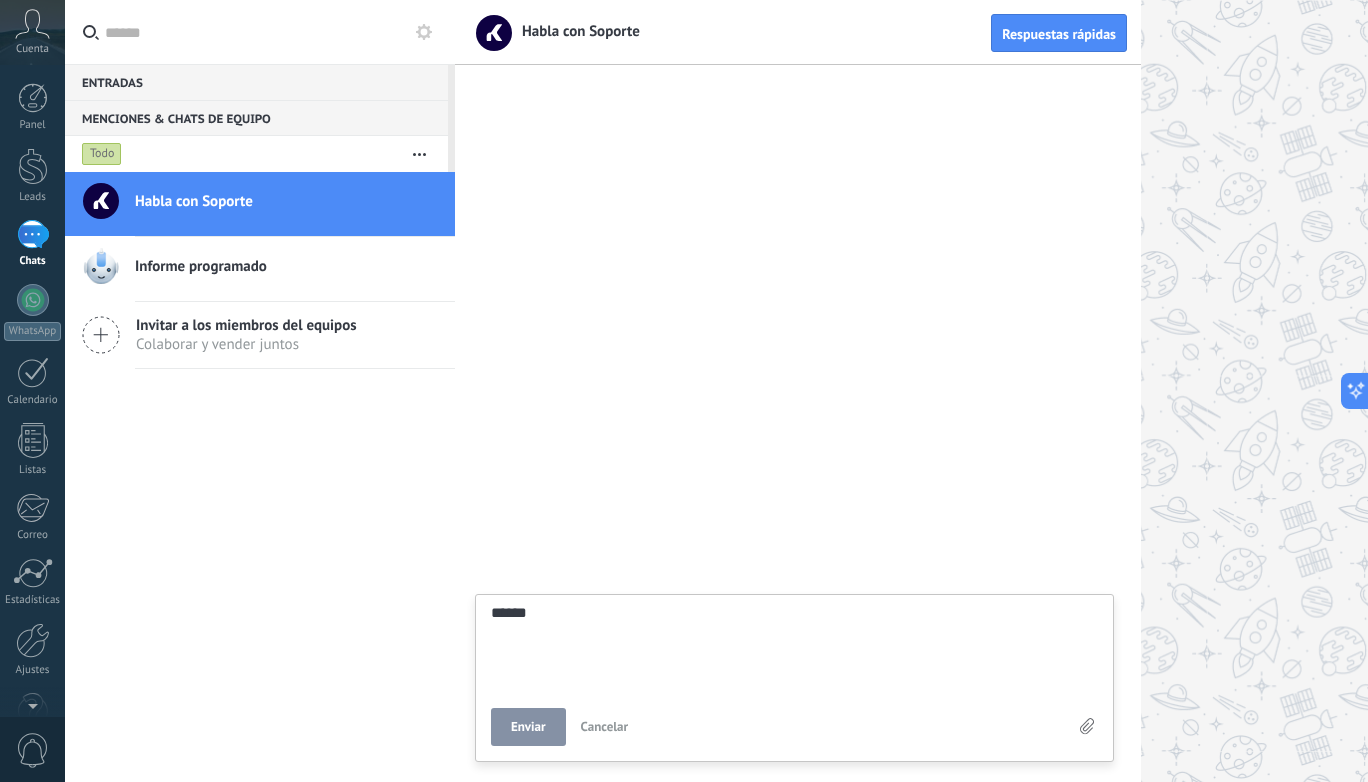 type on "*****
*" 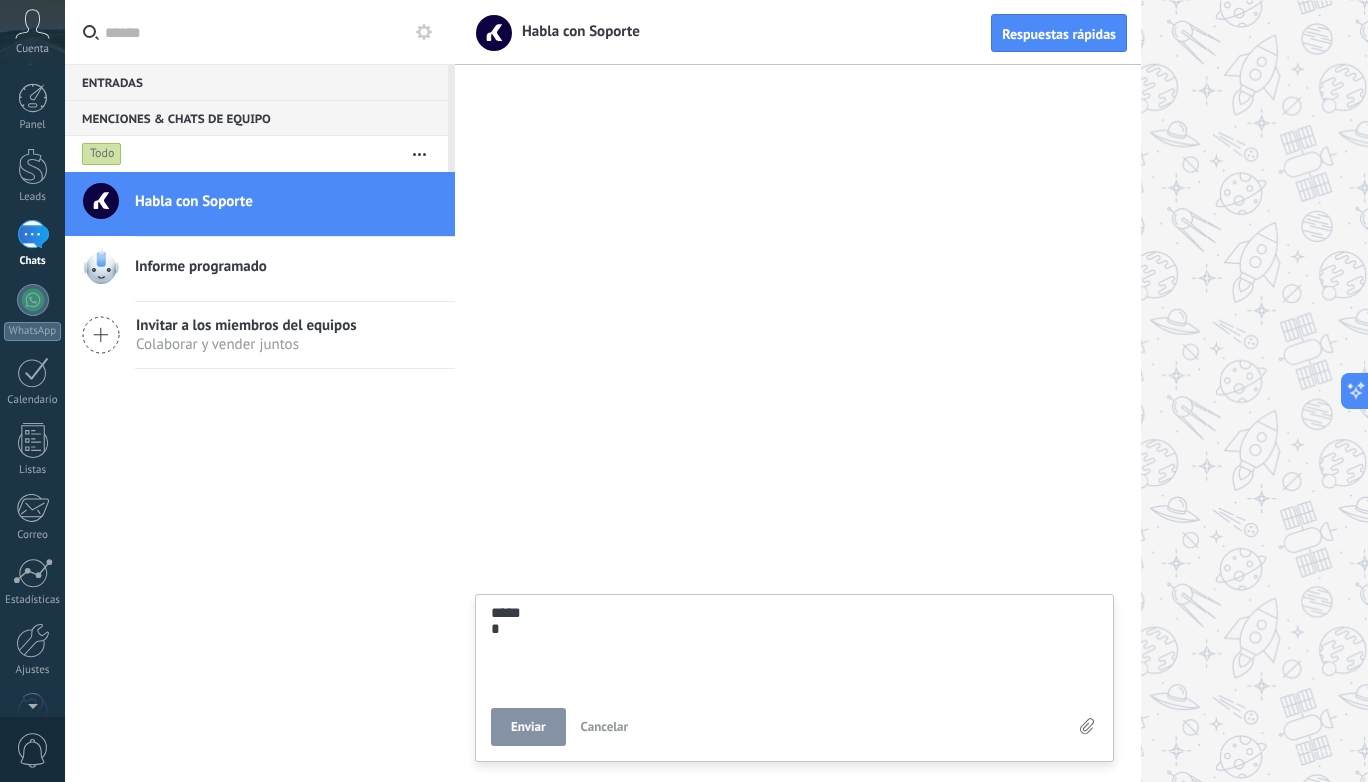 type on "*****
**" 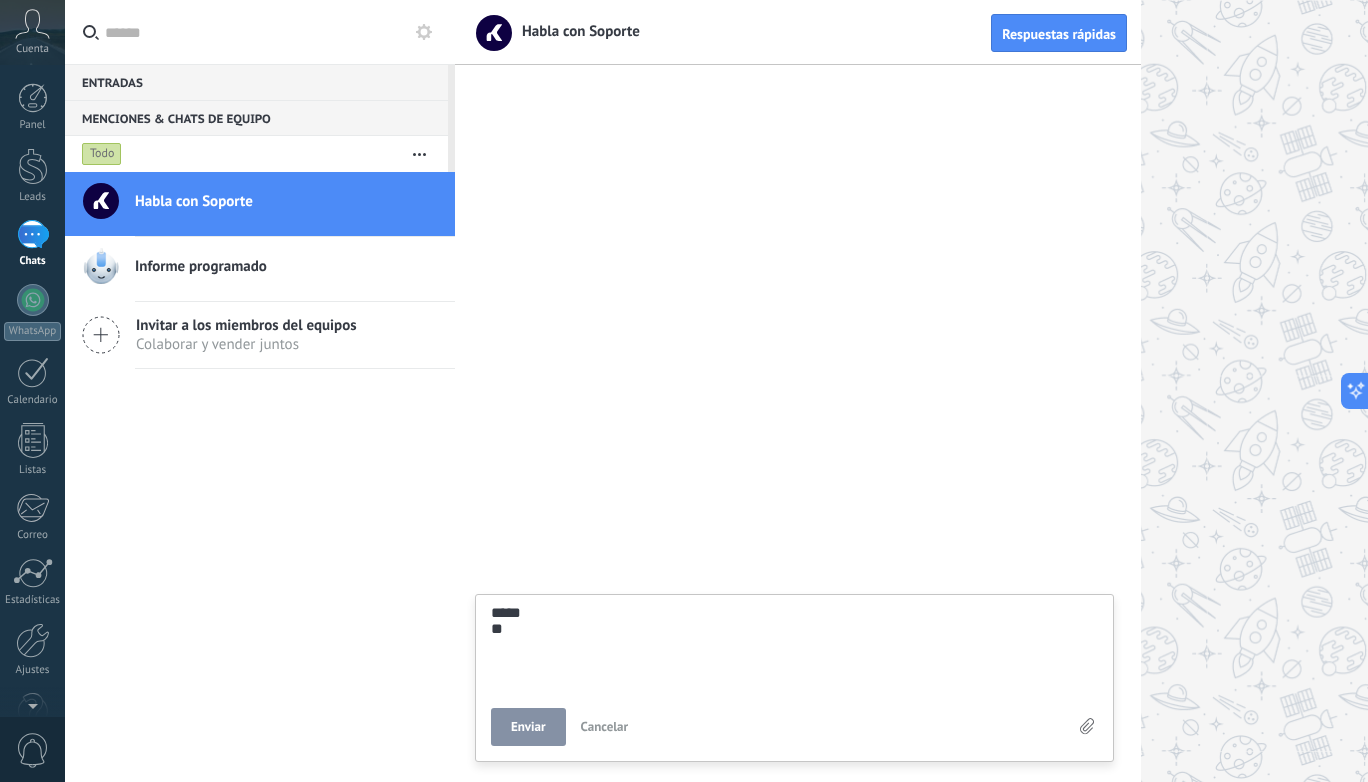 type on "*****
***" 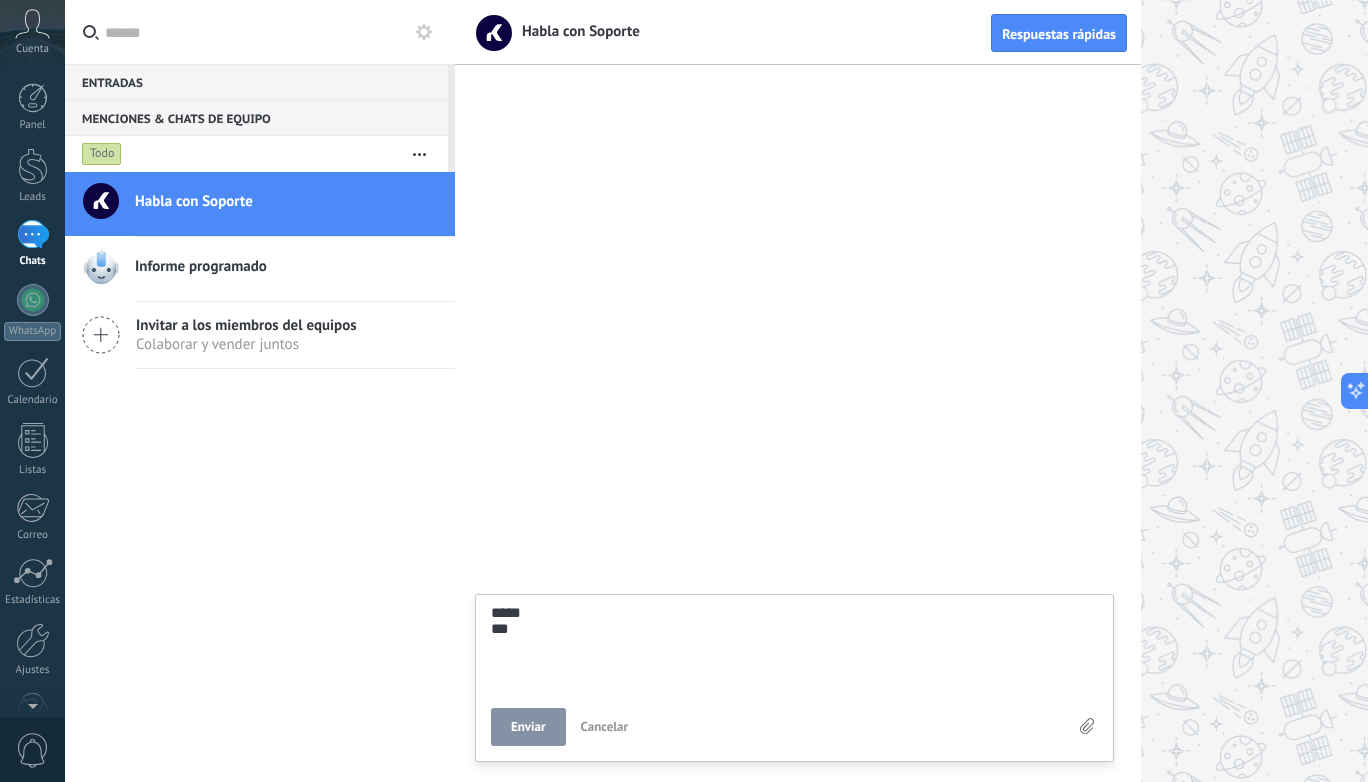 type on "*****
****" 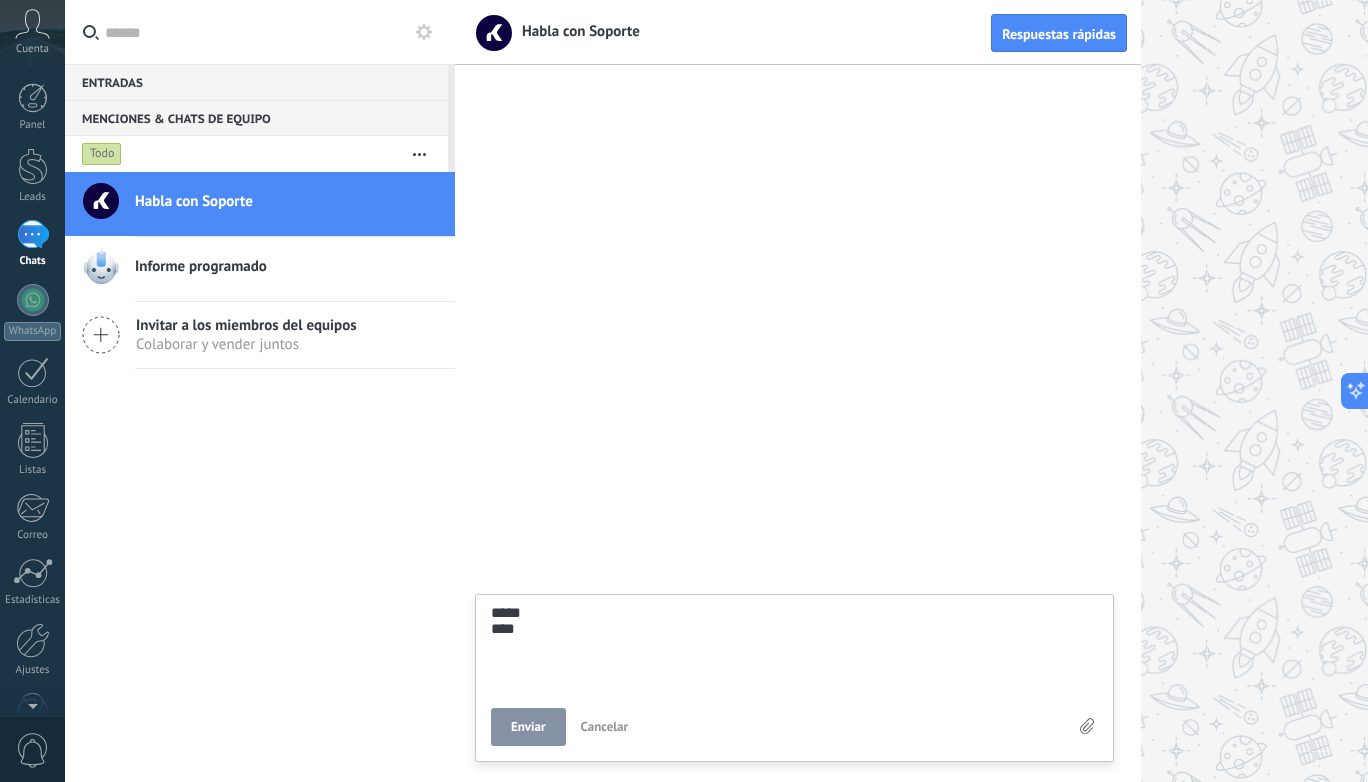 type on "*****
*****" 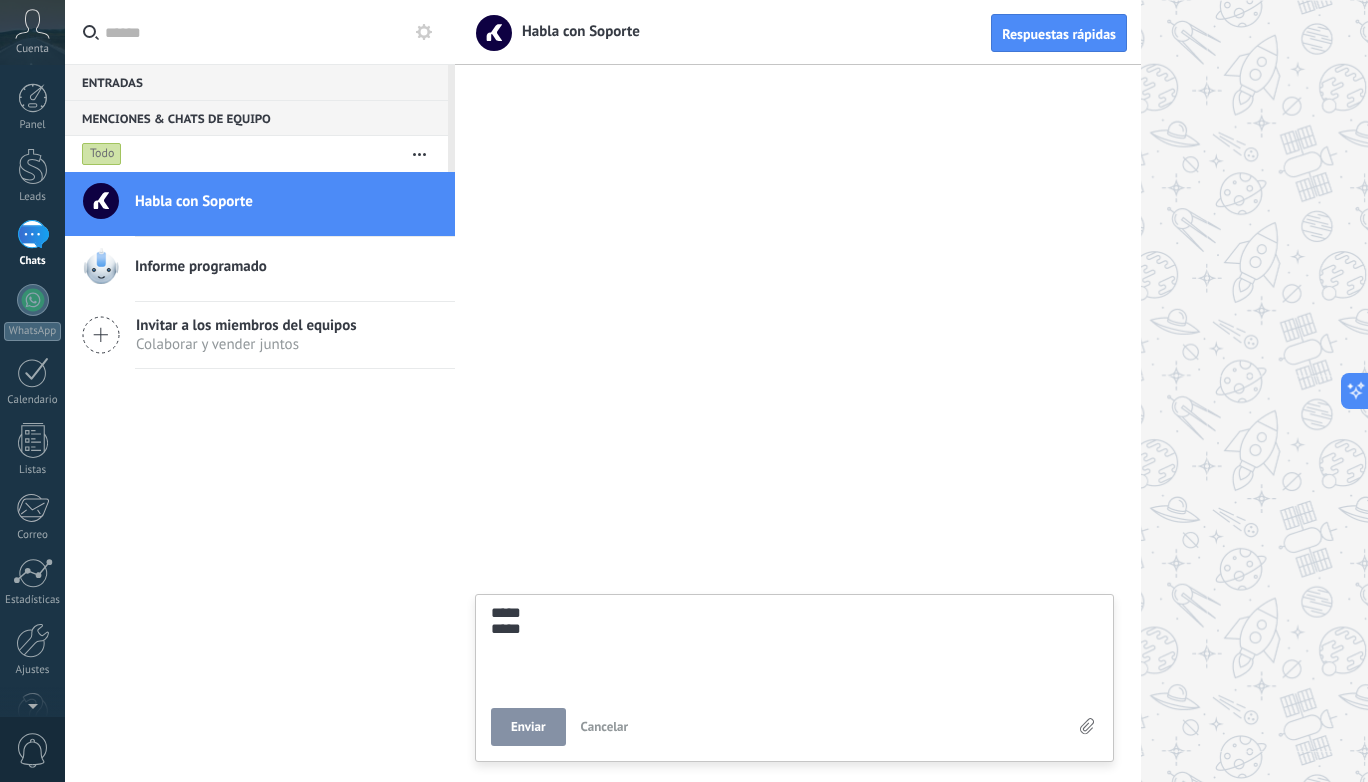 type on "*****
*****" 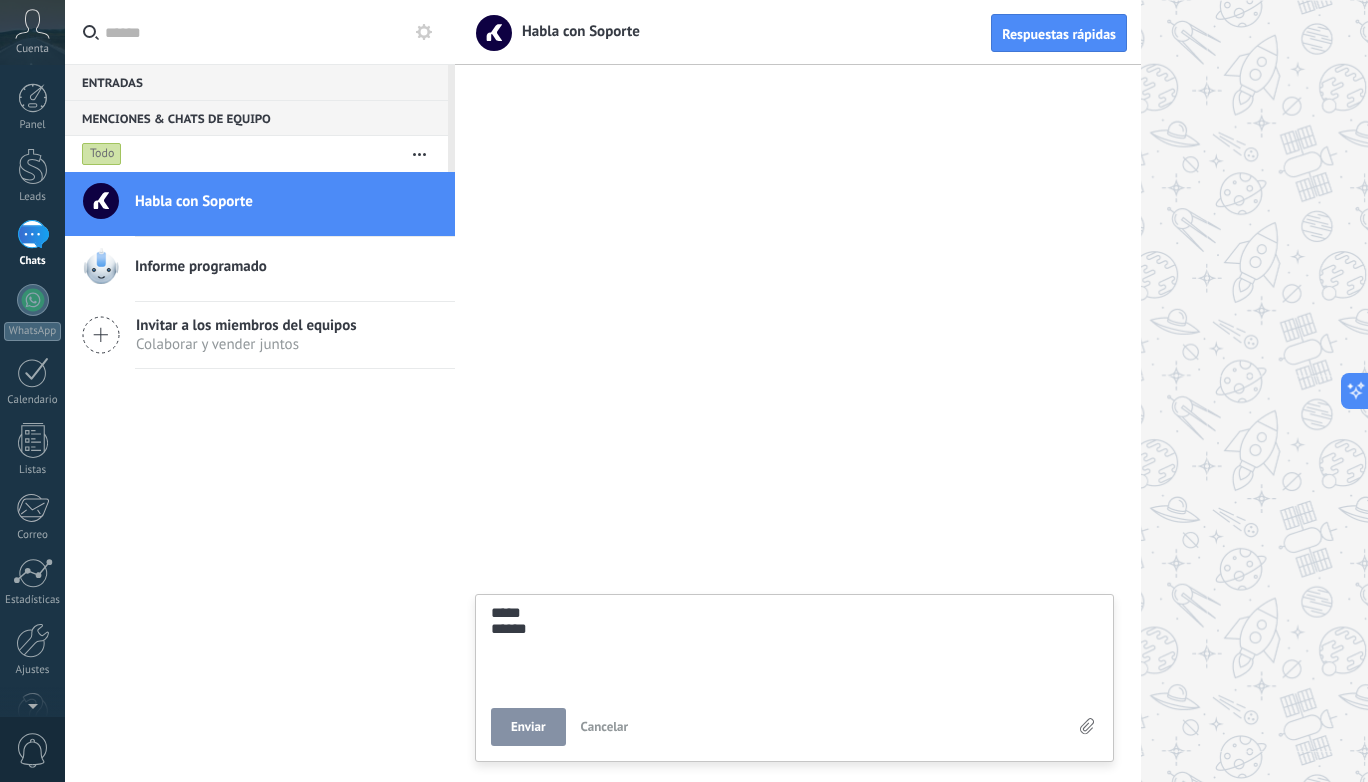 type on "*****
*******" 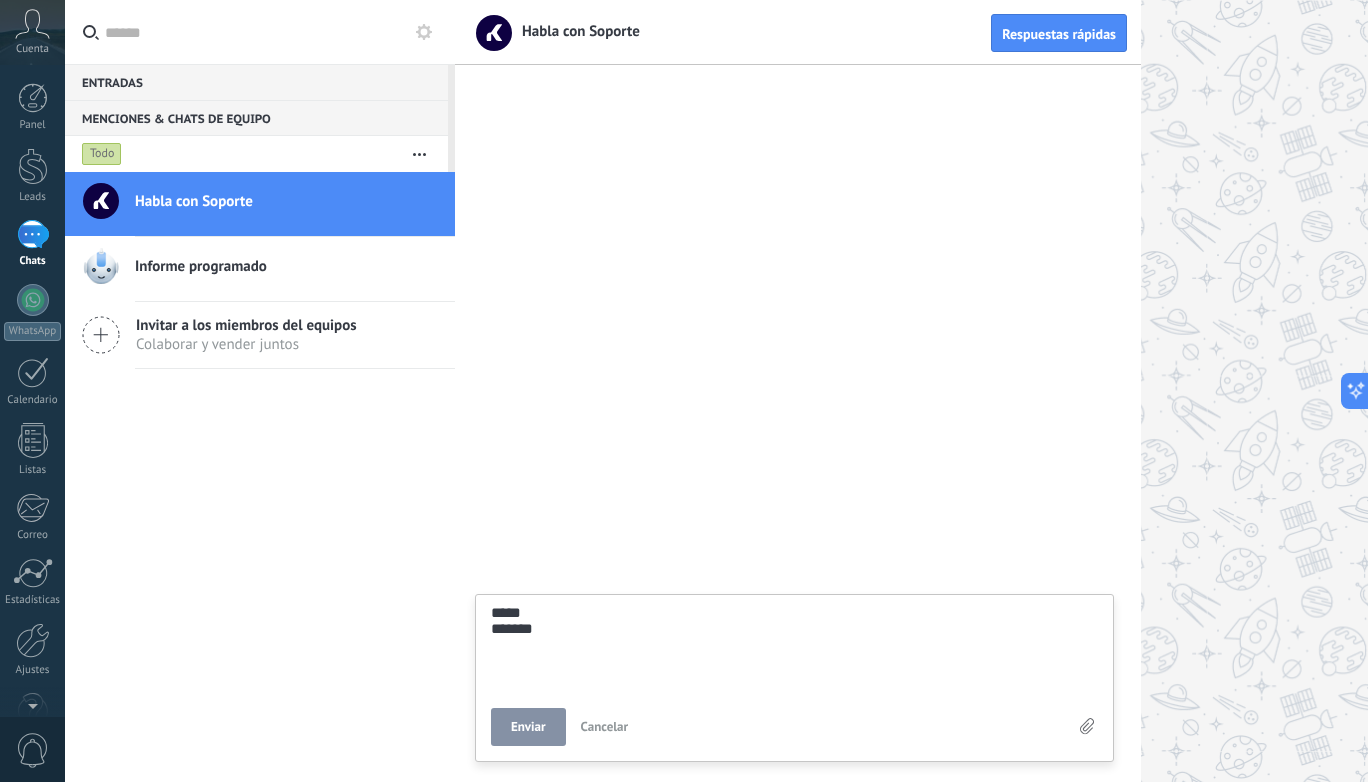 type on "*****
********" 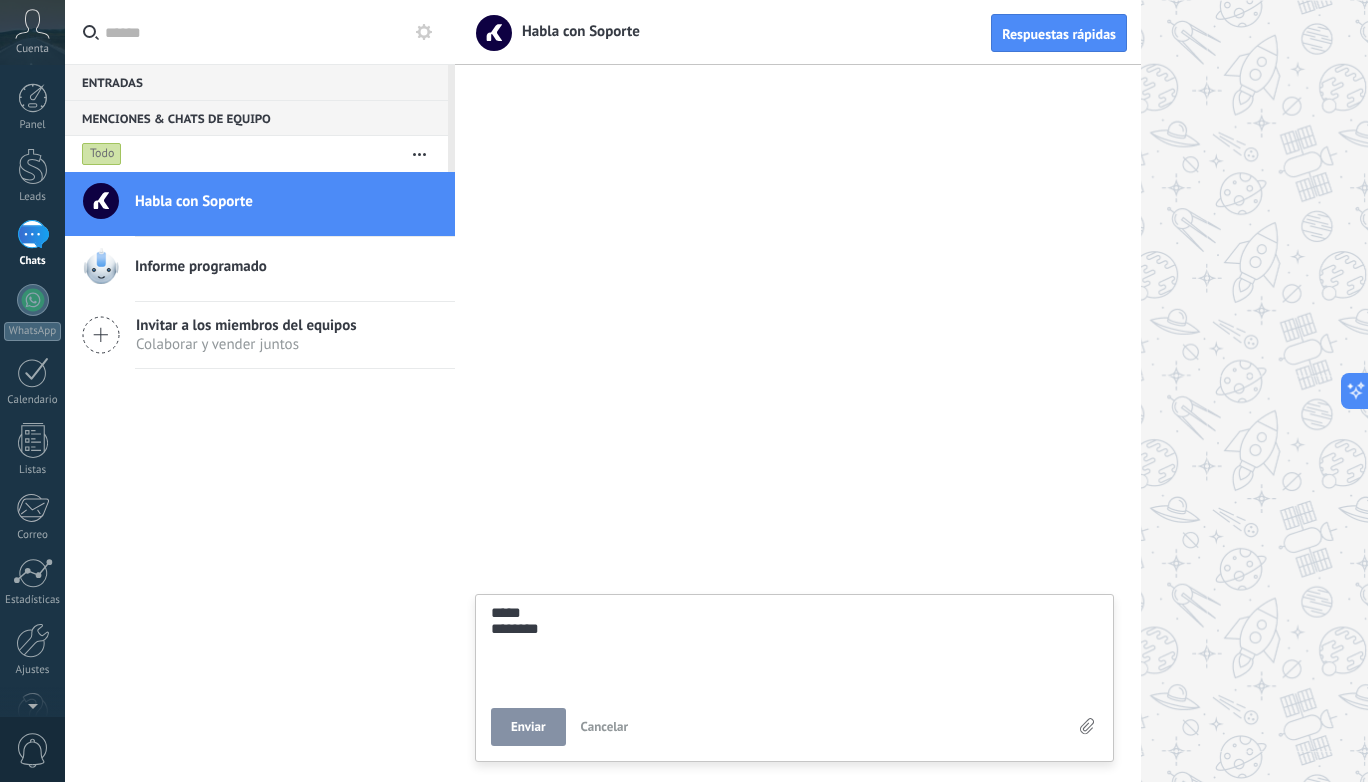 type on "*****
*********" 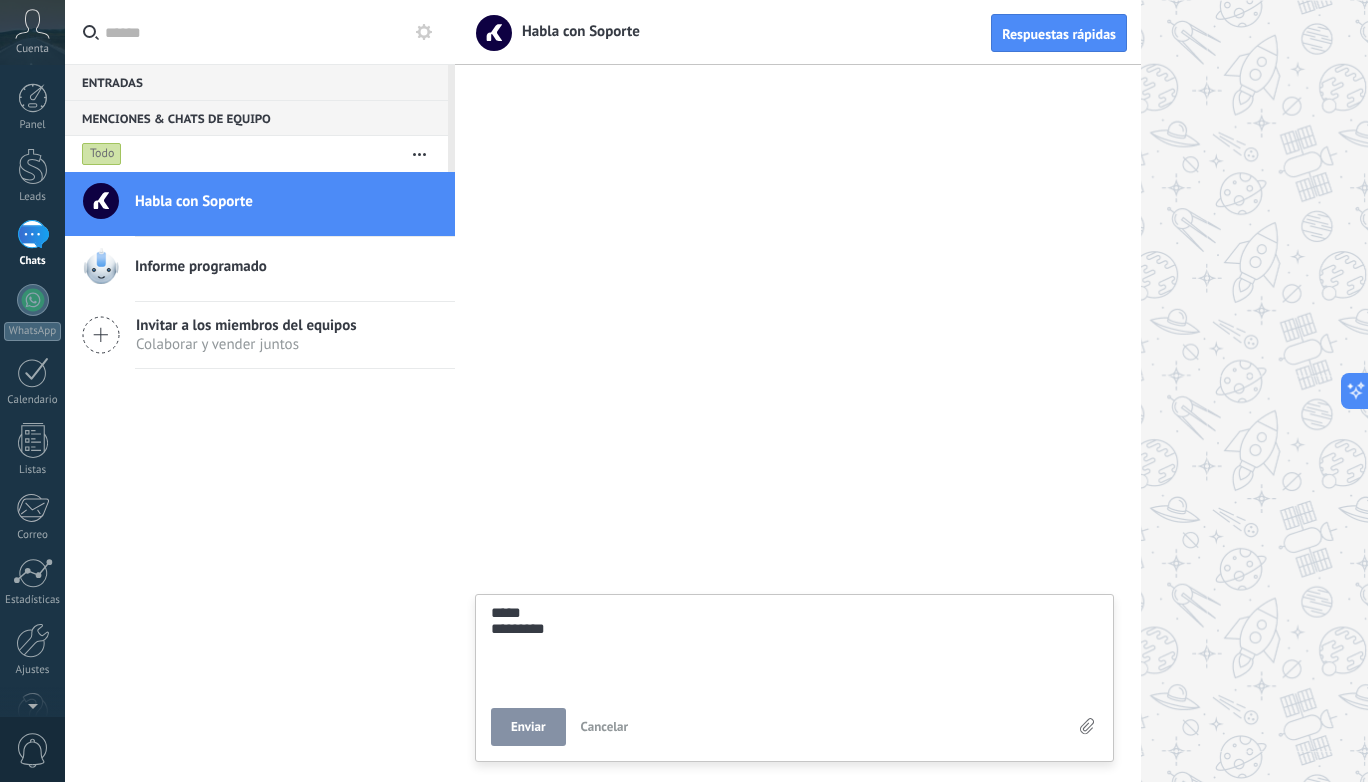 type on "**********" 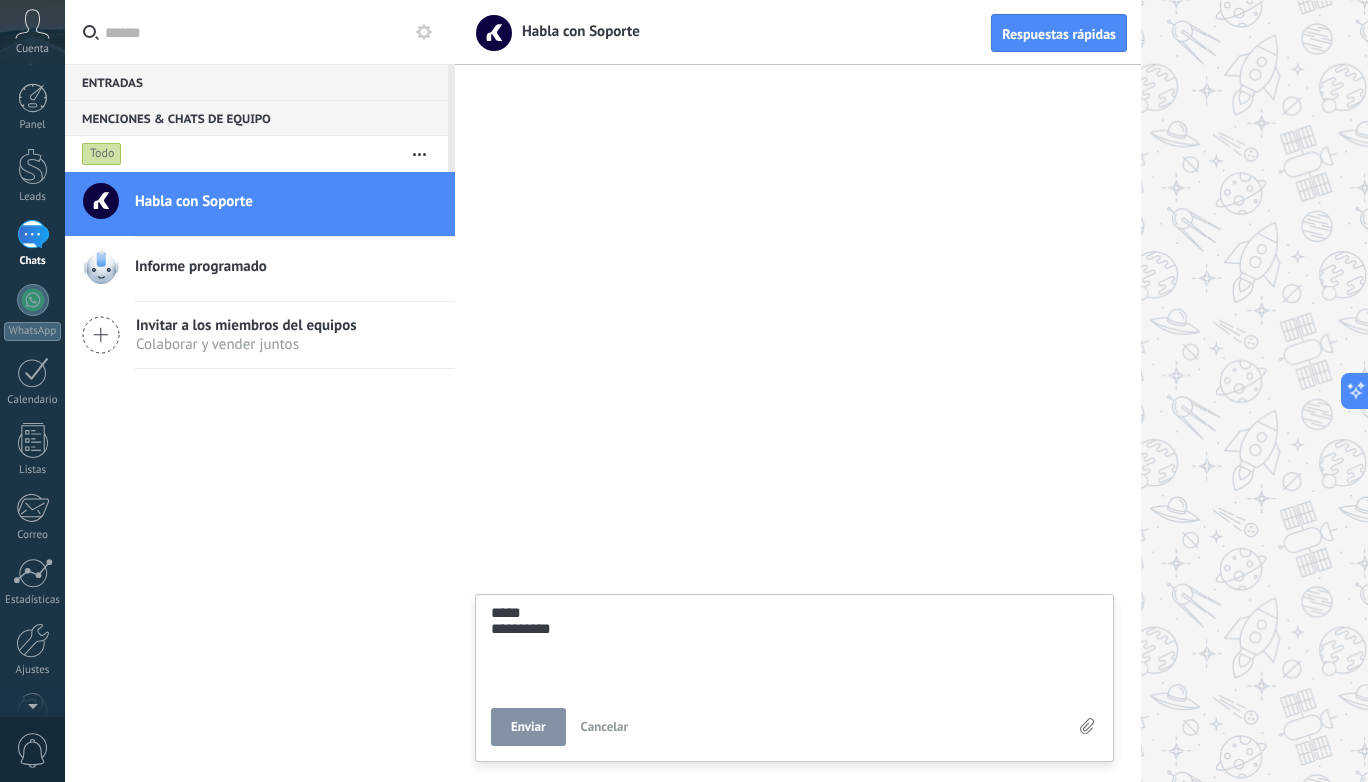 type on "**********" 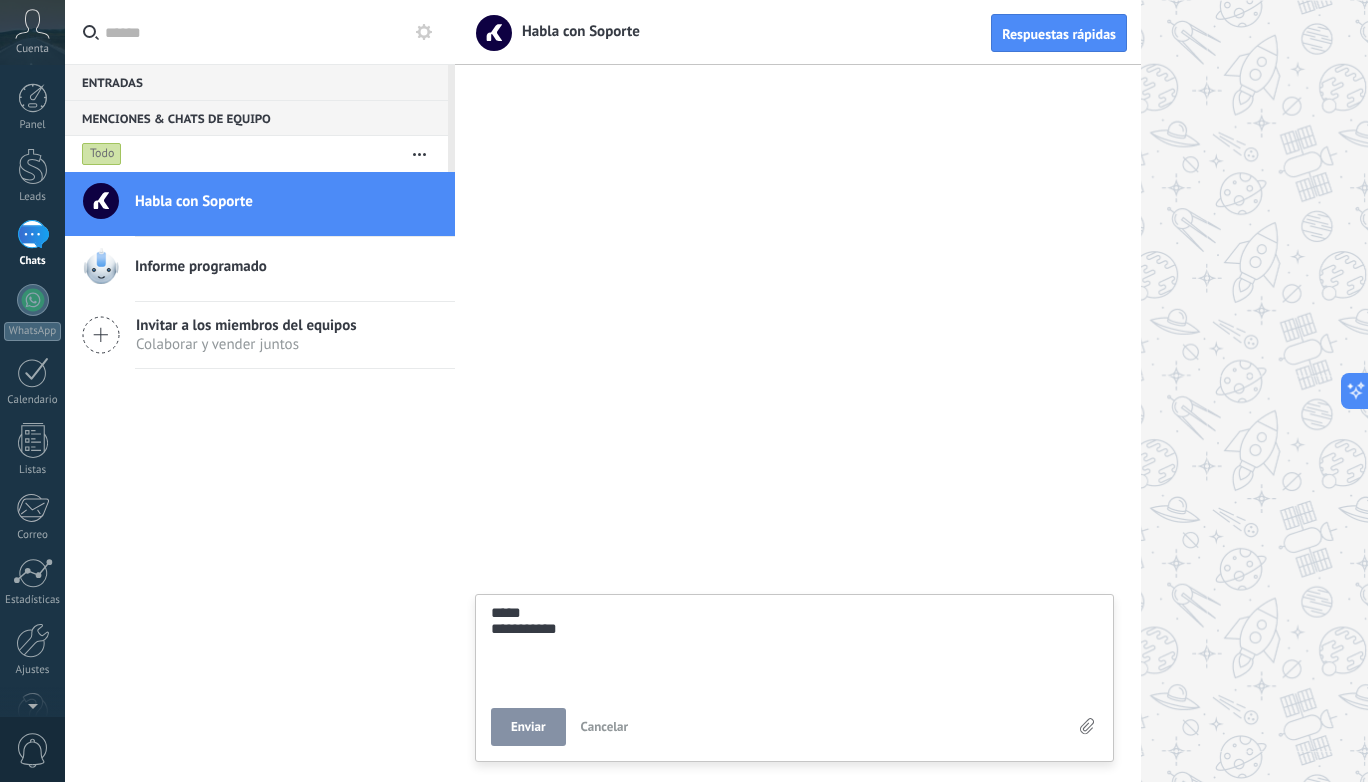 type on "**********" 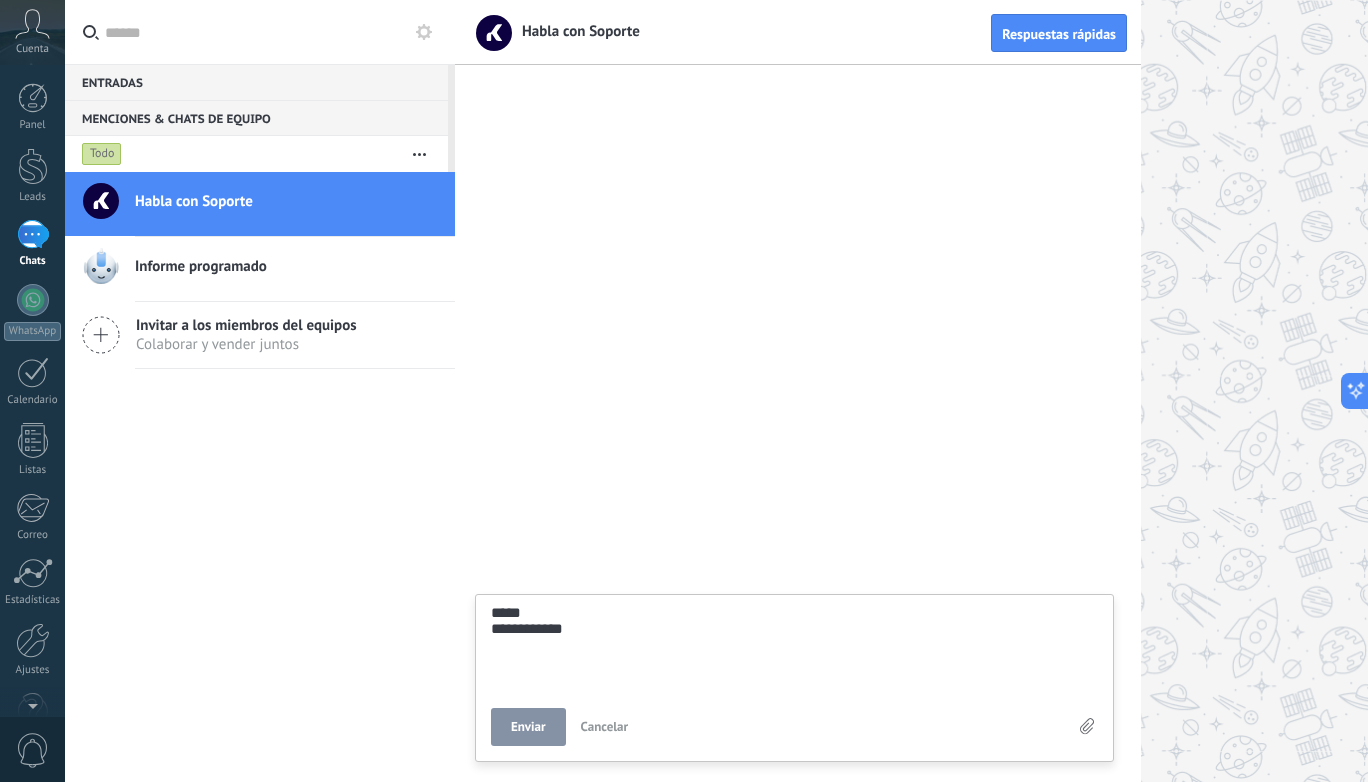 type on "**********" 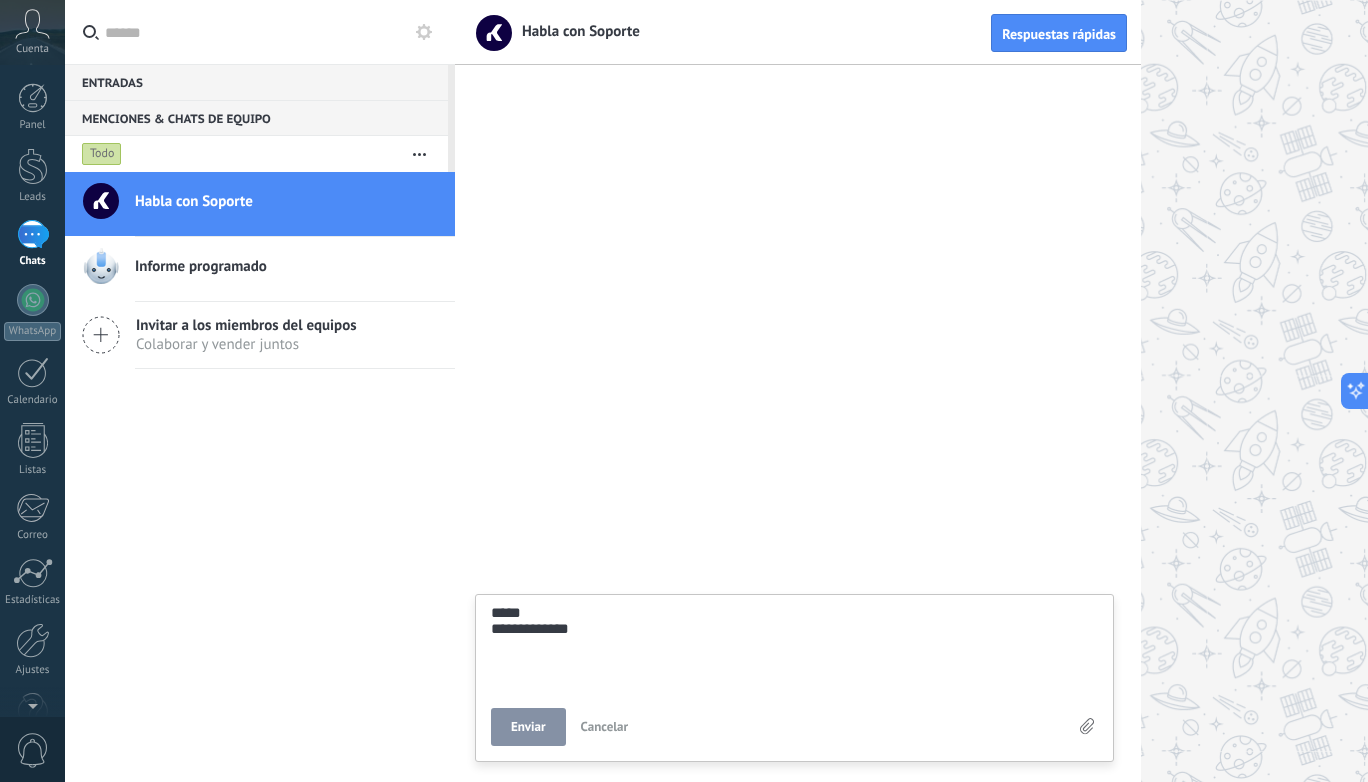 type on "**********" 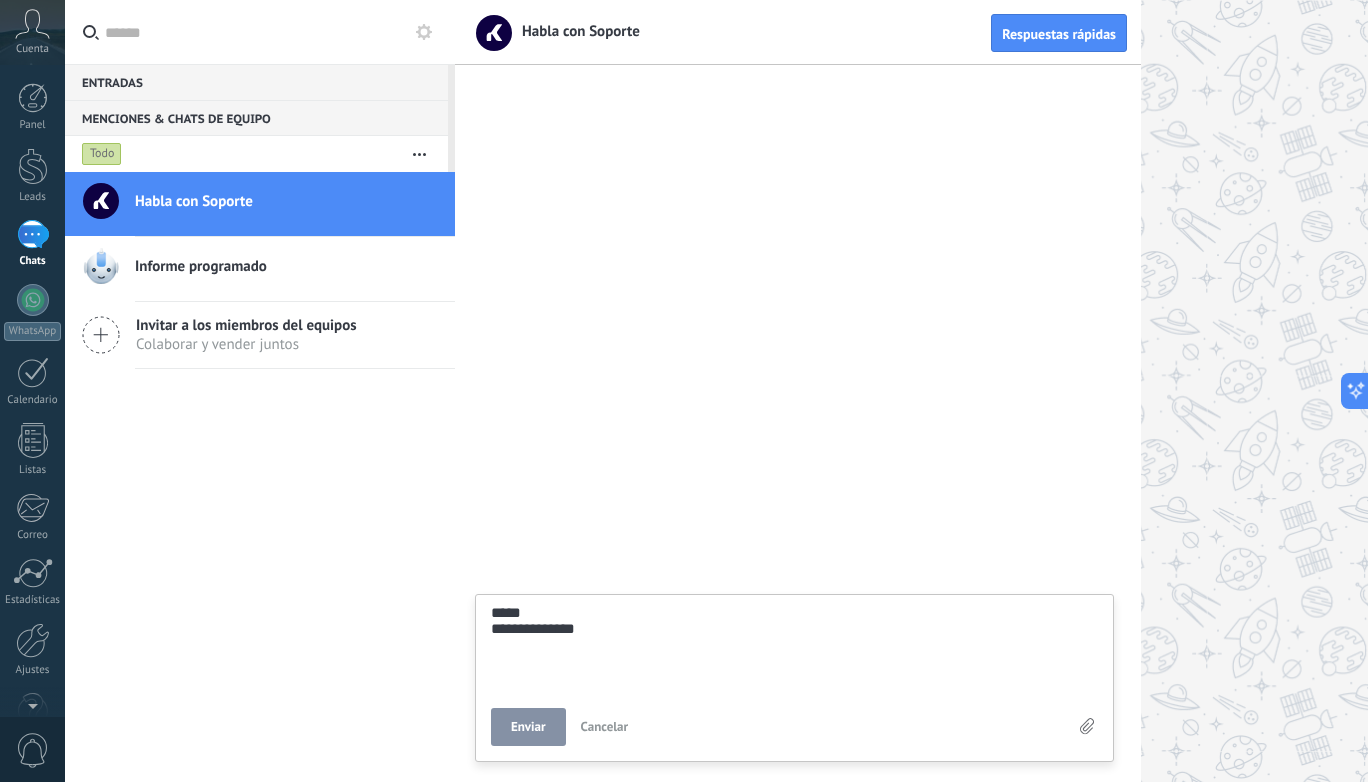 type on "**********" 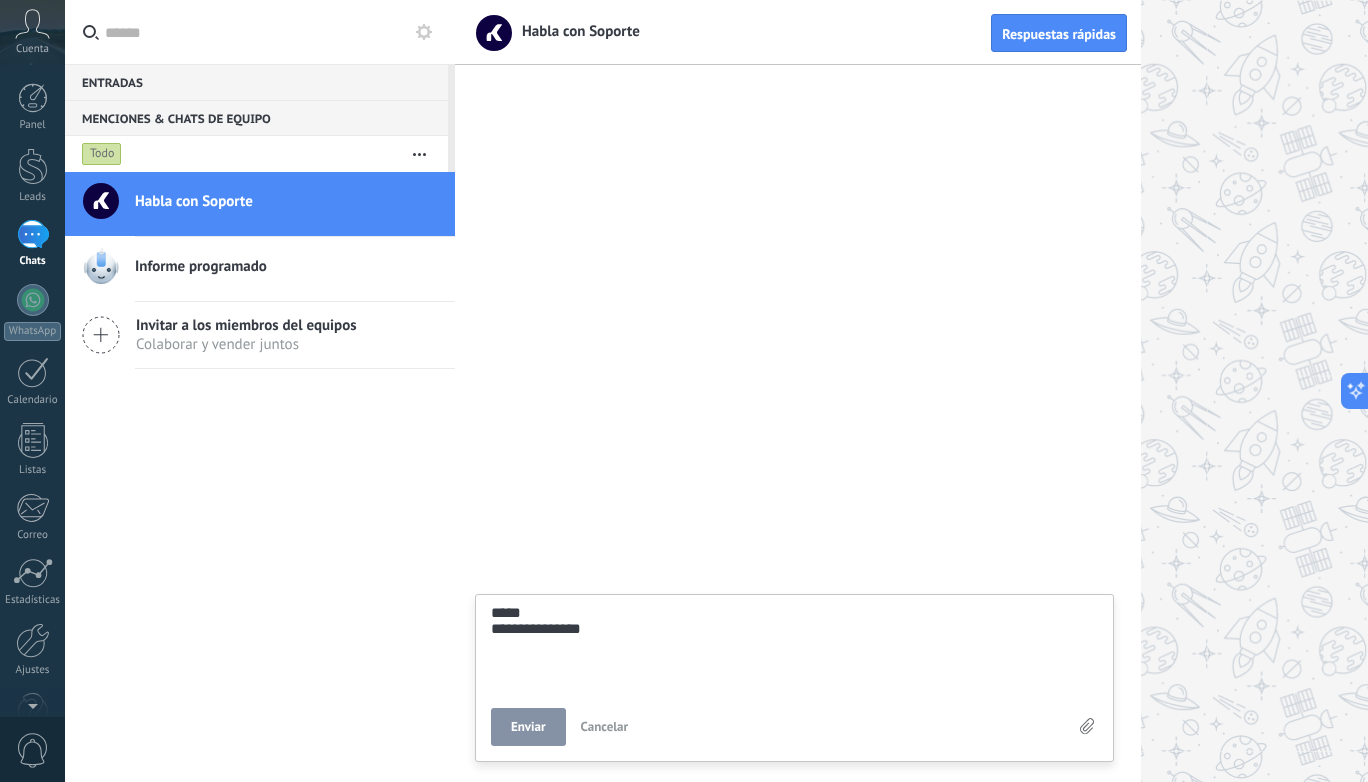 type on "**********" 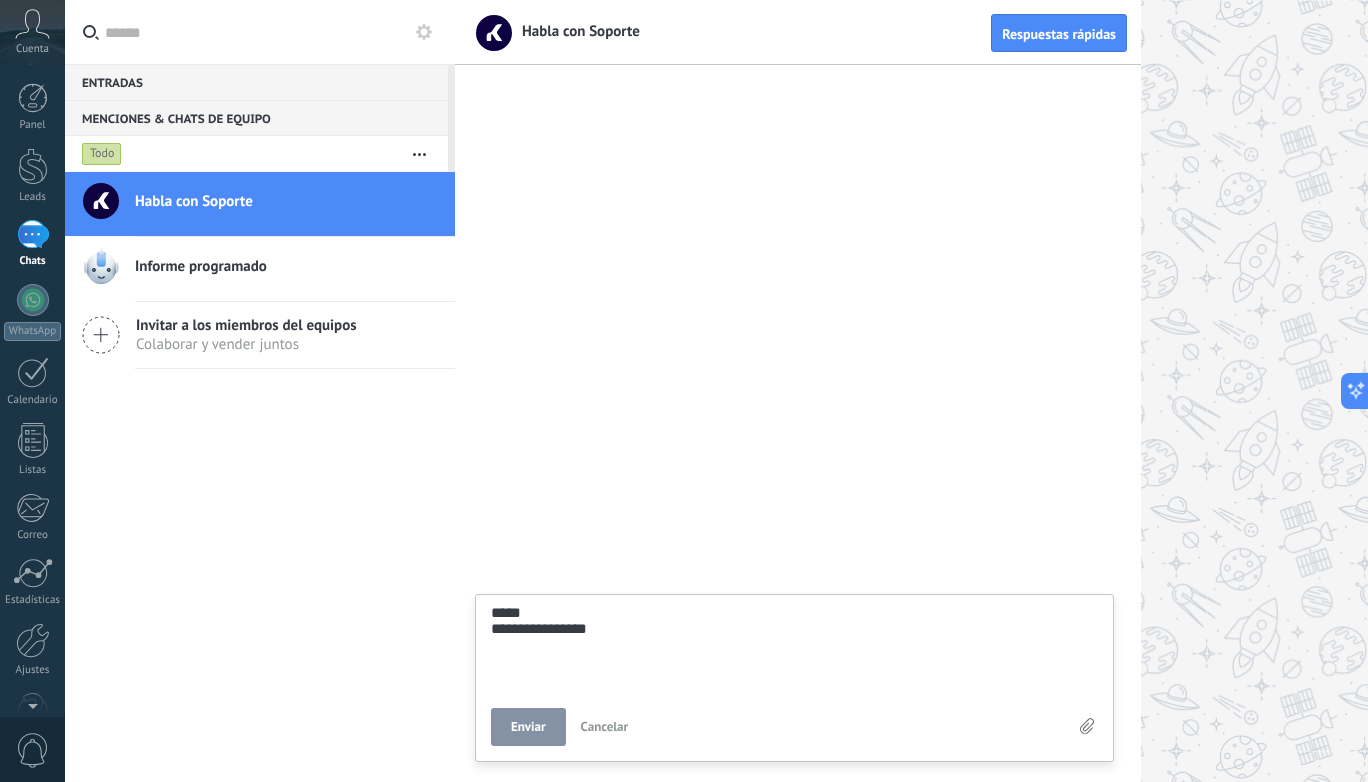 type on "**********" 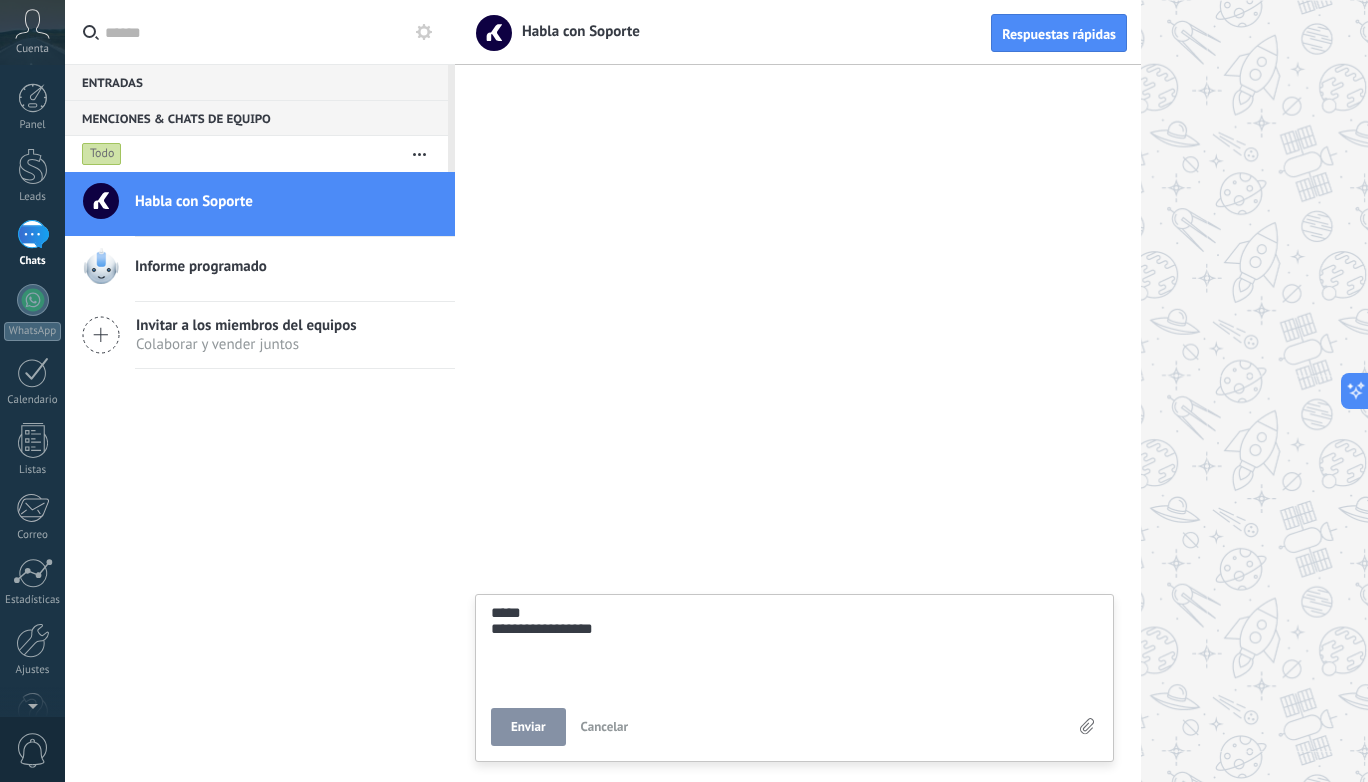 type on "**********" 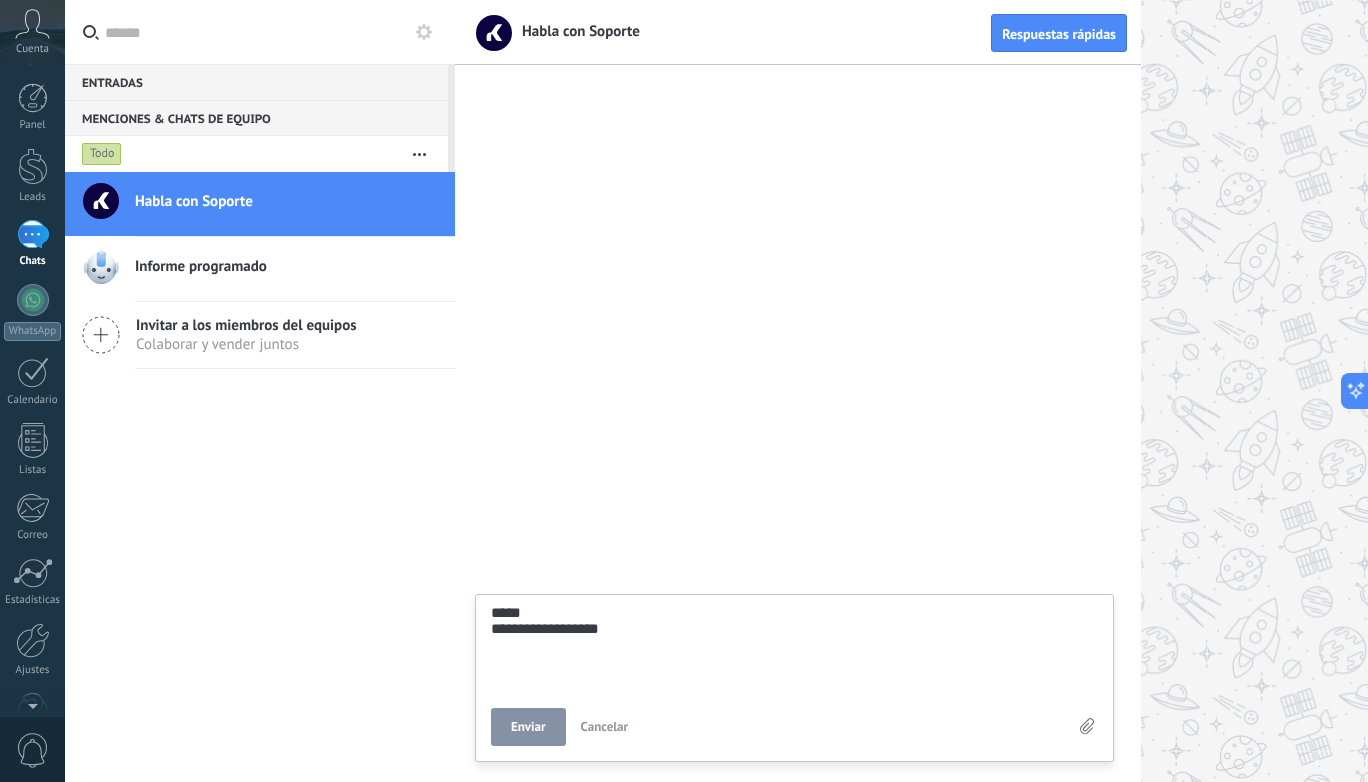 type on "**********" 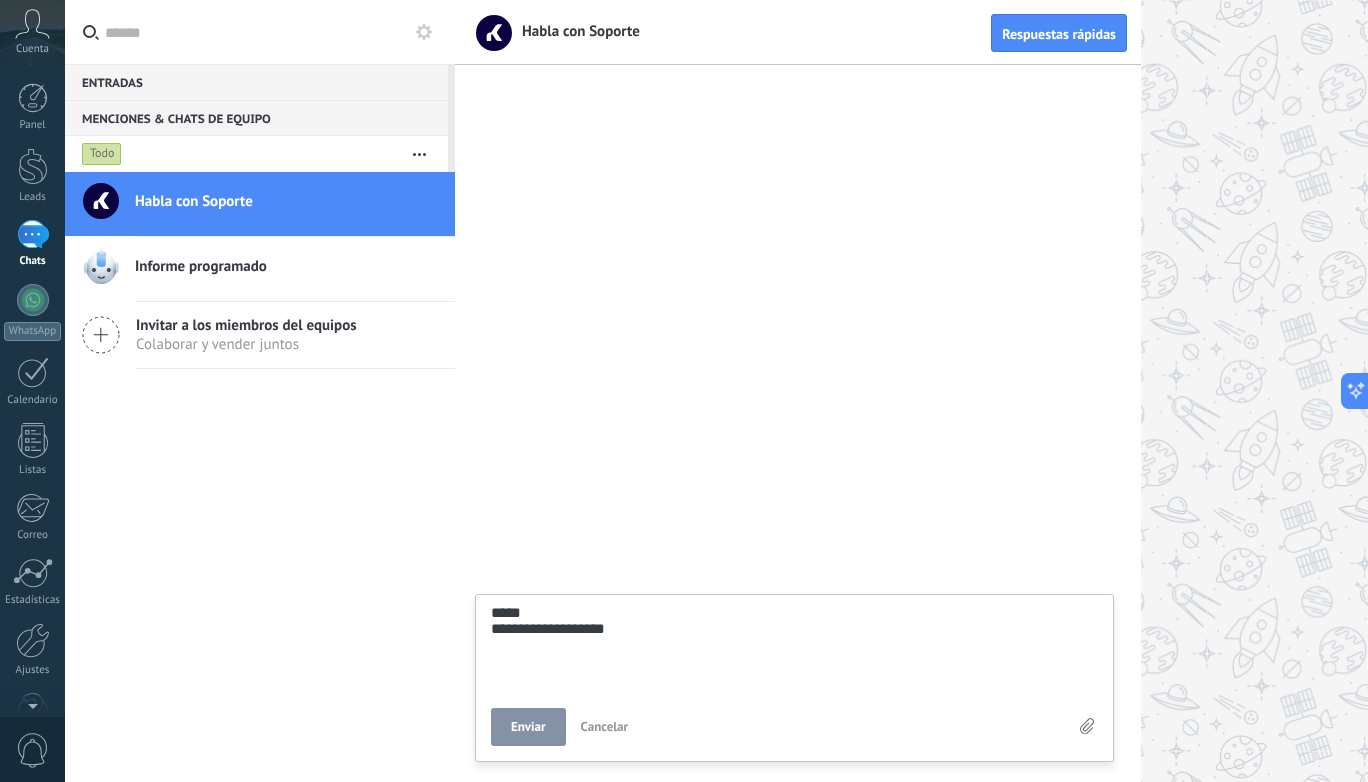 type on "**********" 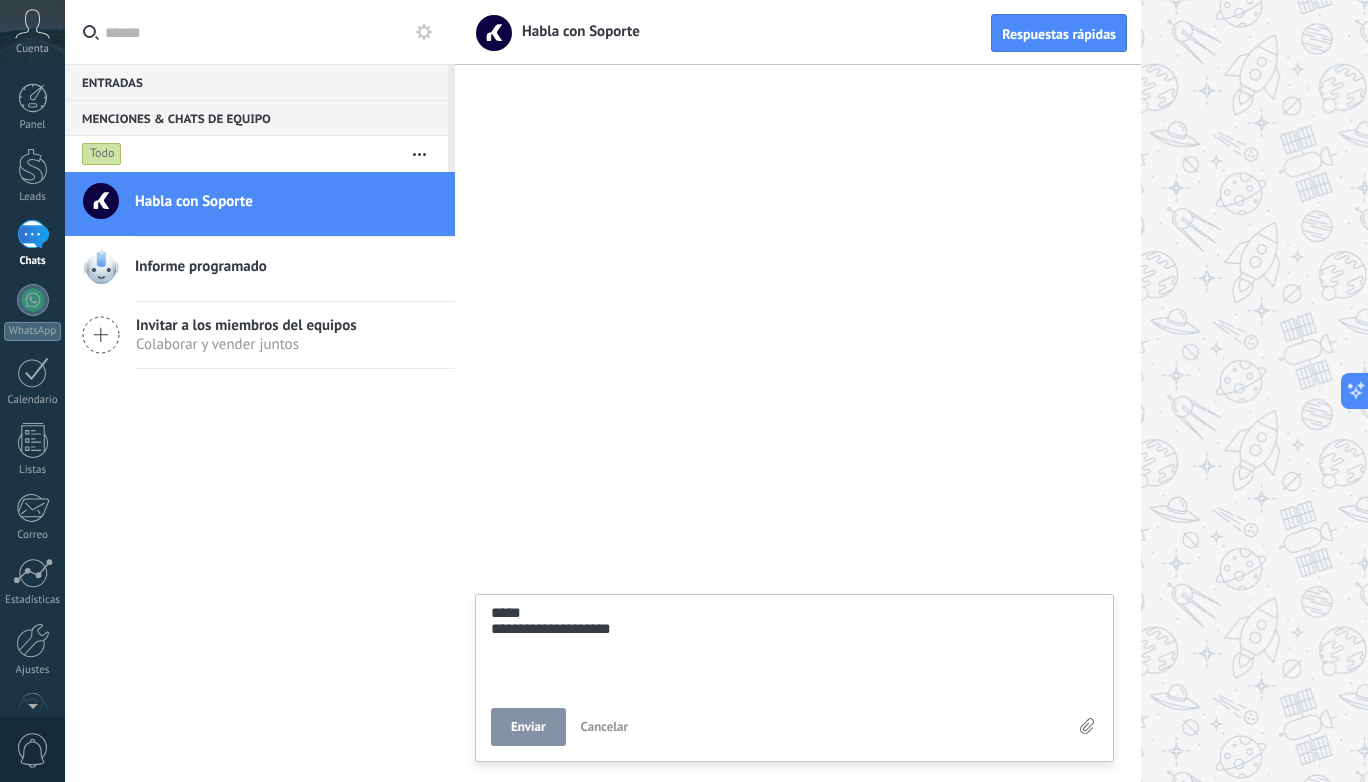 type on "**********" 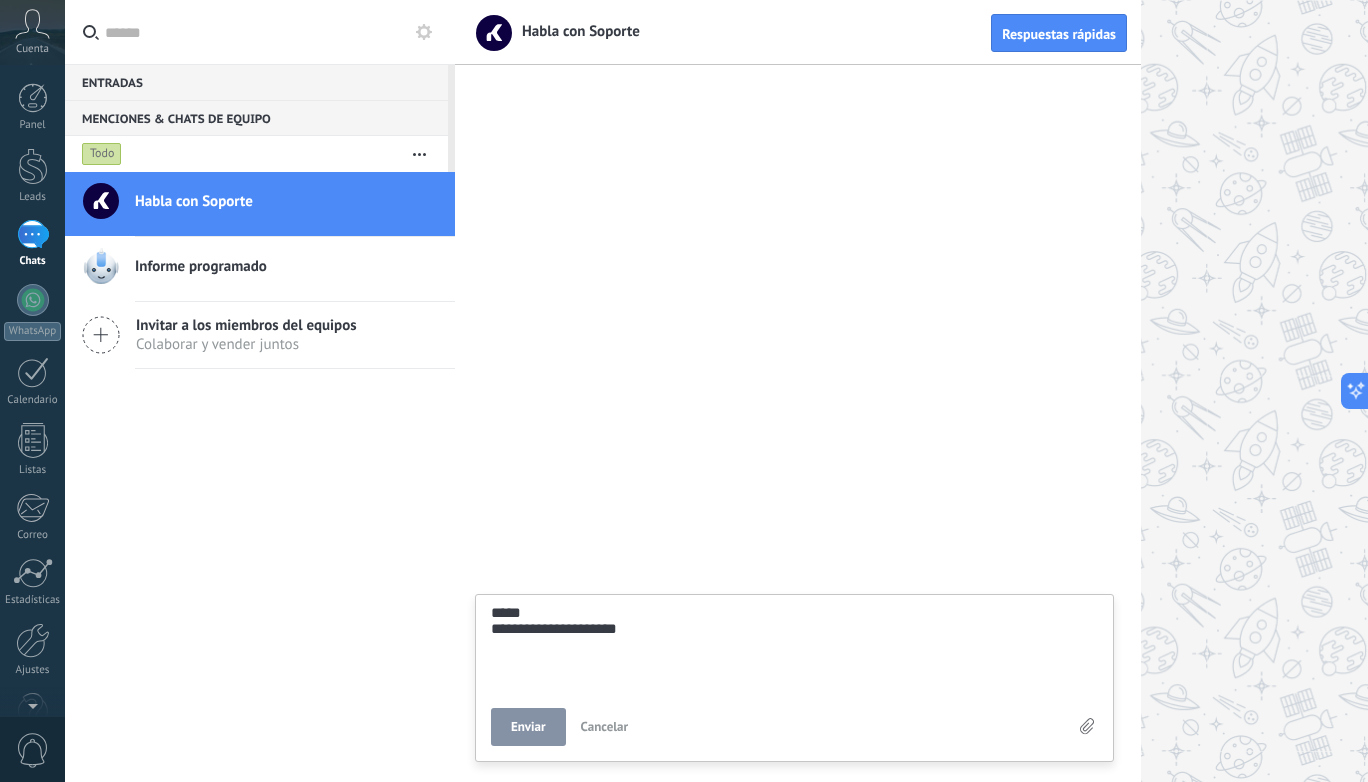 type on "**********" 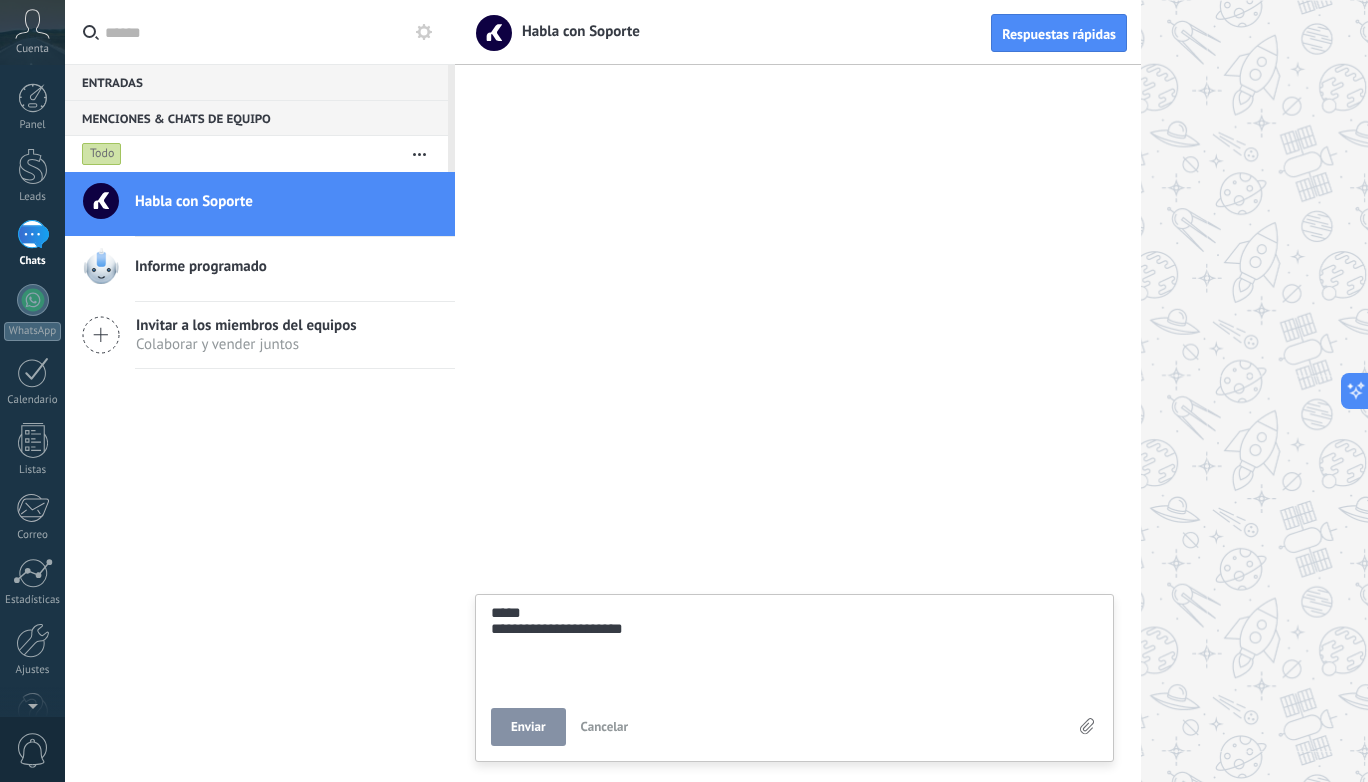 type on "**********" 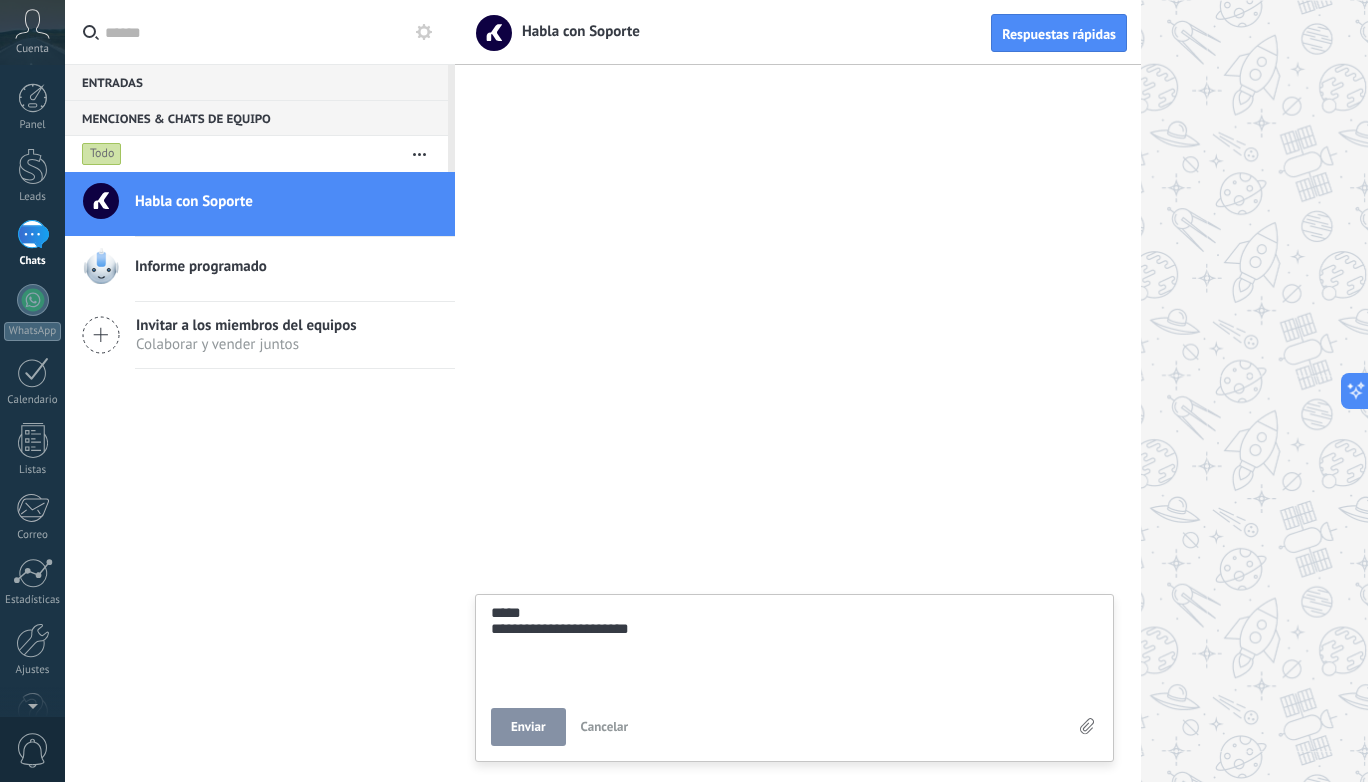 type on "**********" 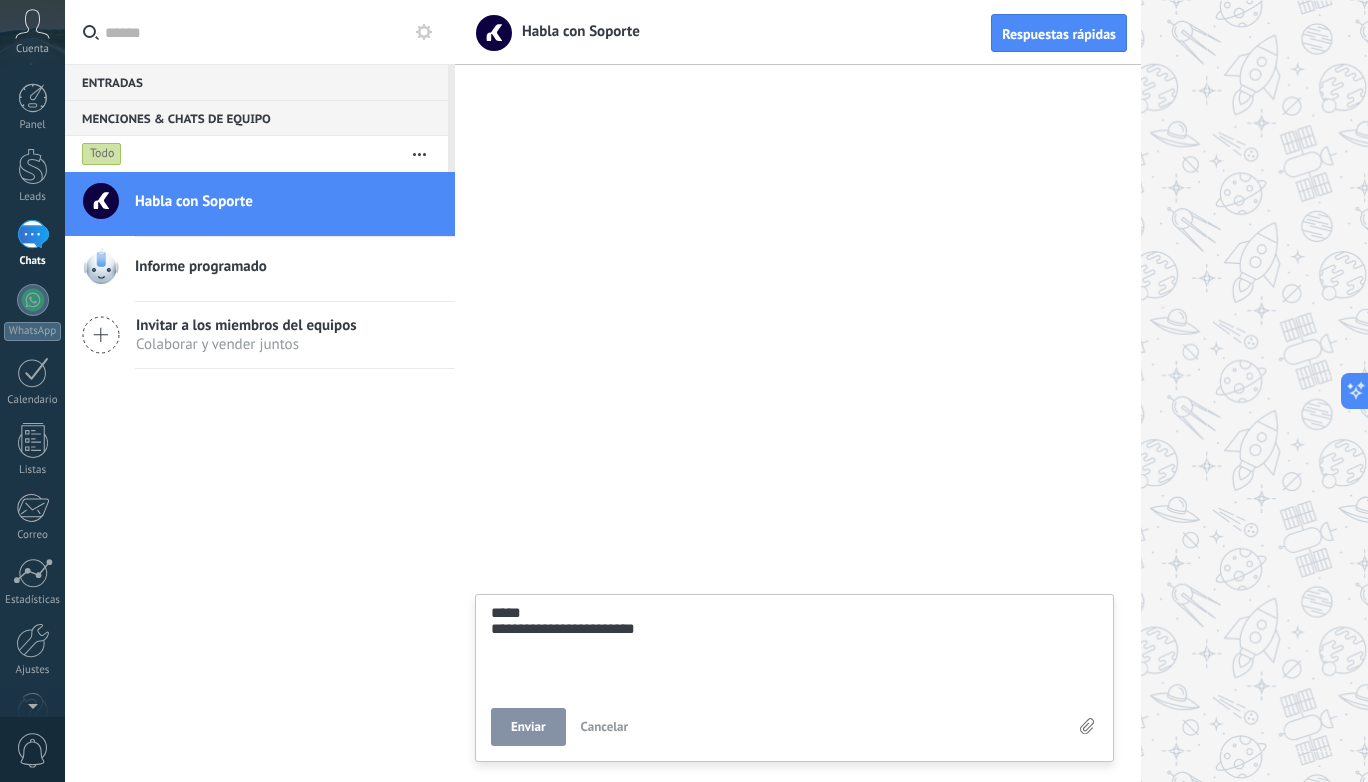 type on "**********" 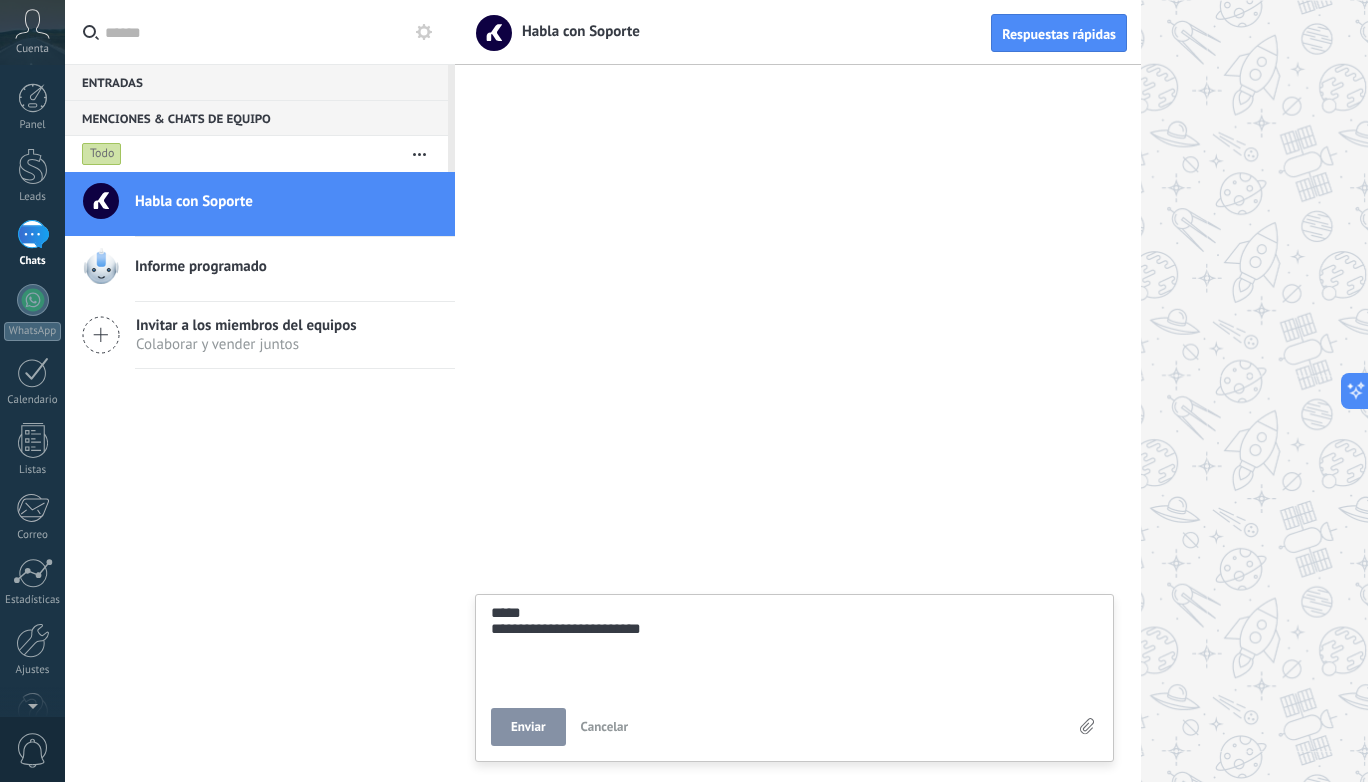 type on "**********" 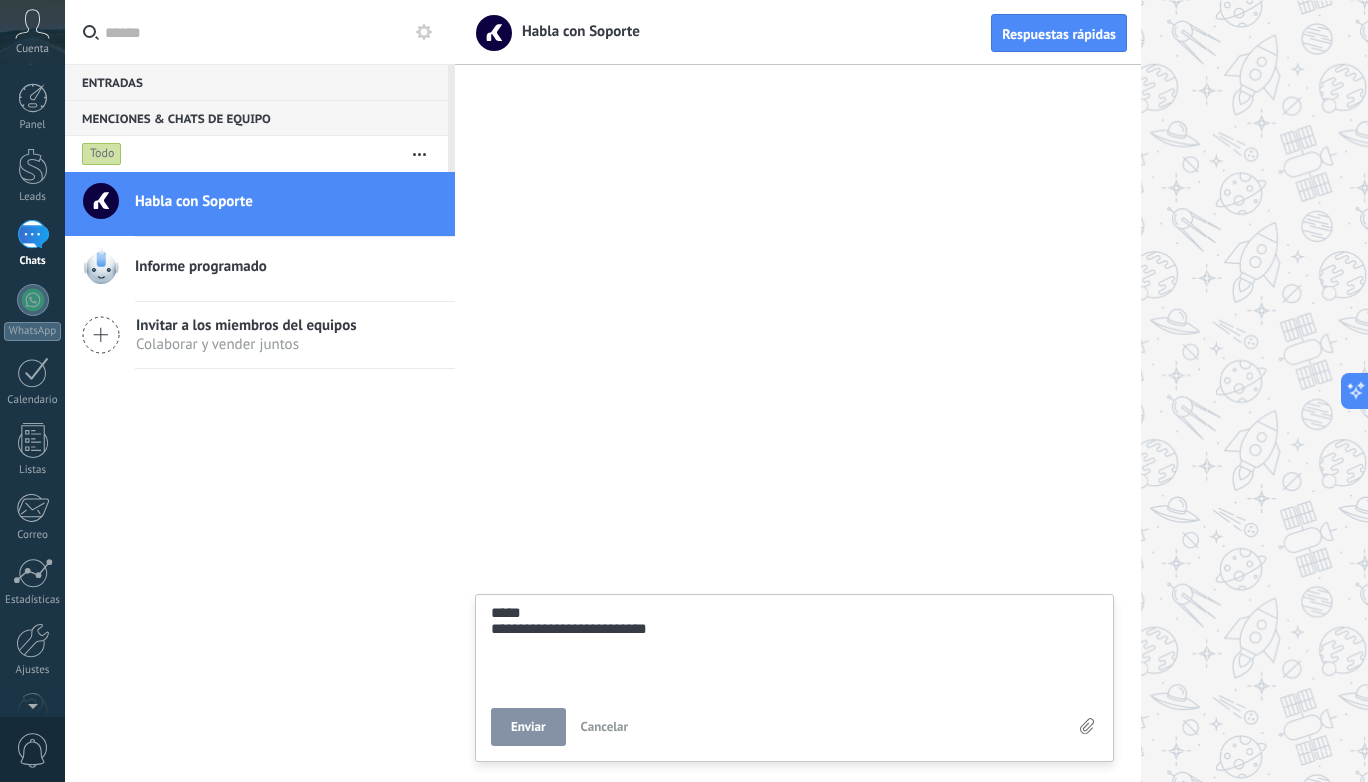 type on "**********" 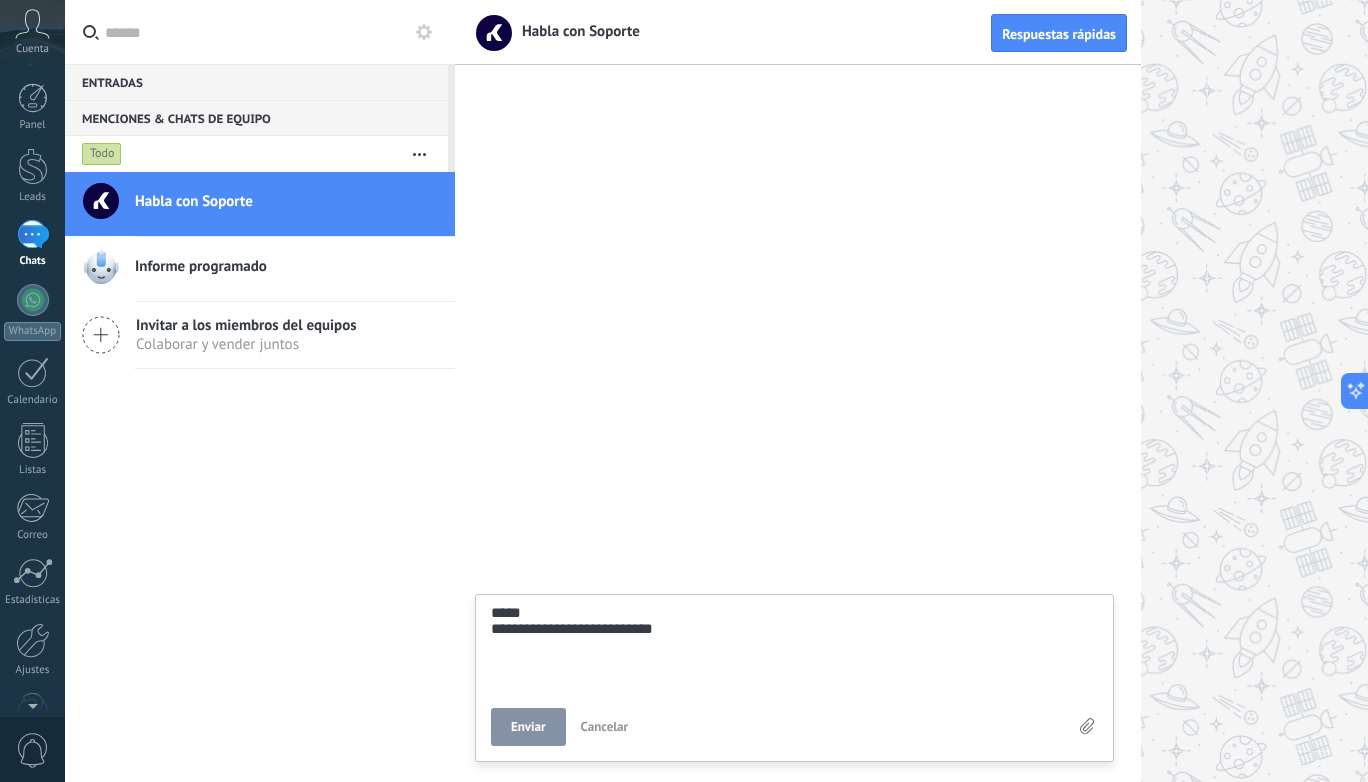 type on "**********" 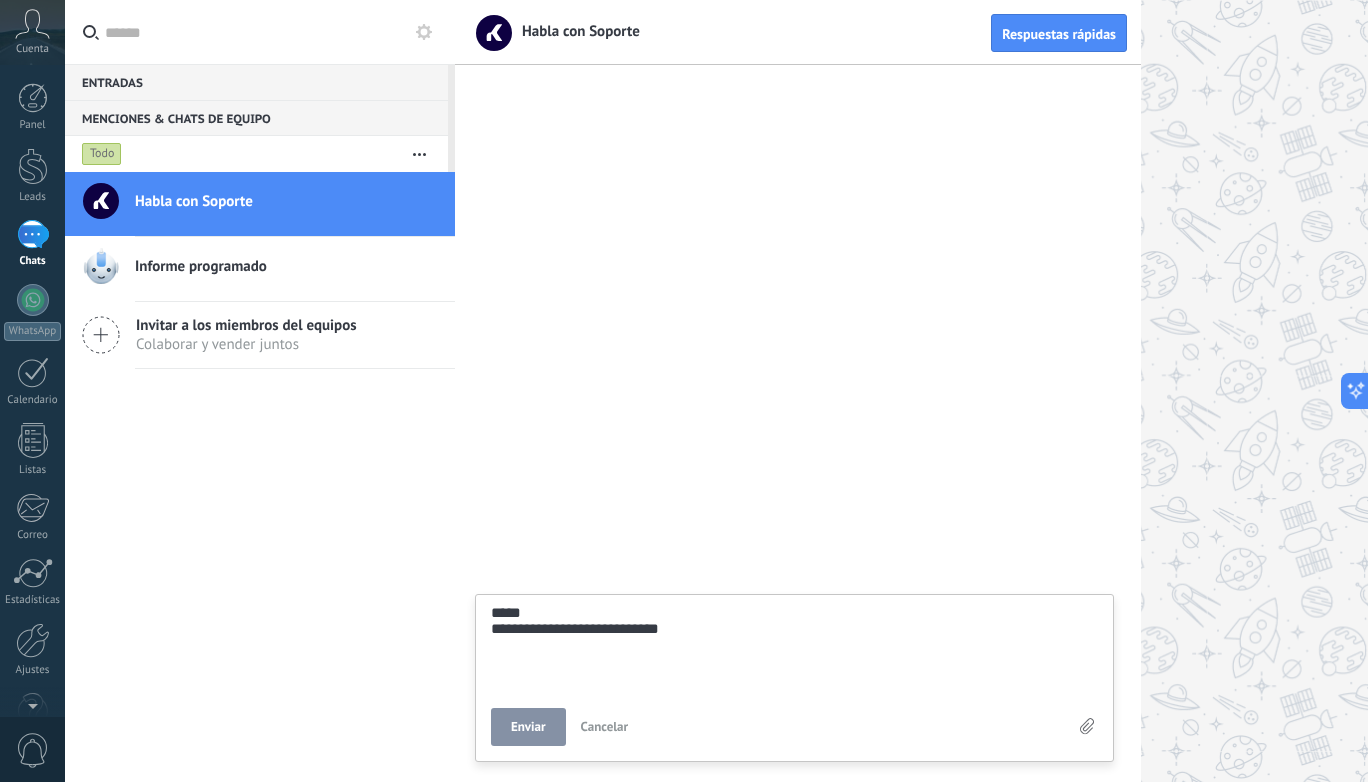 type on "**********" 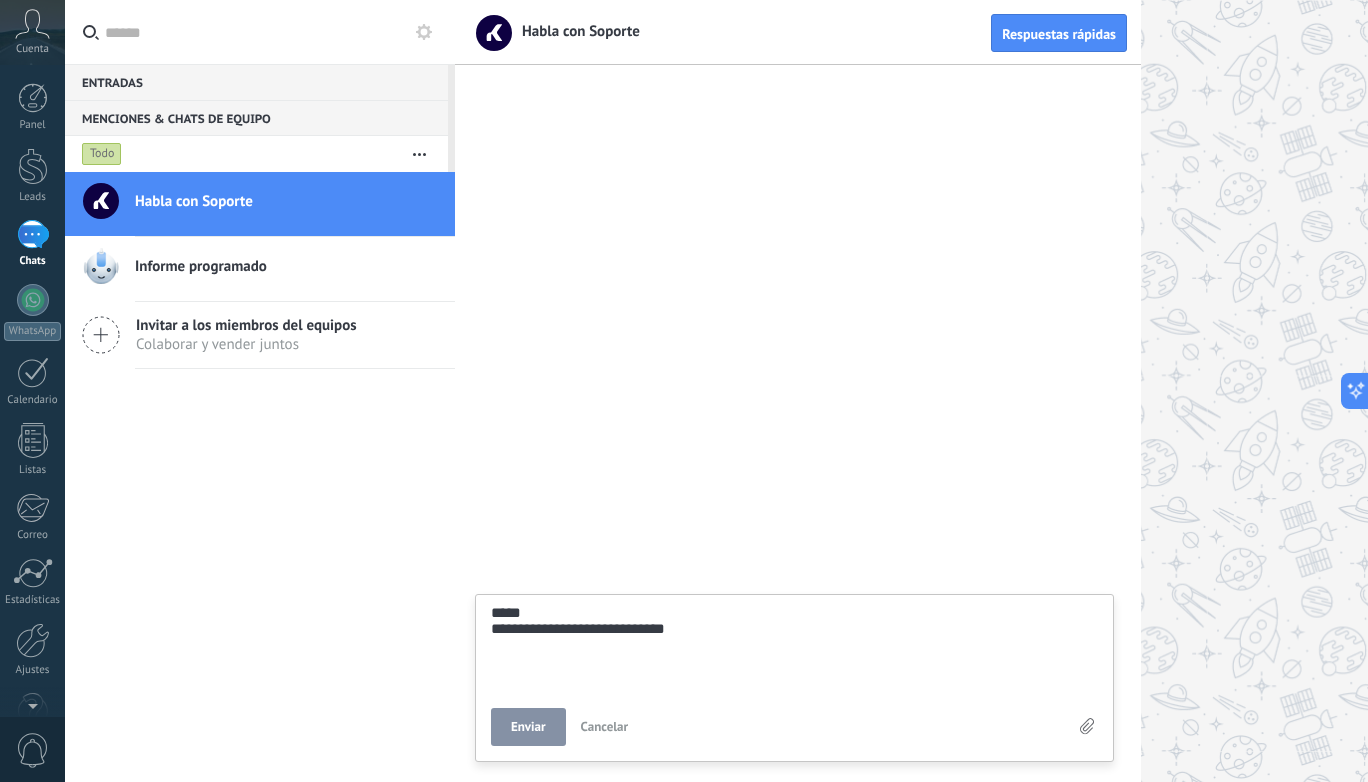 type on "**********" 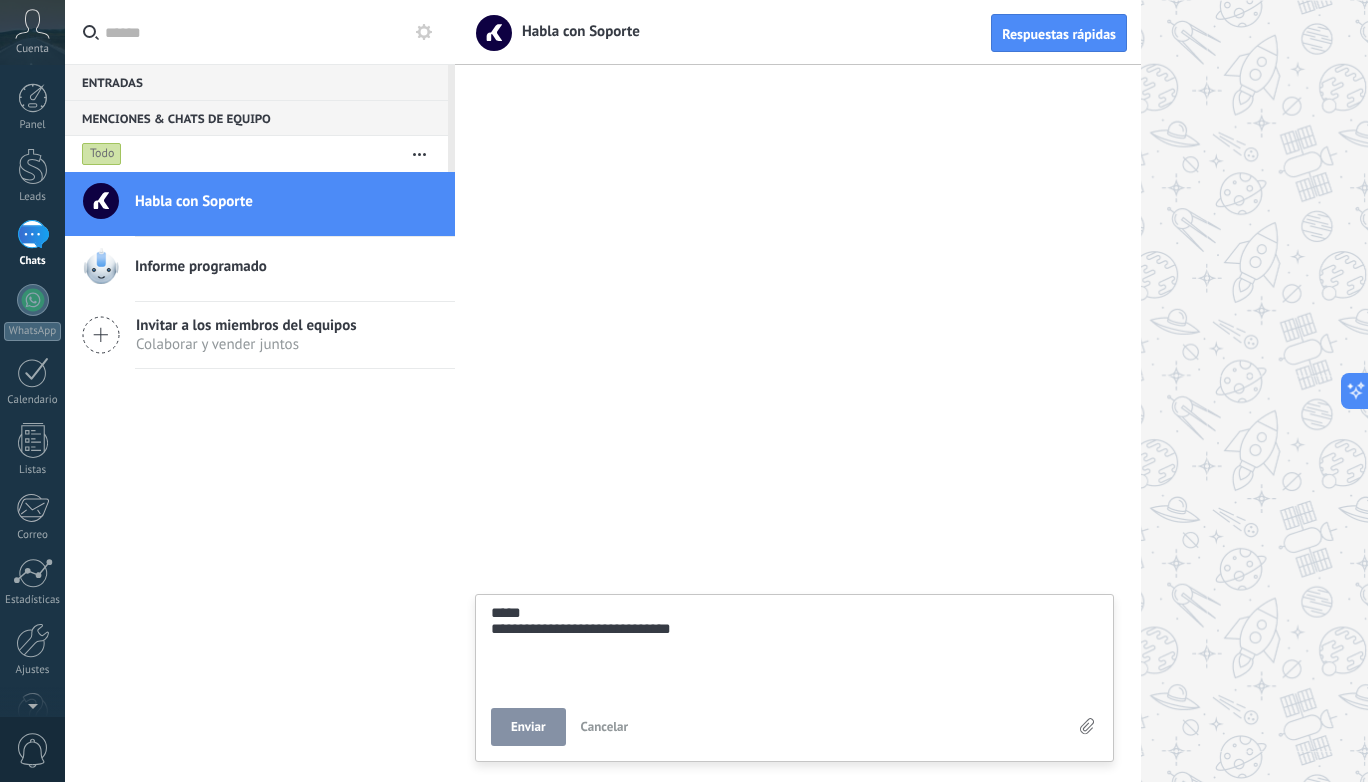 type on "**********" 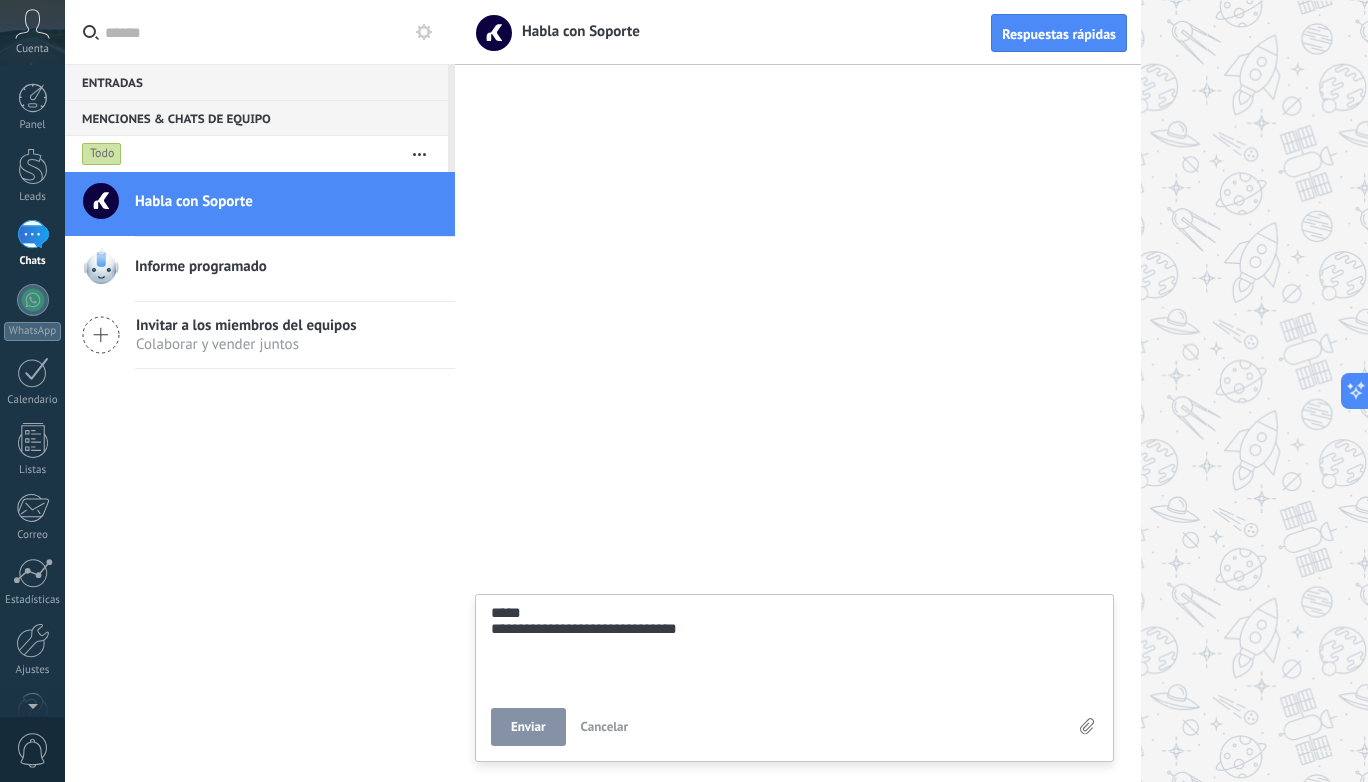 type on "**********" 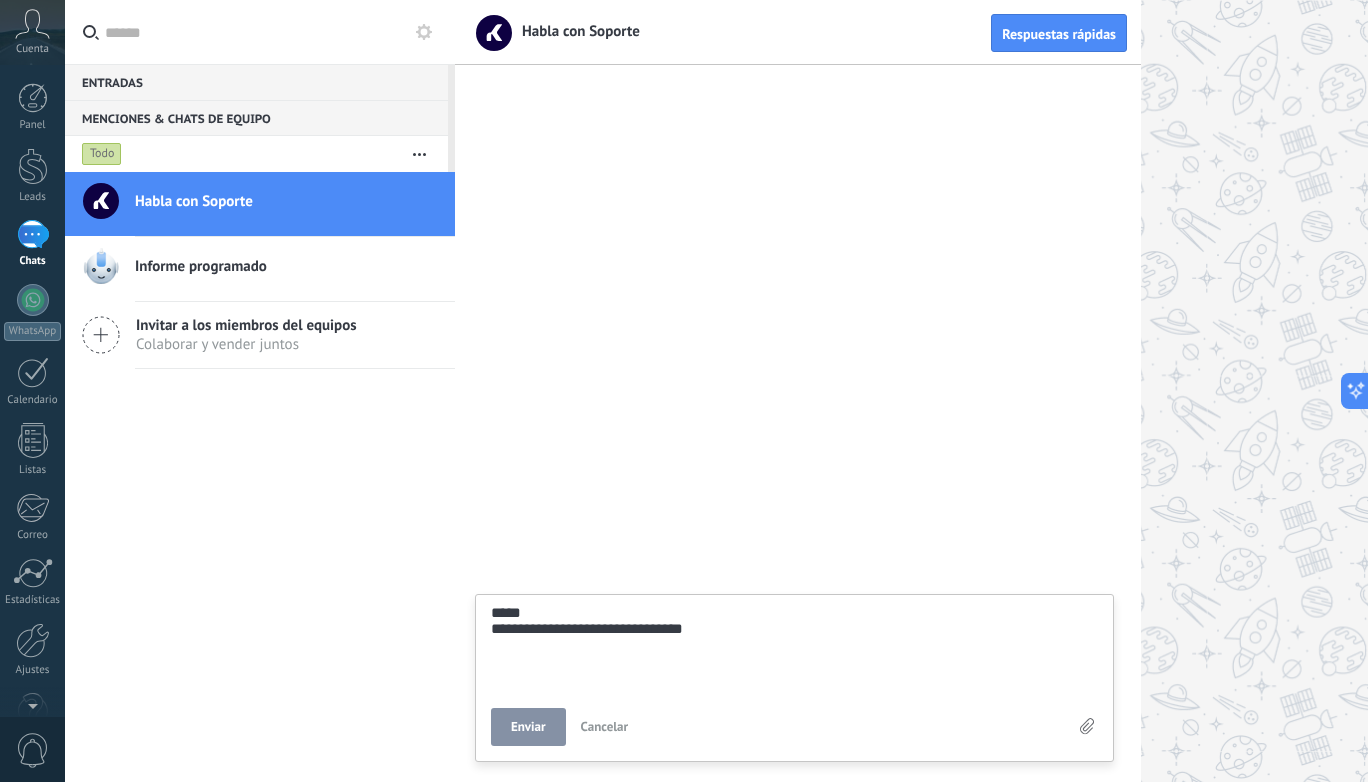 type on "**********" 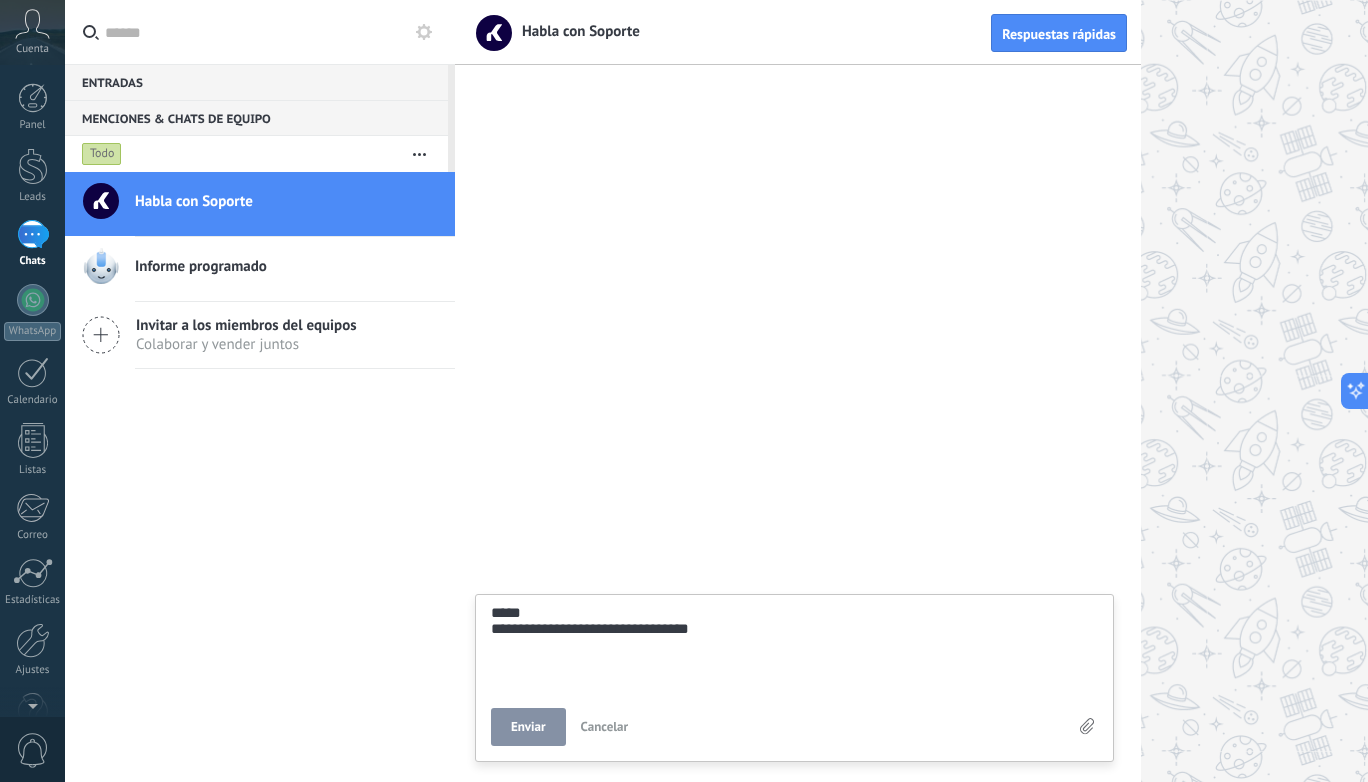 type on "**********" 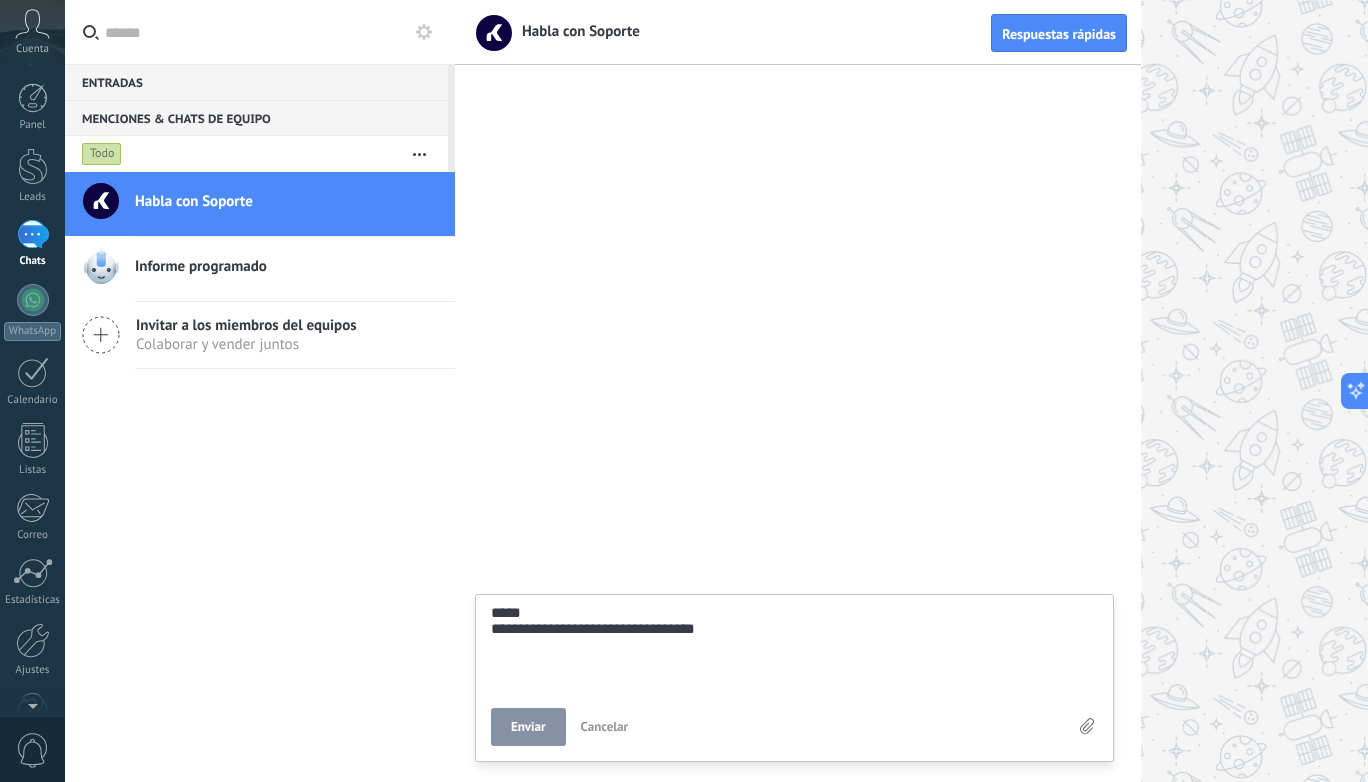 type on "**********" 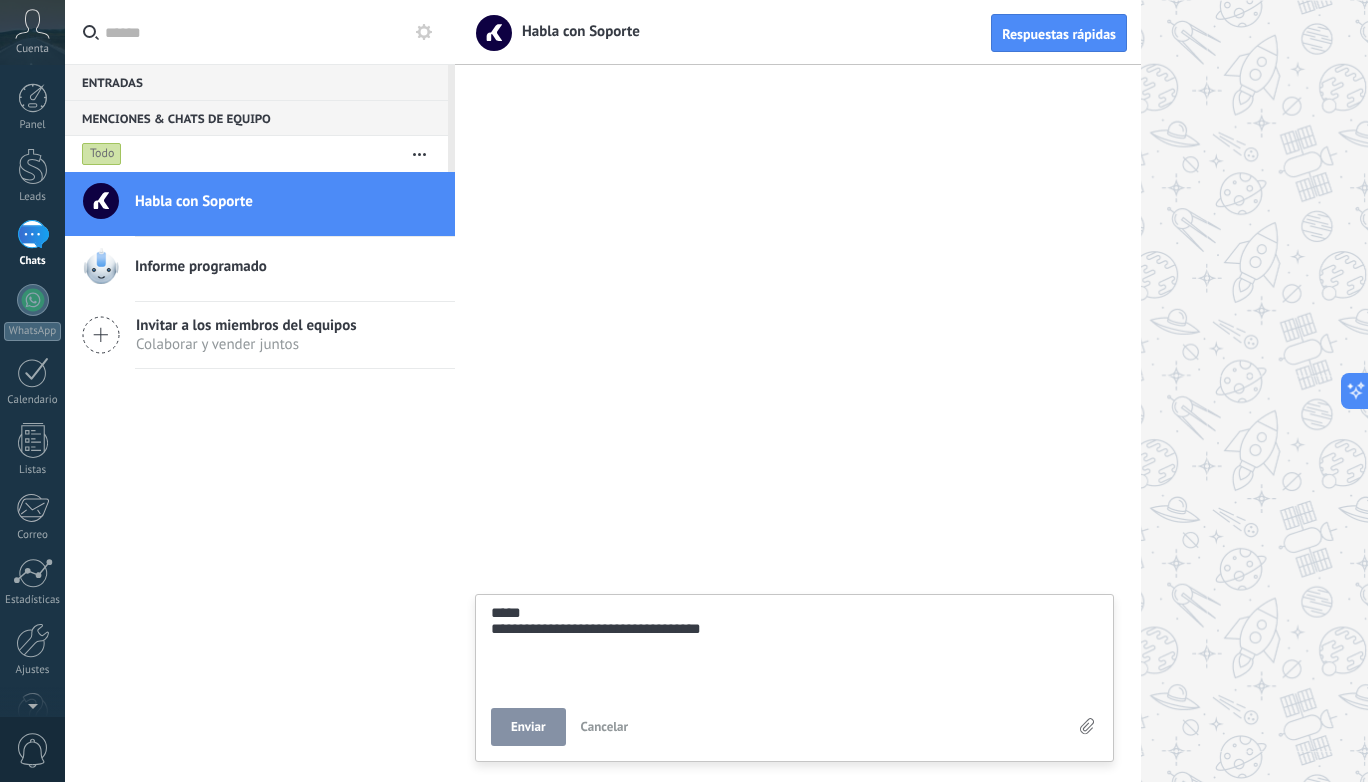 type on "**********" 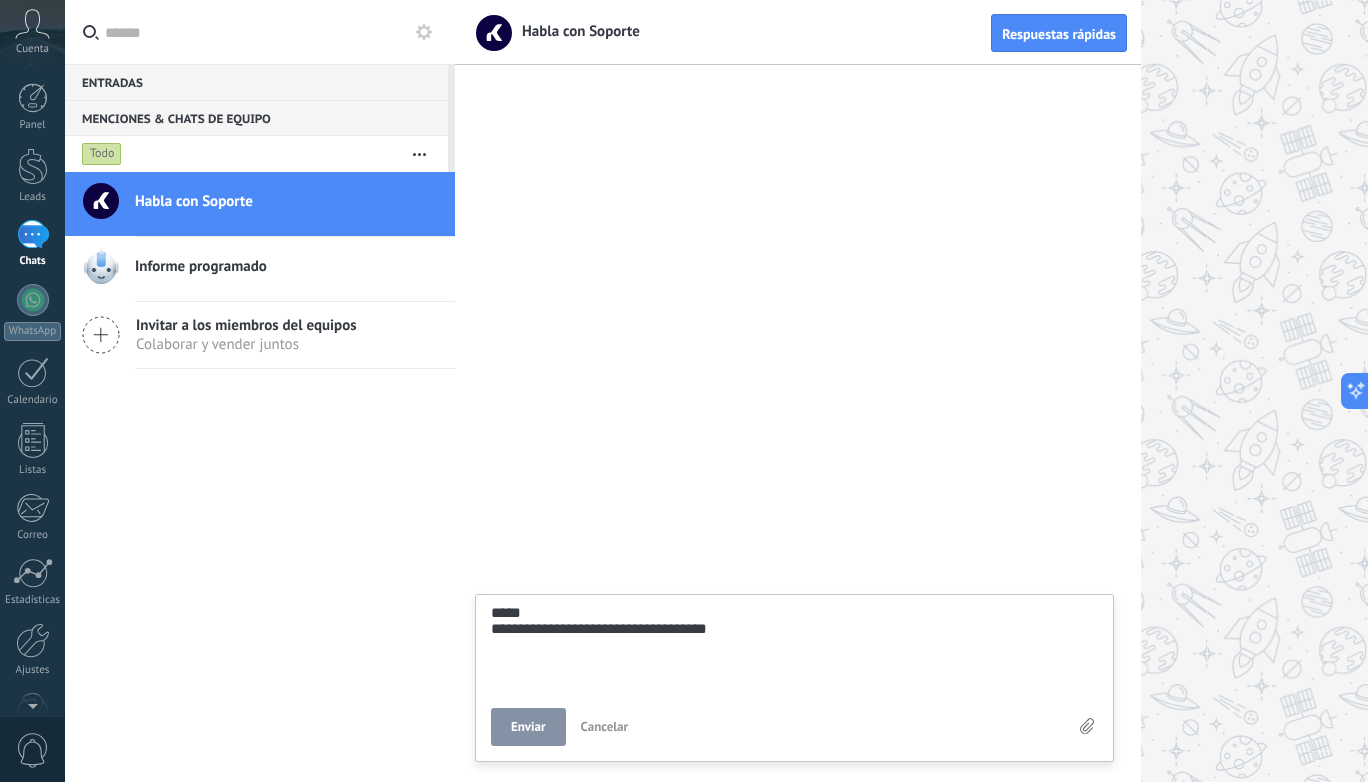 type on "**********" 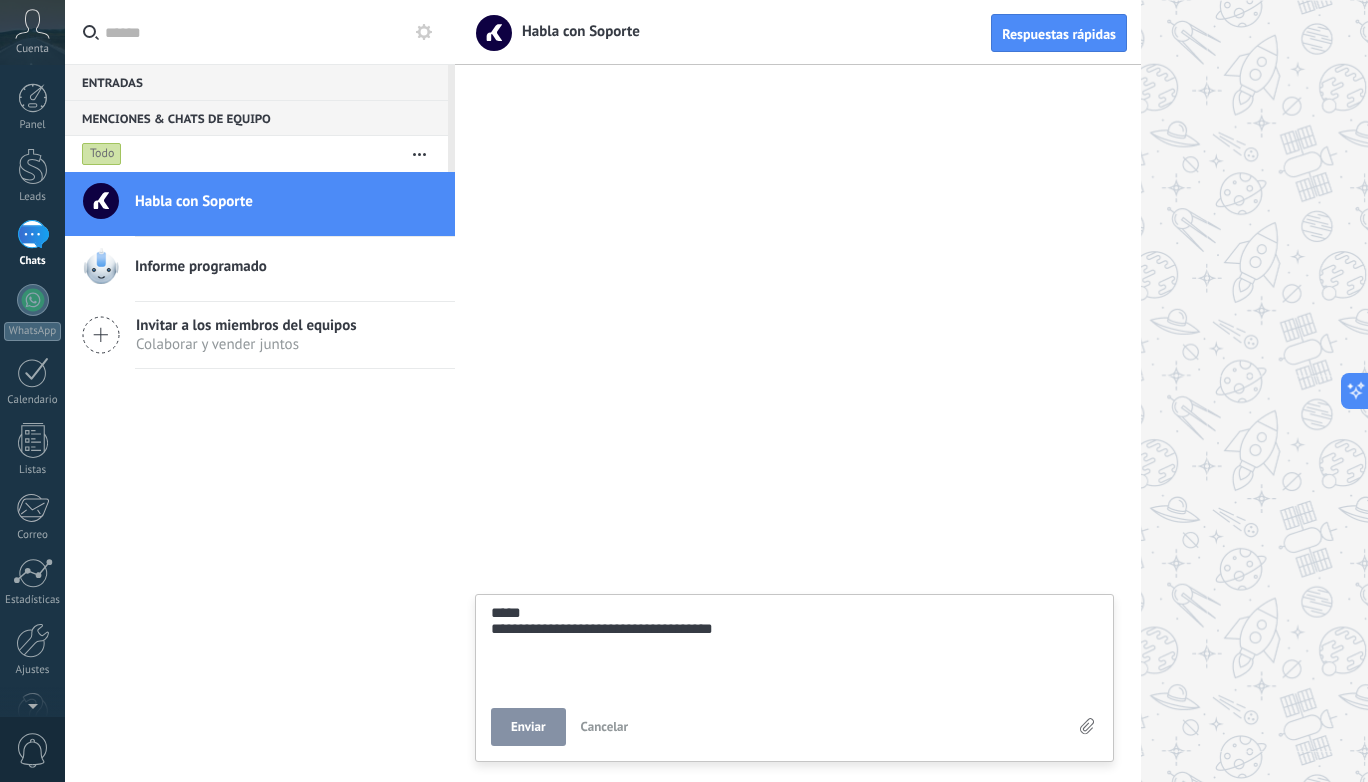type on "**********" 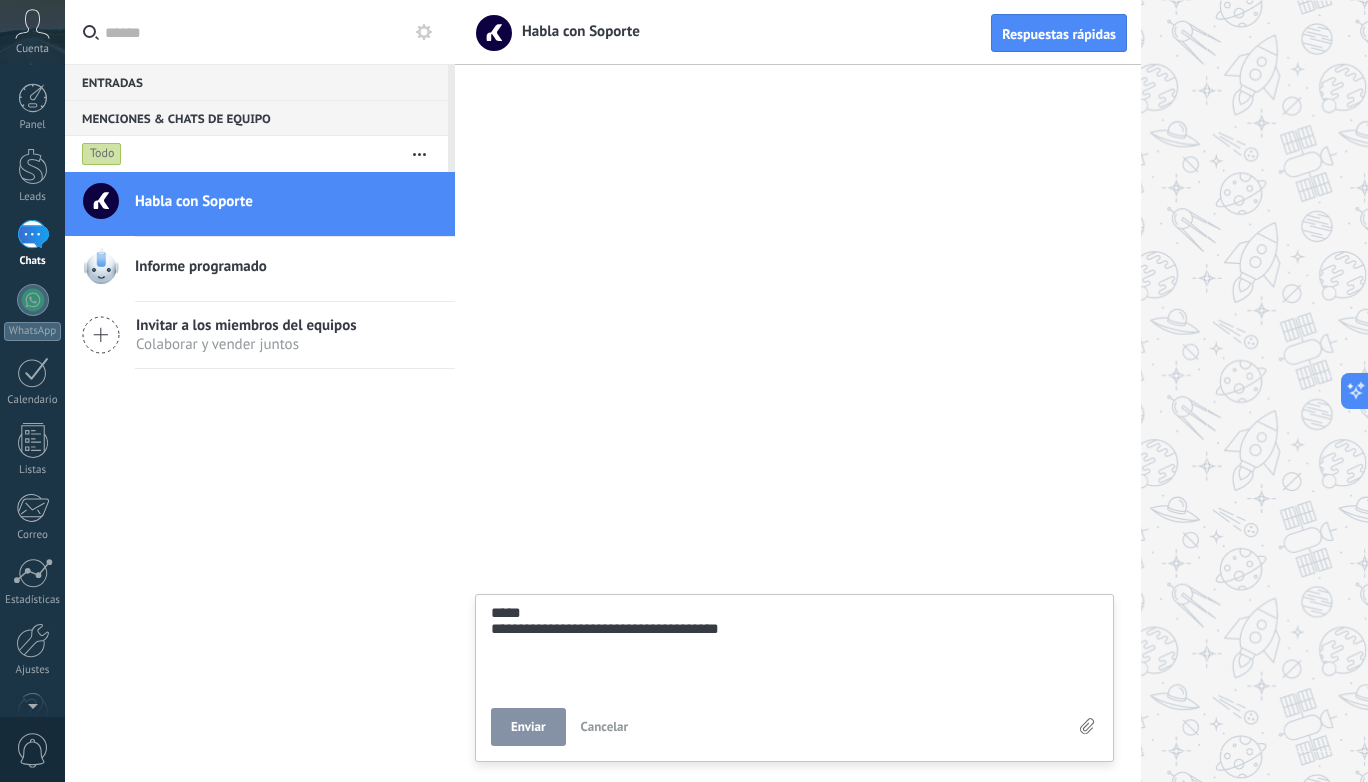 type on "**********" 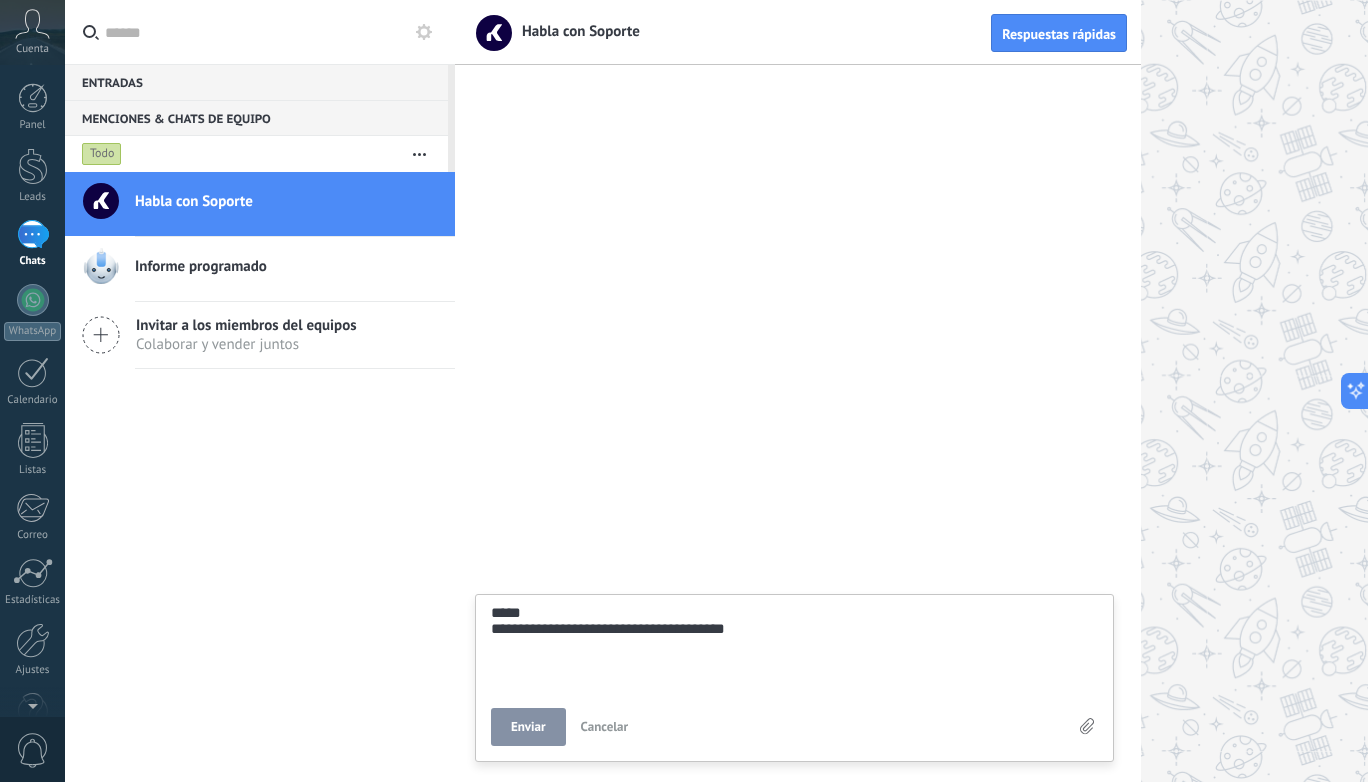 type on "**********" 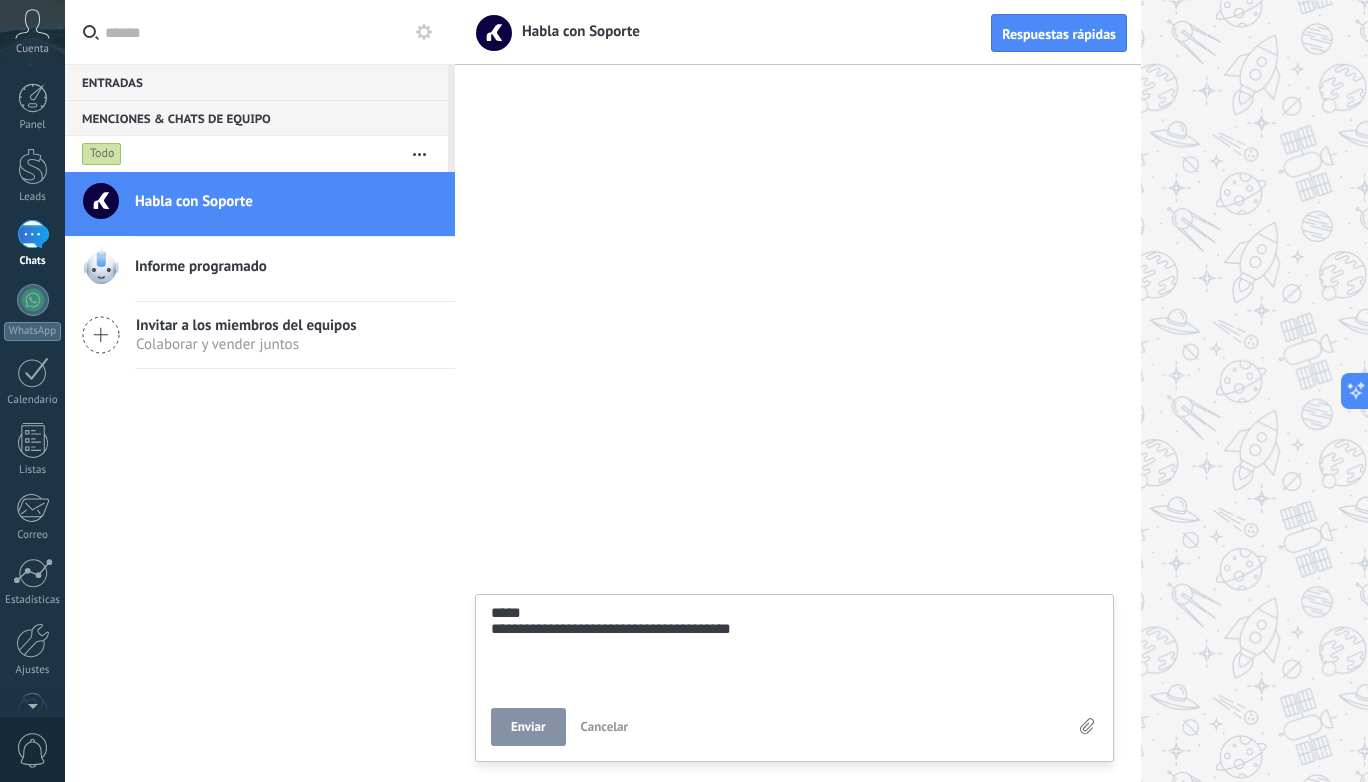 type on "**********" 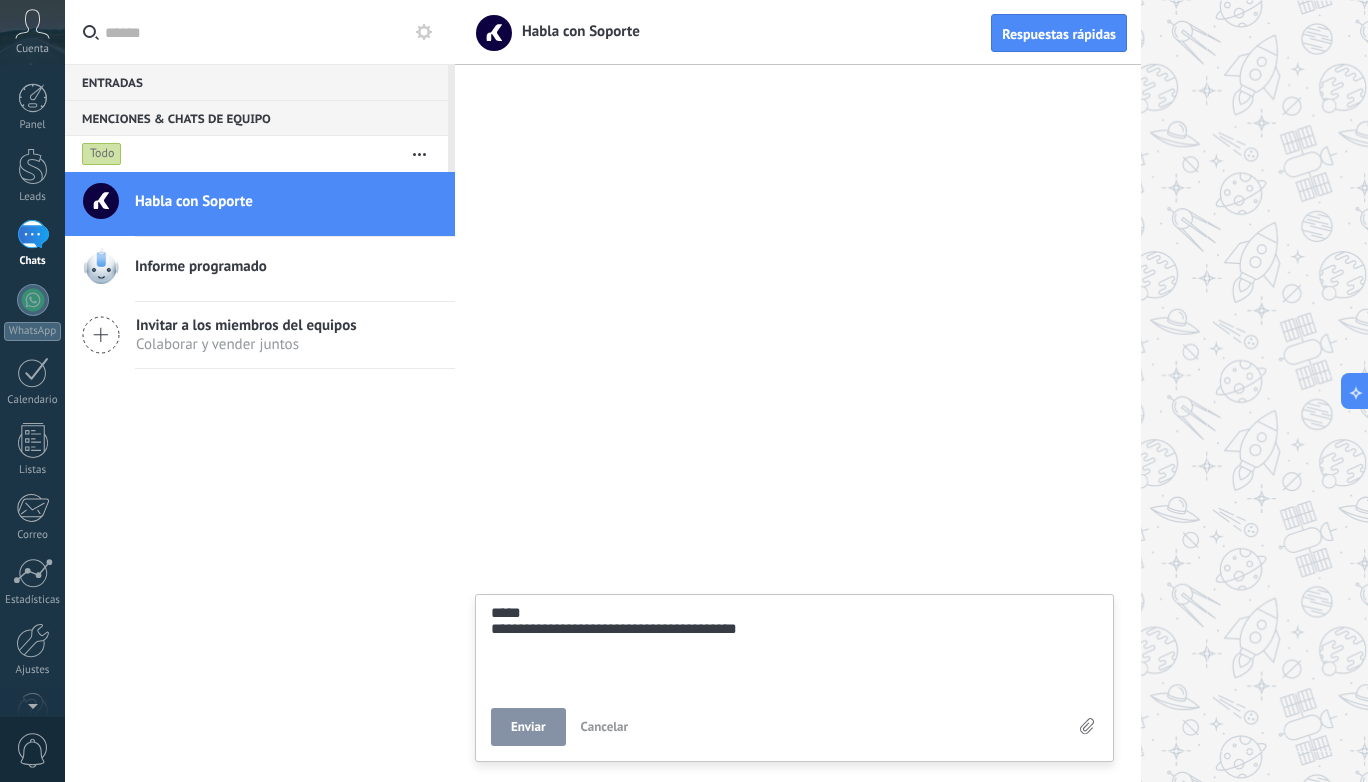 type on "**********" 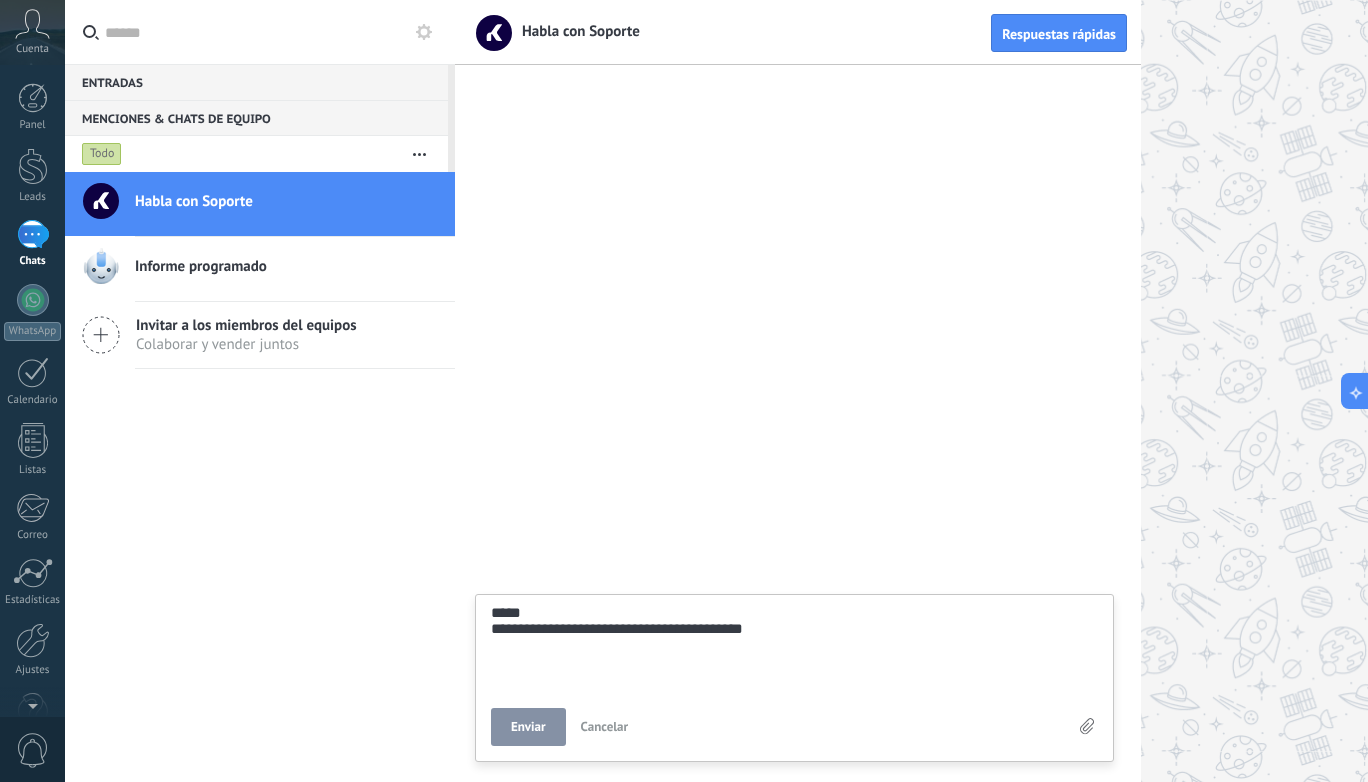 type on "**********" 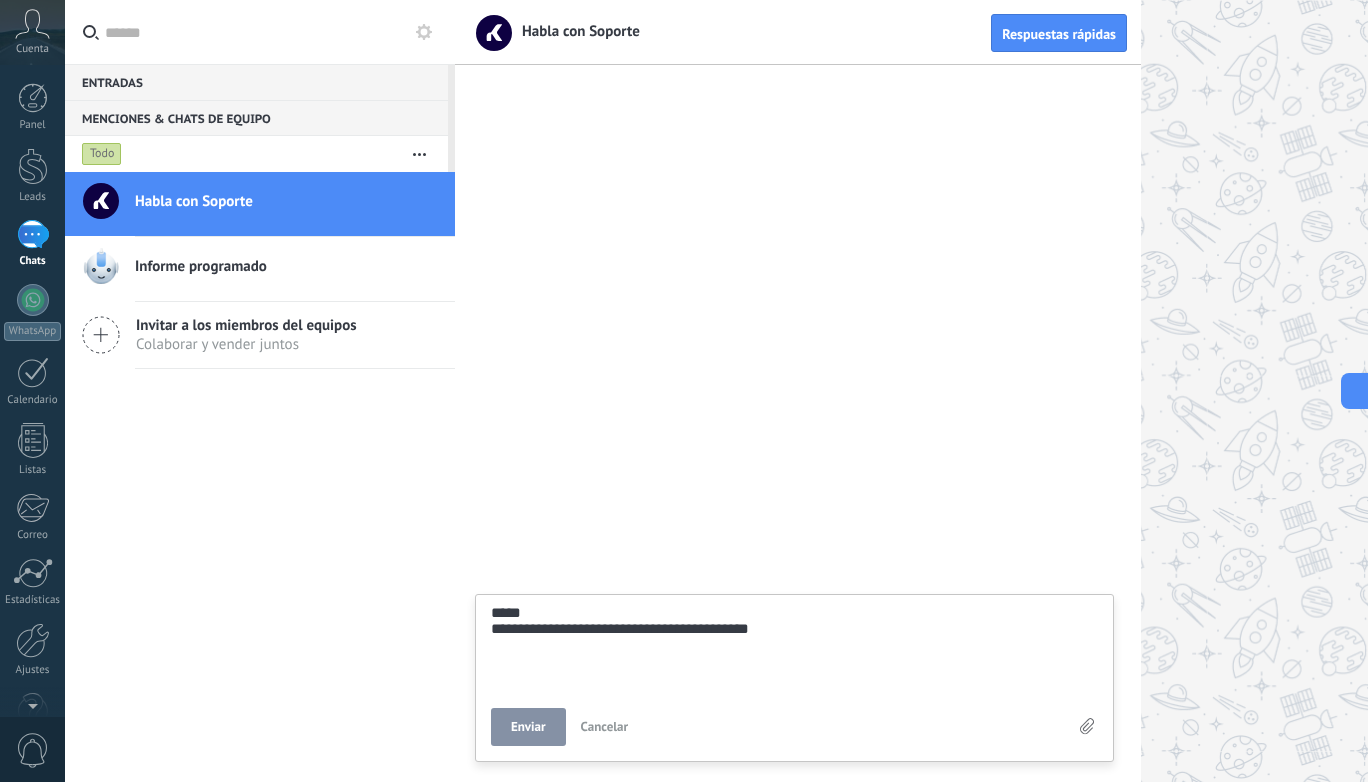 type on "**********" 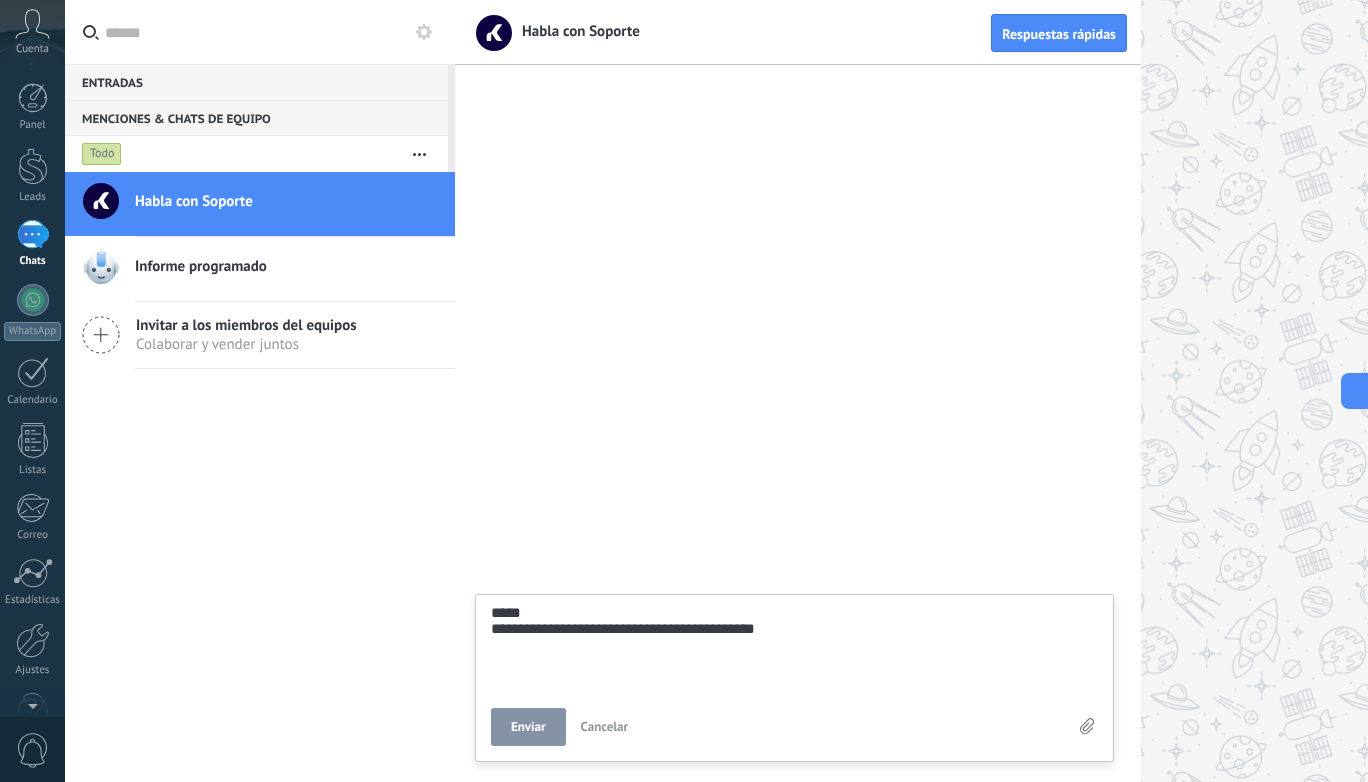type on "**********" 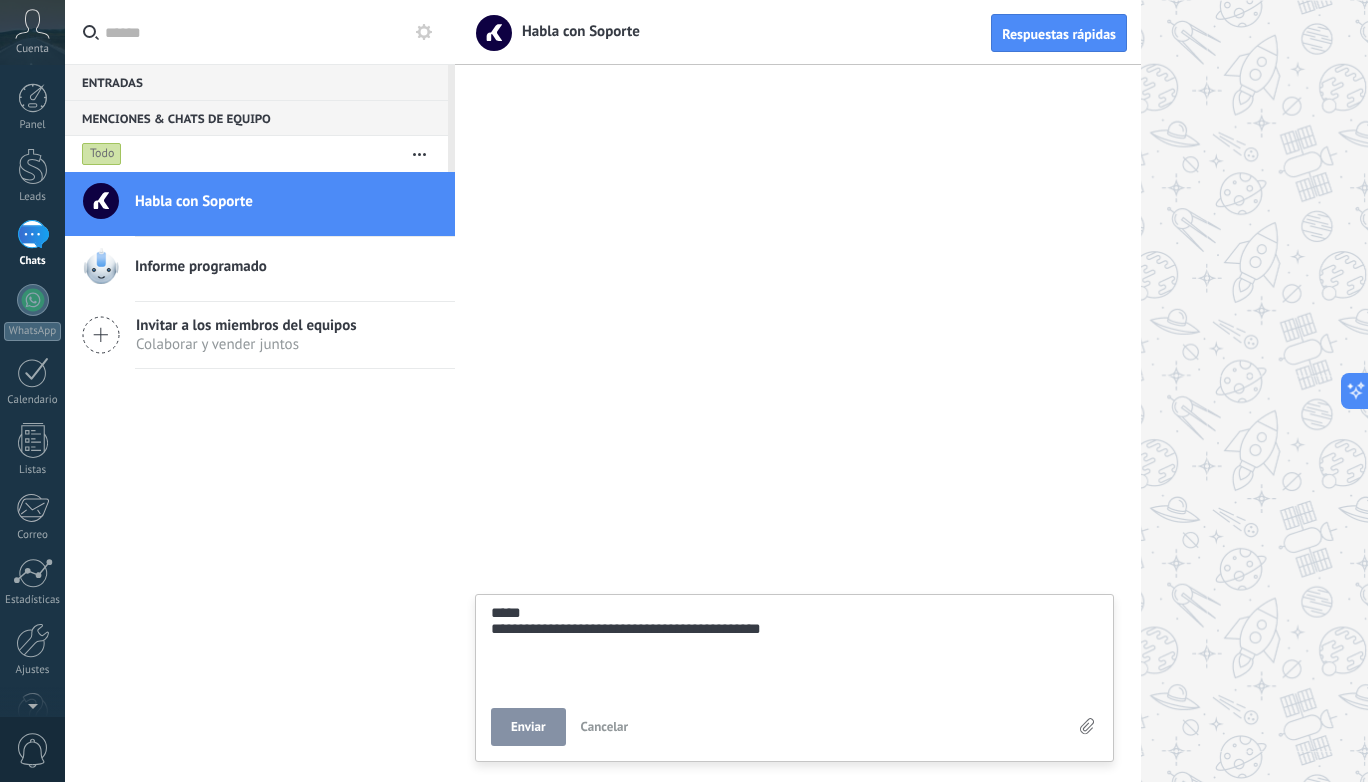 type on "**********" 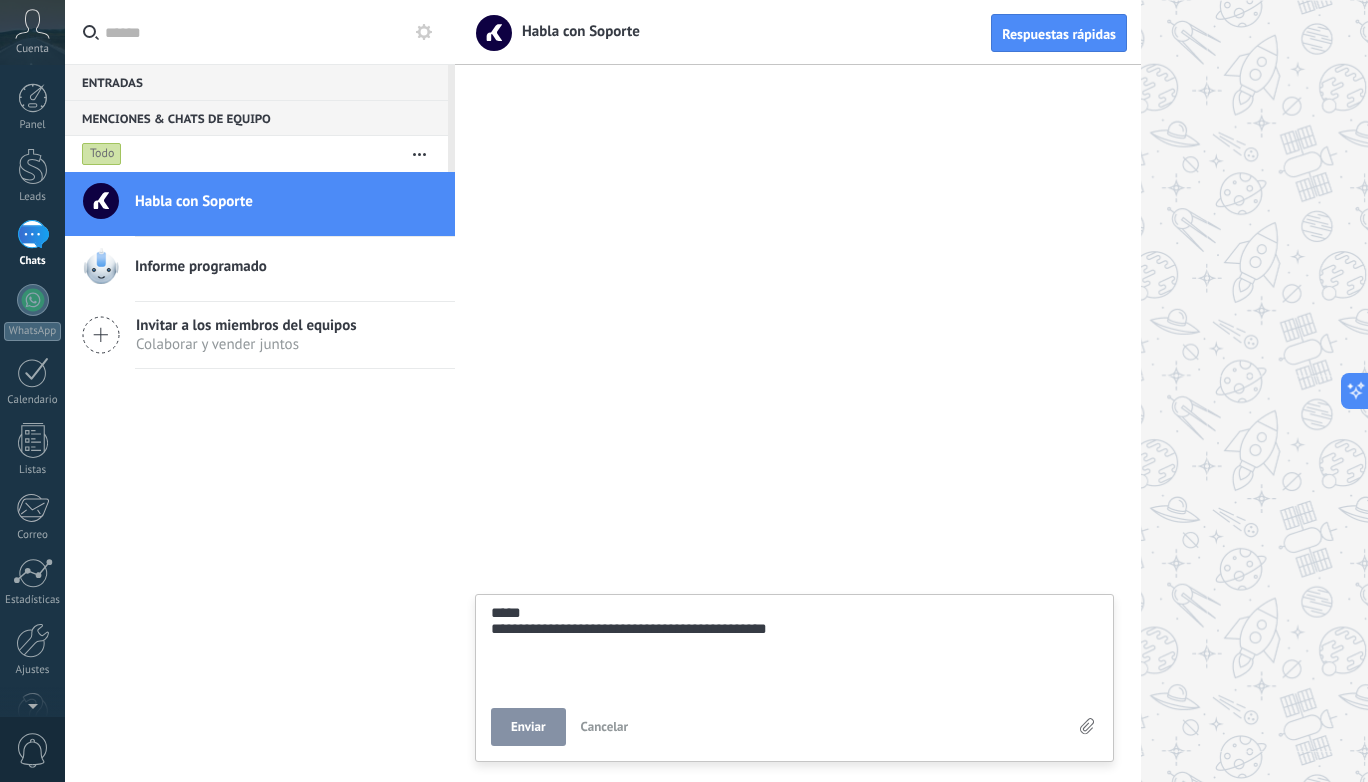 type on "**********" 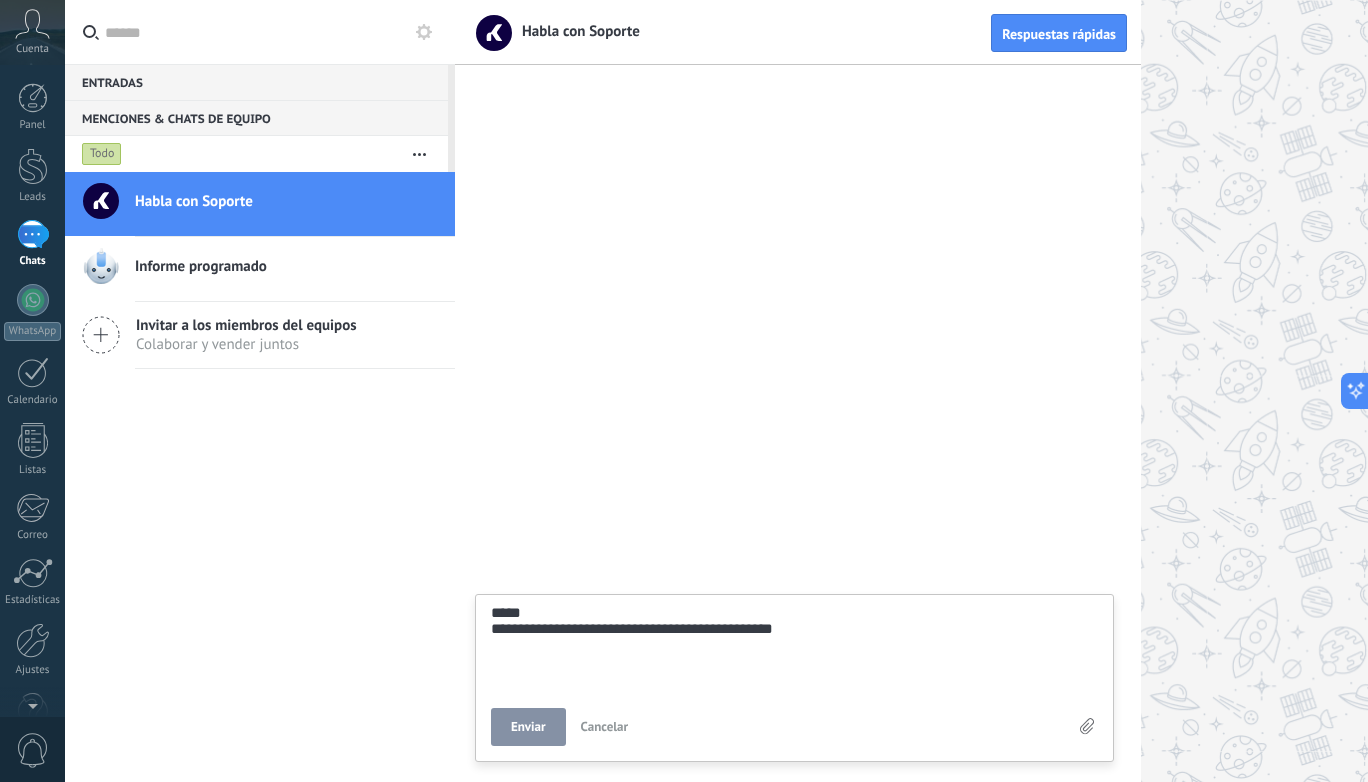 type on "**********" 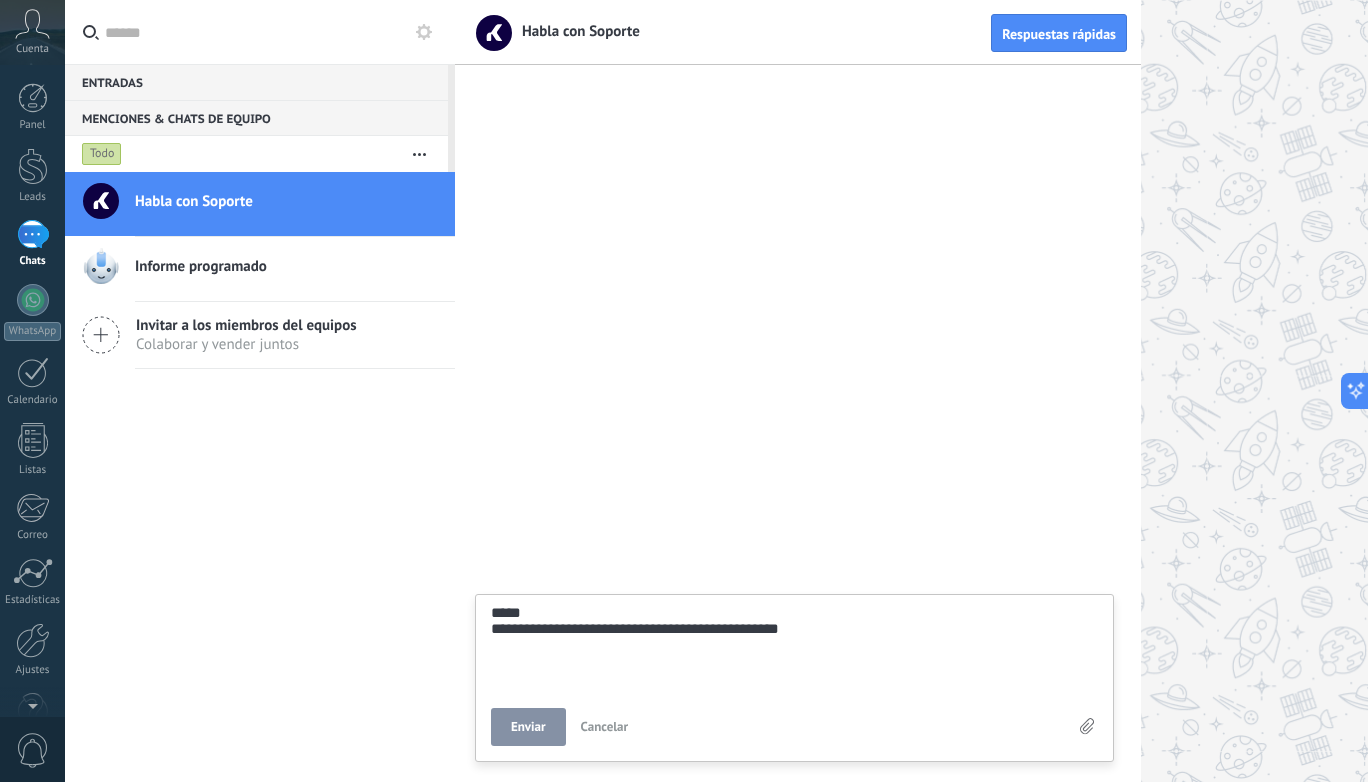 type on "**********" 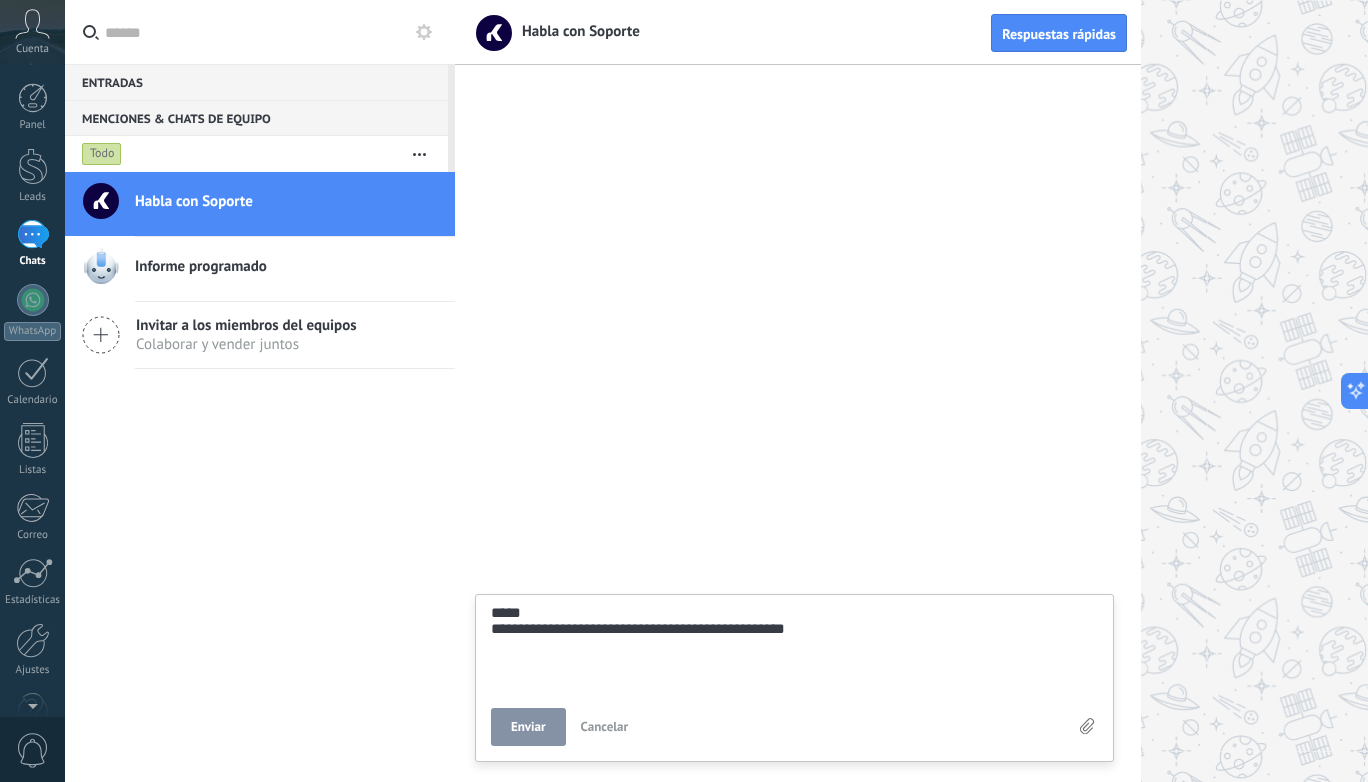 type on "**********" 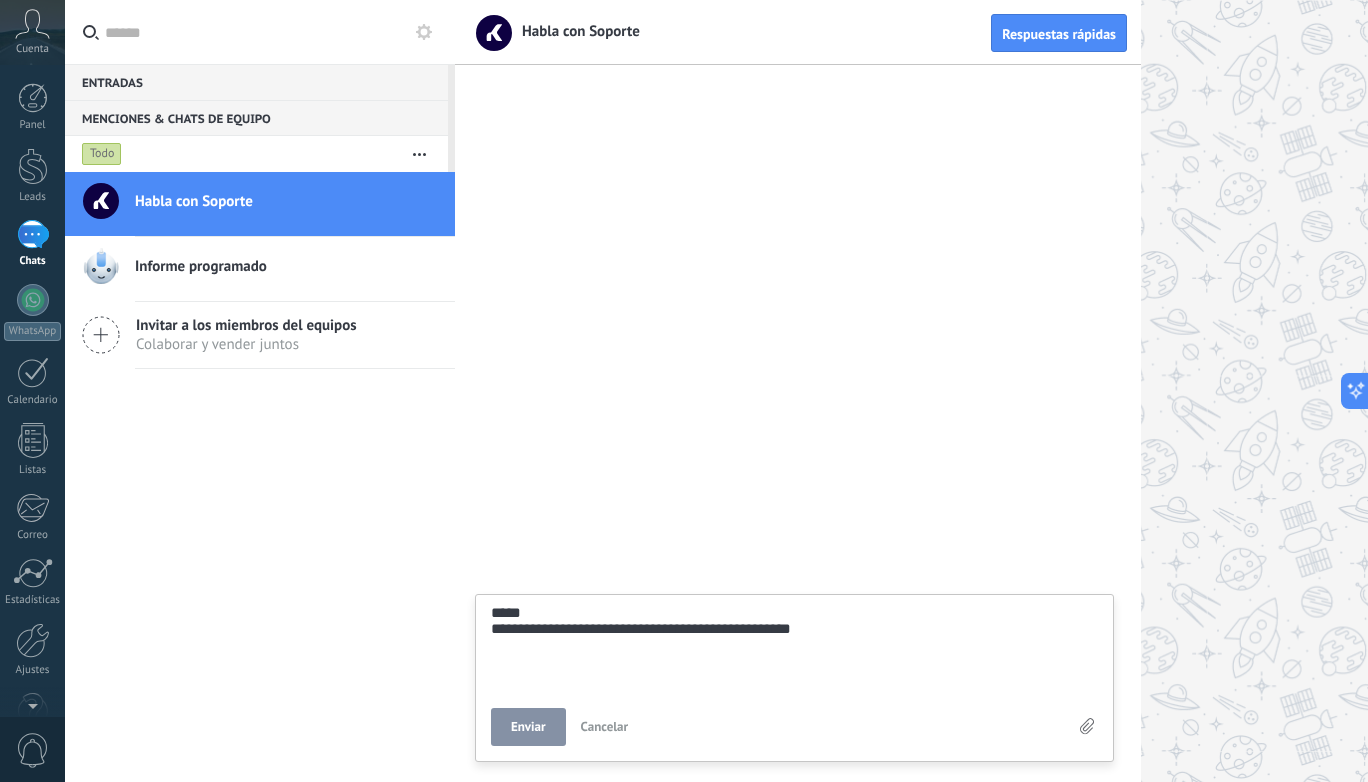 type on "**********" 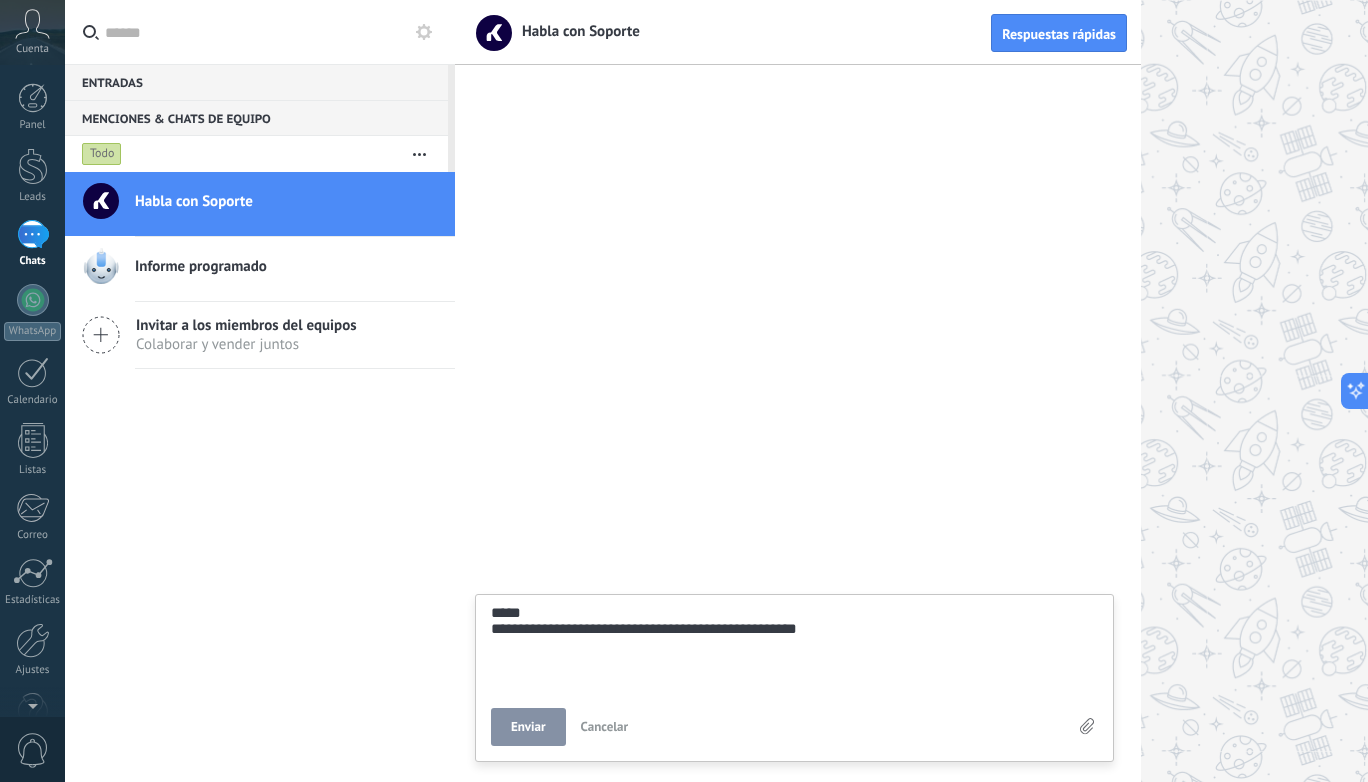 type on "**********" 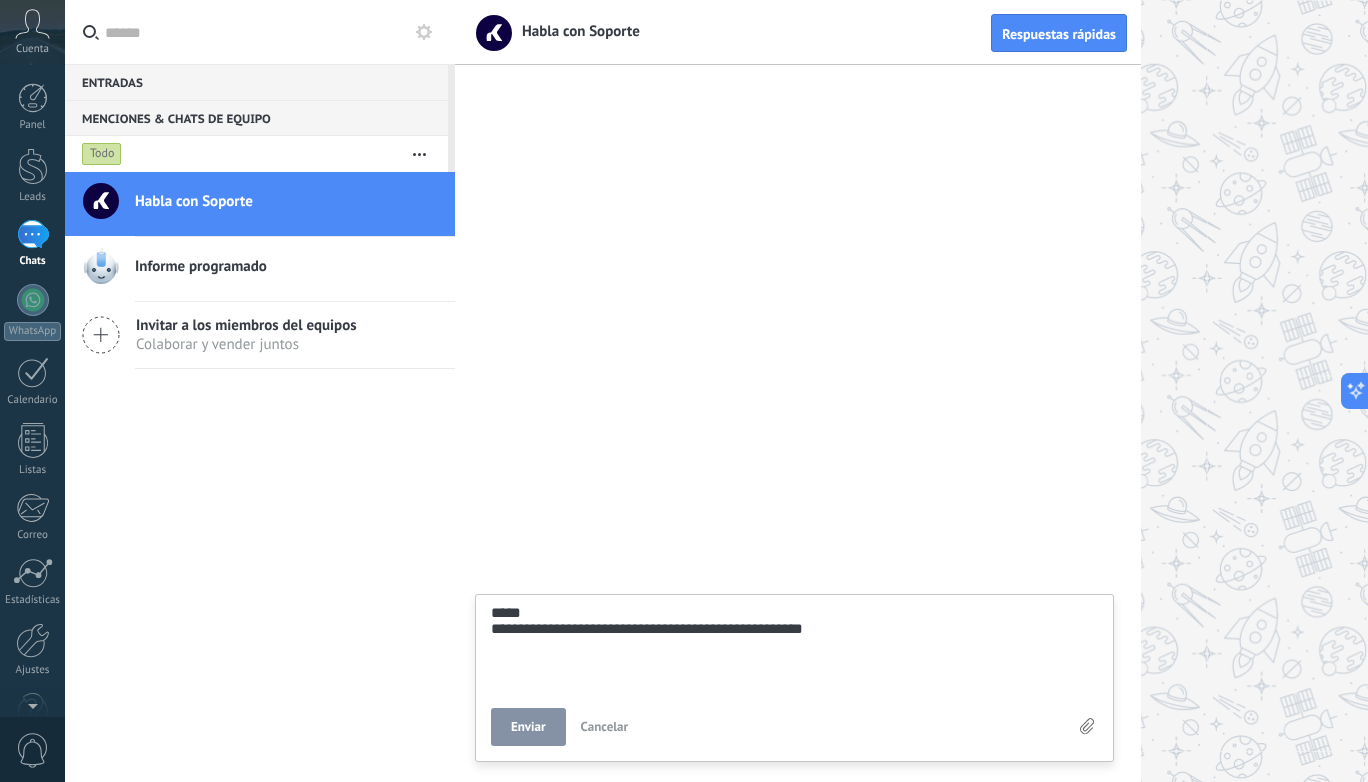 type on "**********" 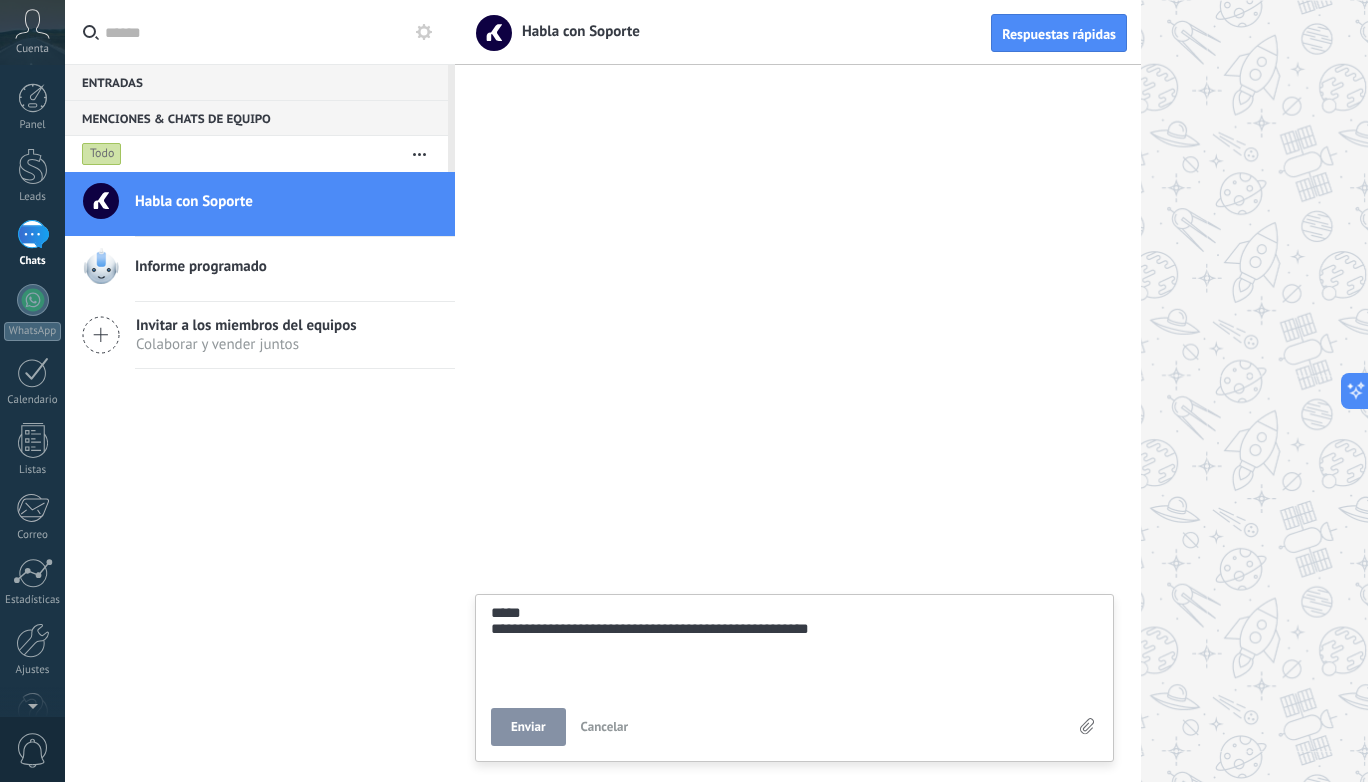 type on "**********" 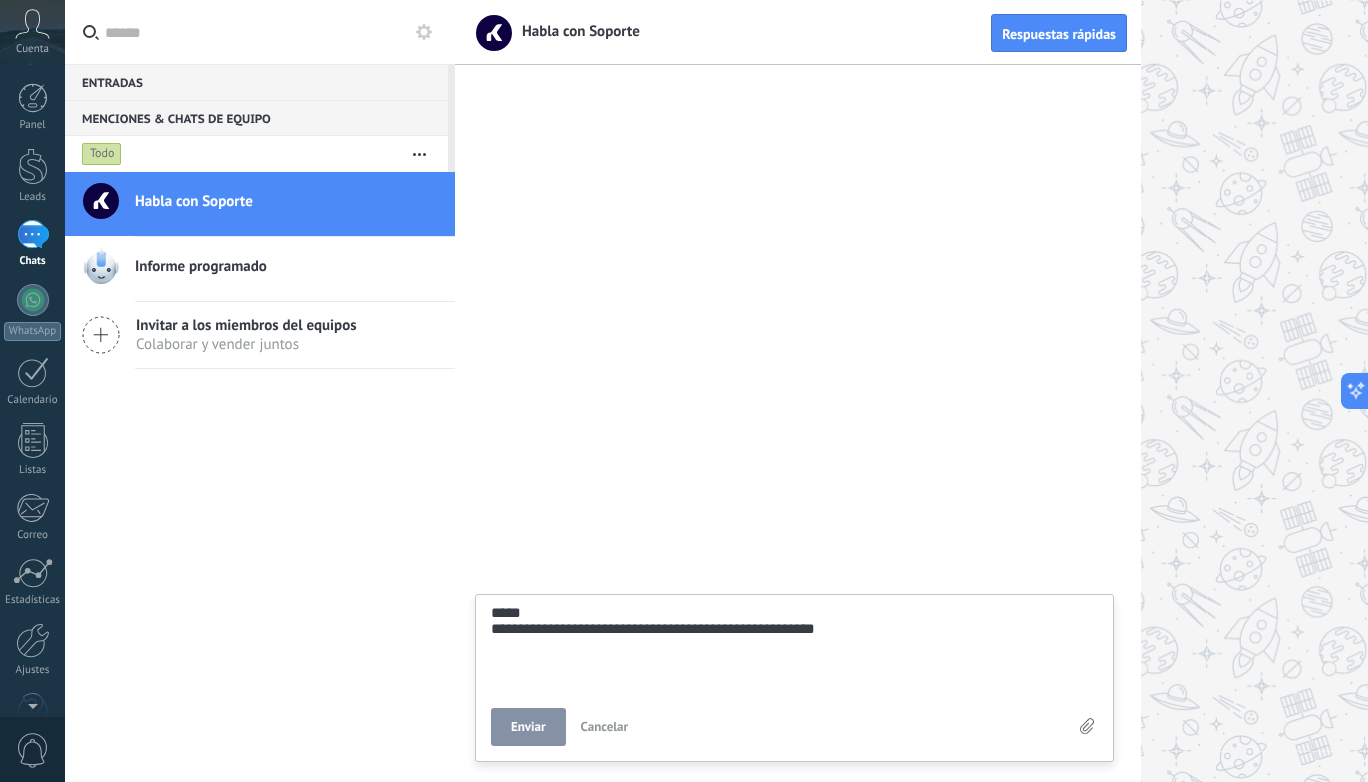 type on "**********" 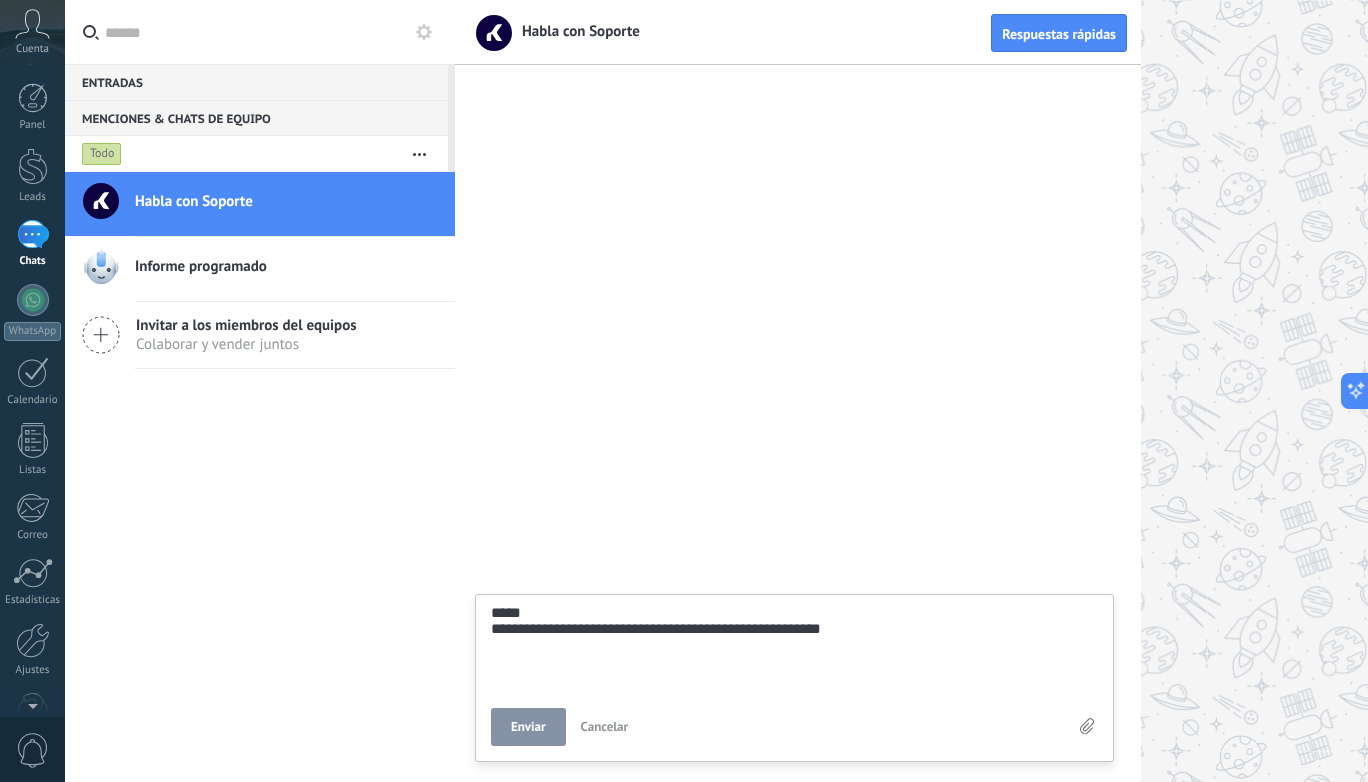 type on "**********" 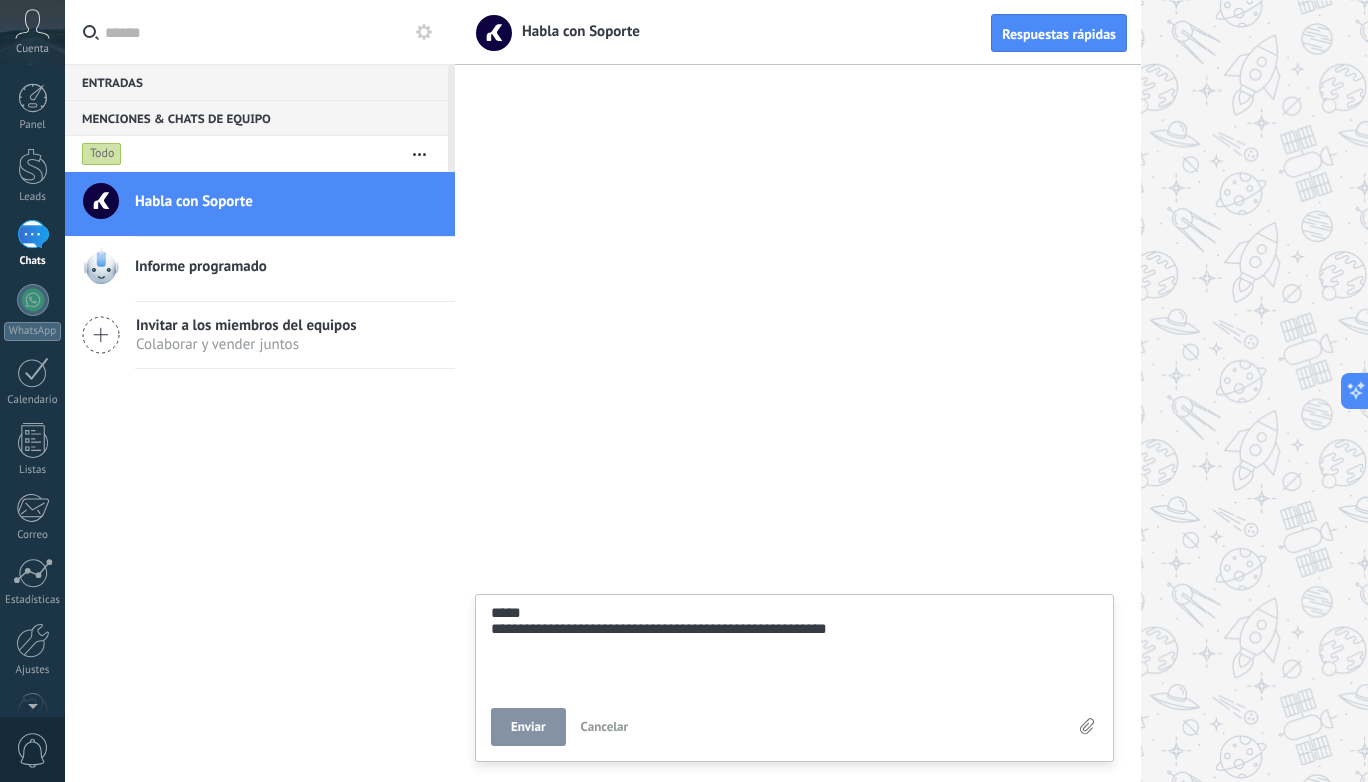 type on "**********" 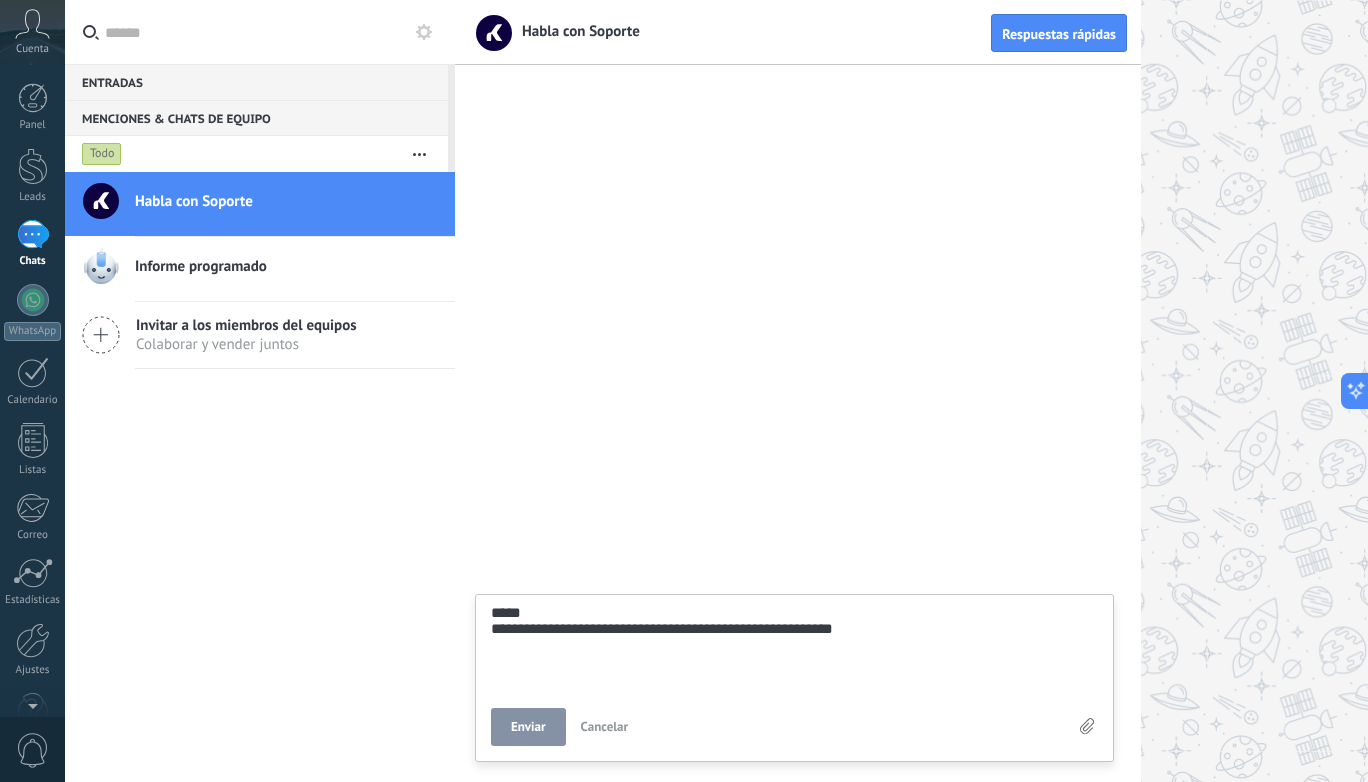 type on "**********" 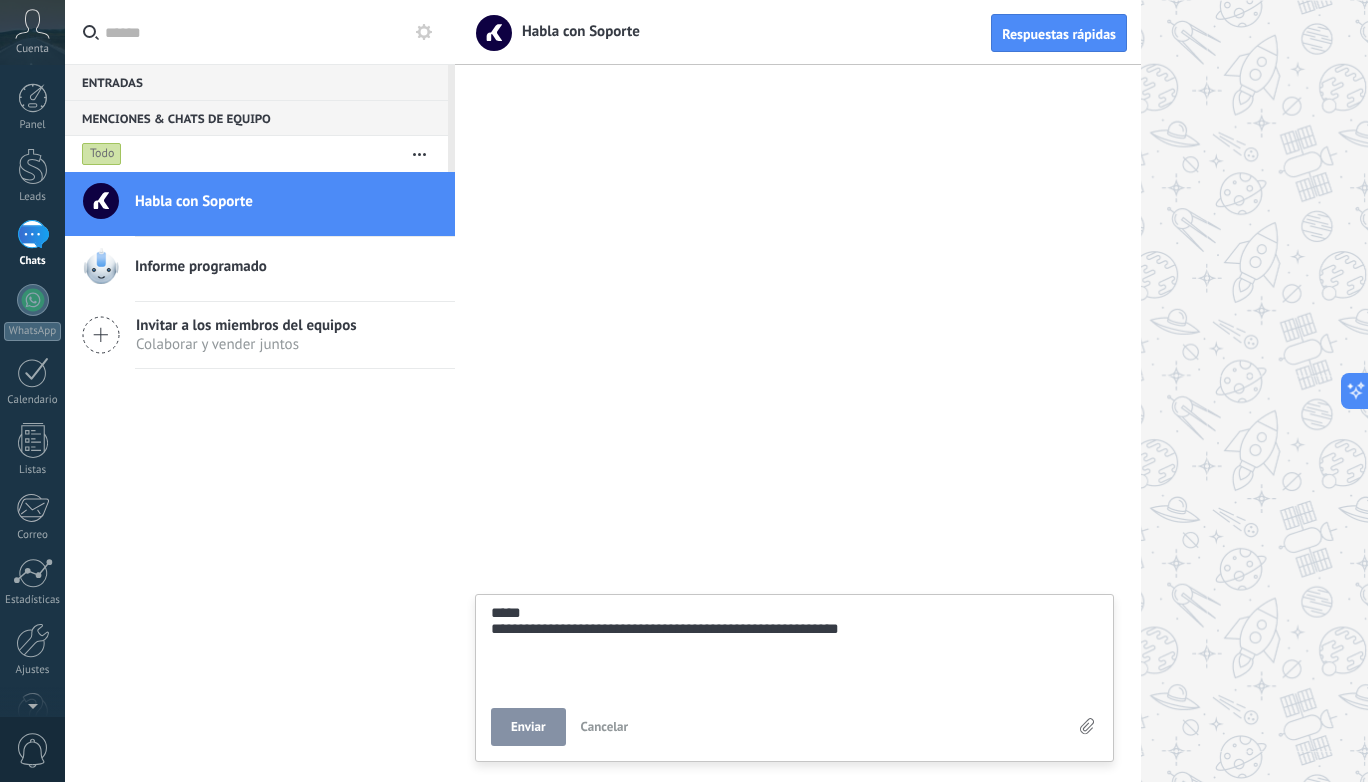 type on "**********" 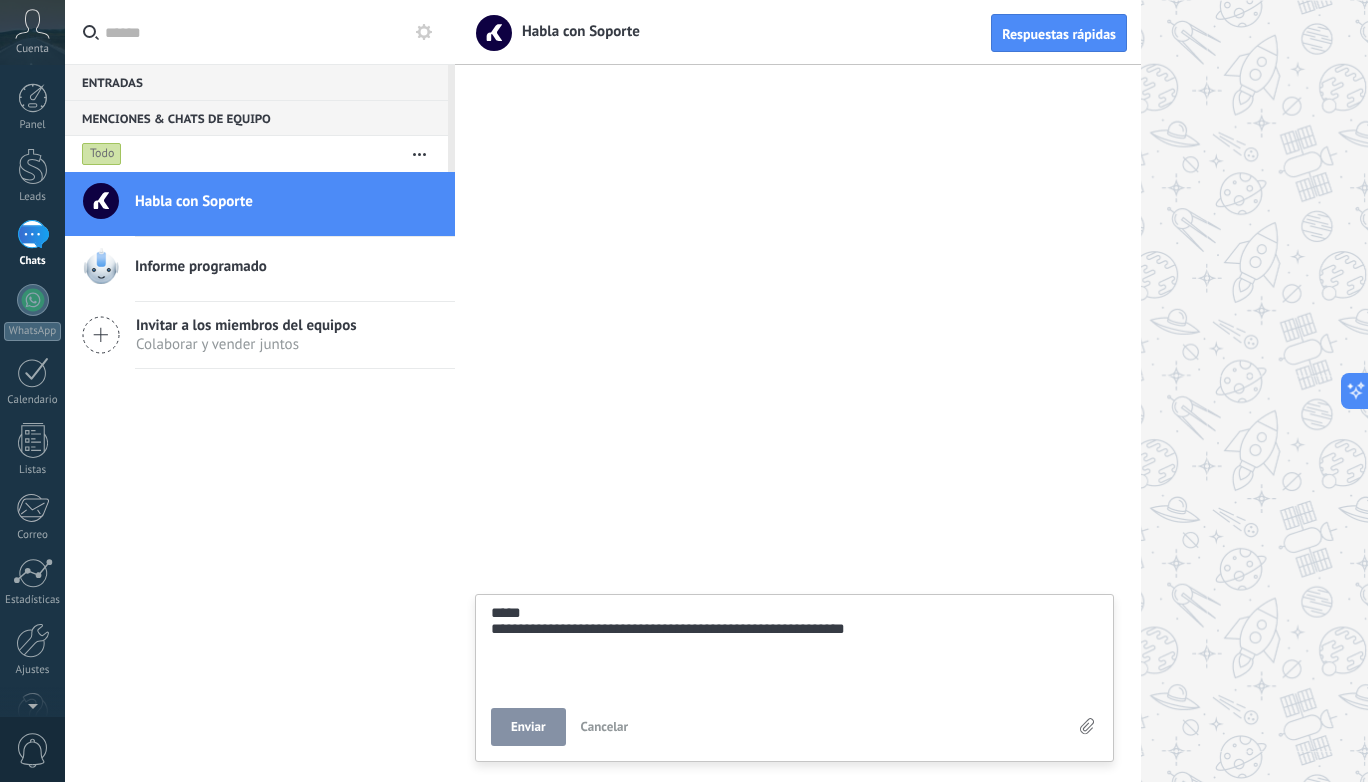 type on "**********" 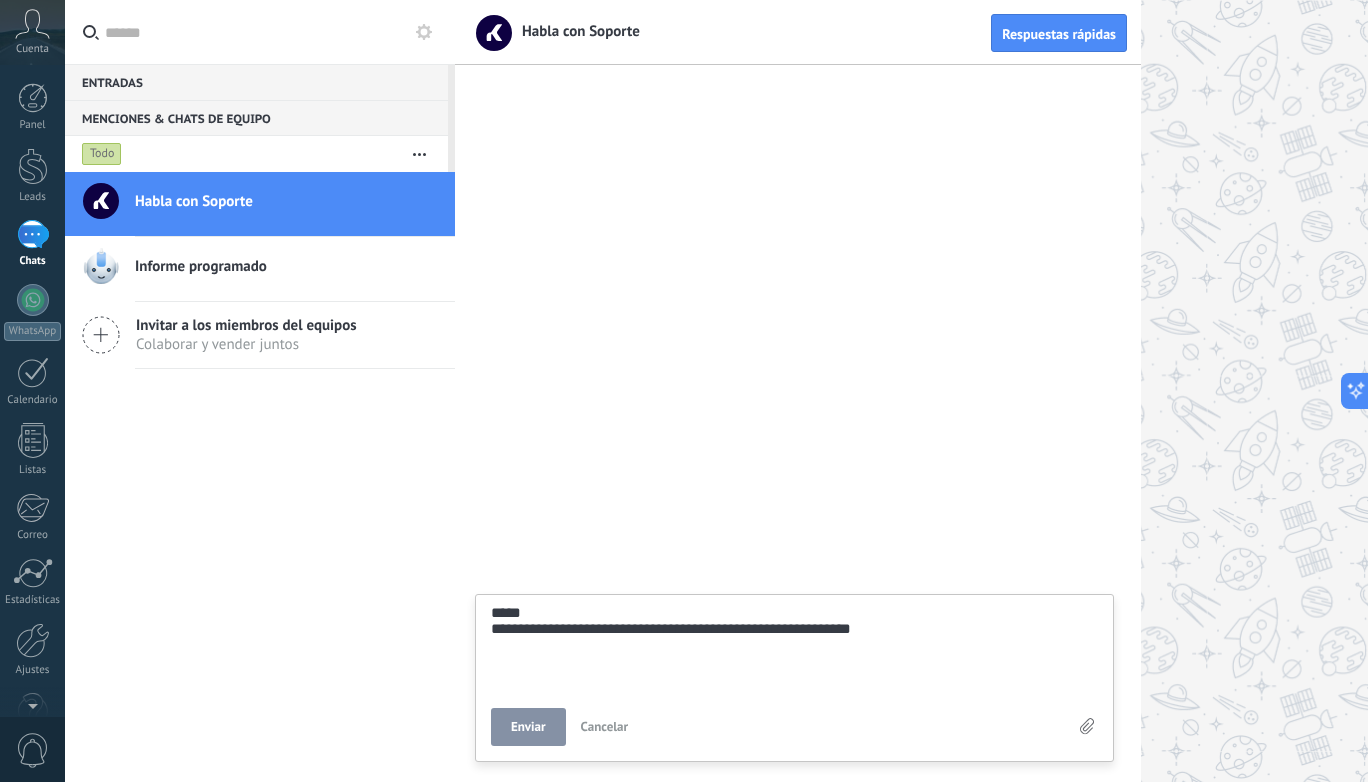 type on "**********" 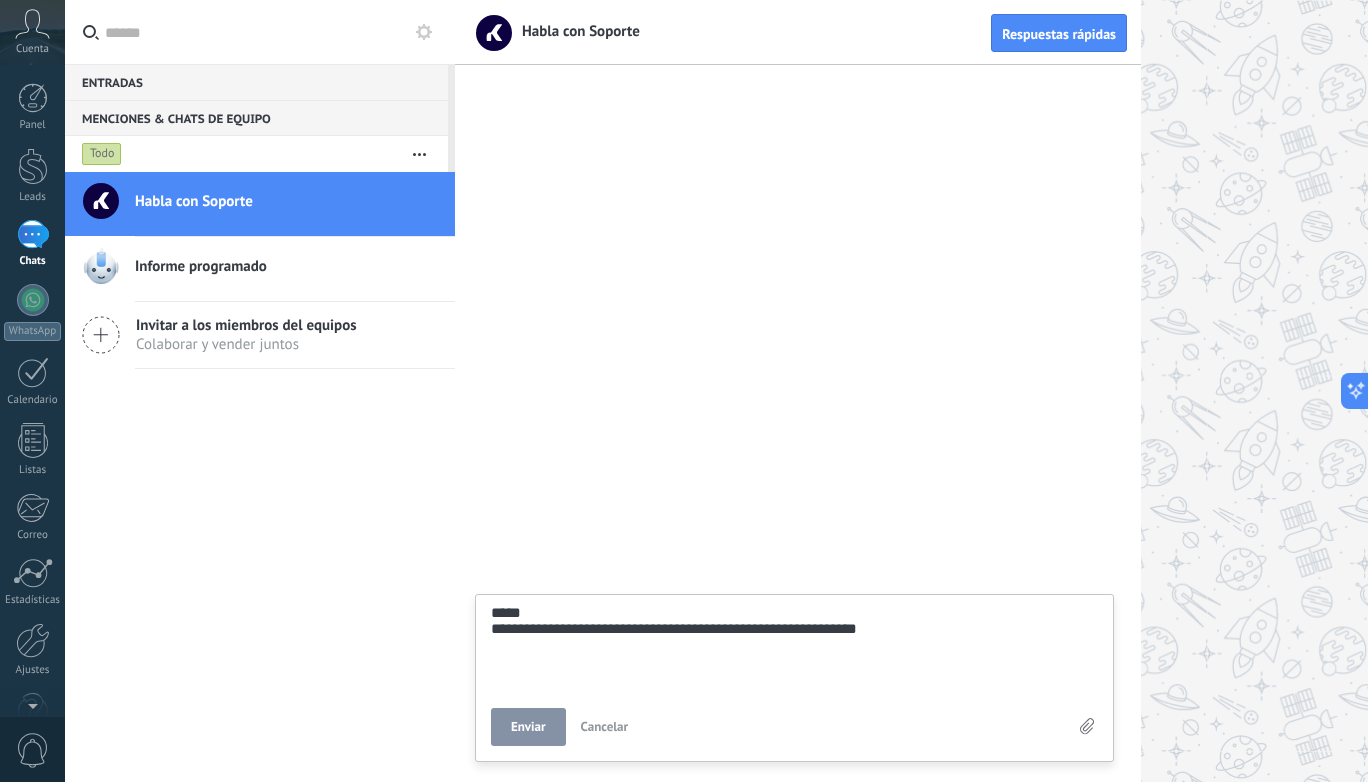 type on "**********" 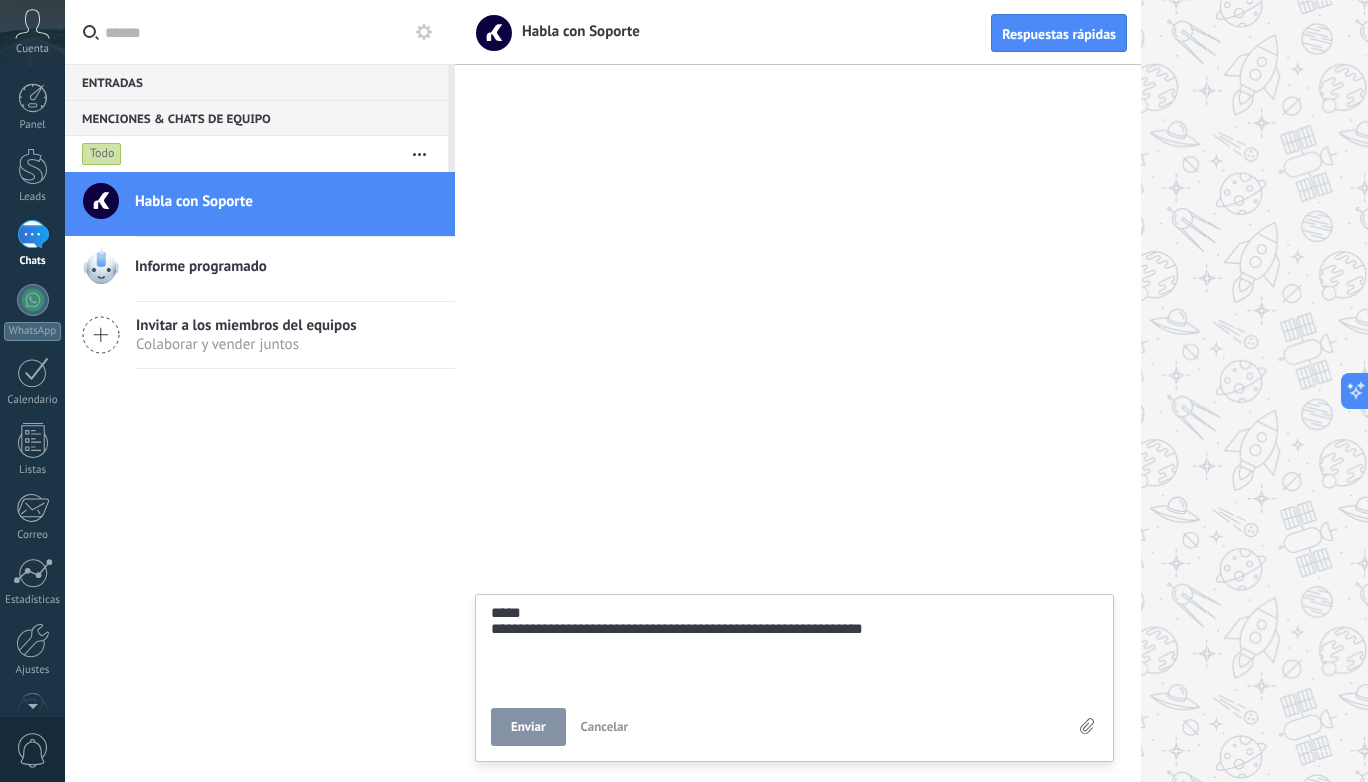 type on "**********" 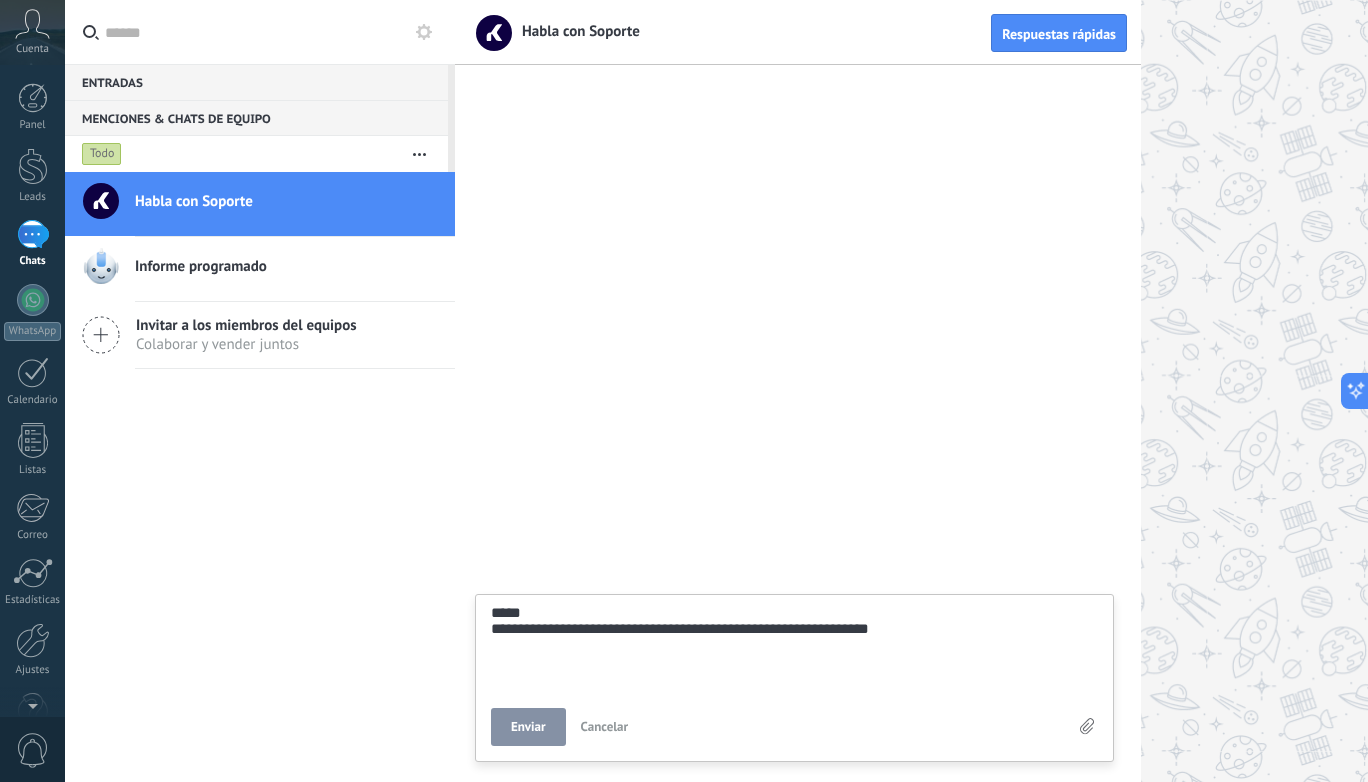 type on "**********" 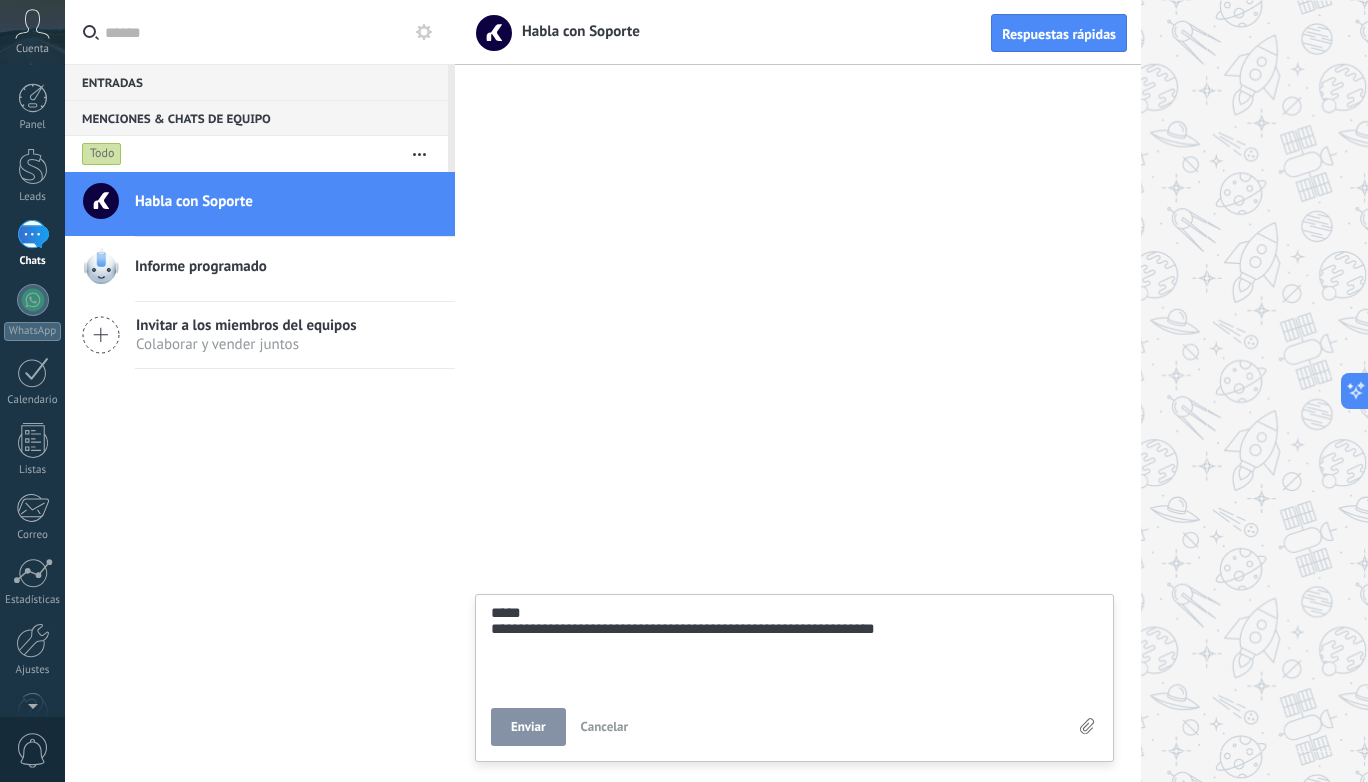 type on "**********" 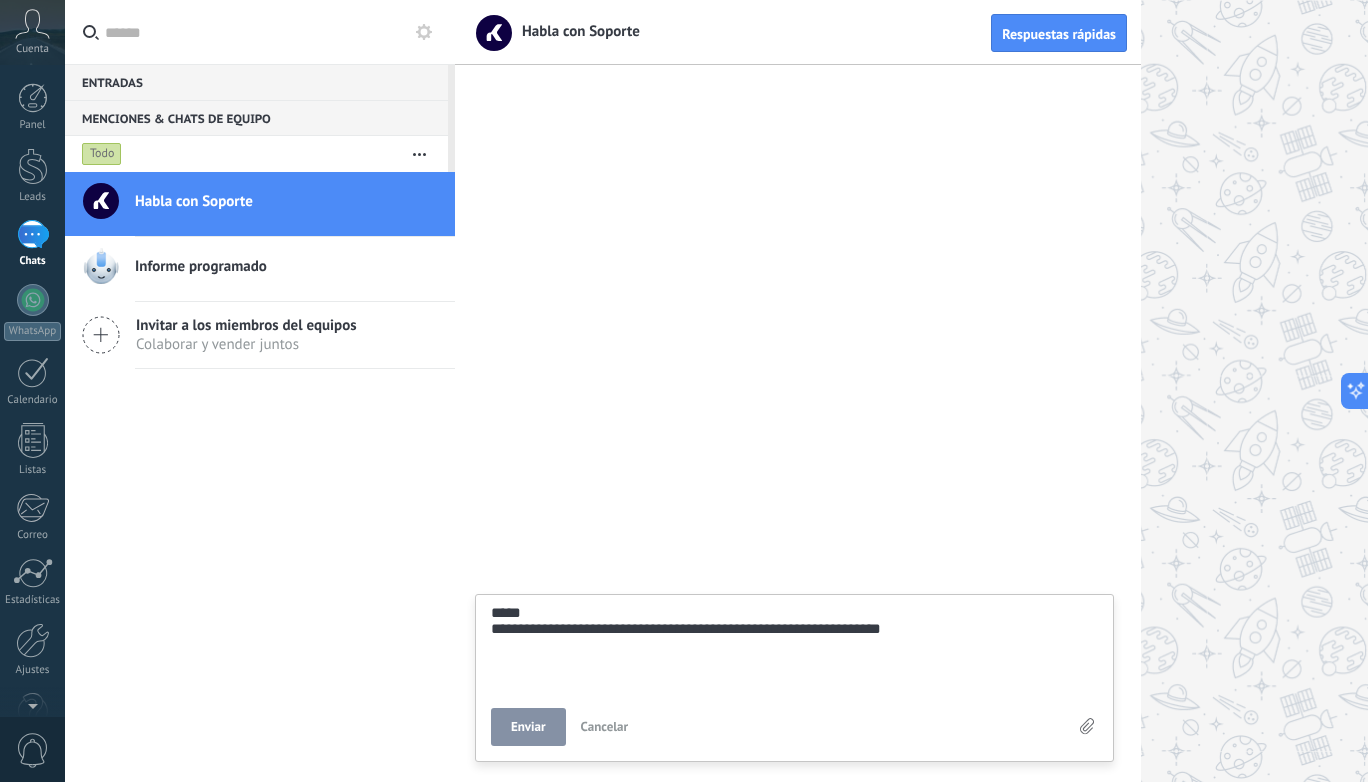 type on "**********" 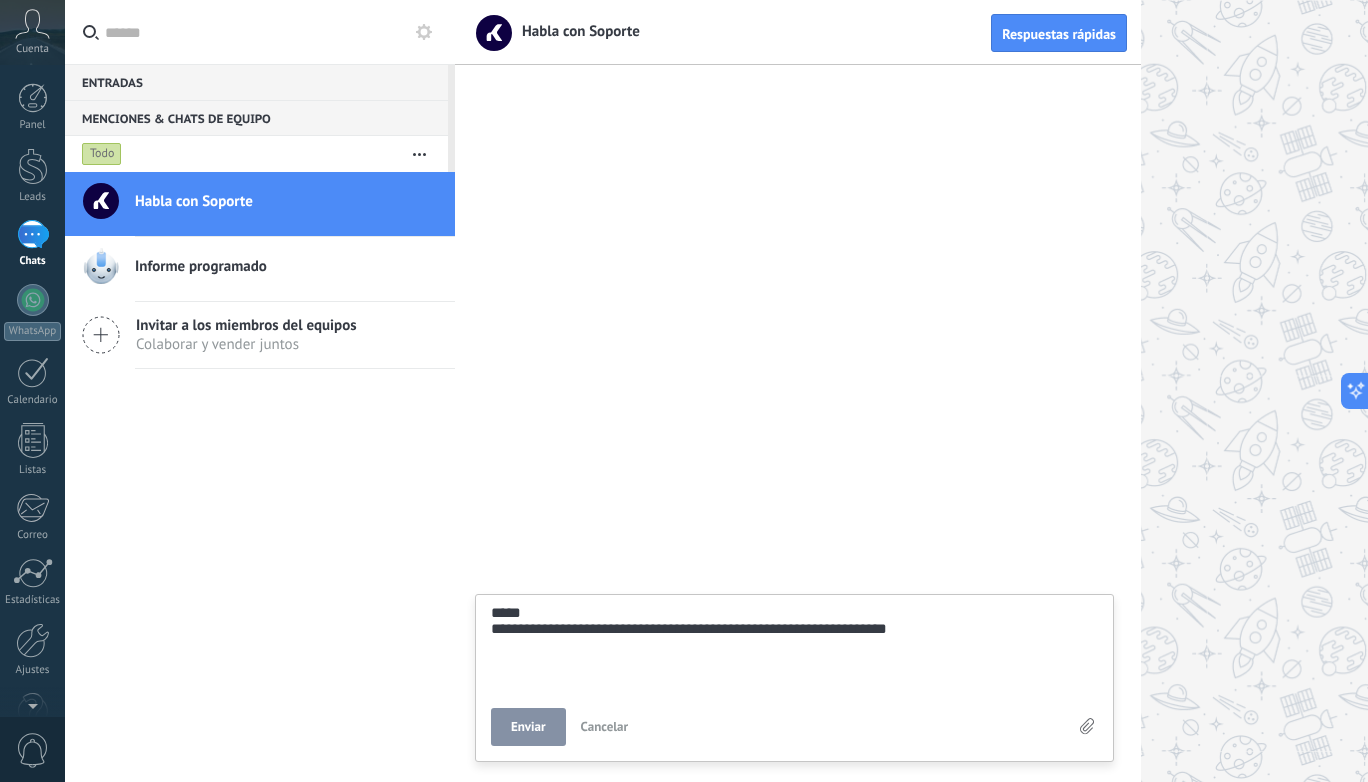 type on "**********" 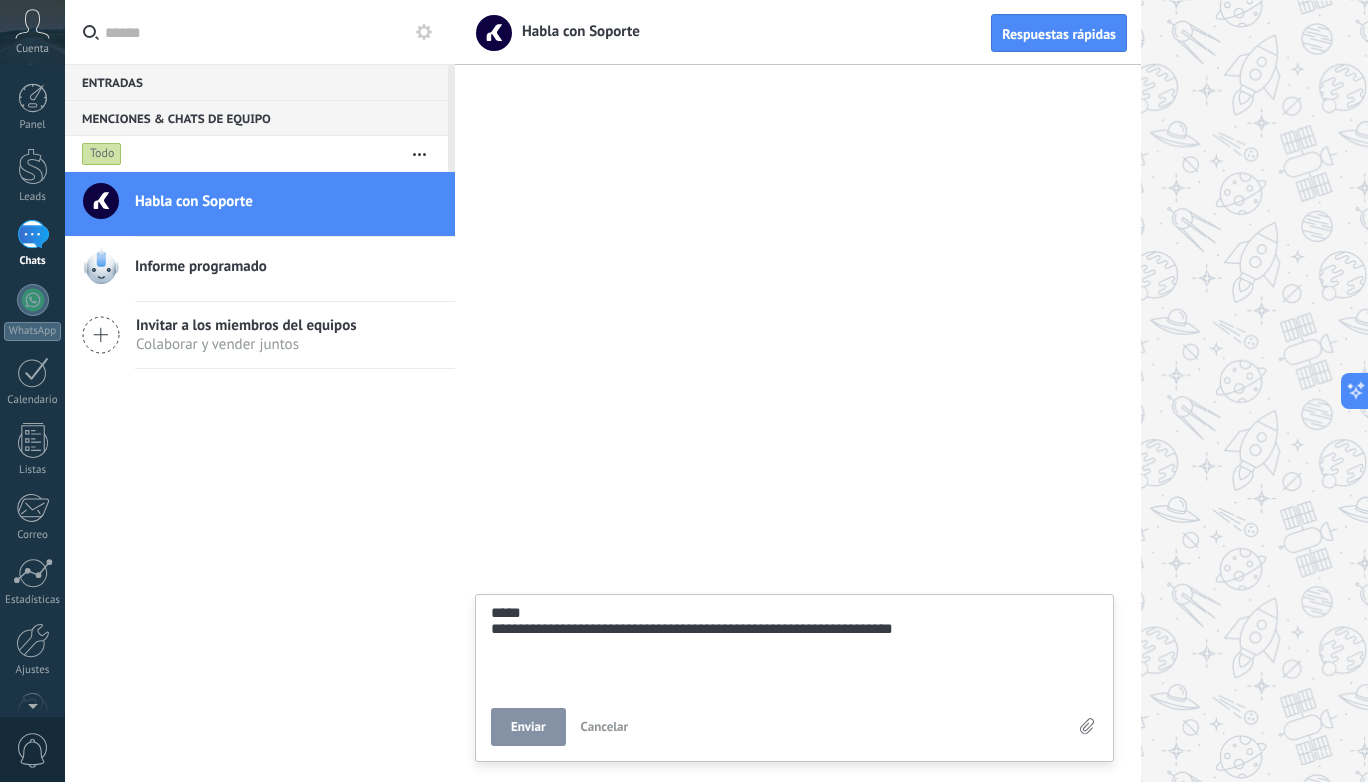 type on "**********" 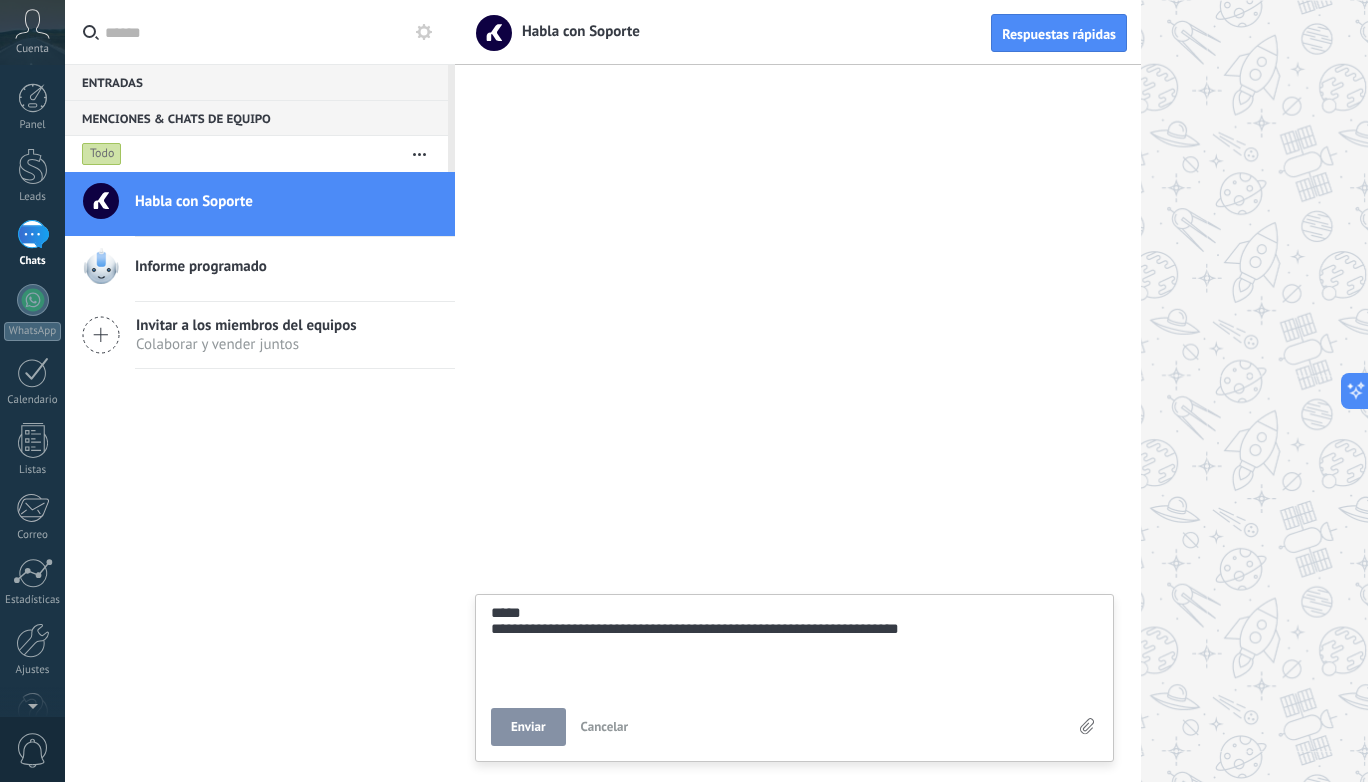 type on "**********" 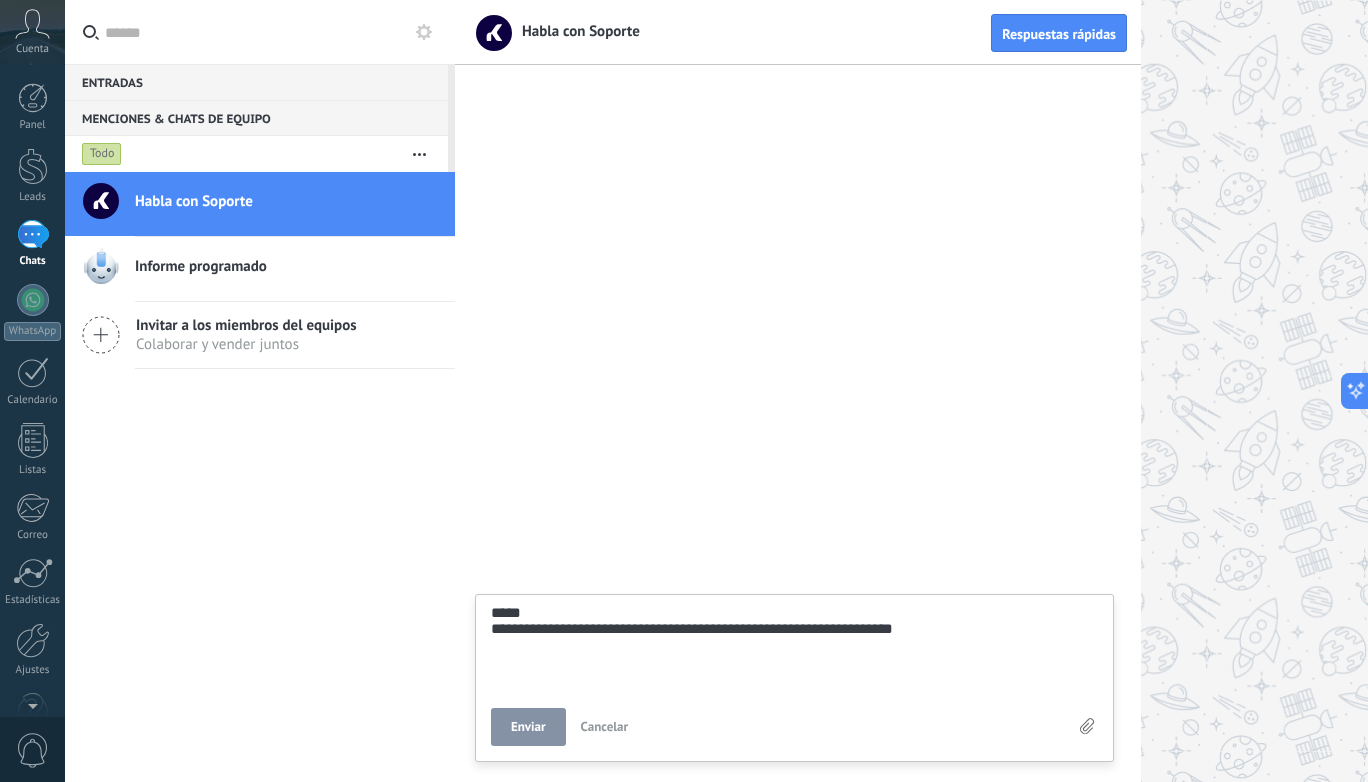 type on "**********" 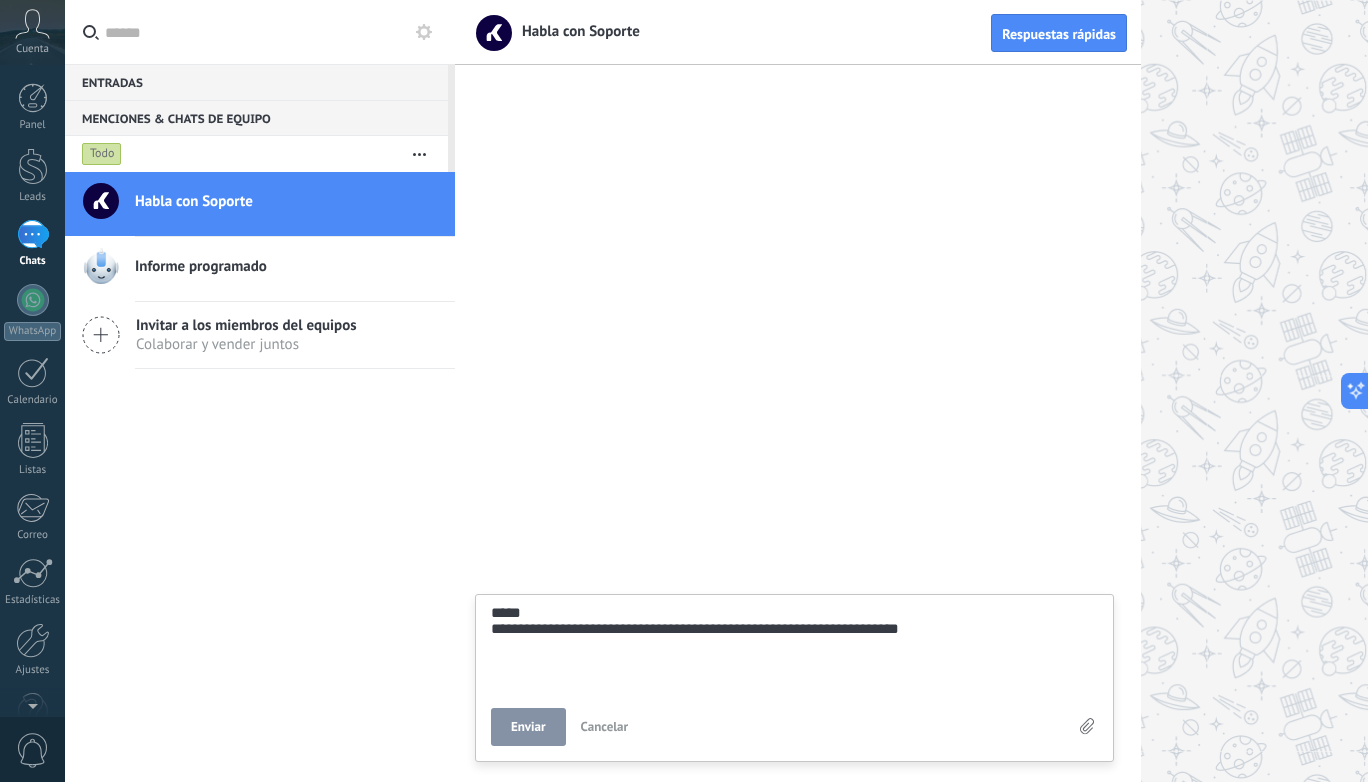 type on "**********" 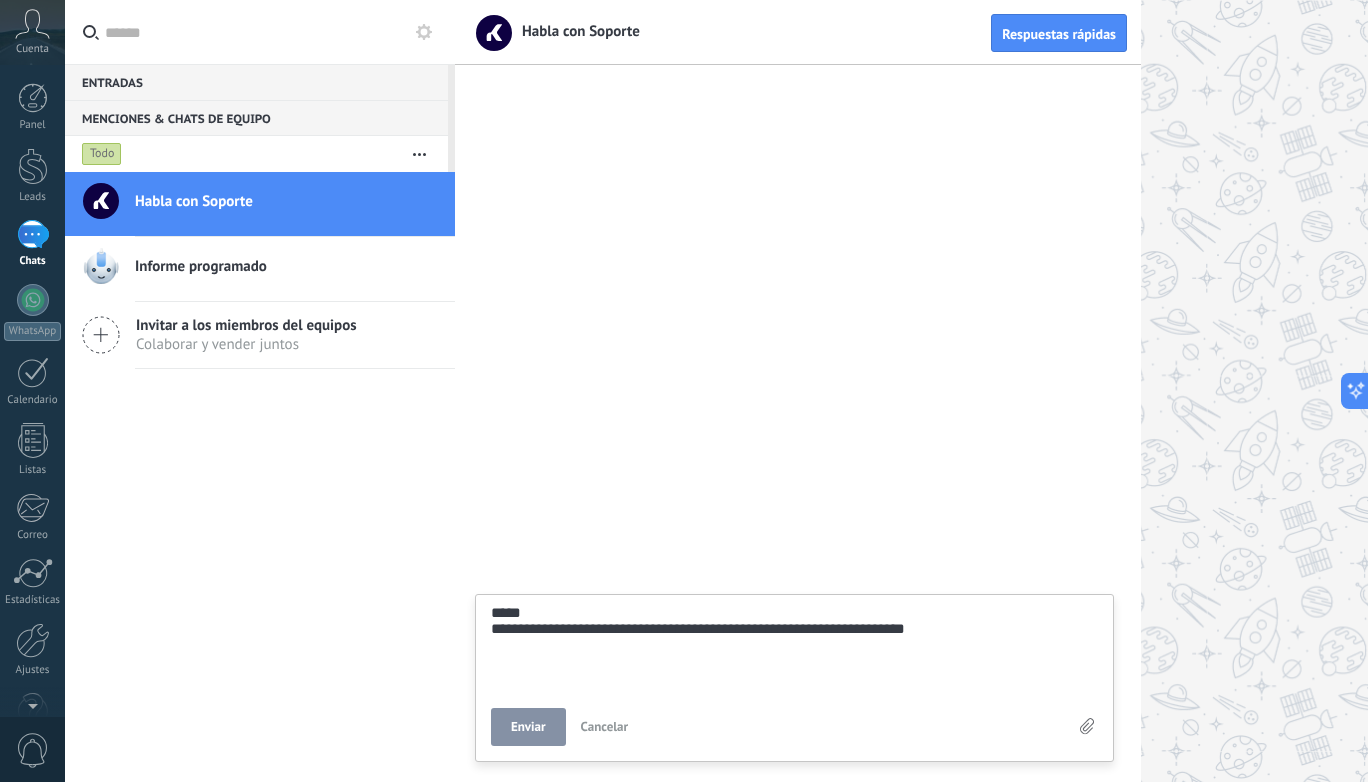 type on "**********" 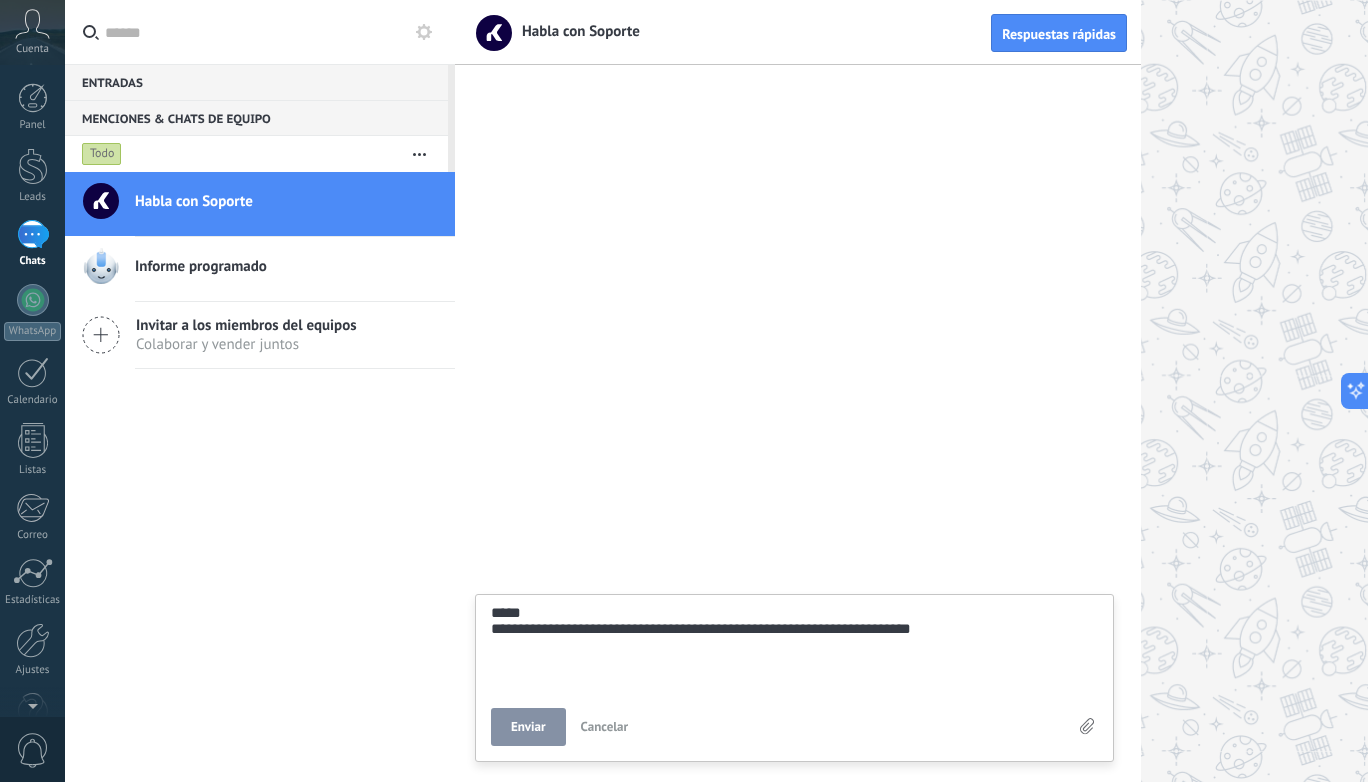 type on "**********" 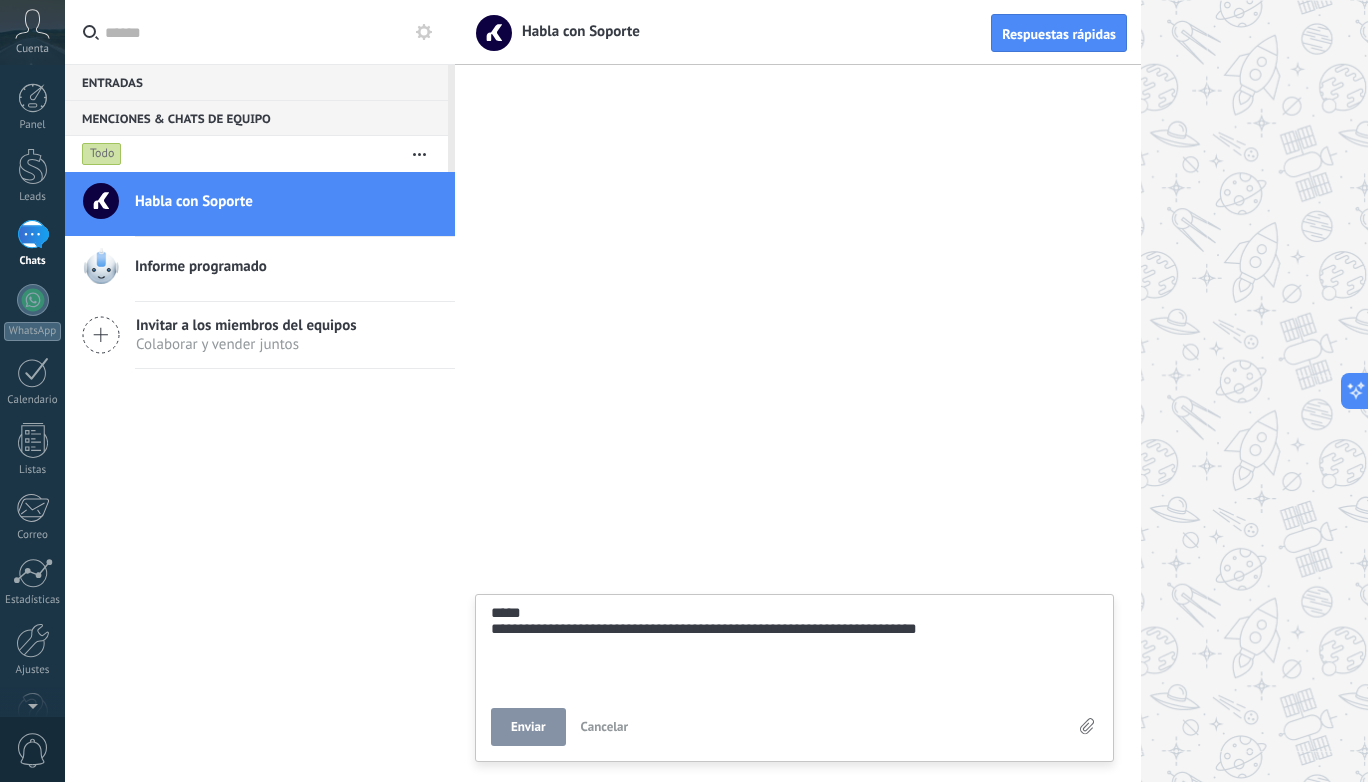 type on "**********" 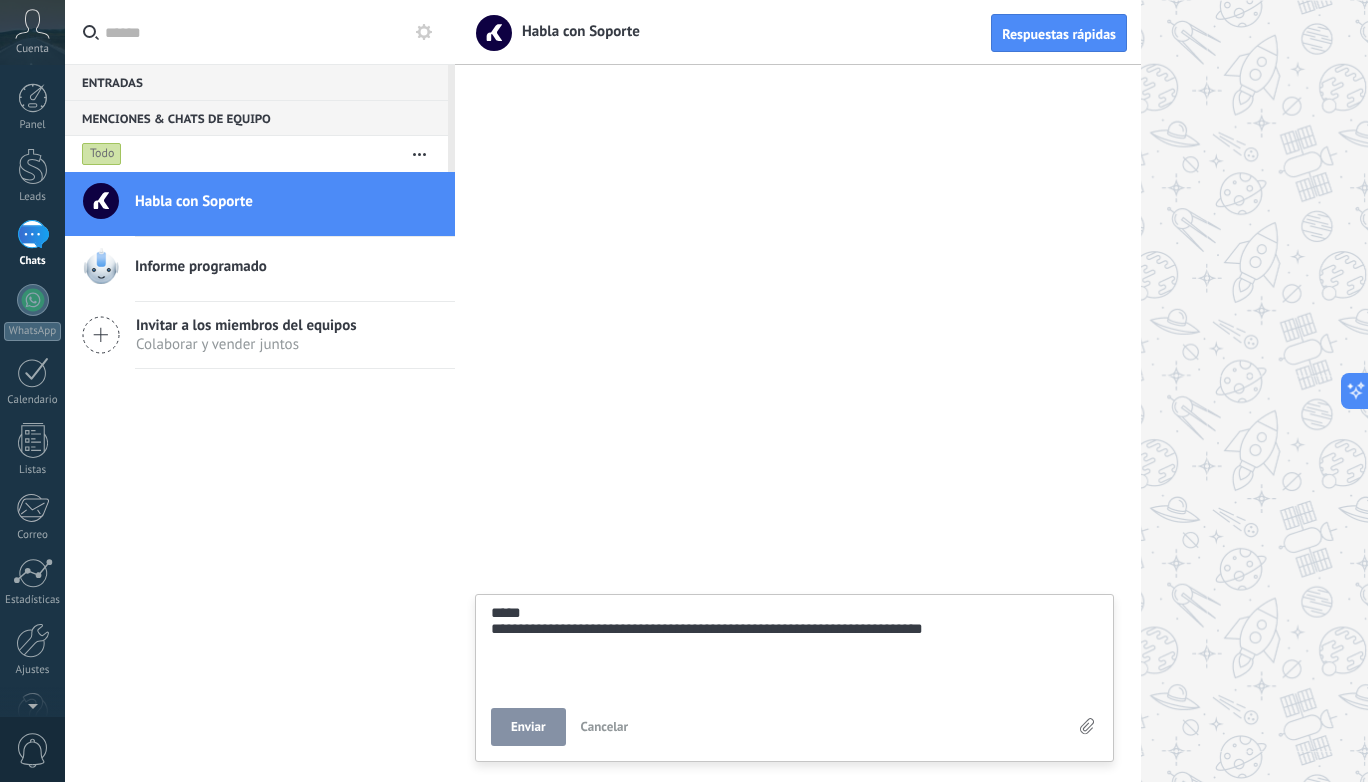 type on "**********" 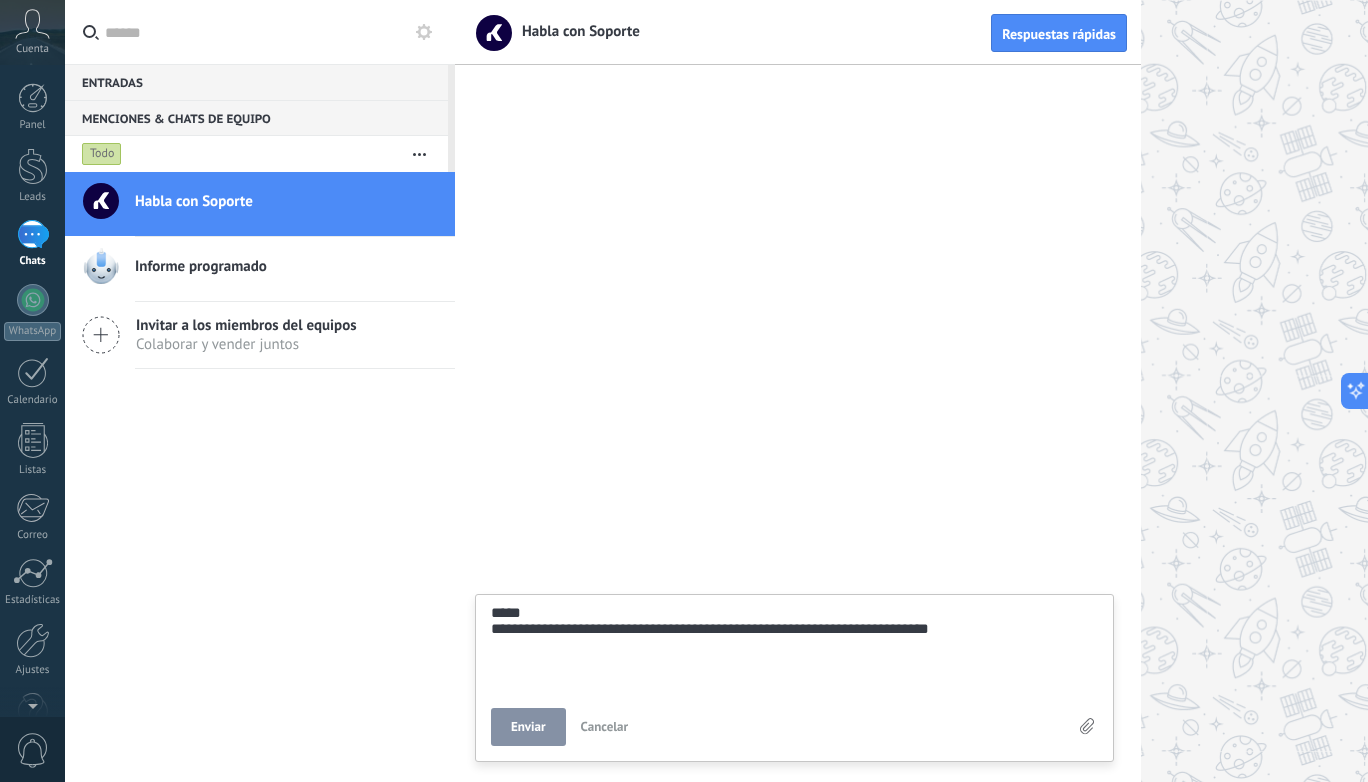 type on "**********" 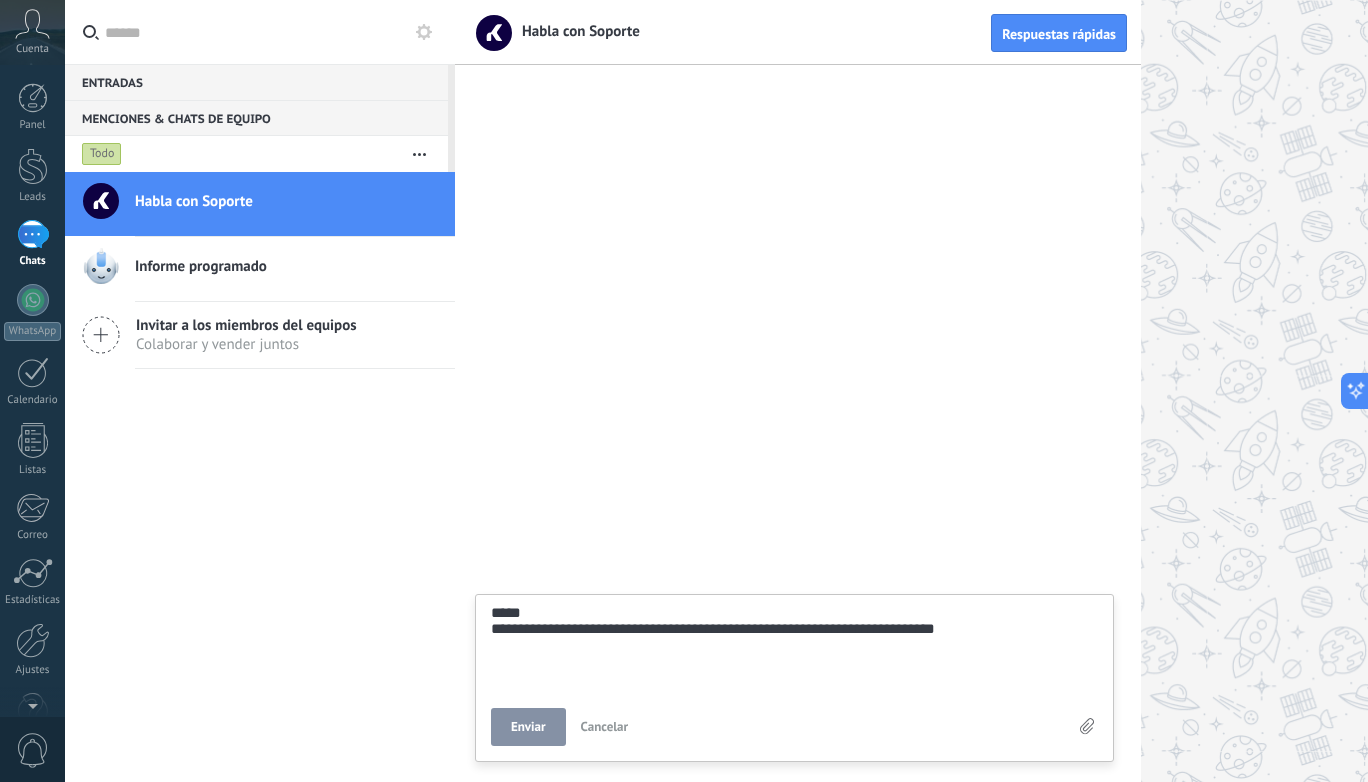 type on "**********" 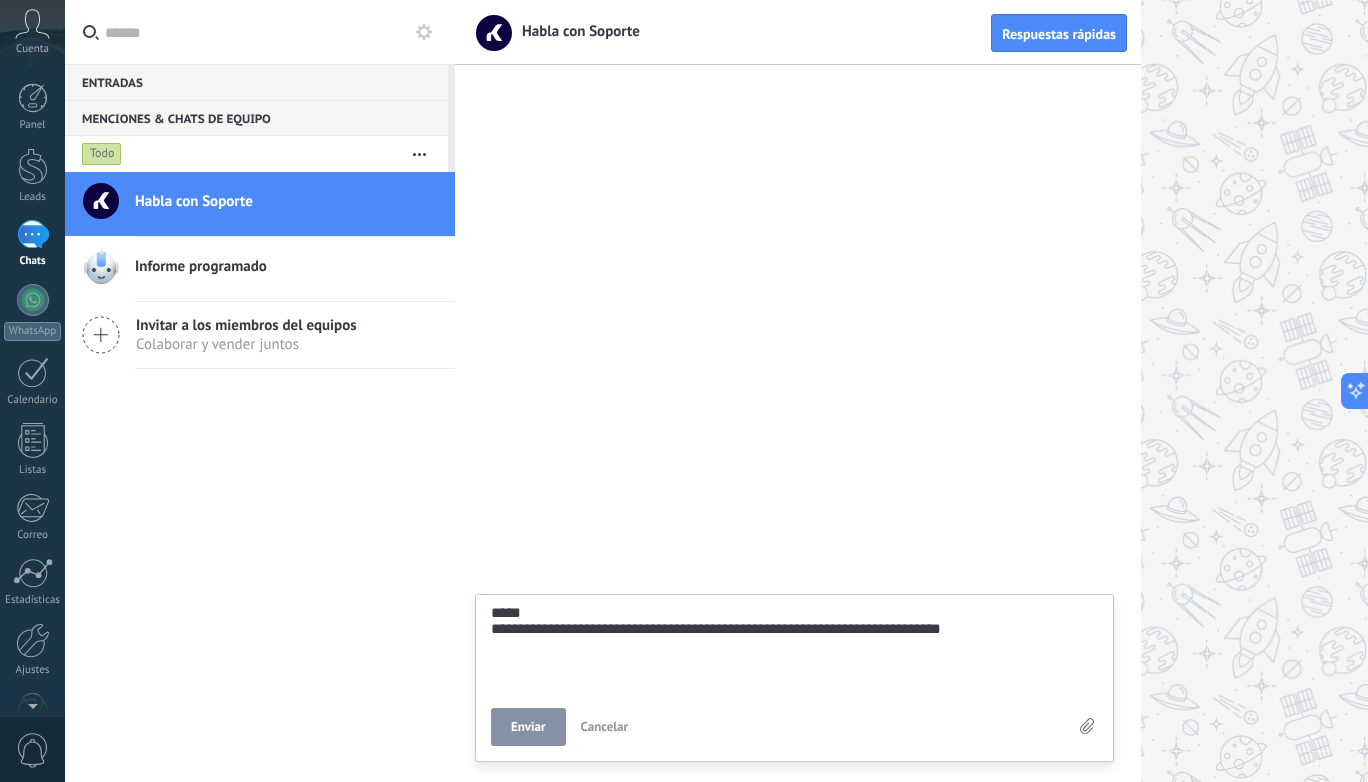 type on "**********" 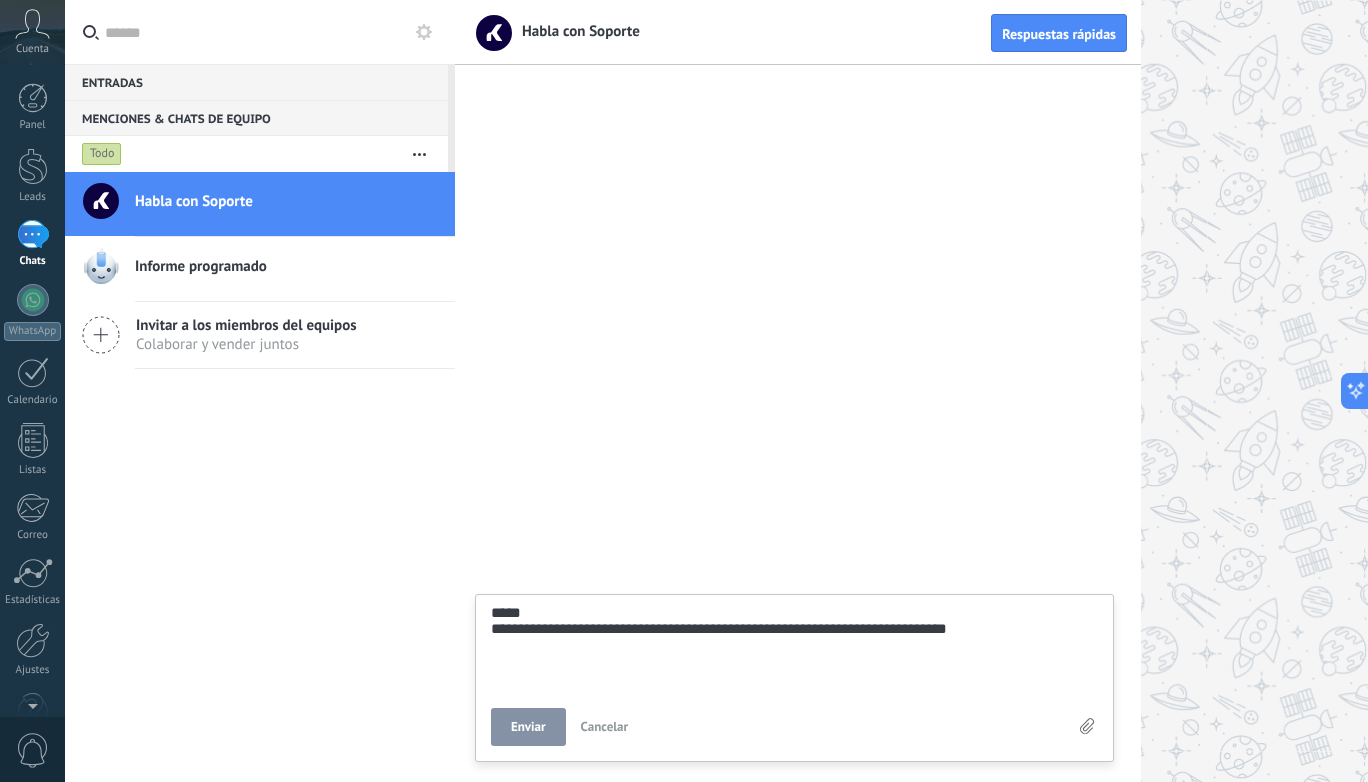type on "**********" 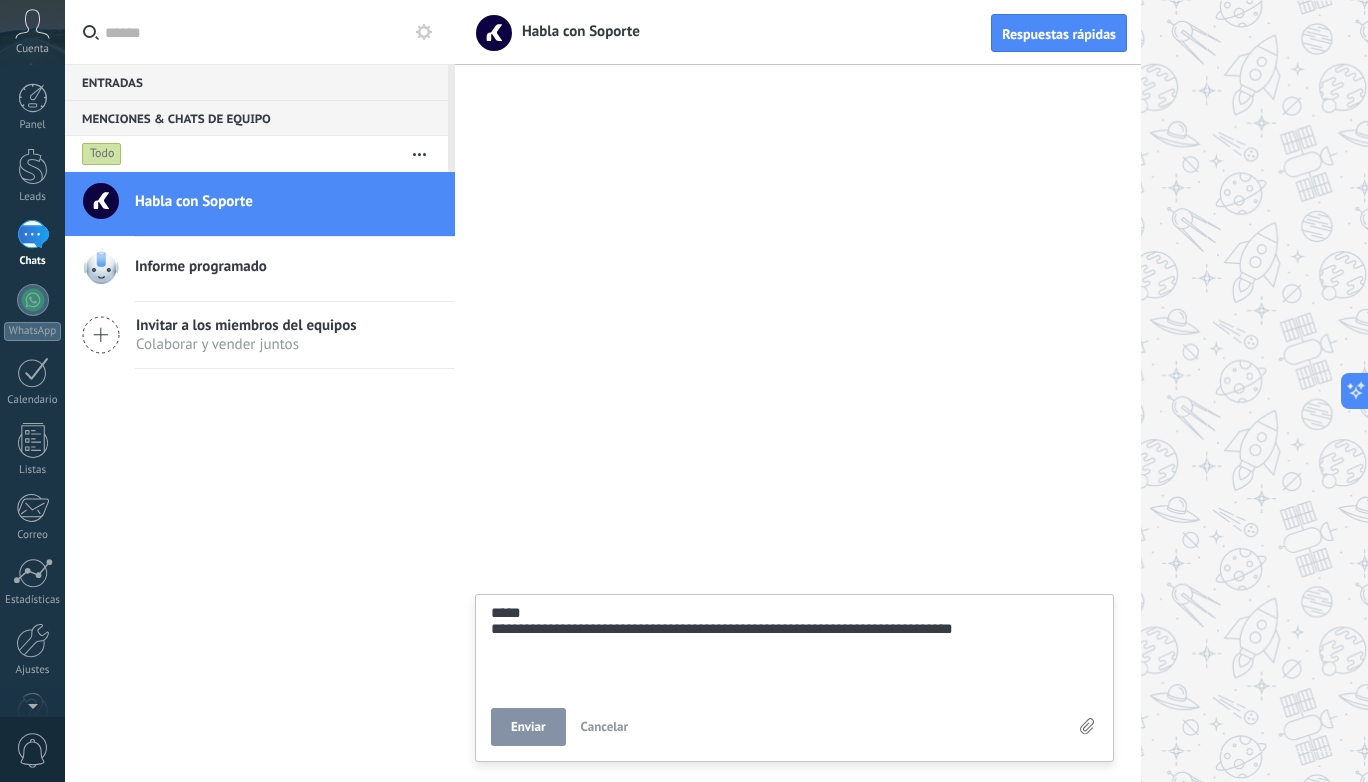 type on "**********" 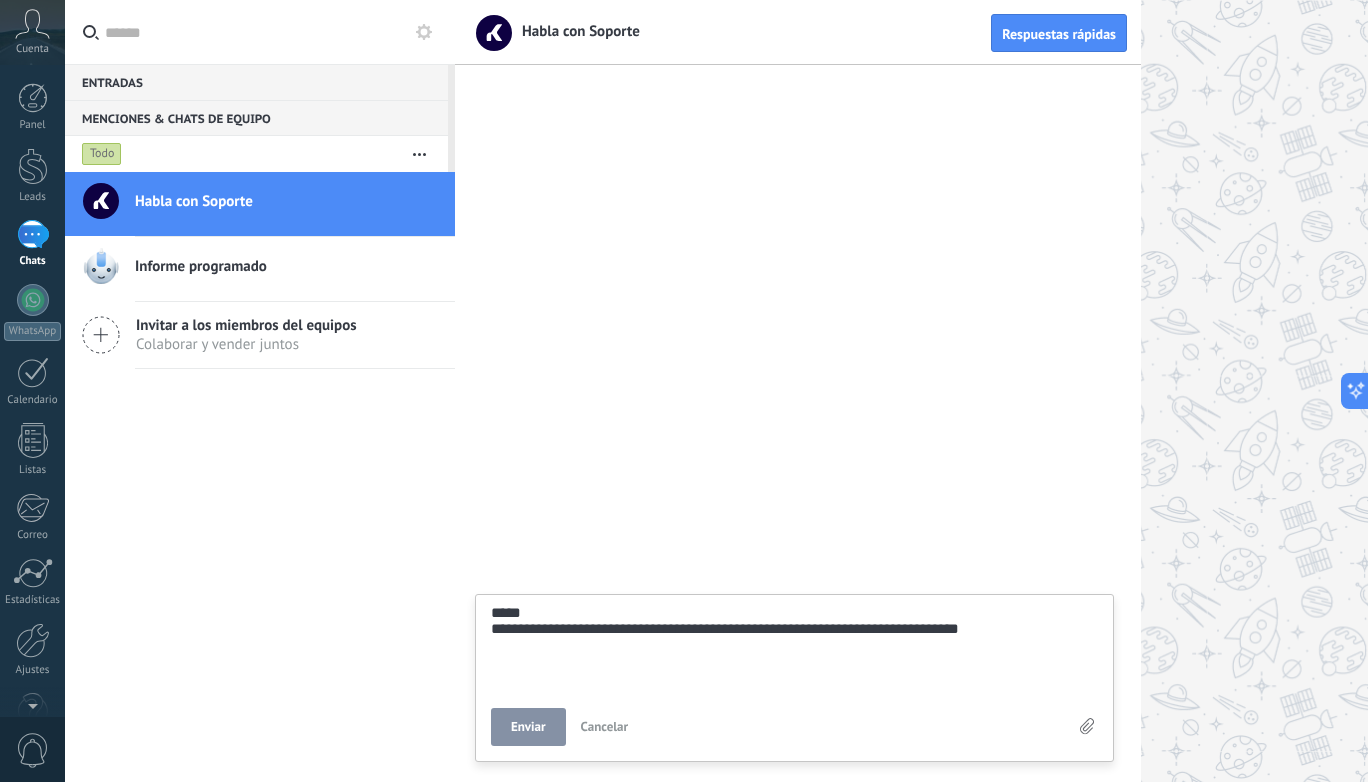 type on "**********" 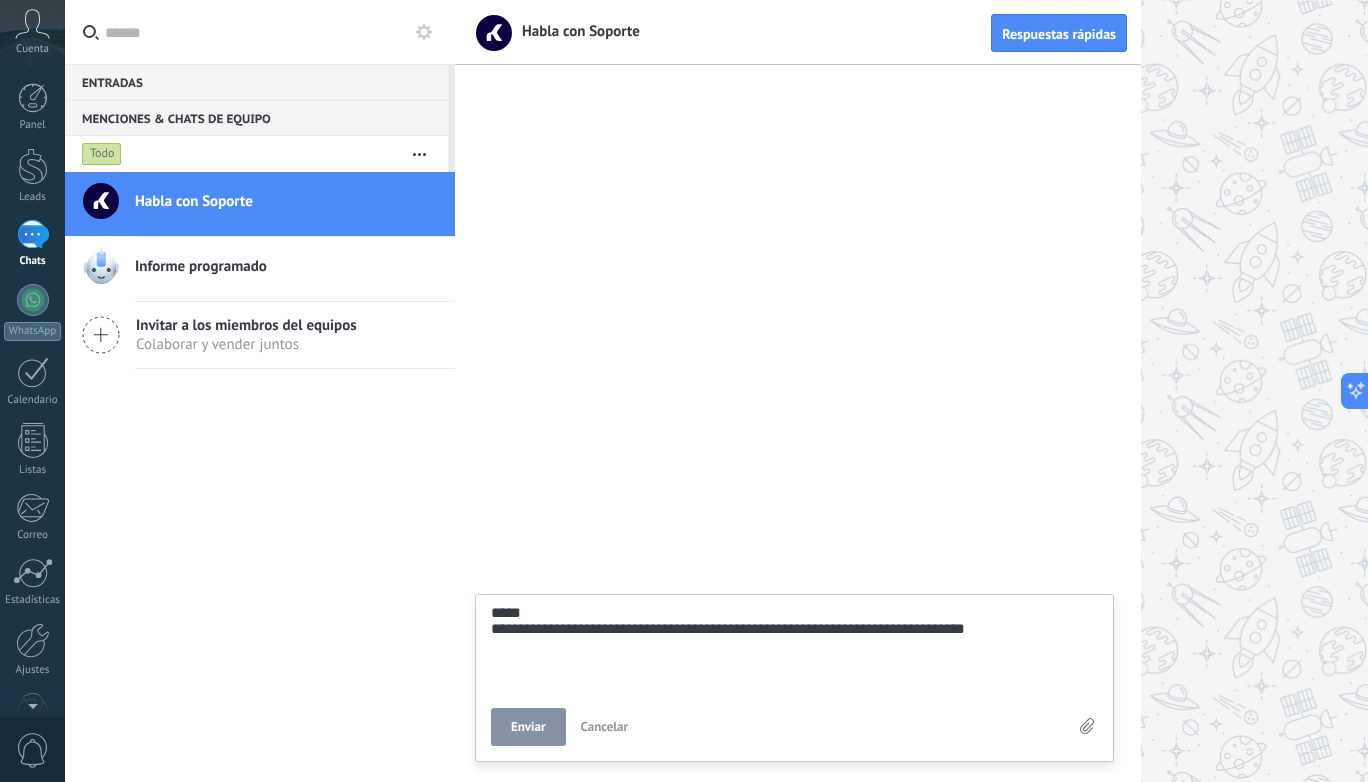 type on "**********" 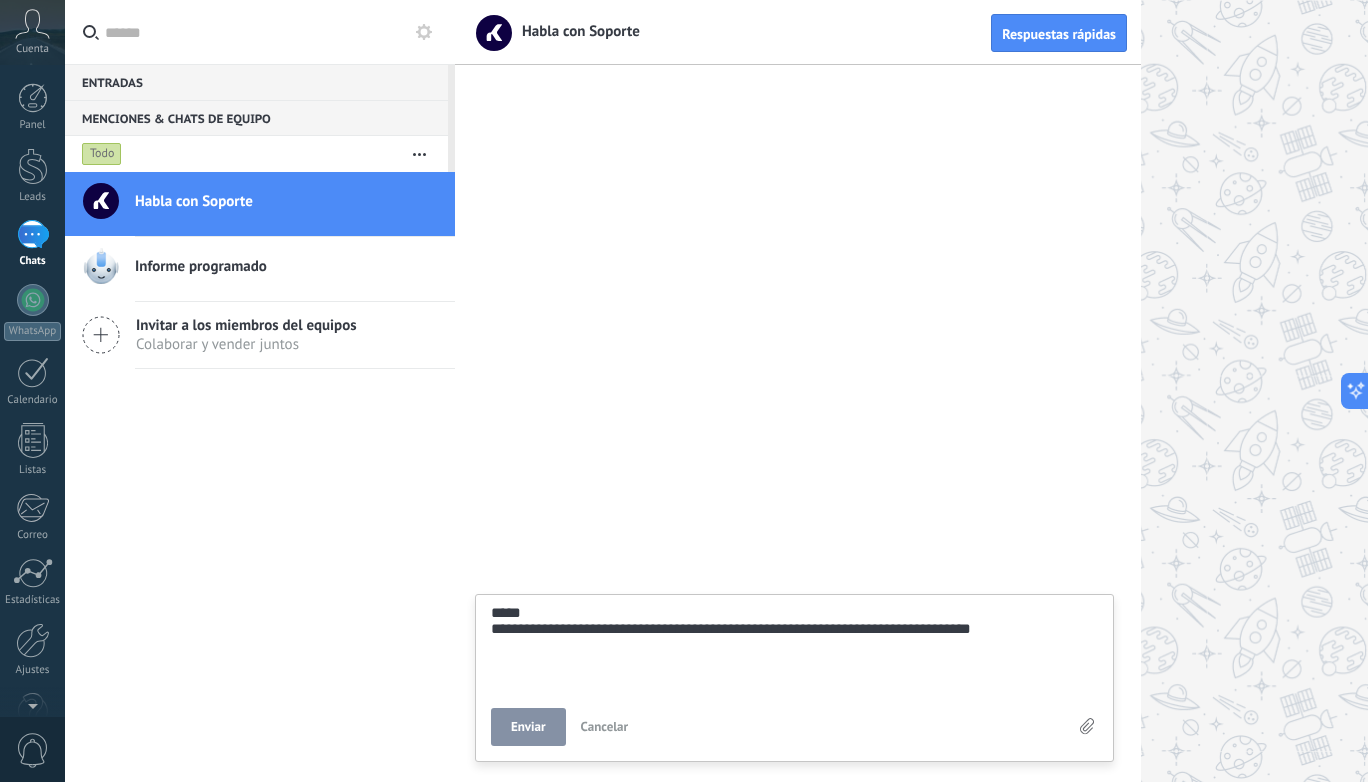 type on "**********" 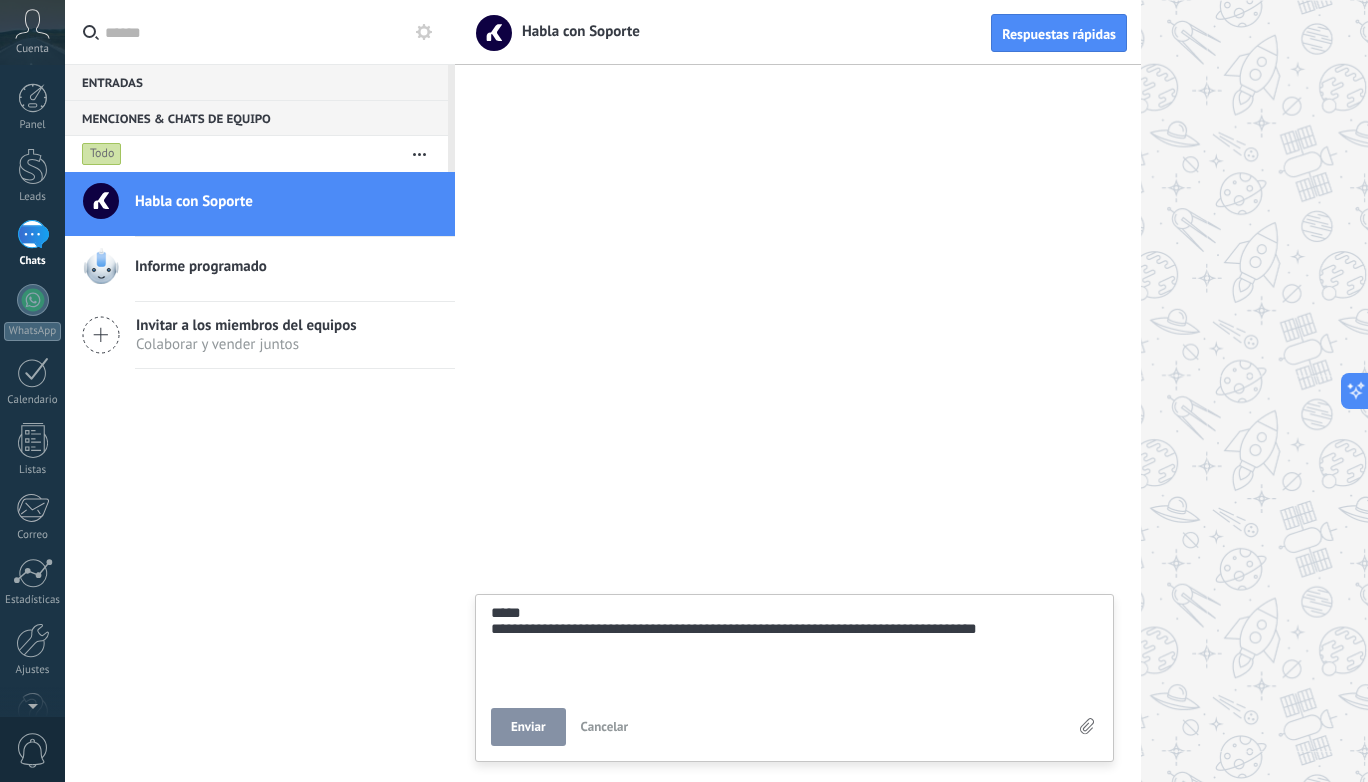 type on "**********" 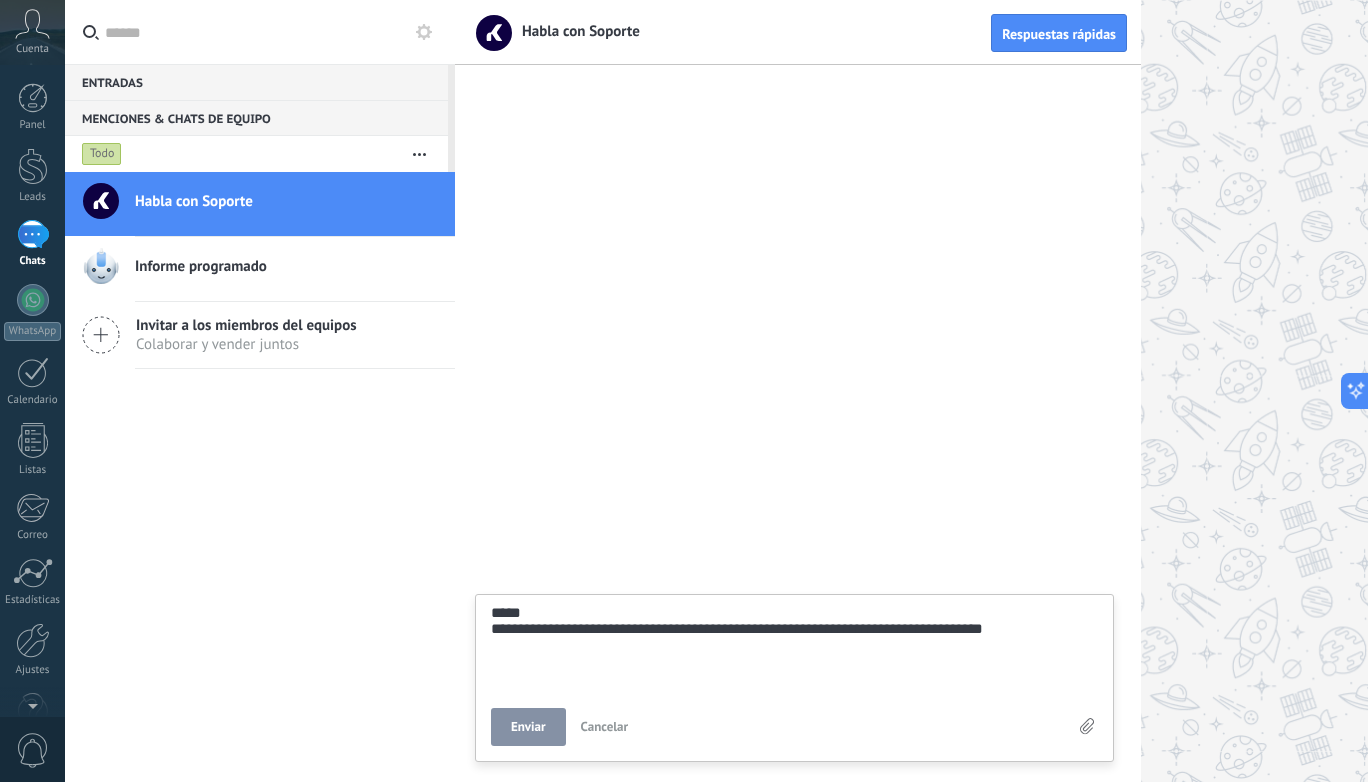 type on "**********" 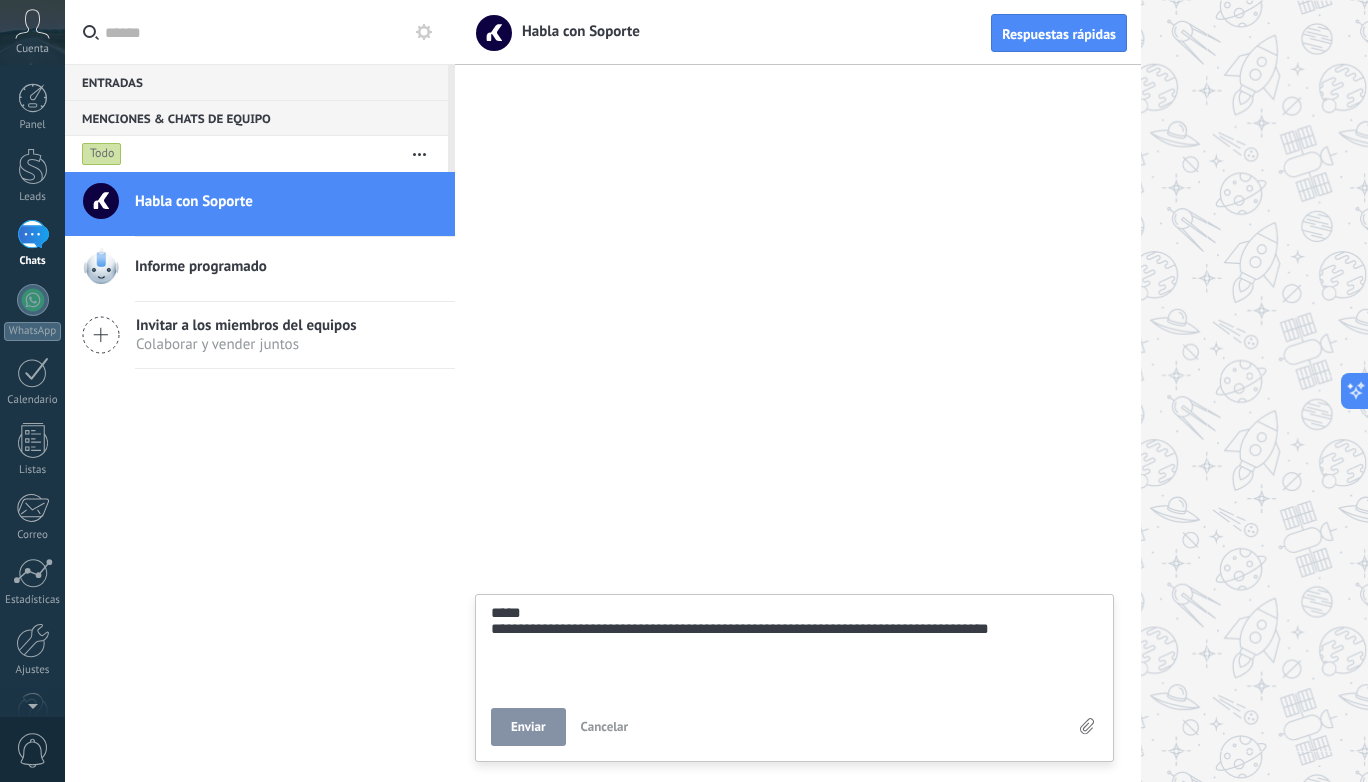 type on "**********" 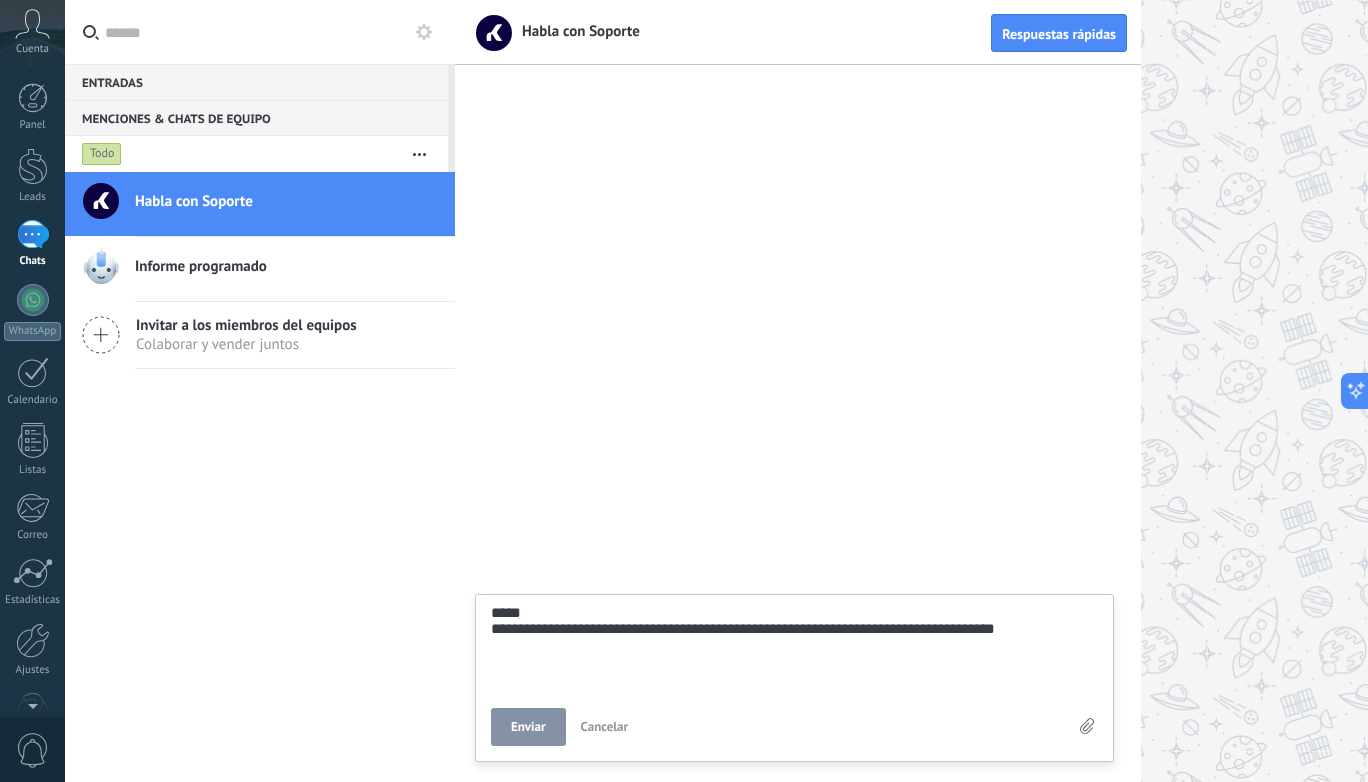 type on "**********" 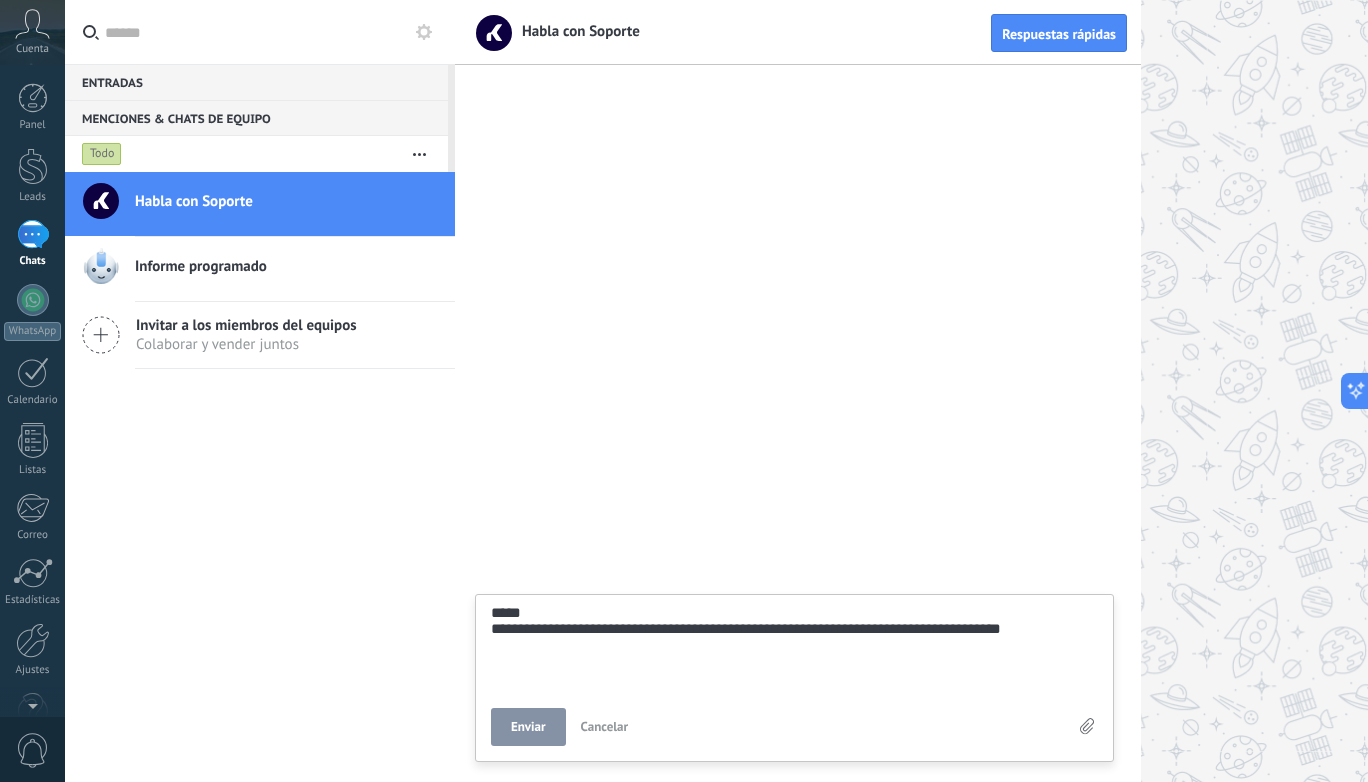 type on "**********" 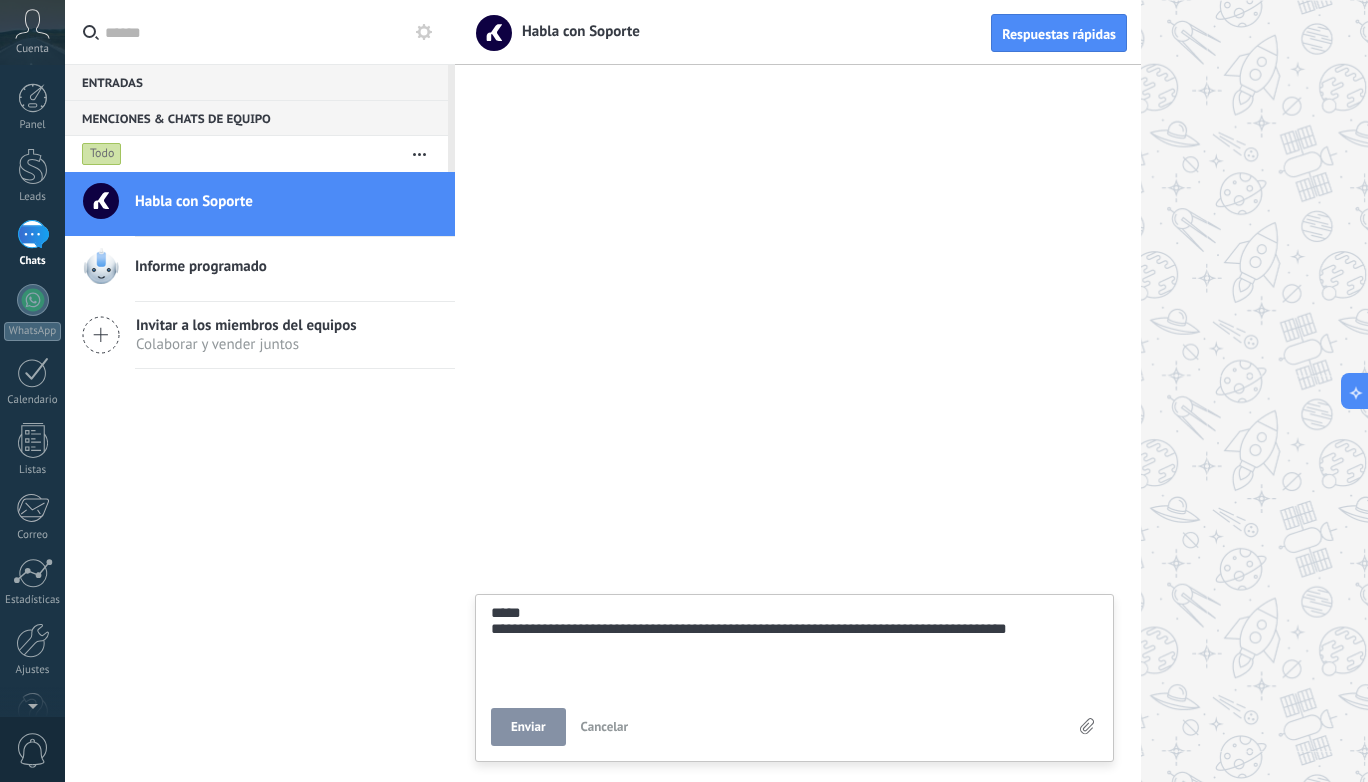 type on "**********" 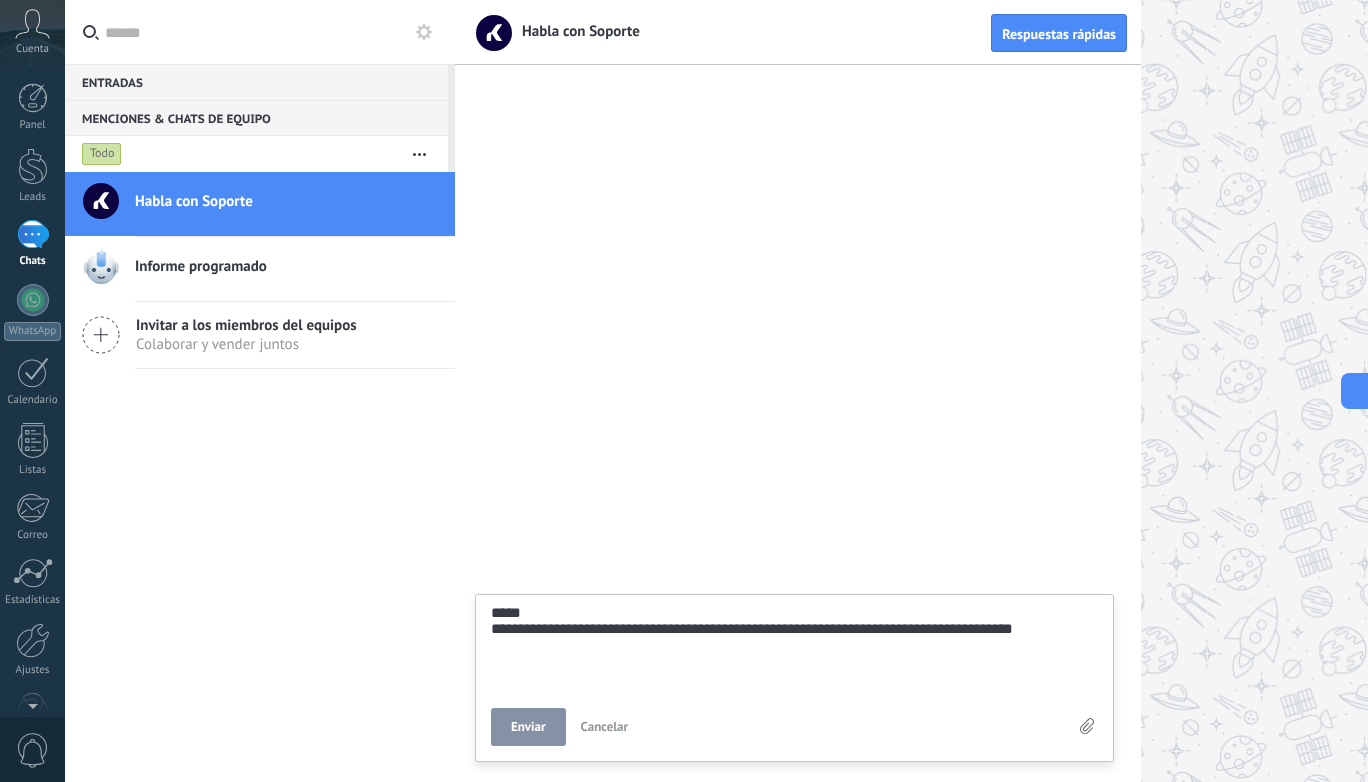 type on "**********" 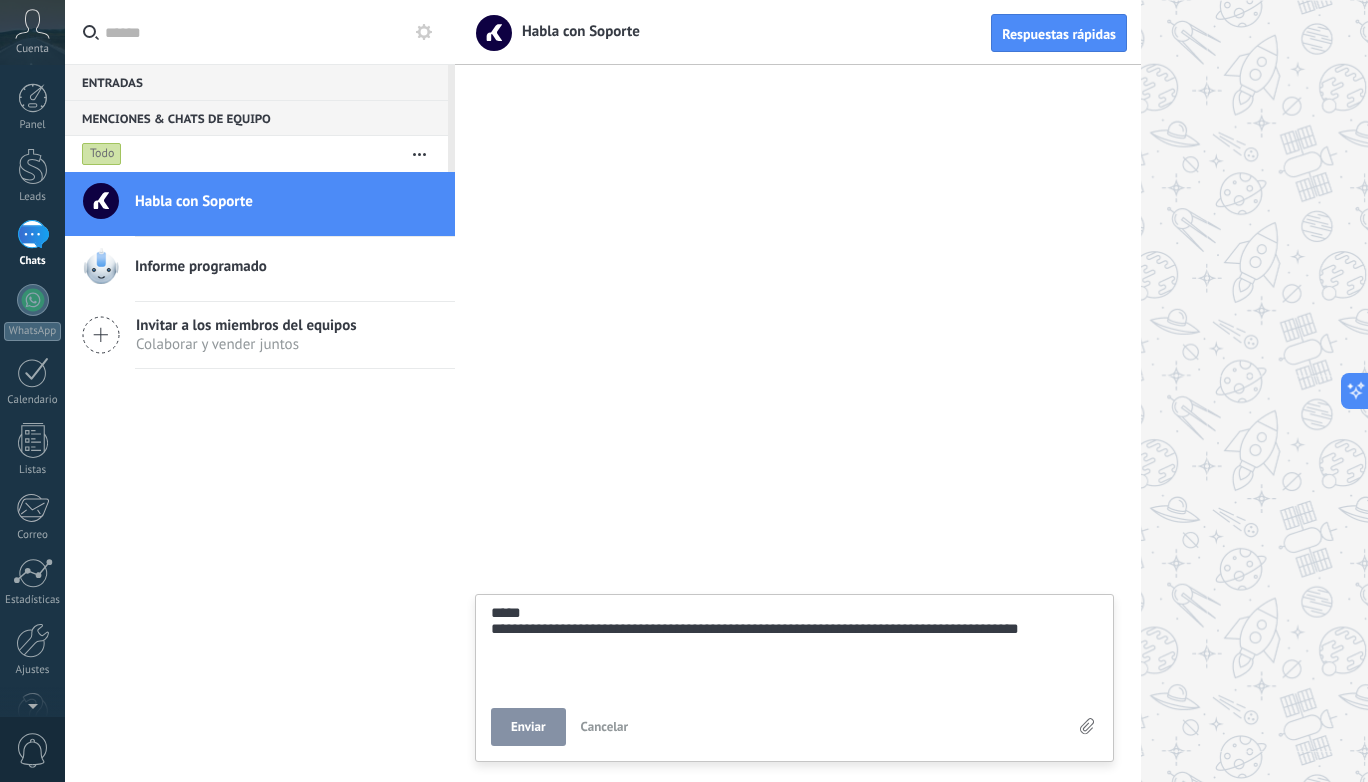 type on "**********" 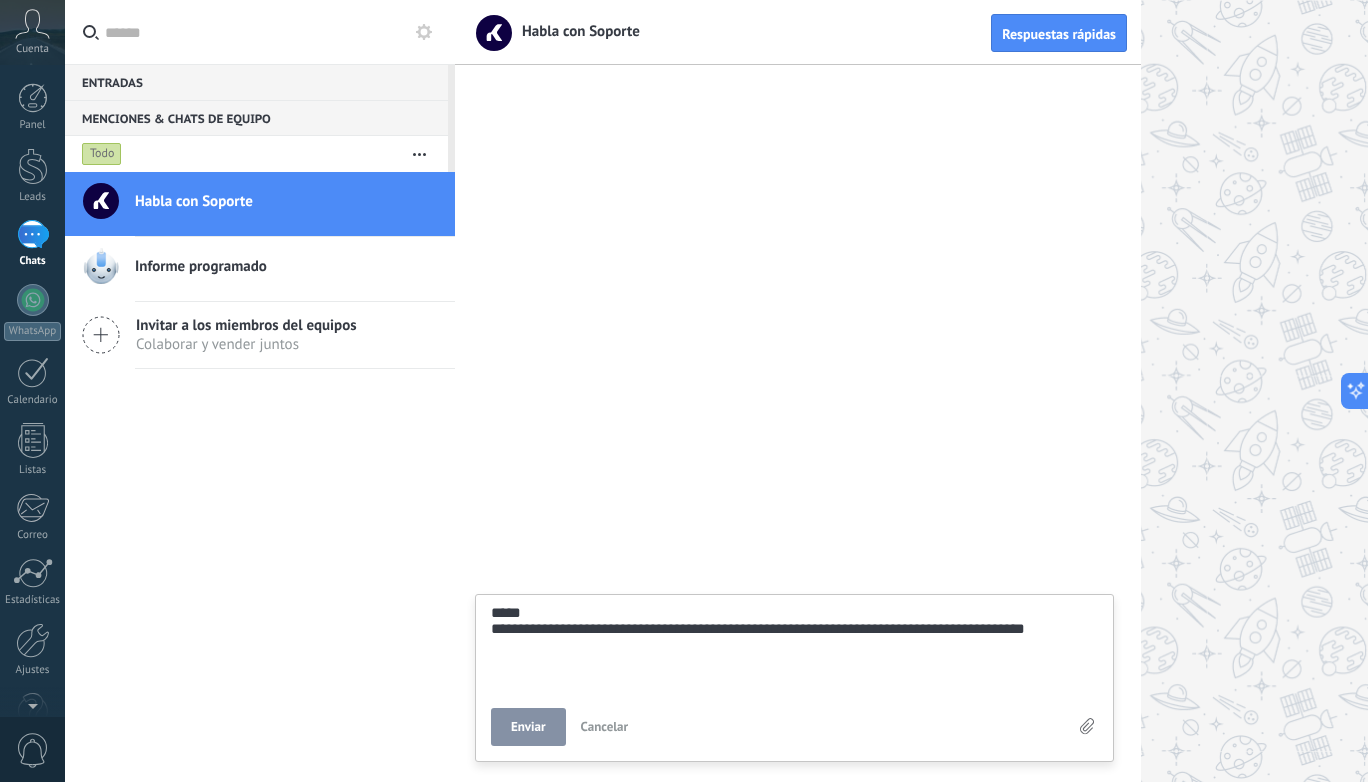 type on "**********" 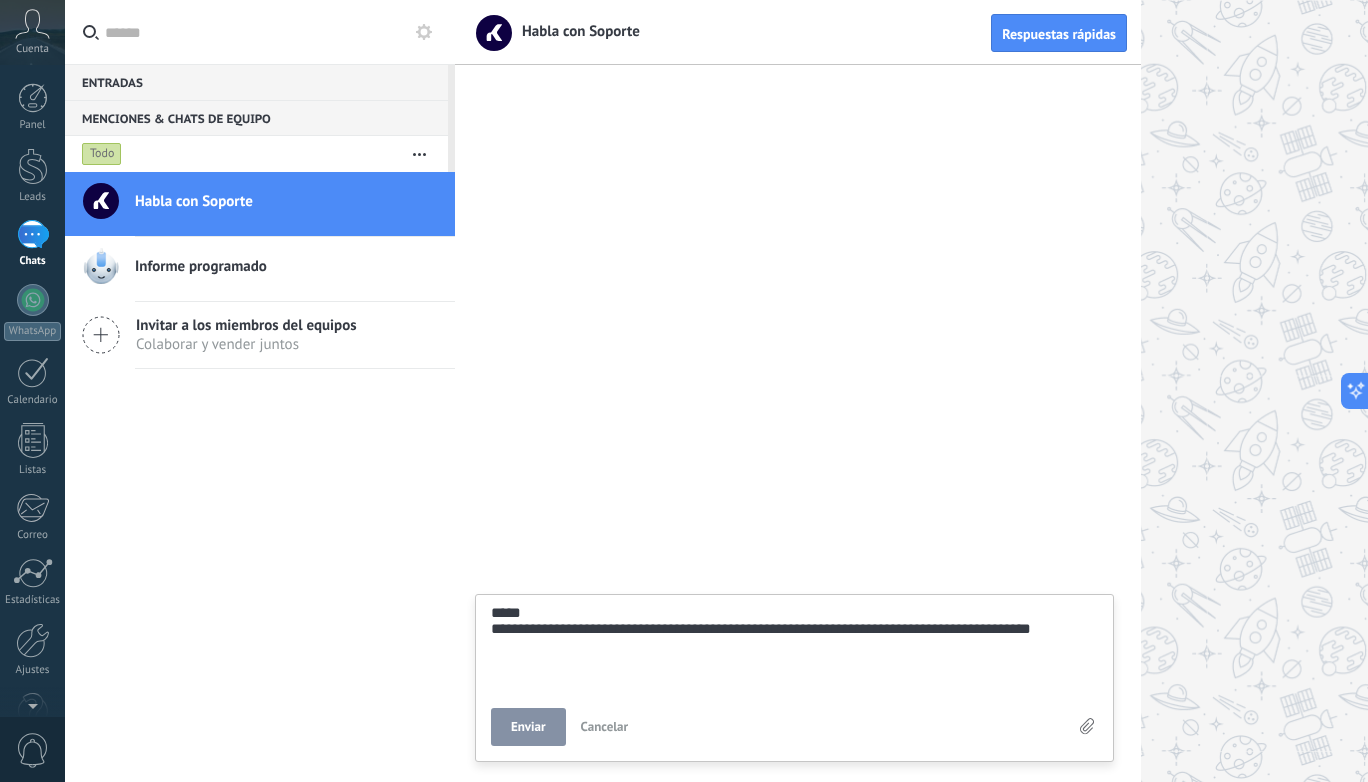 type on "**********" 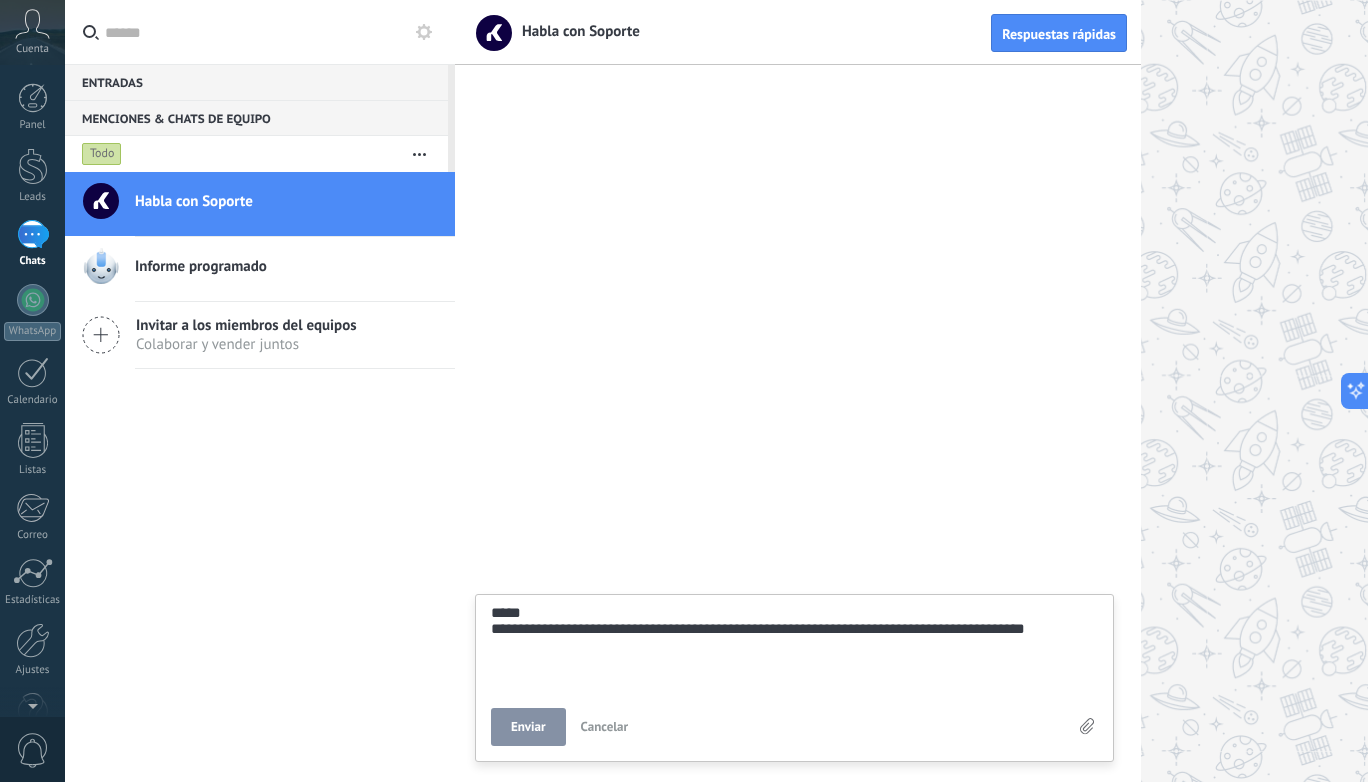 type on "**********" 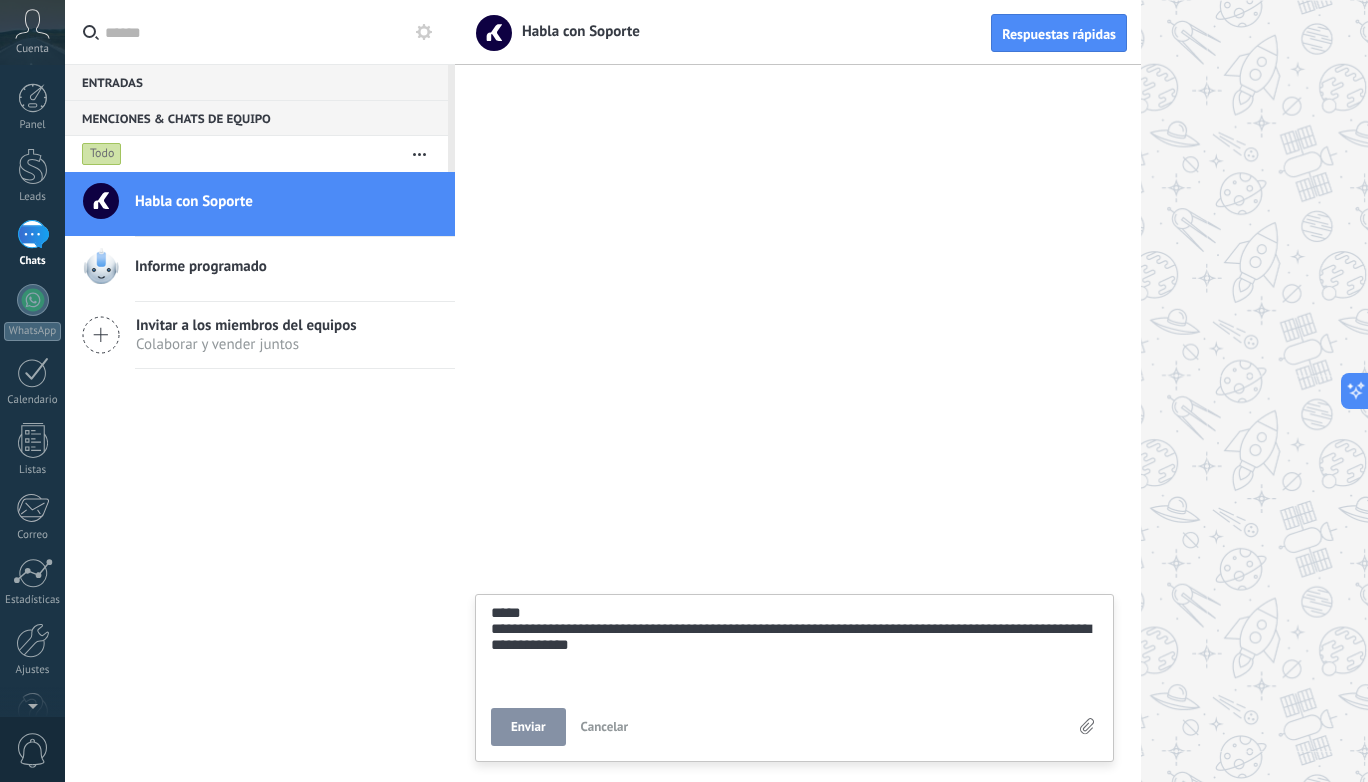 scroll, scrollTop: 57, scrollLeft: 0, axis: vertical 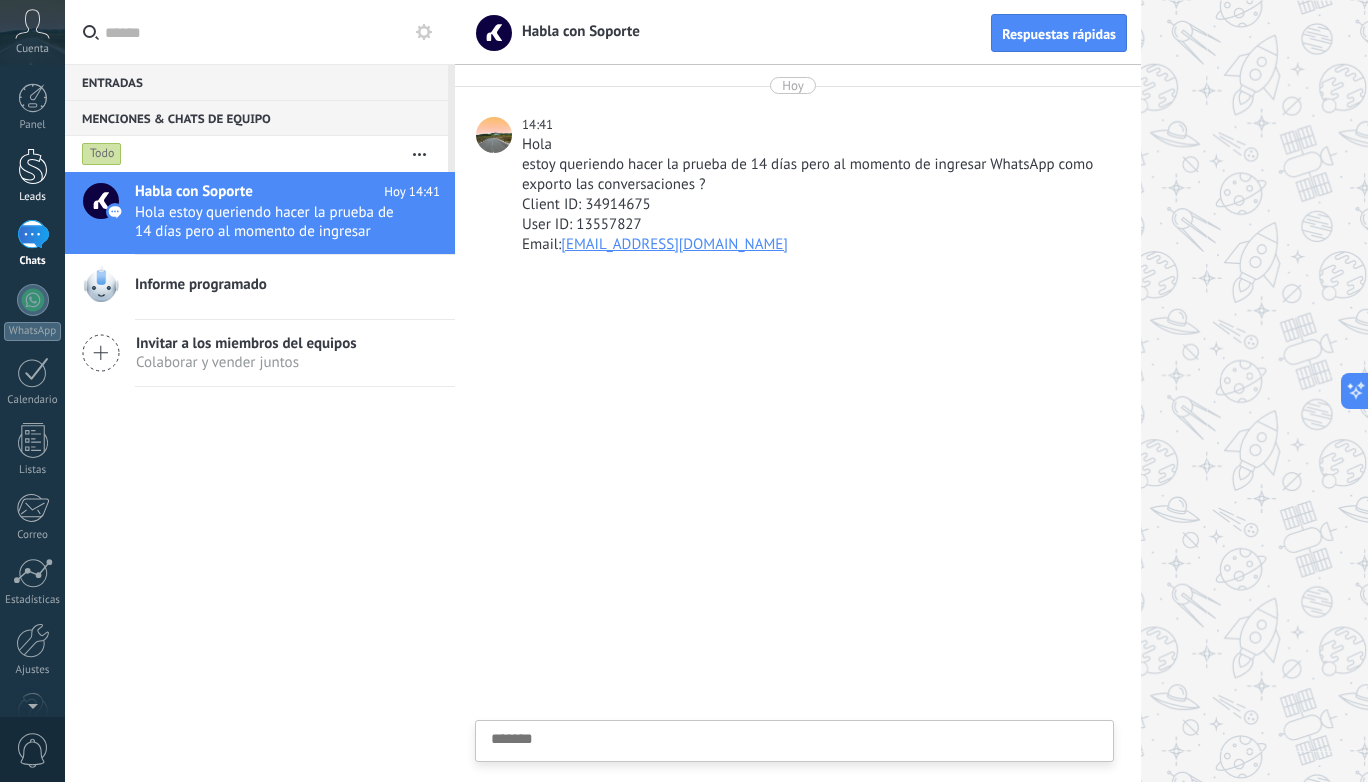 click at bounding box center (33, 166) 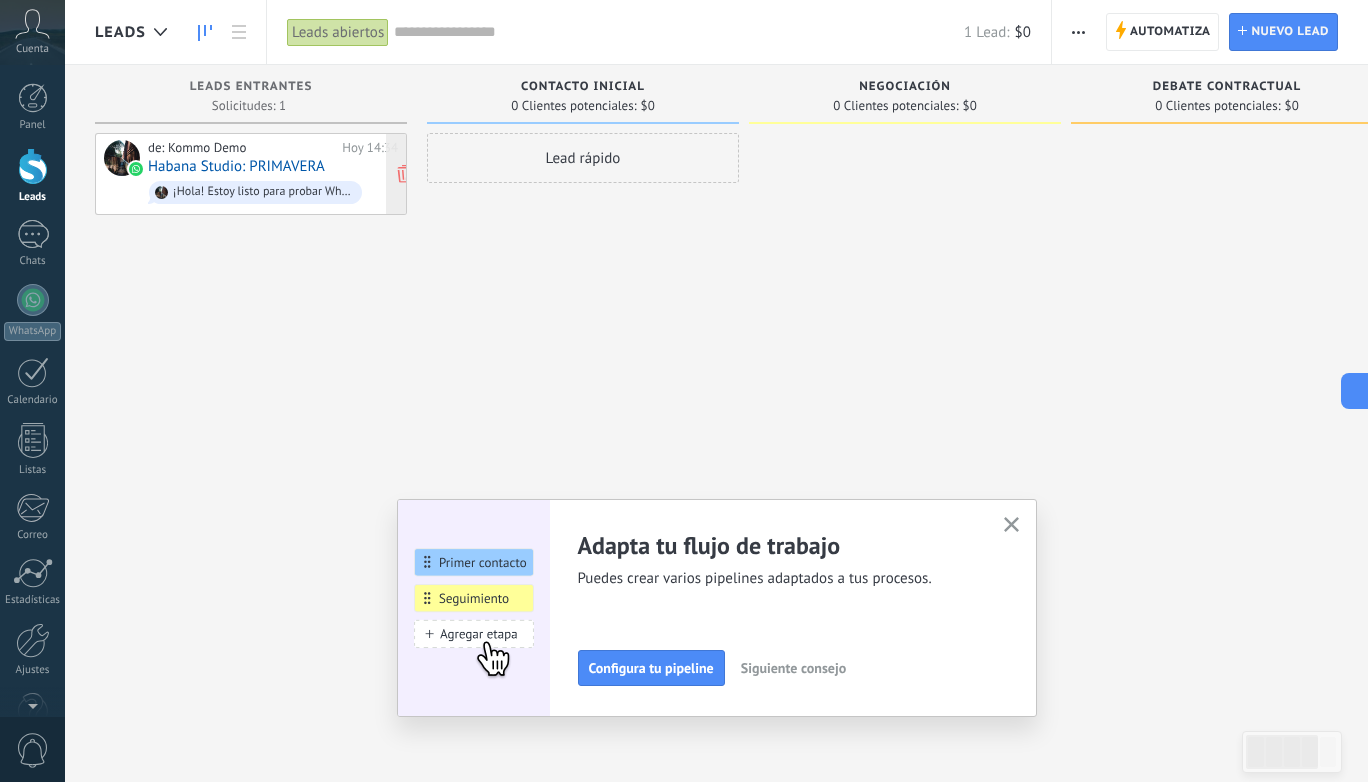 click at bounding box center [122, 158] 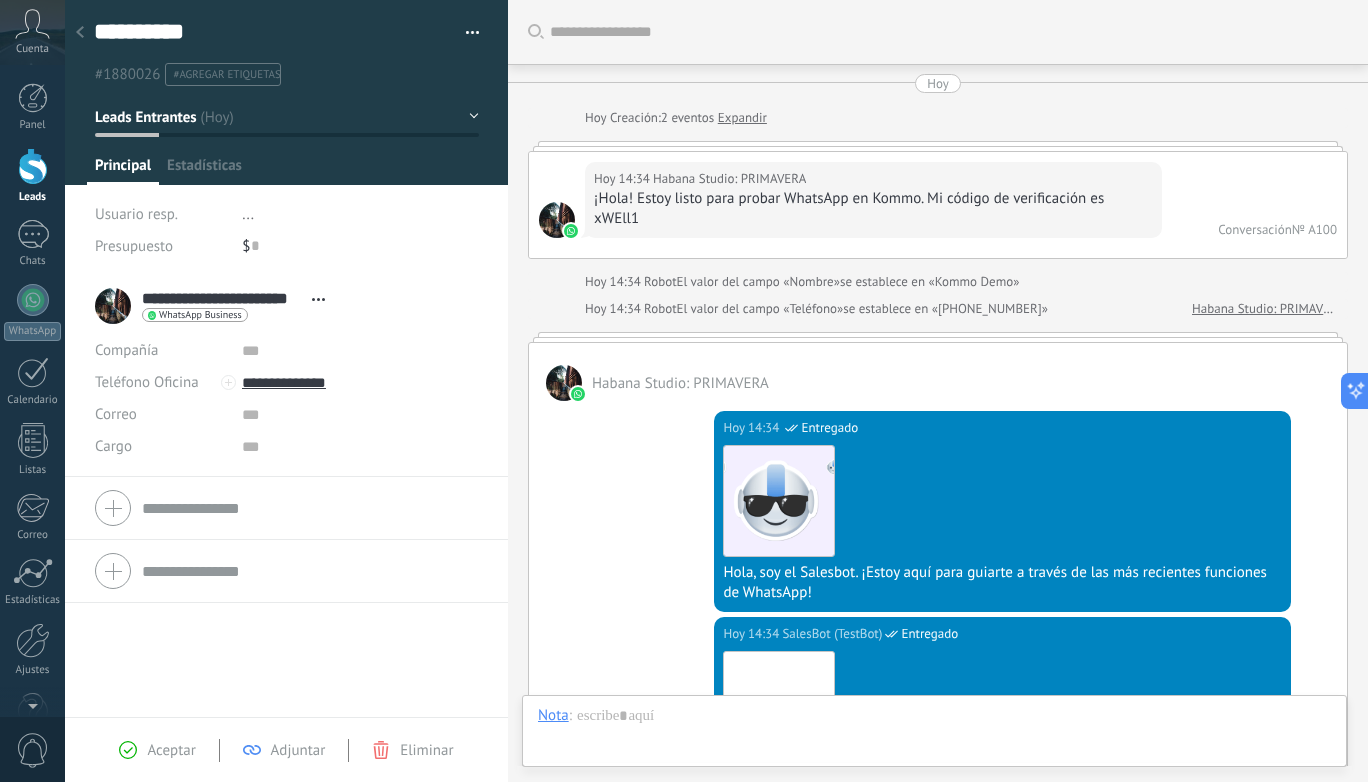 scroll, scrollTop: 30, scrollLeft: 0, axis: vertical 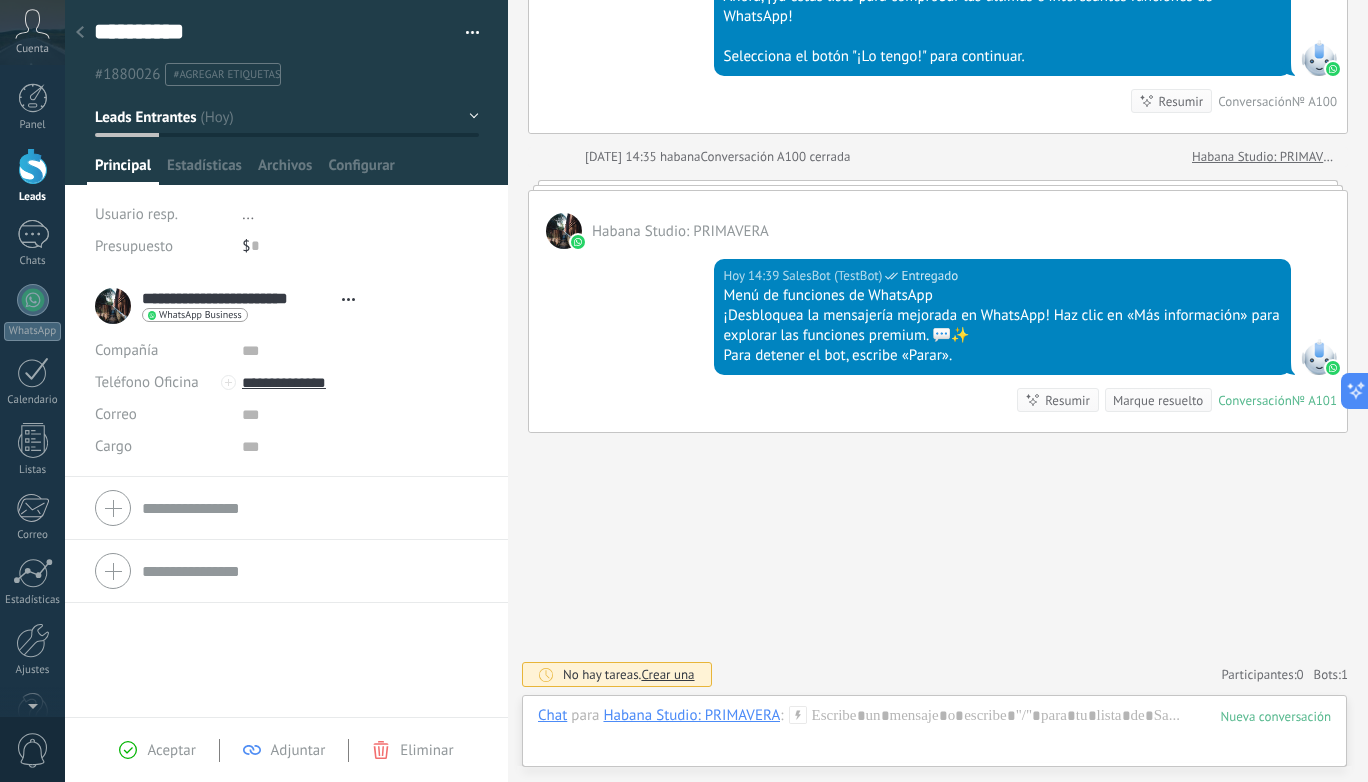 click at bounding box center [564, -539] 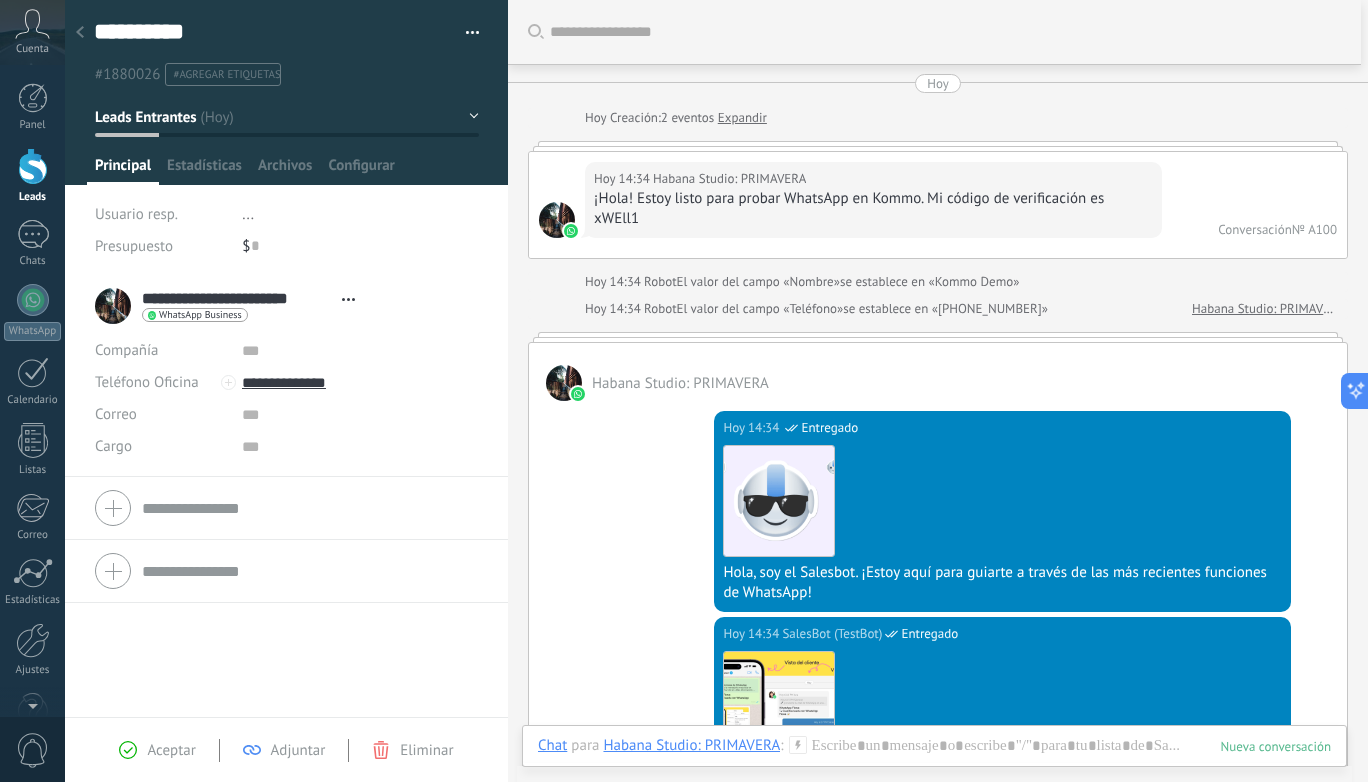 scroll, scrollTop: 0, scrollLeft: 0, axis: both 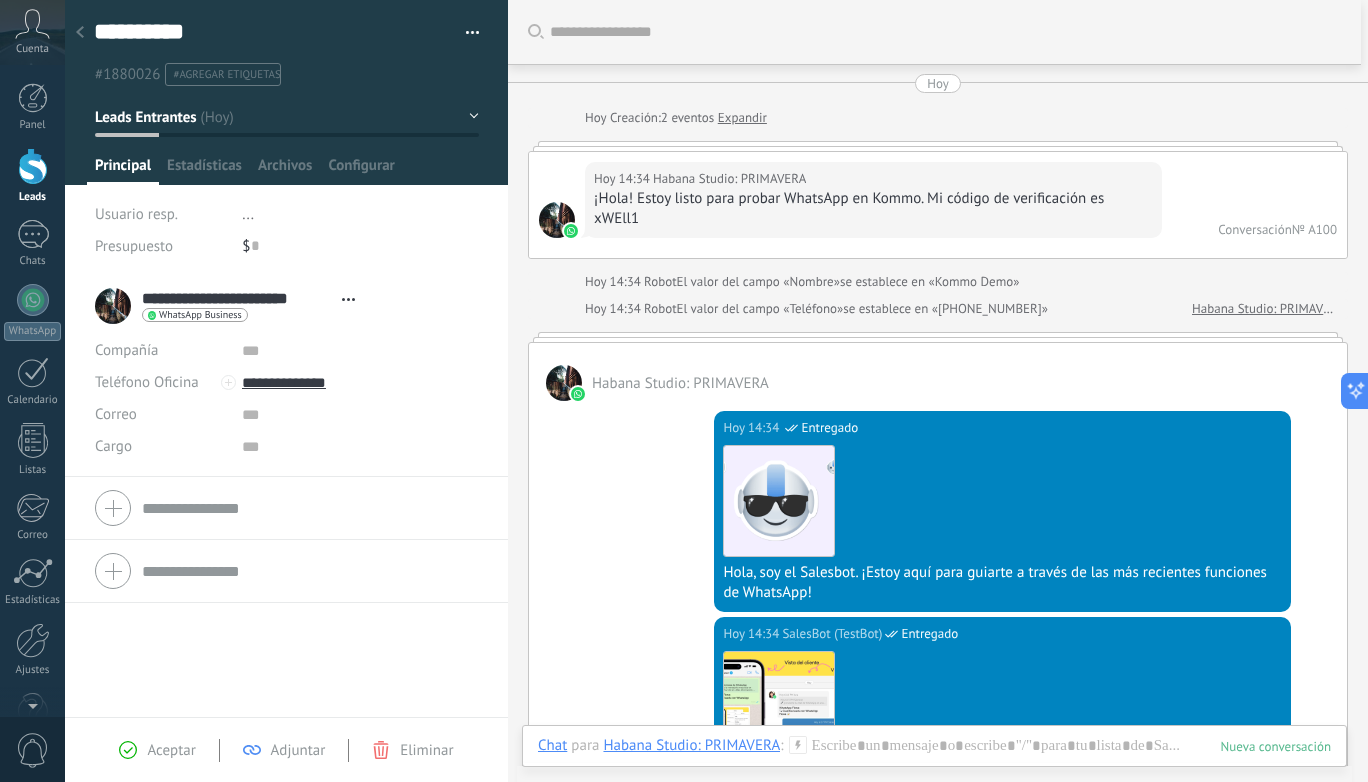 click at bounding box center [564, 383] 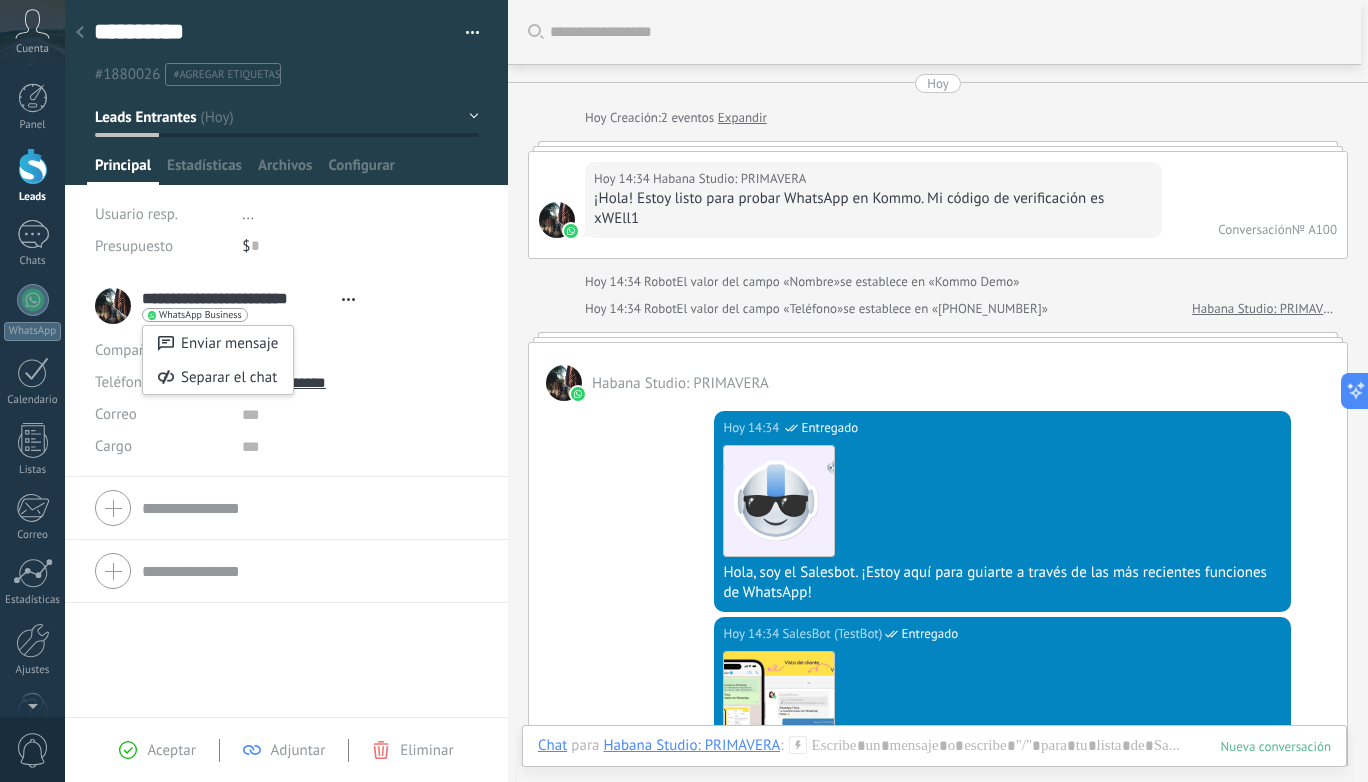 click at bounding box center [684, 391] 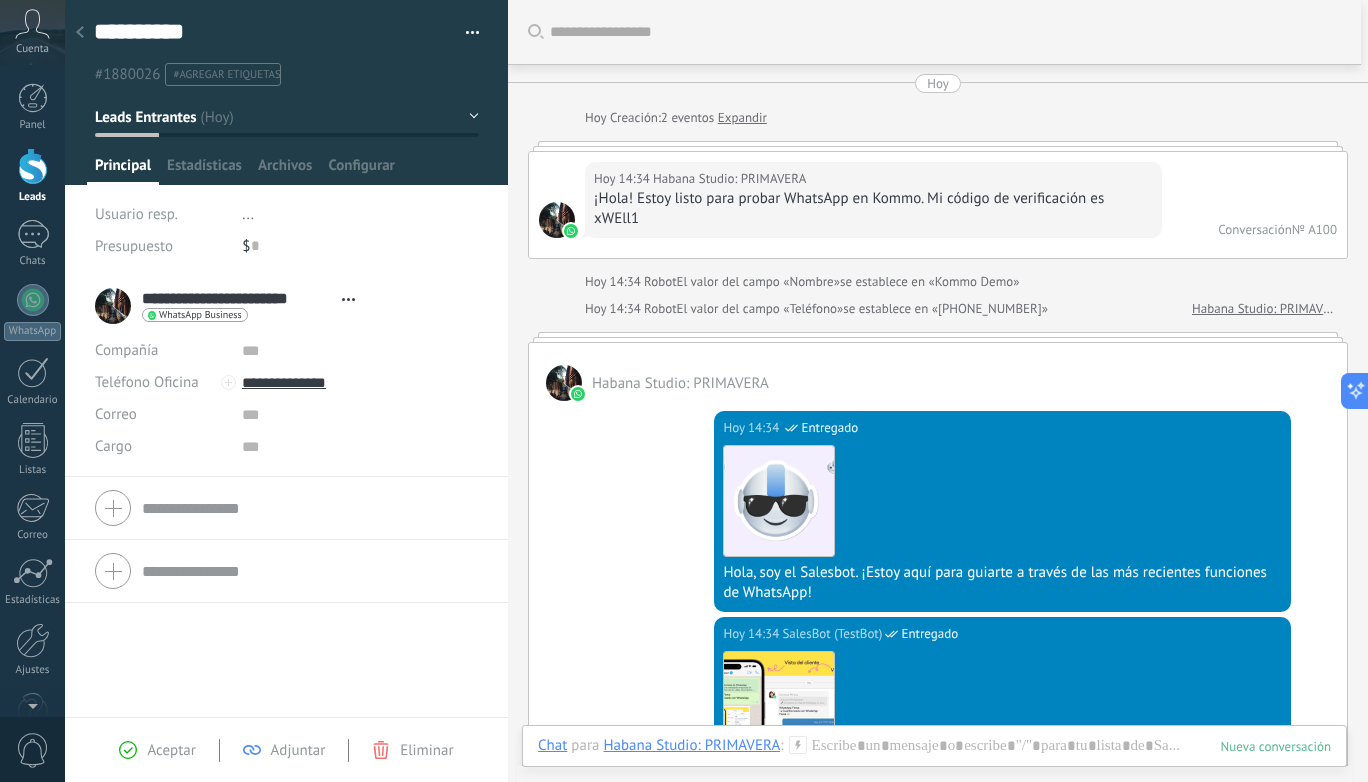 click on "$
0" at bounding box center (360, 246) 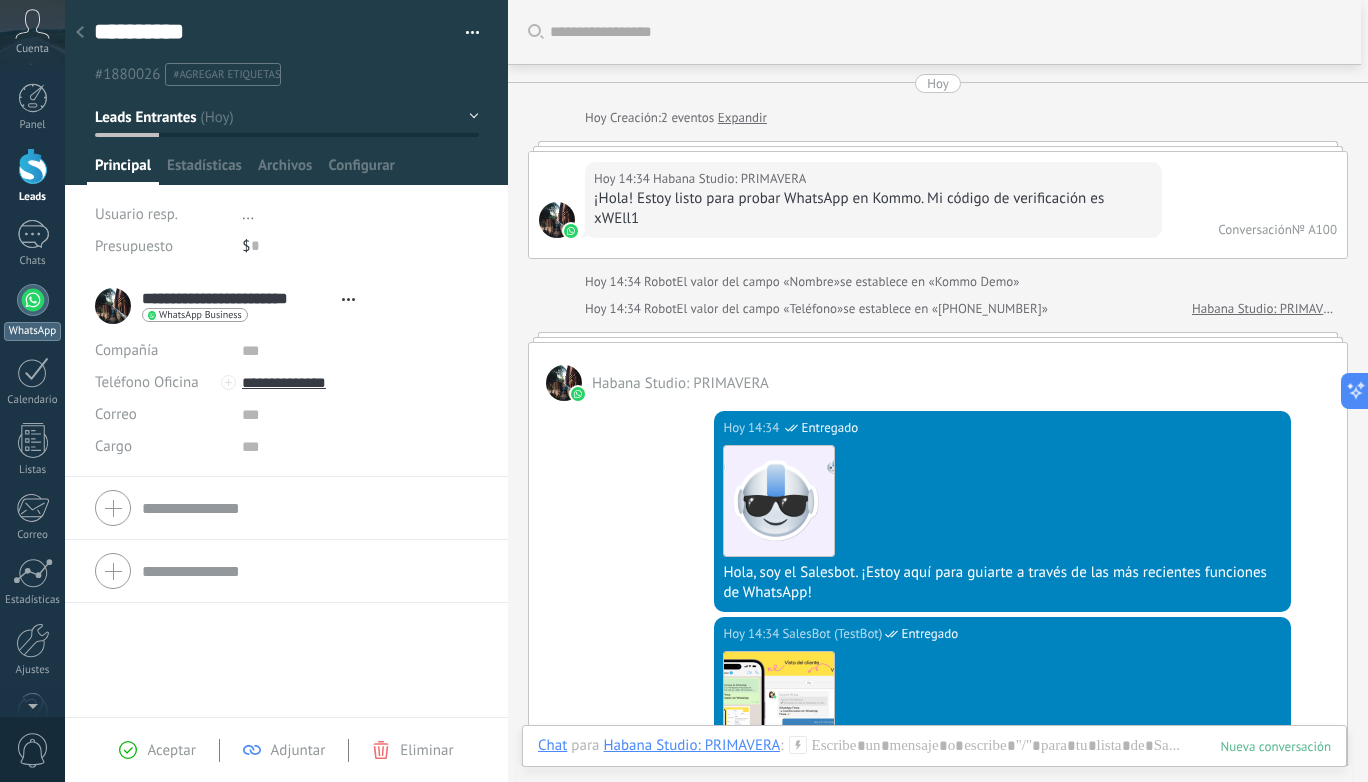 click at bounding box center (33, 300) 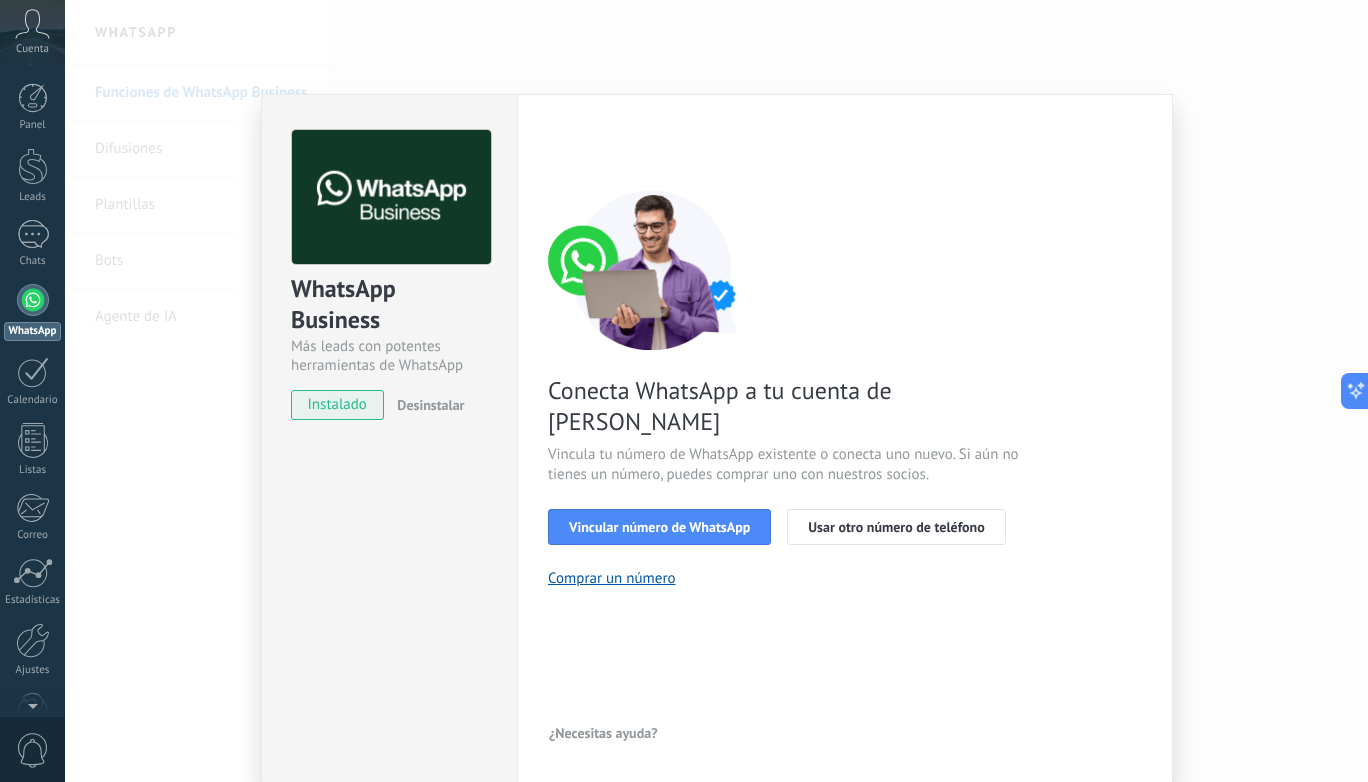 click on "WhatsApp Business Más leads con potentes herramientas de WhatsApp instalado Desinstalar Configuraciones Autorizaciones Esta pestaña registra a los usuarios que han concedido acceso a las integración a esta cuenta. Si deseas remover la posibilidad que un usuario pueda enviar solicitudes a la cuenta en nombre de esta integración, puedes revocar el acceso. Si el acceso a todos los usuarios es revocado, la integración dejará de funcionar. Esta aplicacion está instalada, pero nadie le ha dado acceso aun. WhatsApp Cloud API más _:  Guardar < Volver 1 Seleccionar aplicación 2 Conectar Facebook  3 Finalizar configuración Conecta WhatsApp a tu cuenta de Kommo Vincula tu número de WhatsApp existente o conecta uno nuevo. Si aún no tienes un número, puedes comprar uno con nuestros socios. Vincular número de WhatsApp Usar otro número de teléfono Comprar un número ¿Necesitas ayuda?" at bounding box center (716, 391) 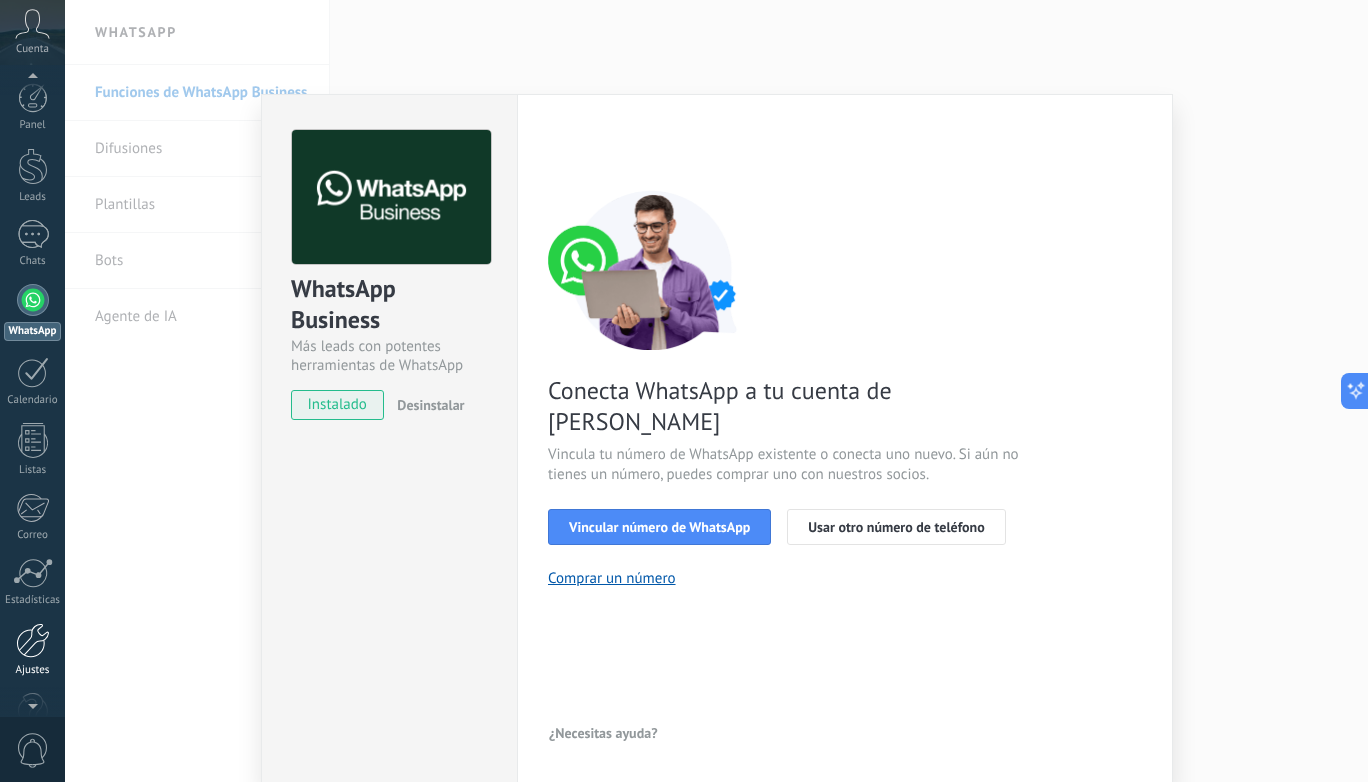 click at bounding box center [33, 640] 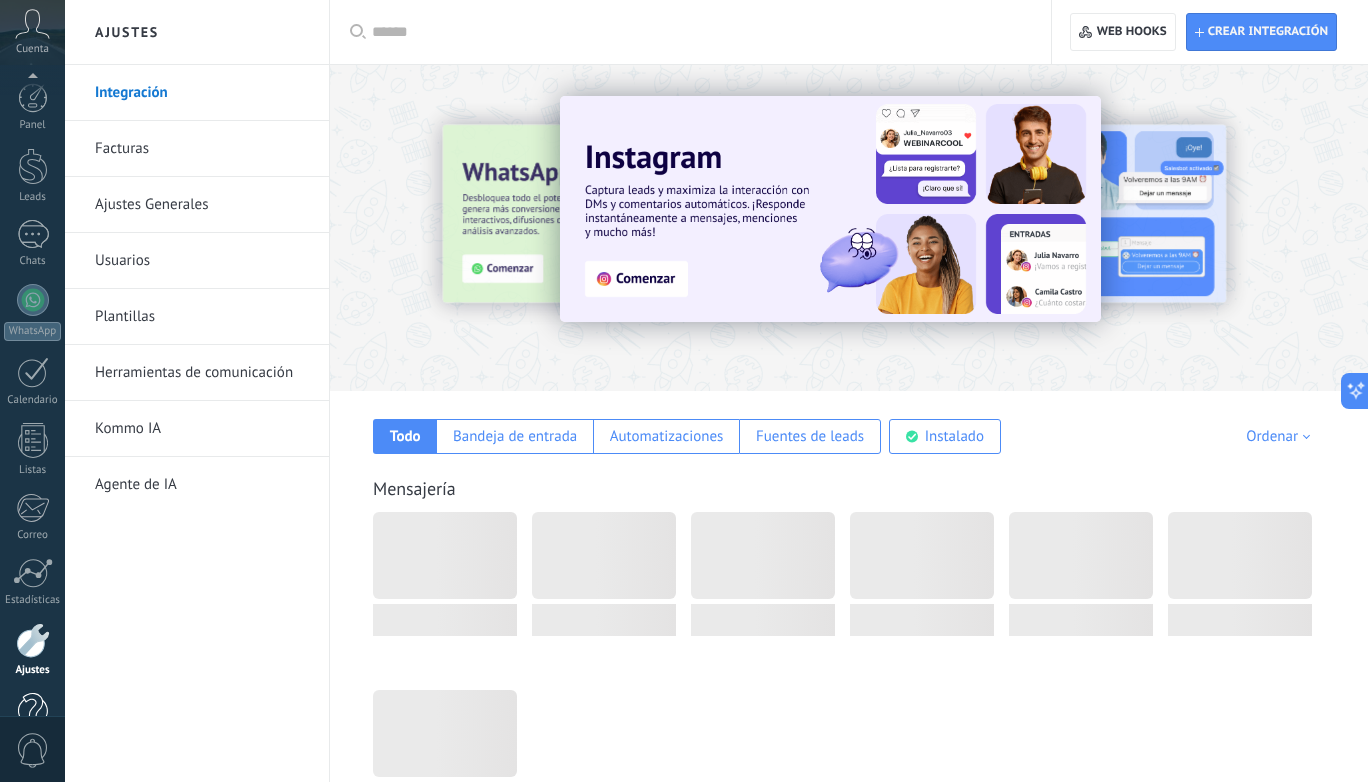 scroll, scrollTop: 50, scrollLeft: 0, axis: vertical 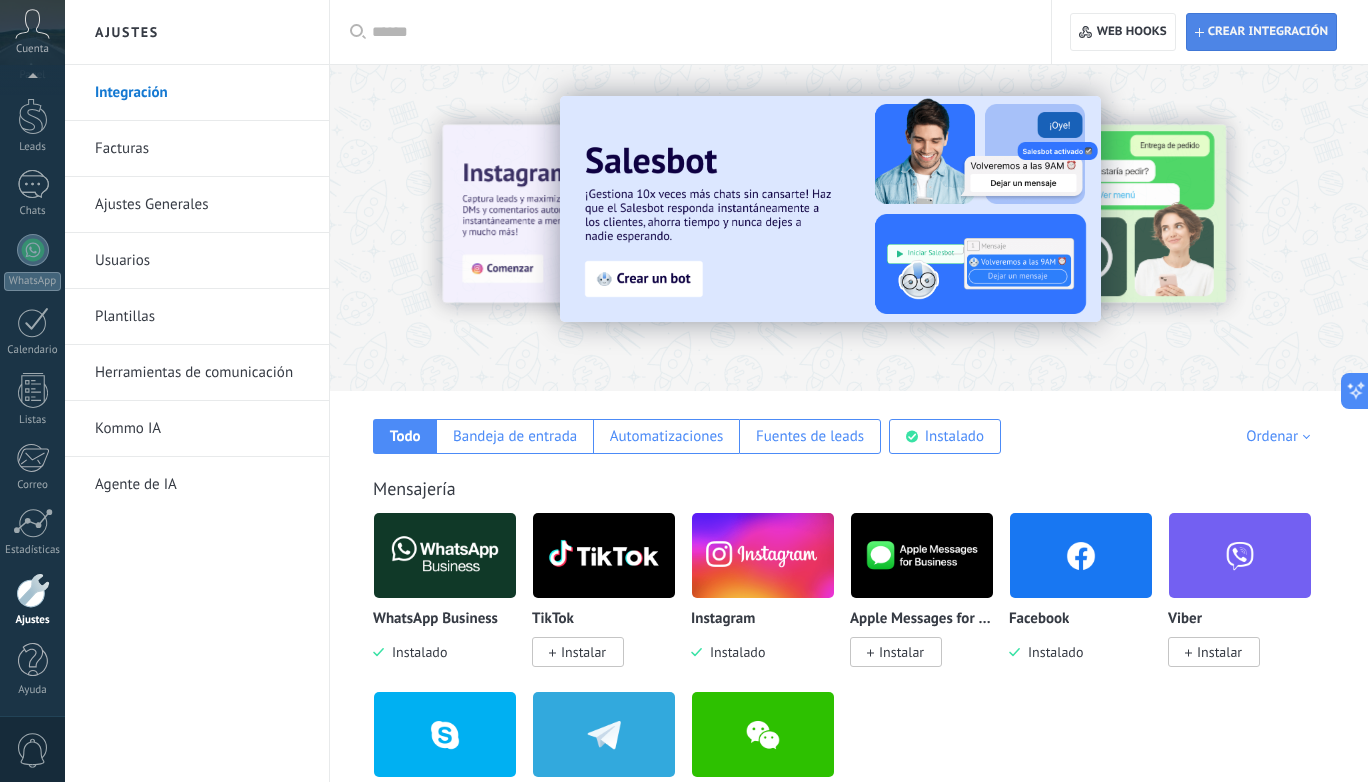 click on "Crear integración" at bounding box center [1268, 32] 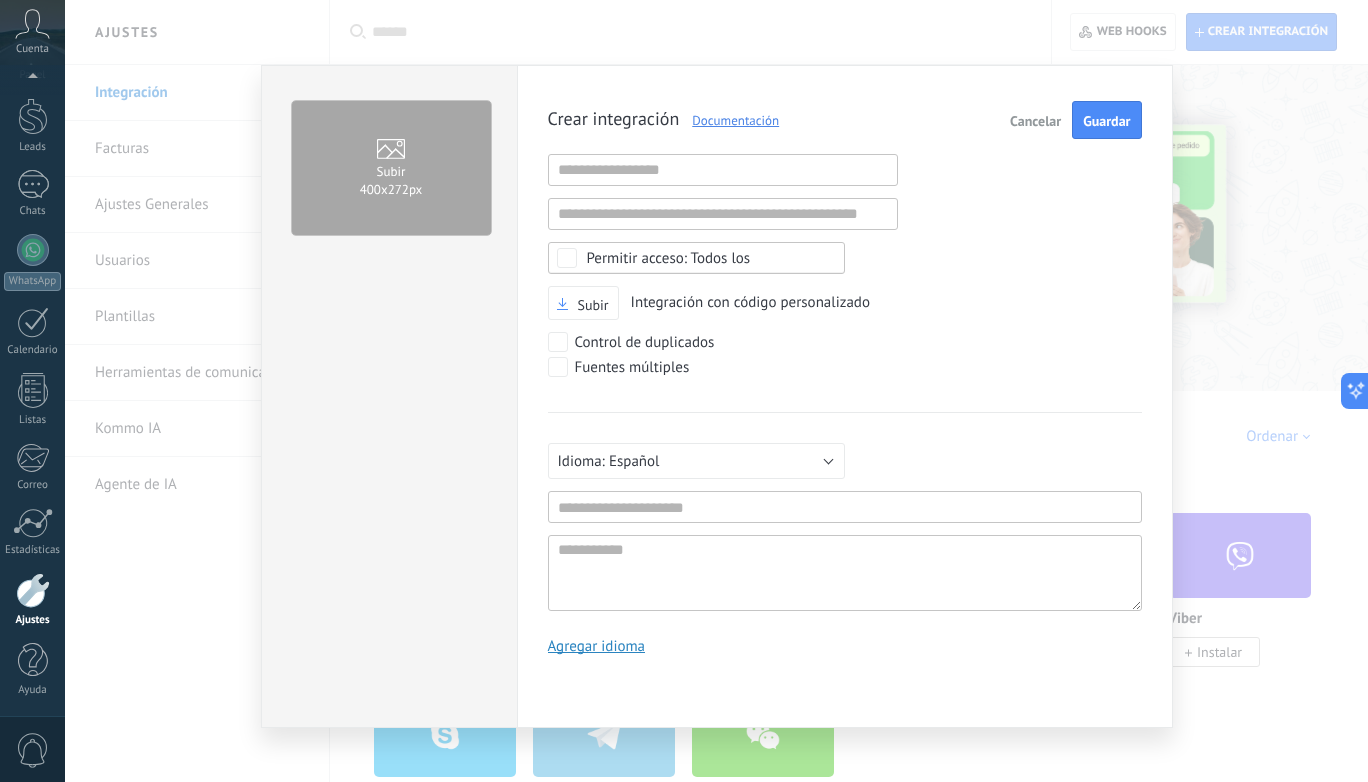 click on "Subir 400х272px Crear integración Documentación Cancelar Guardar URL inválida URL inválida Ninguno Acceder a la información de la cuenta Centro de notificaciones Acceso a archivos Eliminación de archivos Todos los Subir Integración con código personalizado Control de duplicados Fuentes múltiples Русский English Español Português [GEOGRAPHIC_DATA] Türkçe Español Mínimo 3 caracteres Mínimo de 5 caracteres Agregar idioma" at bounding box center [716, 391] 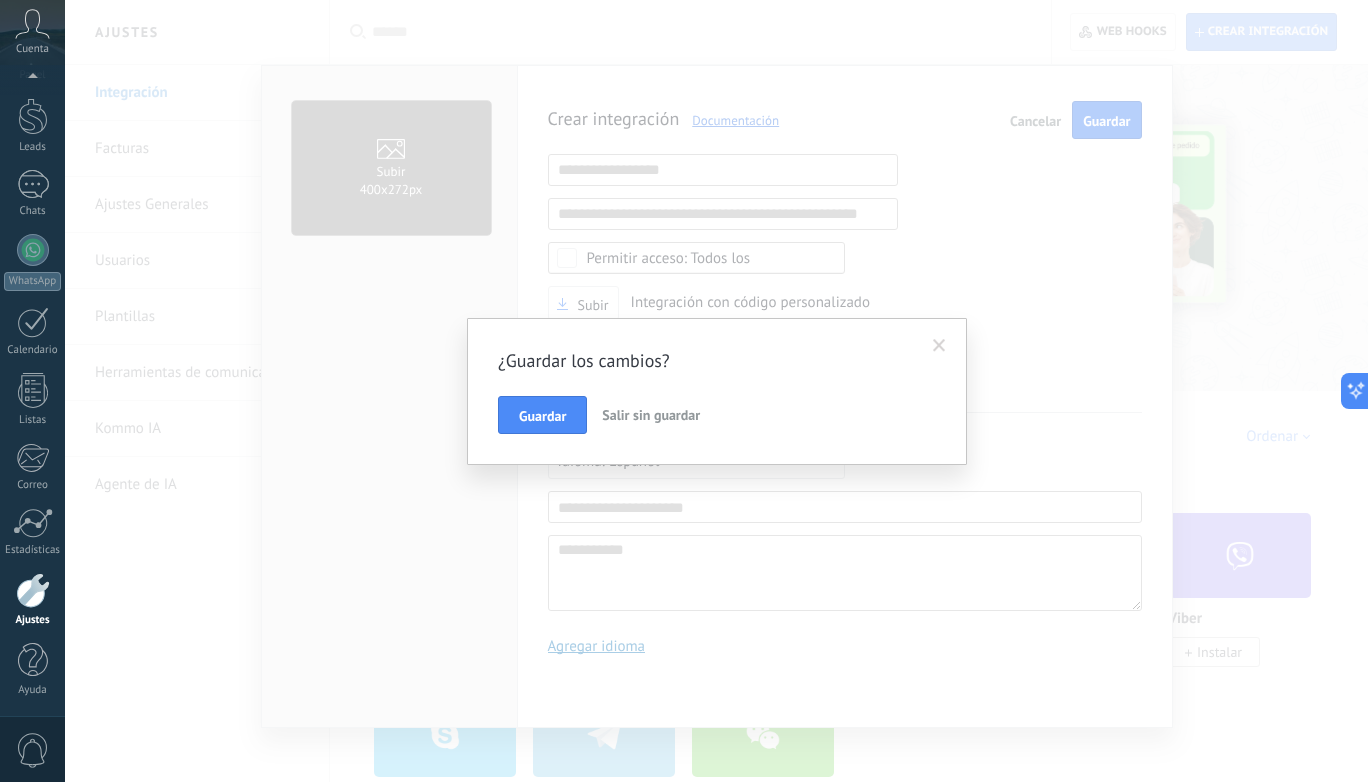 click on "Salir sin guardar" at bounding box center [651, 415] 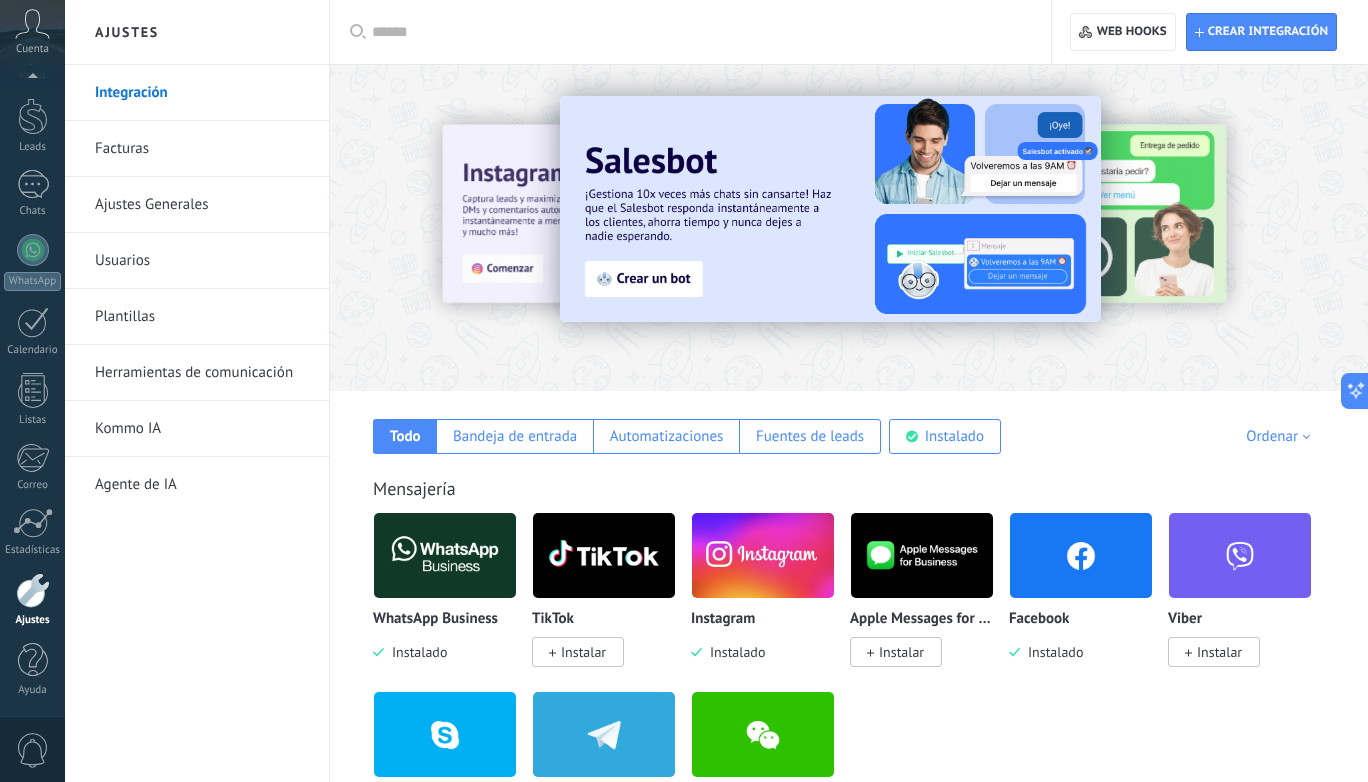 click on "Agente de IA" at bounding box center (202, 485) 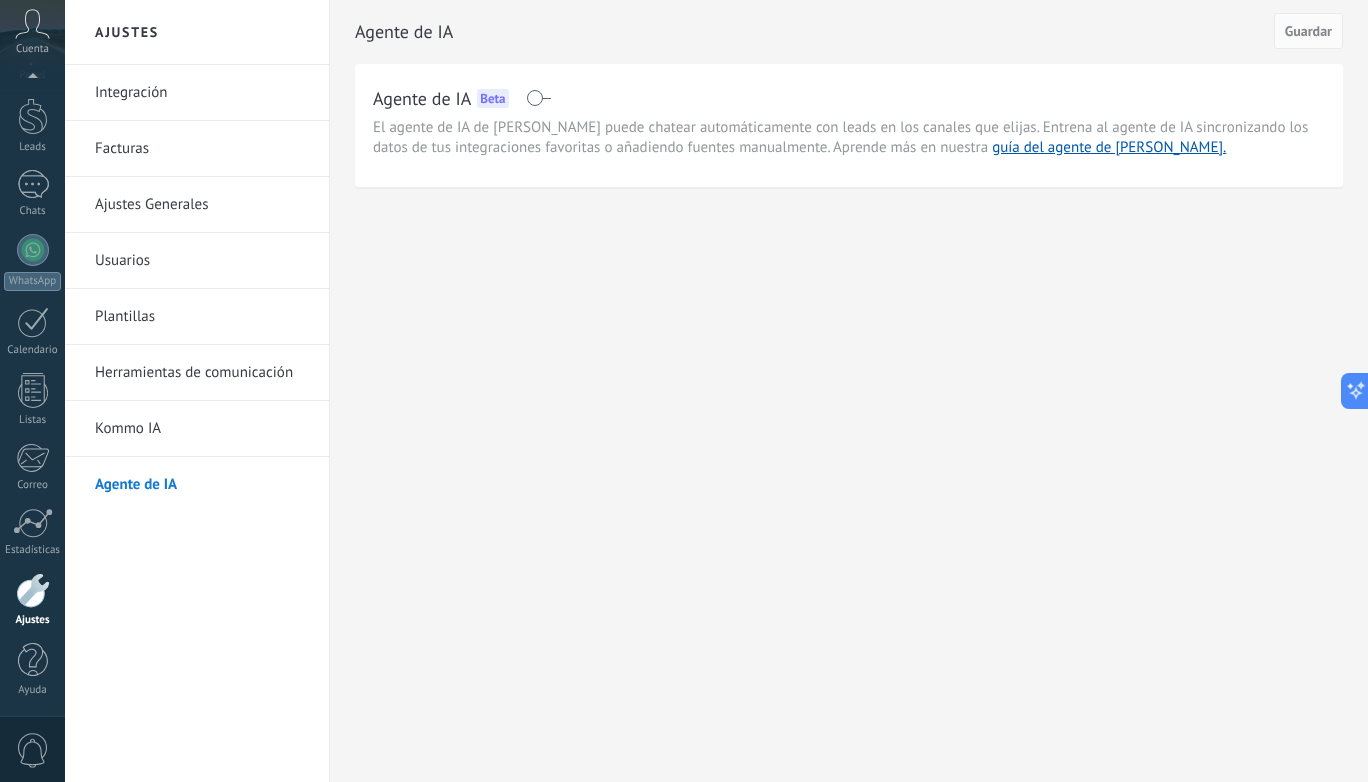 click on "Kommo IA" at bounding box center (202, 429) 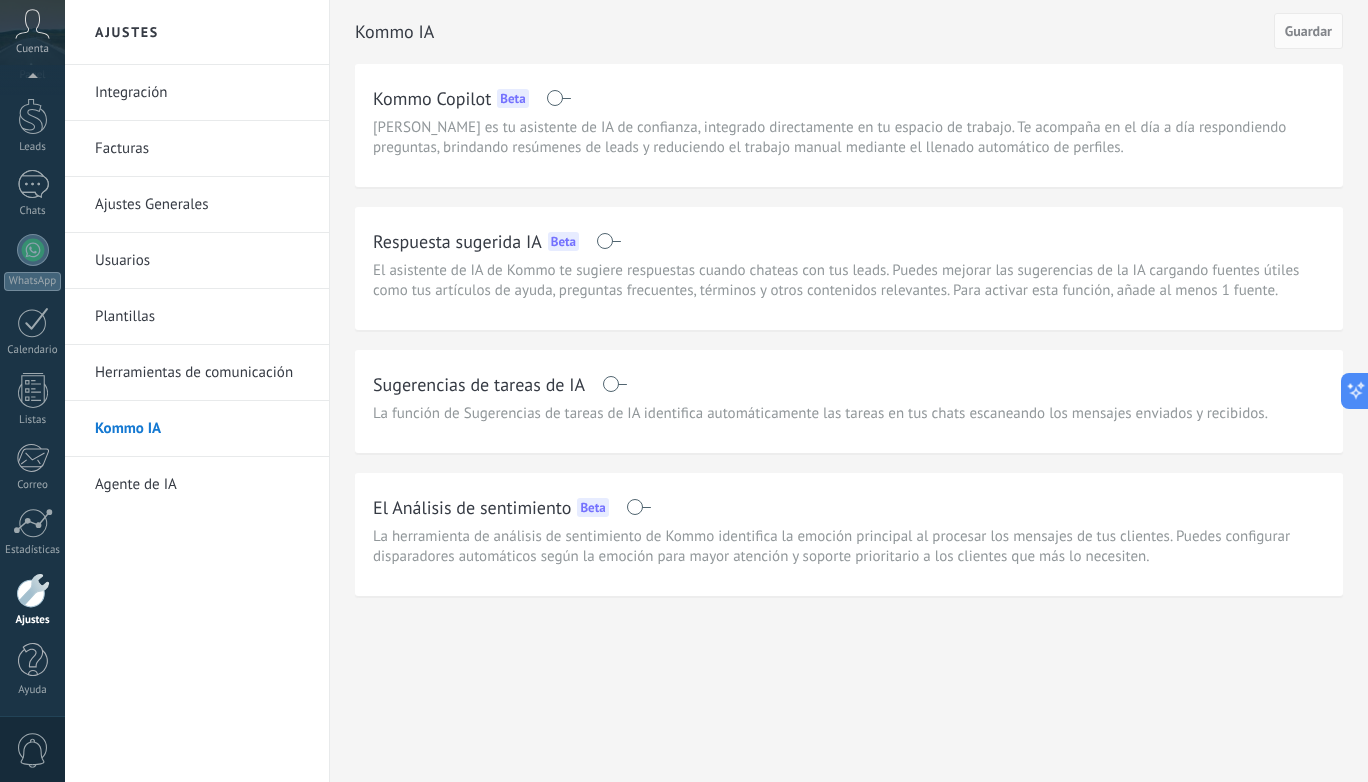 click on "Herramientas de comunicación" at bounding box center (202, 373) 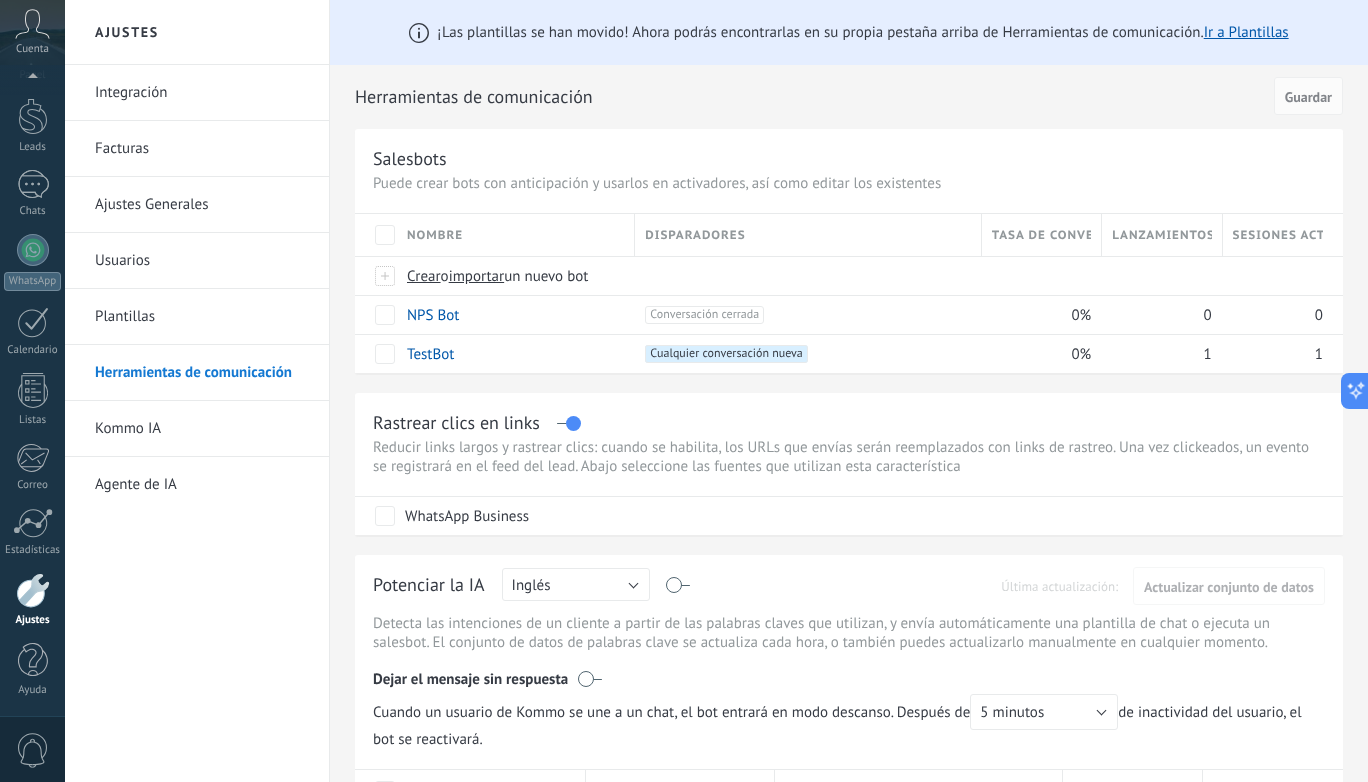 scroll, scrollTop: 41, scrollLeft: 0, axis: vertical 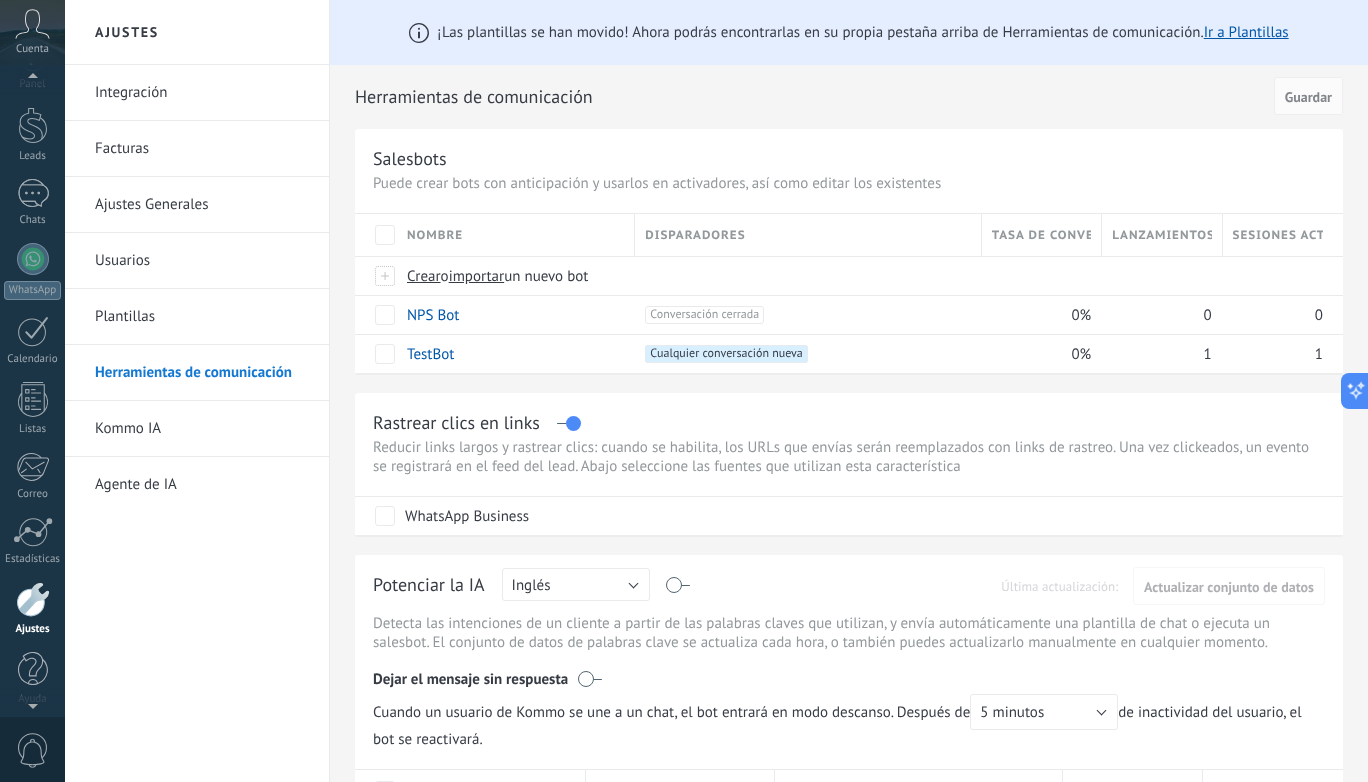 click 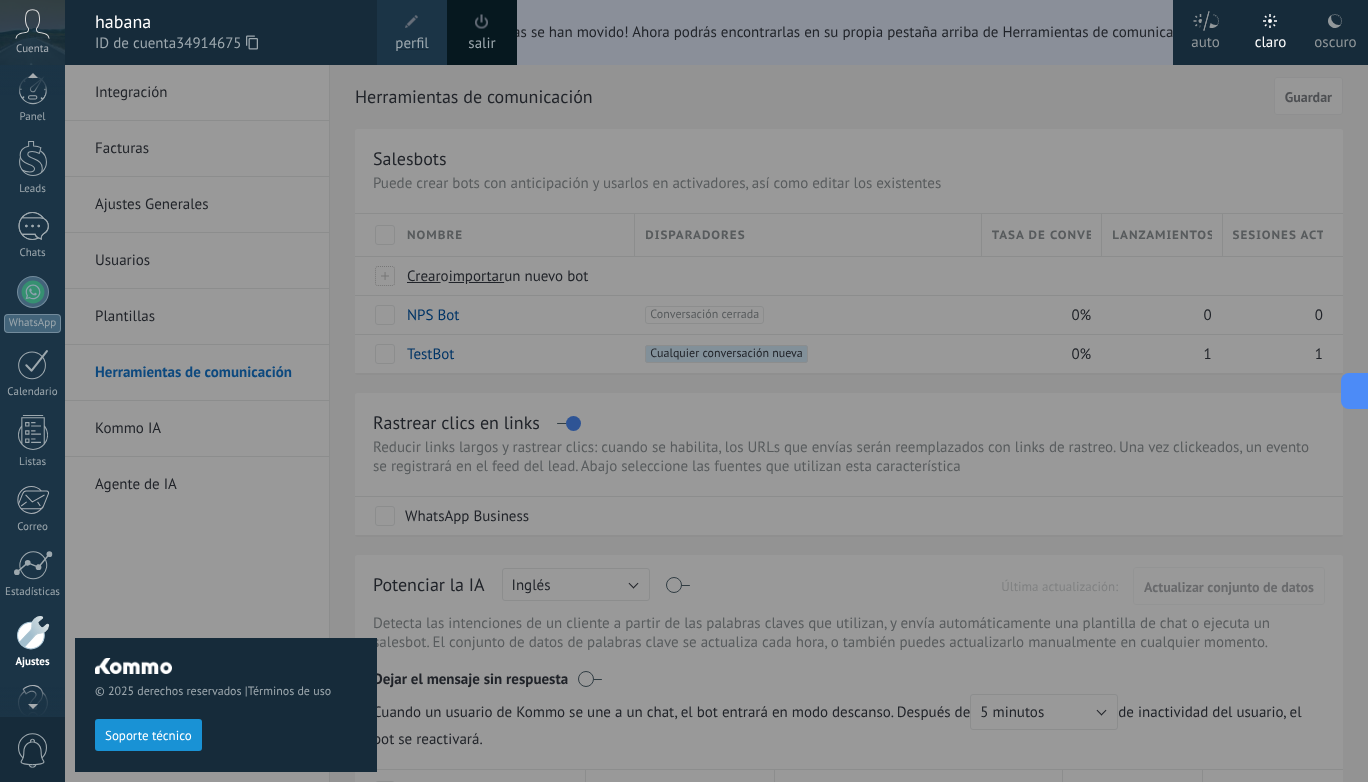 scroll, scrollTop: 0, scrollLeft: 0, axis: both 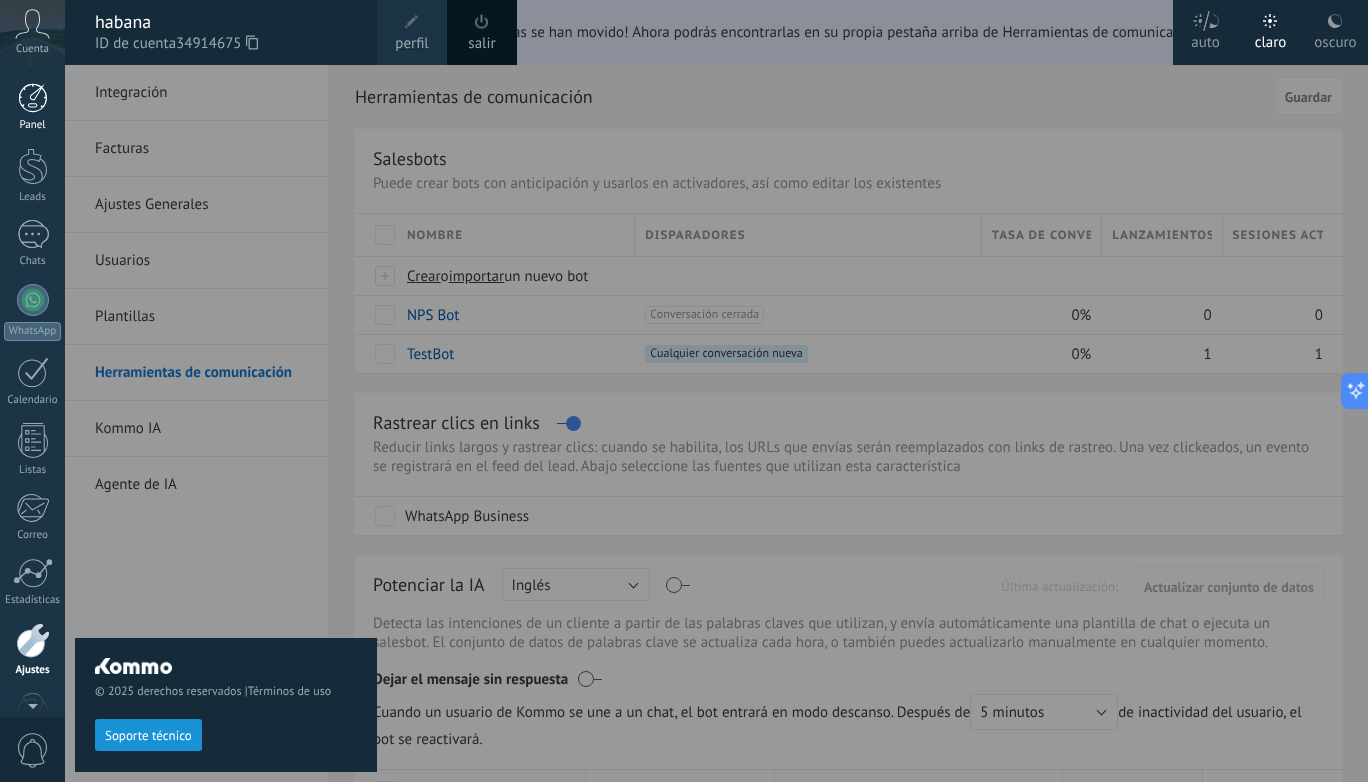 click at bounding box center (33, 98) 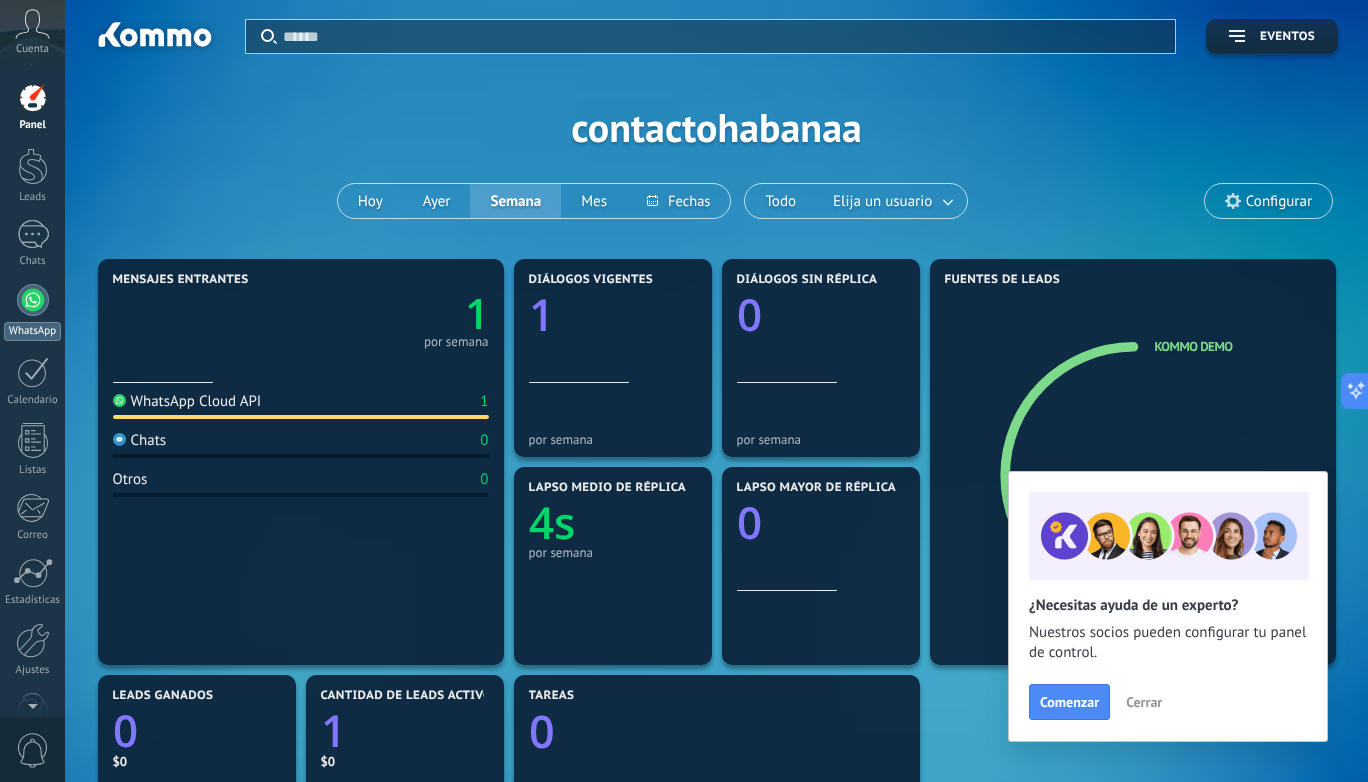 click at bounding box center [33, 300] 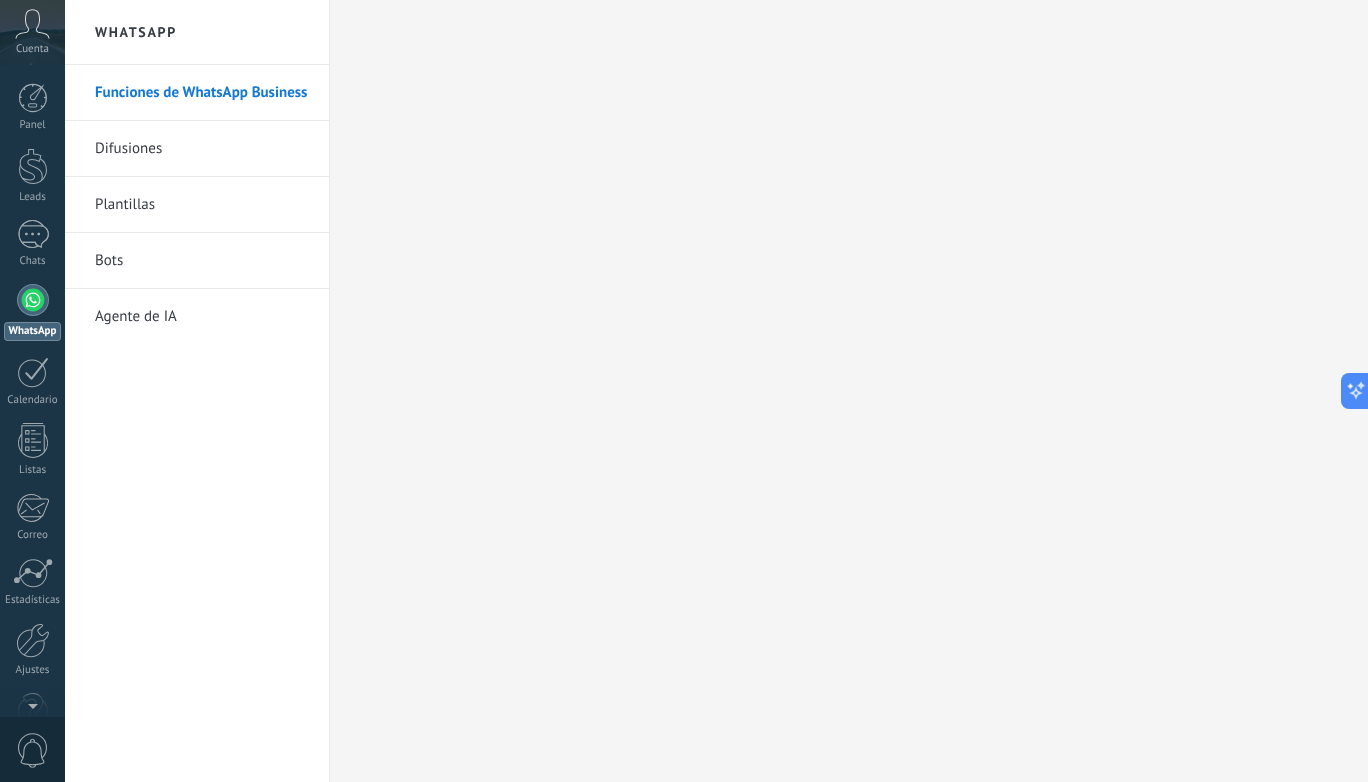 click on "Funciones de WhatsApp Business" at bounding box center (202, 93) 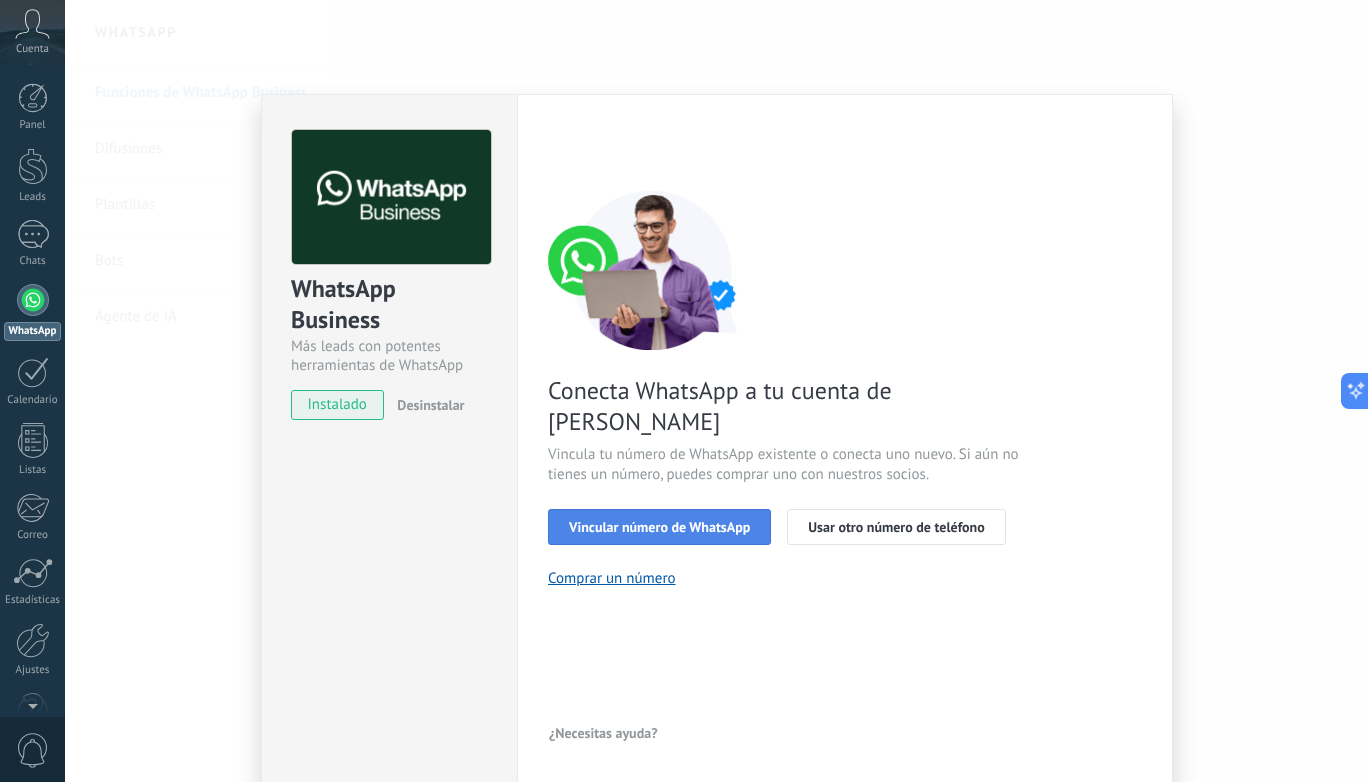click on "Vincular número de WhatsApp" at bounding box center [659, 527] 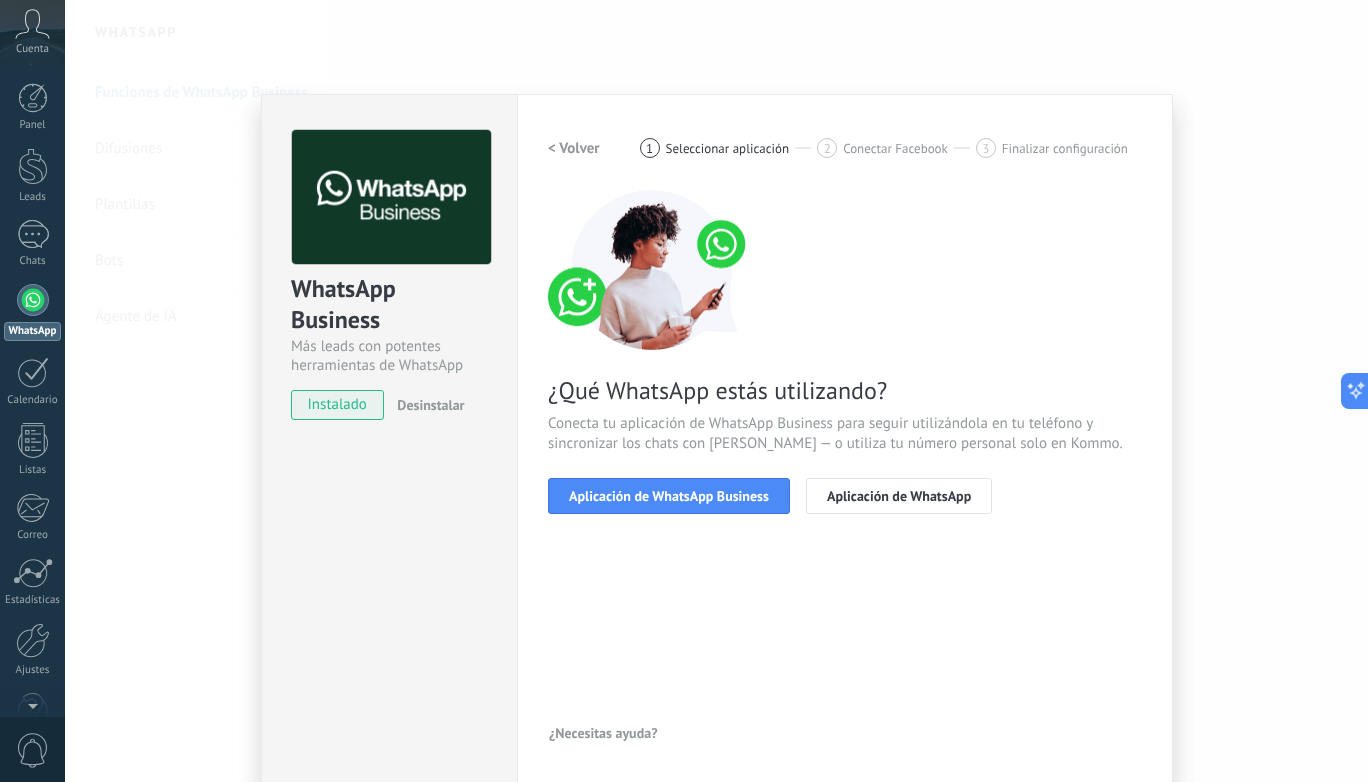 click on "Aplicación de WhatsApp Business" at bounding box center (669, 496) 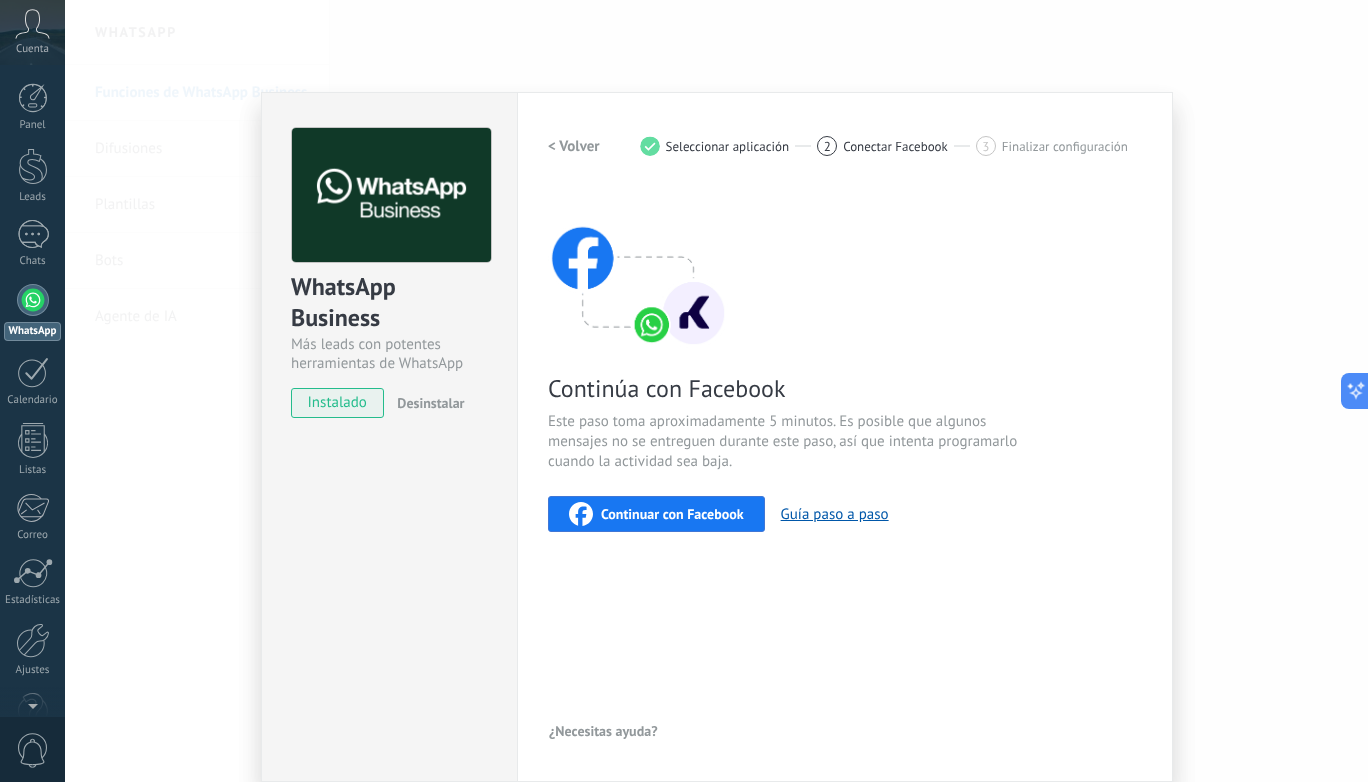 scroll, scrollTop: 2, scrollLeft: 0, axis: vertical 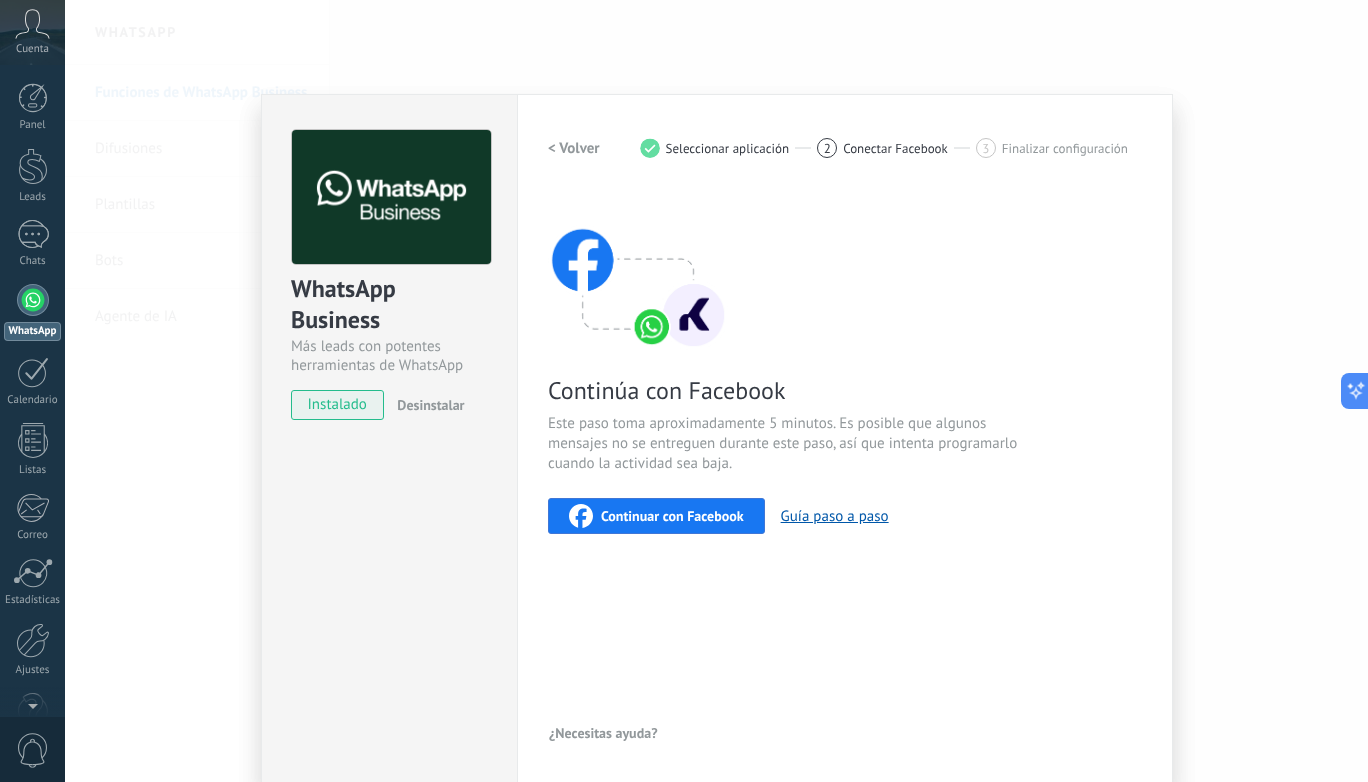 click on "WhatsApp Business Más leads con potentes herramientas de WhatsApp instalado Desinstalar Configuraciones Autorizaciones Esta pestaña registra a los usuarios que han concedido acceso a las integración a esta cuenta. Si deseas remover la posibilidad que un usuario pueda enviar solicitudes a la cuenta en nombre de esta integración, puedes revocar el acceso. Si el acceso a todos los usuarios es revocado, la integración dejará de funcionar. Esta aplicacion está instalada, pero nadie le ha dado acceso aun. WhatsApp Cloud API más _:  Guardar < Volver 1 Seleccionar aplicación 2 Conectar Facebook  3 Finalizar configuración Continúa con Facebook Este paso toma aproximadamente 5 minutos. Es posible que algunos mensajes no se entreguen durante este paso, así que intenta programarlo cuando la actividad sea baja. Continuar con Facebook Guía paso a paso ¿Necesitas ayuda?" at bounding box center [716, 391] 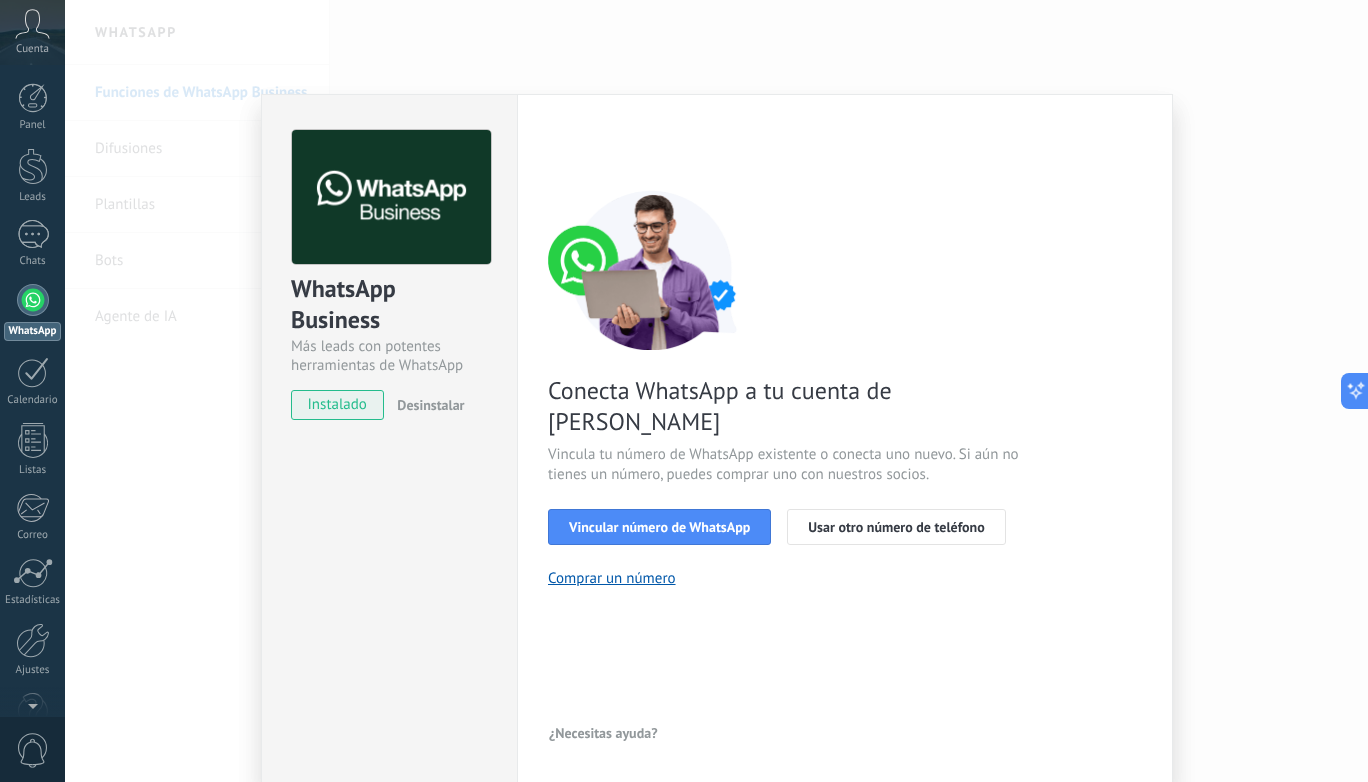 click on "WhatsApp Business Más leads con potentes herramientas de WhatsApp instalado Desinstalar Configuraciones Autorizaciones Esta pestaña registra a los usuarios que han concedido acceso a las integración a esta cuenta. Si deseas remover la posibilidad que un usuario pueda enviar solicitudes a la cuenta en nombre de esta integración, puedes revocar el acceso. Si el acceso a todos los usuarios es revocado, la integración dejará de funcionar. Esta aplicacion está instalada, pero nadie le ha dado acceso aun. WhatsApp Cloud API más _:  Guardar < Volver 1 Seleccionar aplicación 2 Conectar Facebook  3 Finalizar configuración Conecta WhatsApp a tu cuenta de Kommo Vincula tu número de WhatsApp existente o conecta uno nuevo. Si aún no tienes un número, puedes comprar uno con nuestros socios. Vincular número de WhatsApp Usar otro número de teléfono Comprar un número ¿Necesitas ayuda?" at bounding box center (716, 391) 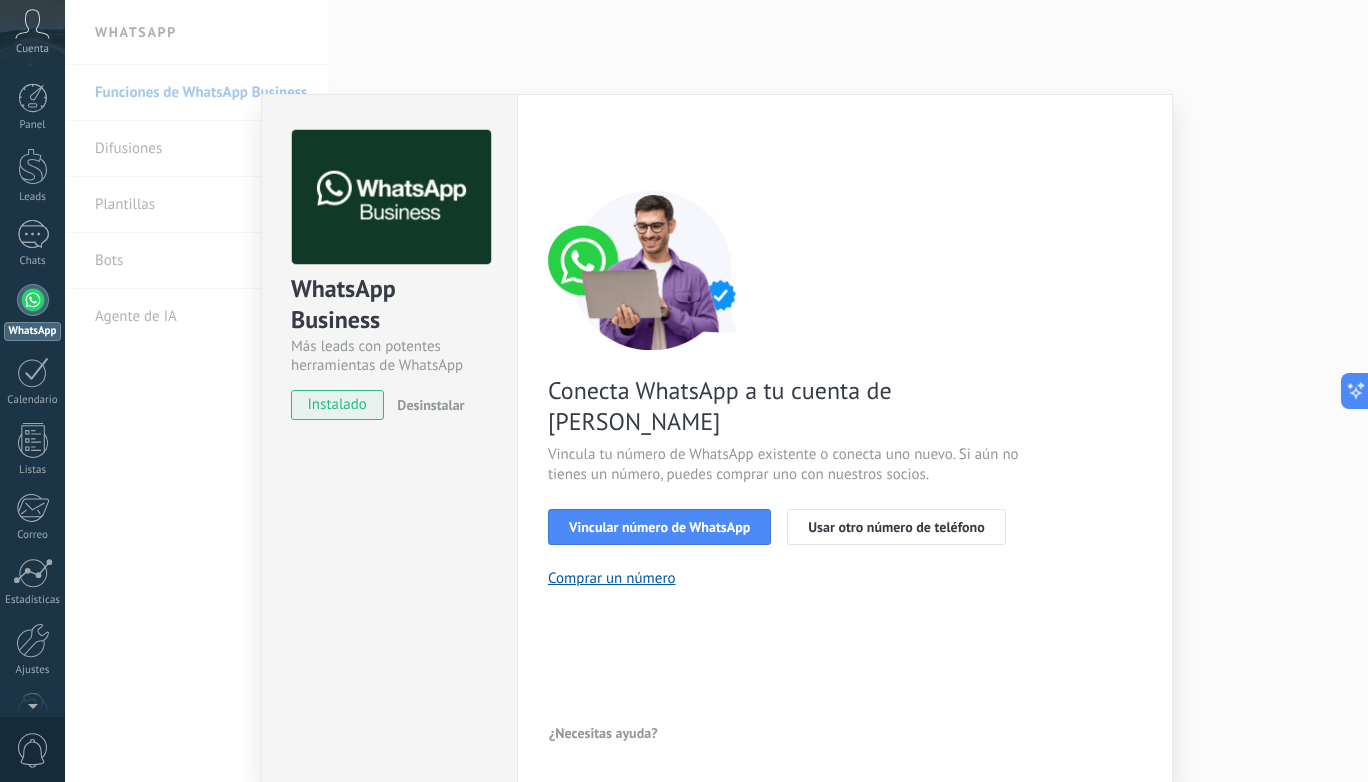 click on "WhatsApp Business Más leads con potentes herramientas de WhatsApp instalado Desinstalar Configuraciones Autorizaciones Esta pestaña registra a los usuarios que han concedido acceso a las integración a esta cuenta. Si deseas remover la posibilidad que un usuario pueda enviar solicitudes a la cuenta en nombre de esta integración, puedes revocar el acceso. Si el acceso a todos los usuarios es revocado, la integración dejará de funcionar. Esta aplicacion está instalada, pero nadie le ha dado acceso aun. WhatsApp Cloud API más _:  Guardar < Volver 1 Seleccionar aplicación 2 Conectar Facebook  3 Finalizar configuración Conecta WhatsApp a tu cuenta de Kommo Vincula tu número de WhatsApp existente o conecta uno nuevo. Si aún no tienes un número, puedes comprar uno con nuestros socios. Vincular número de WhatsApp Usar otro número de teléfono Comprar un número ¿Necesitas ayuda?" at bounding box center [716, 391] 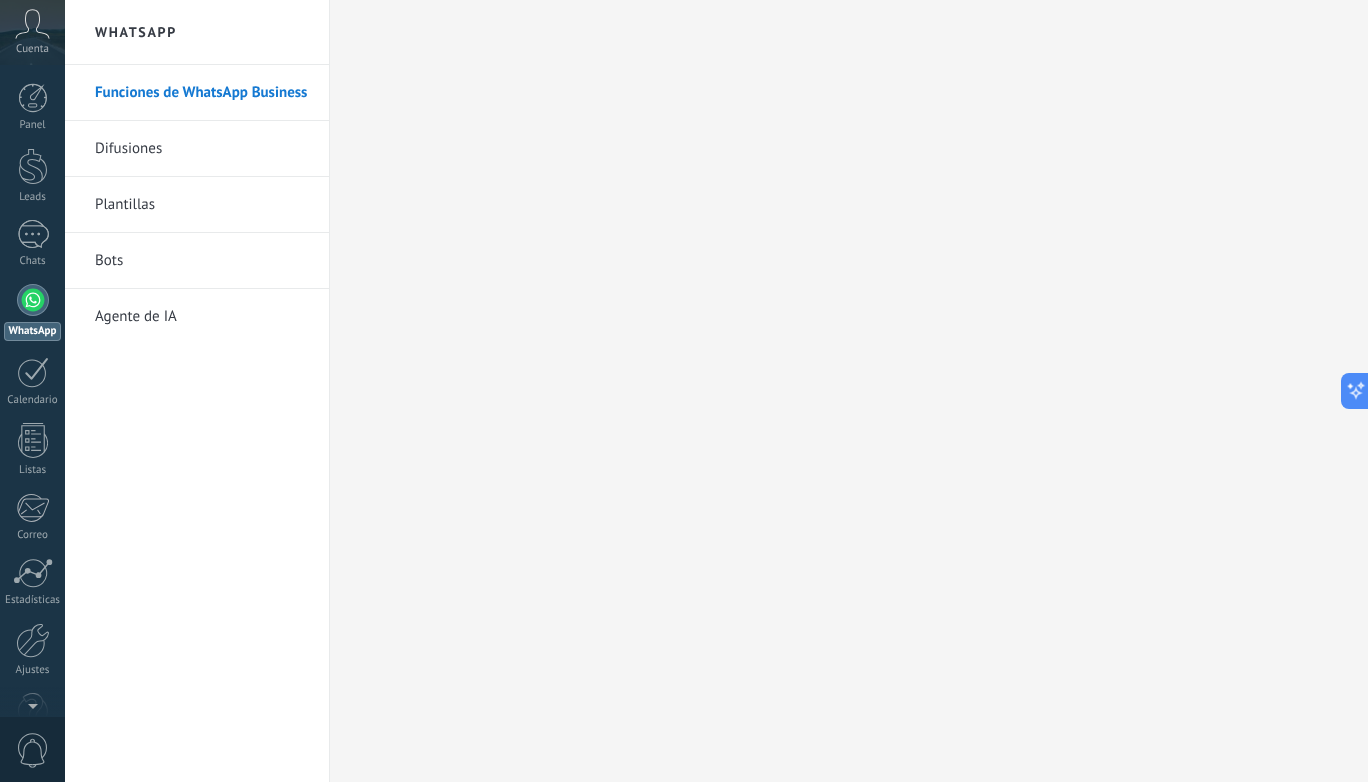 scroll, scrollTop: 0, scrollLeft: 0, axis: both 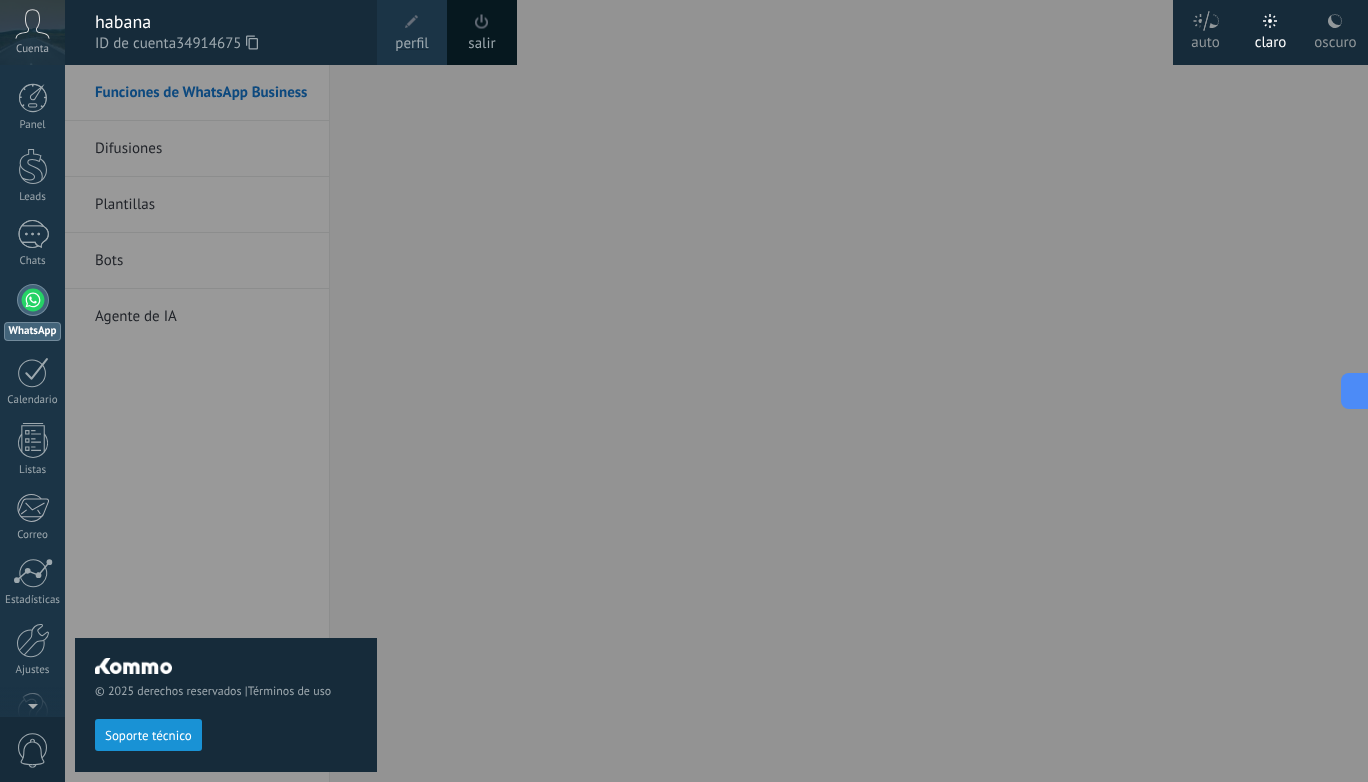 click on "perfil" at bounding box center (411, 44) 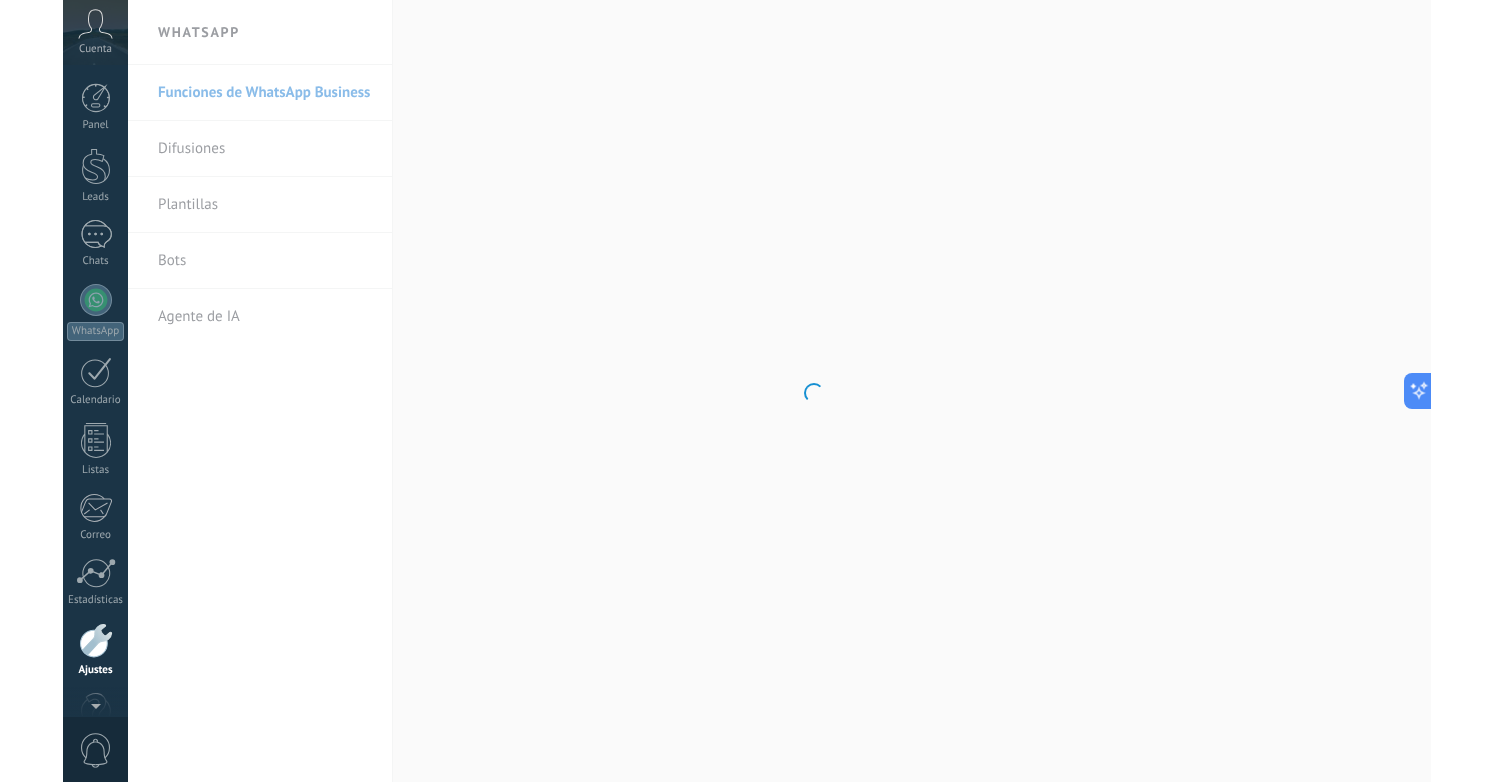 scroll, scrollTop: 50, scrollLeft: 0, axis: vertical 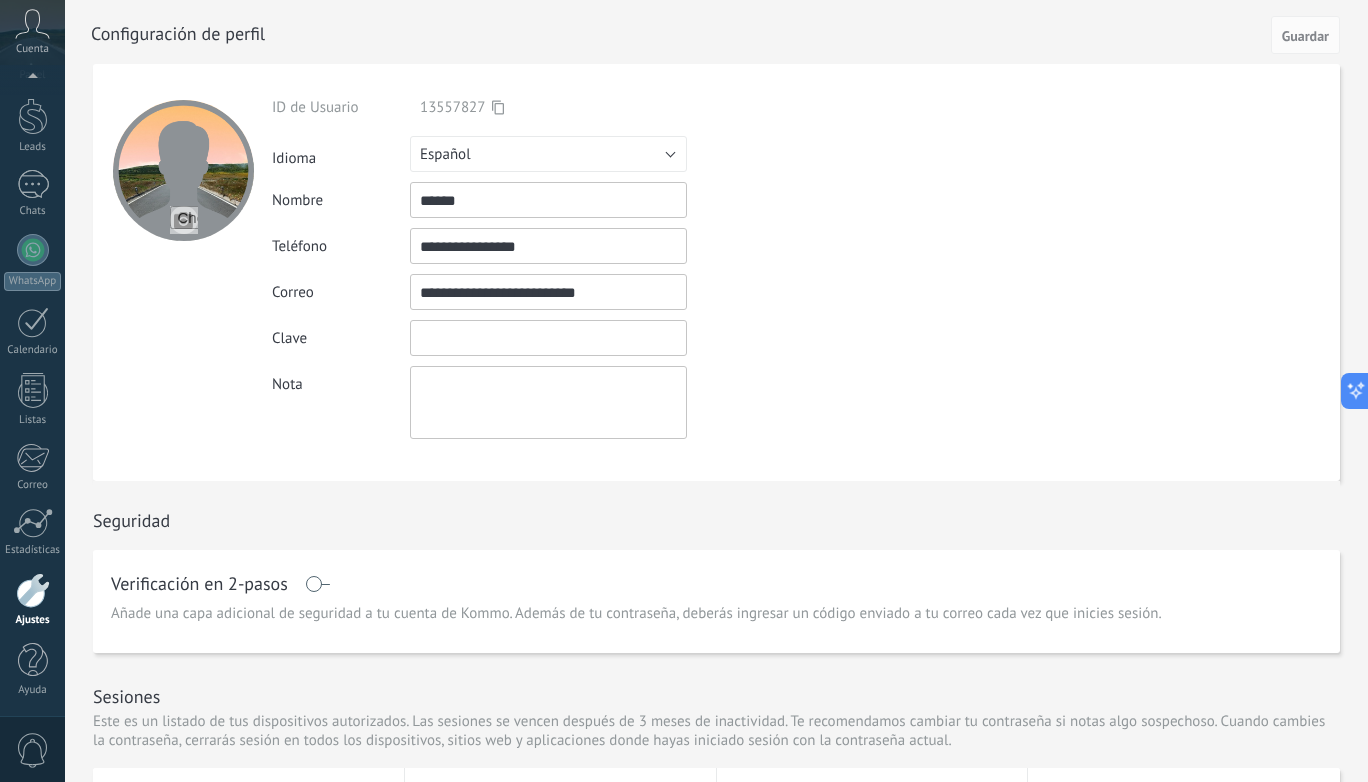 click at bounding box center (548, 338) 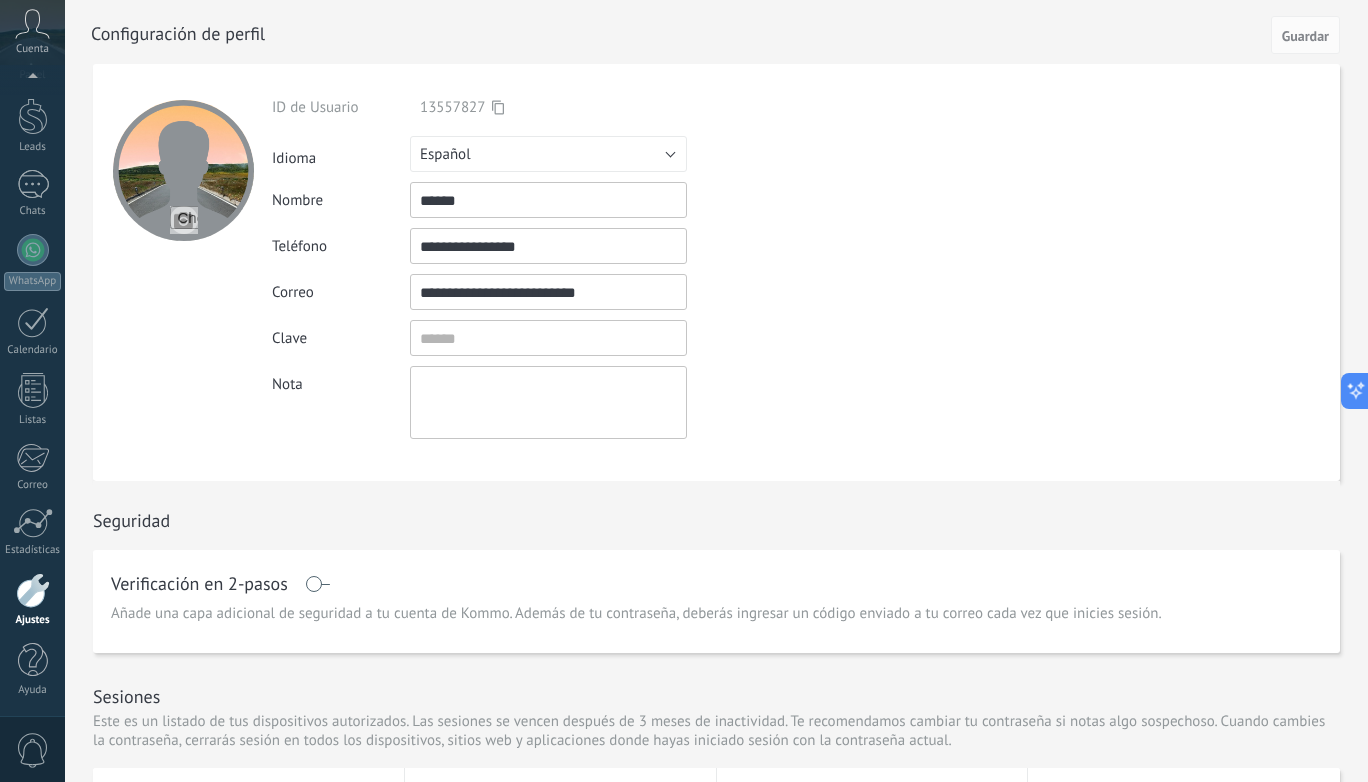 click on "**********" at bounding box center (595, 268) 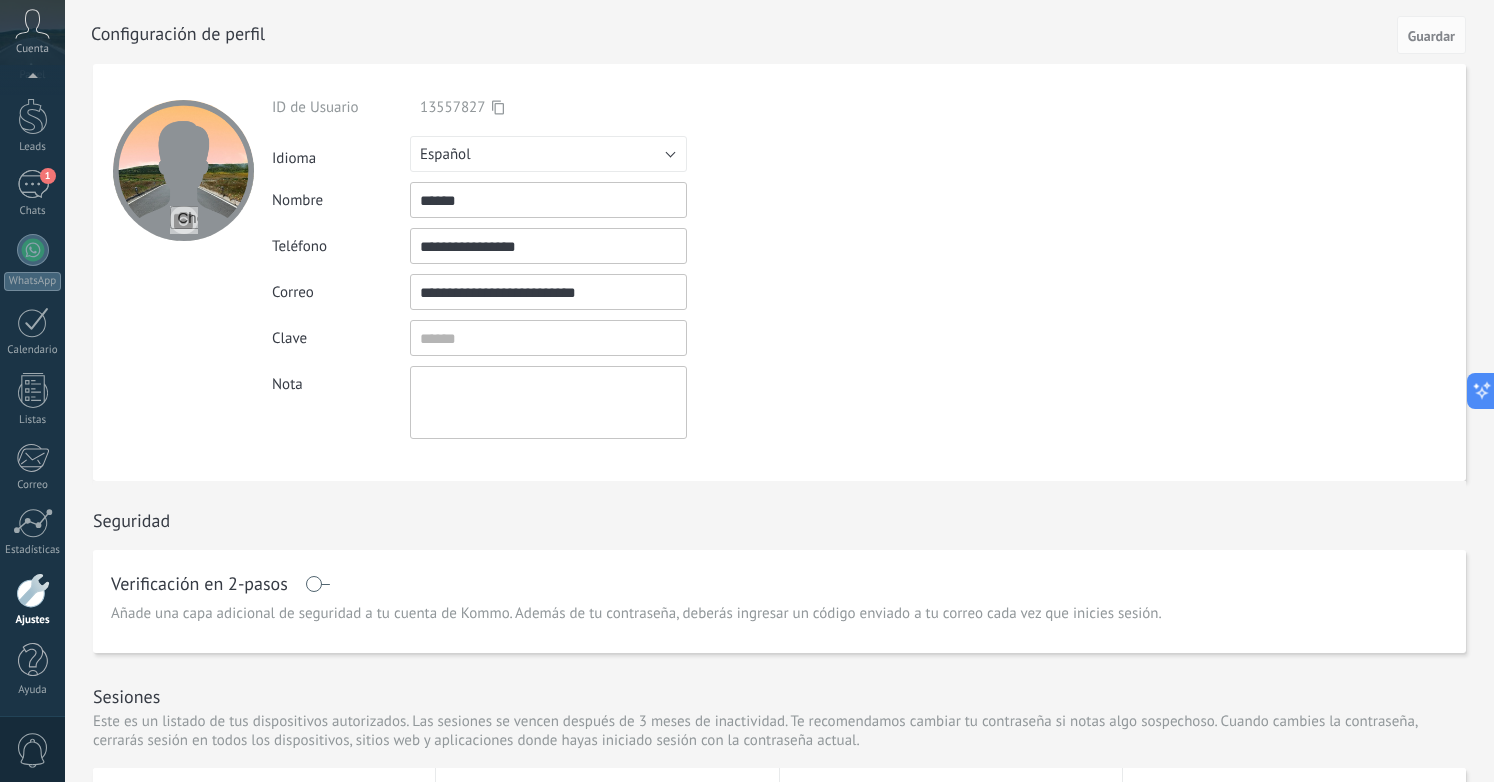 scroll, scrollTop: 19, scrollLeft: 0, axis: vertical 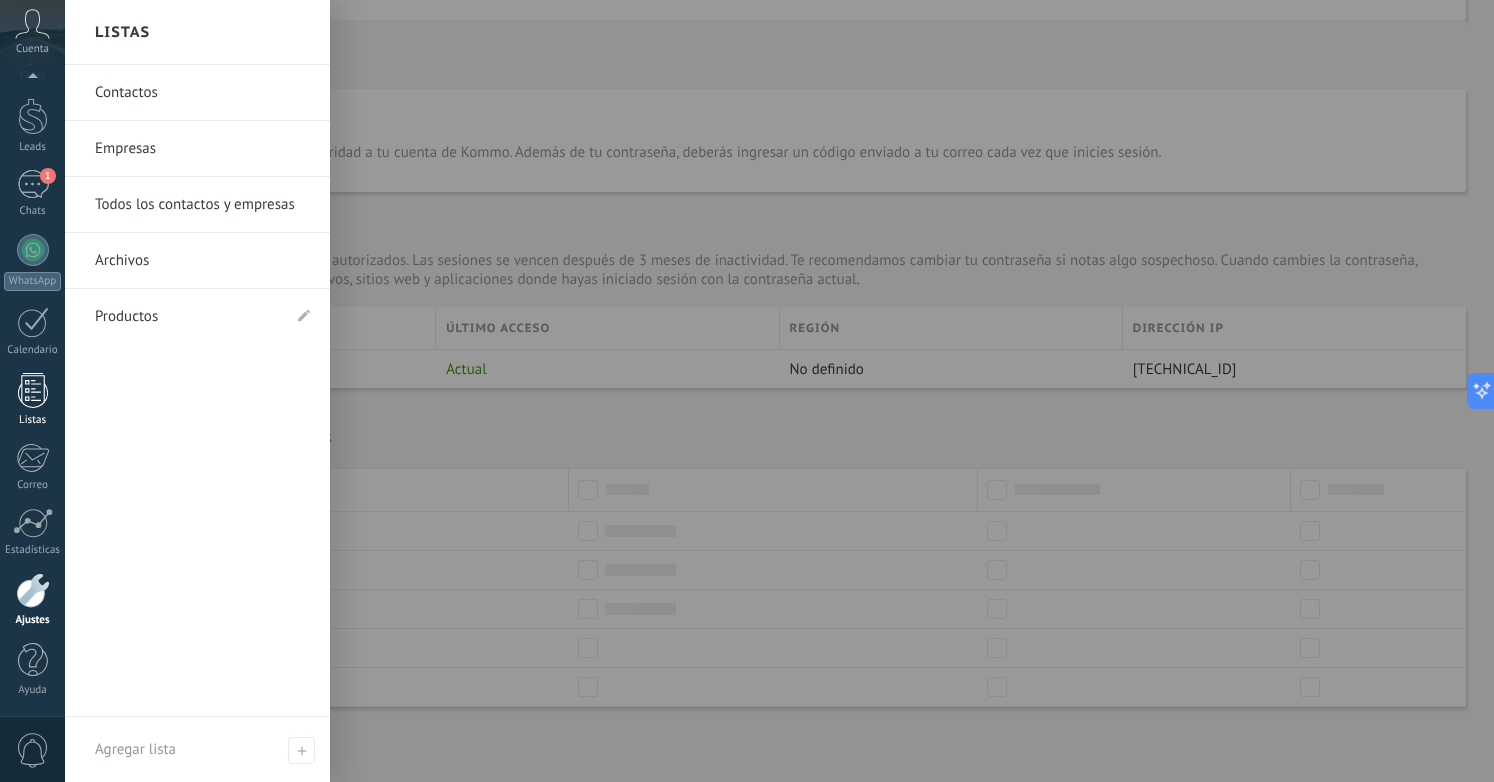 click at bounding box center [33, 390] 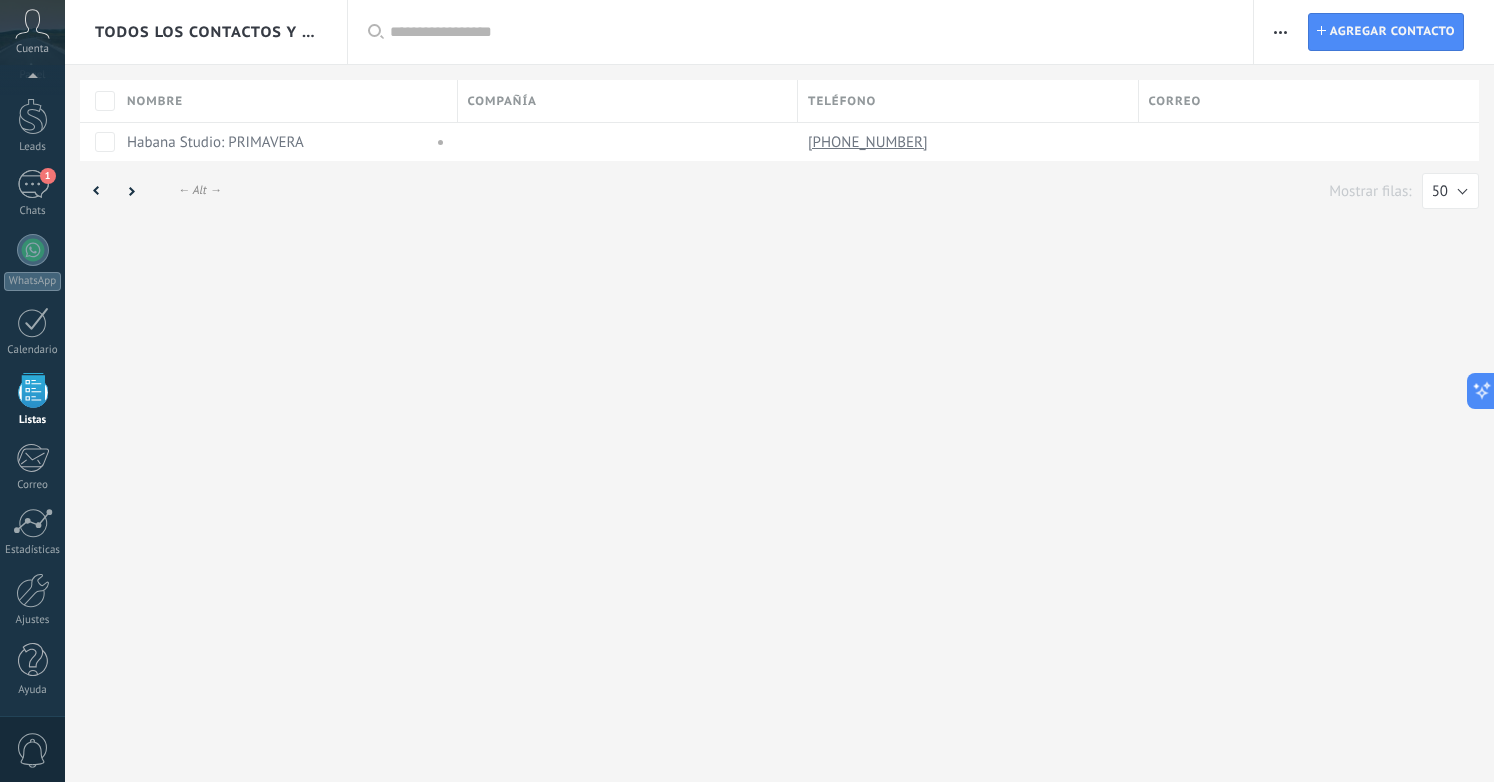 scroll, scrollTop: 0, scrollLeft: 0, axis: both 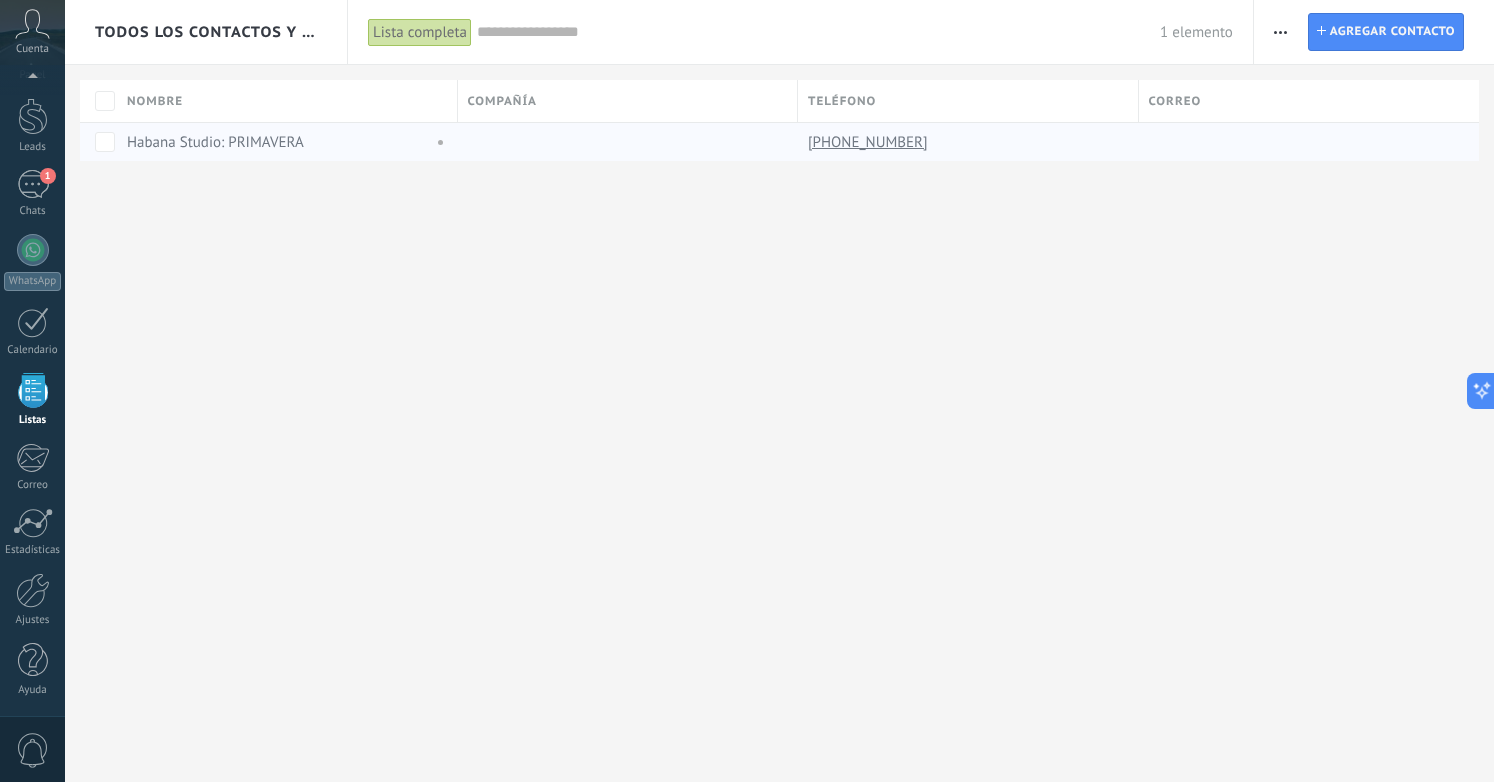 click on "Habana Studio: PRIMAVERA" at bounding box center (215, 142) 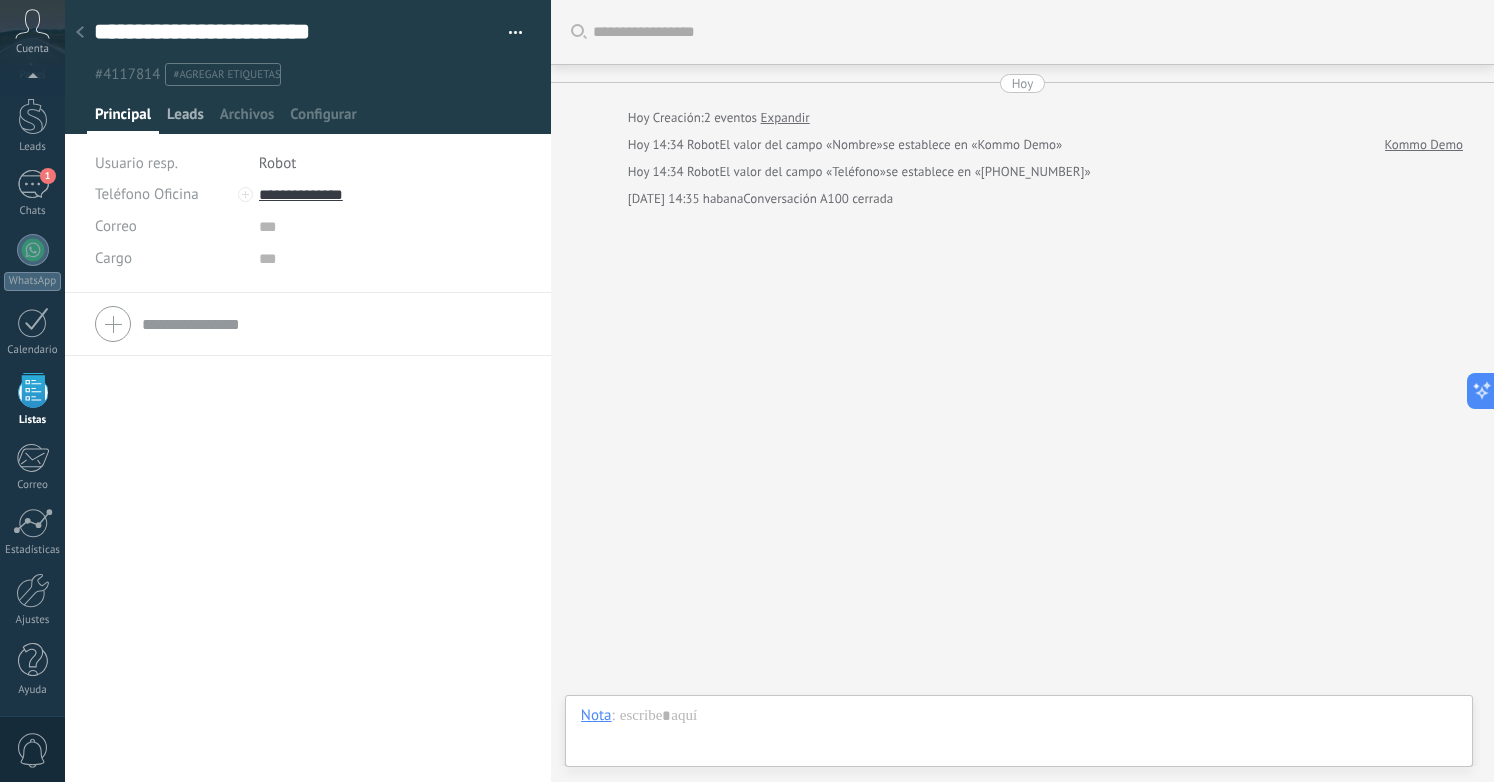 click on "Leads" at bounding box center (185, 119) 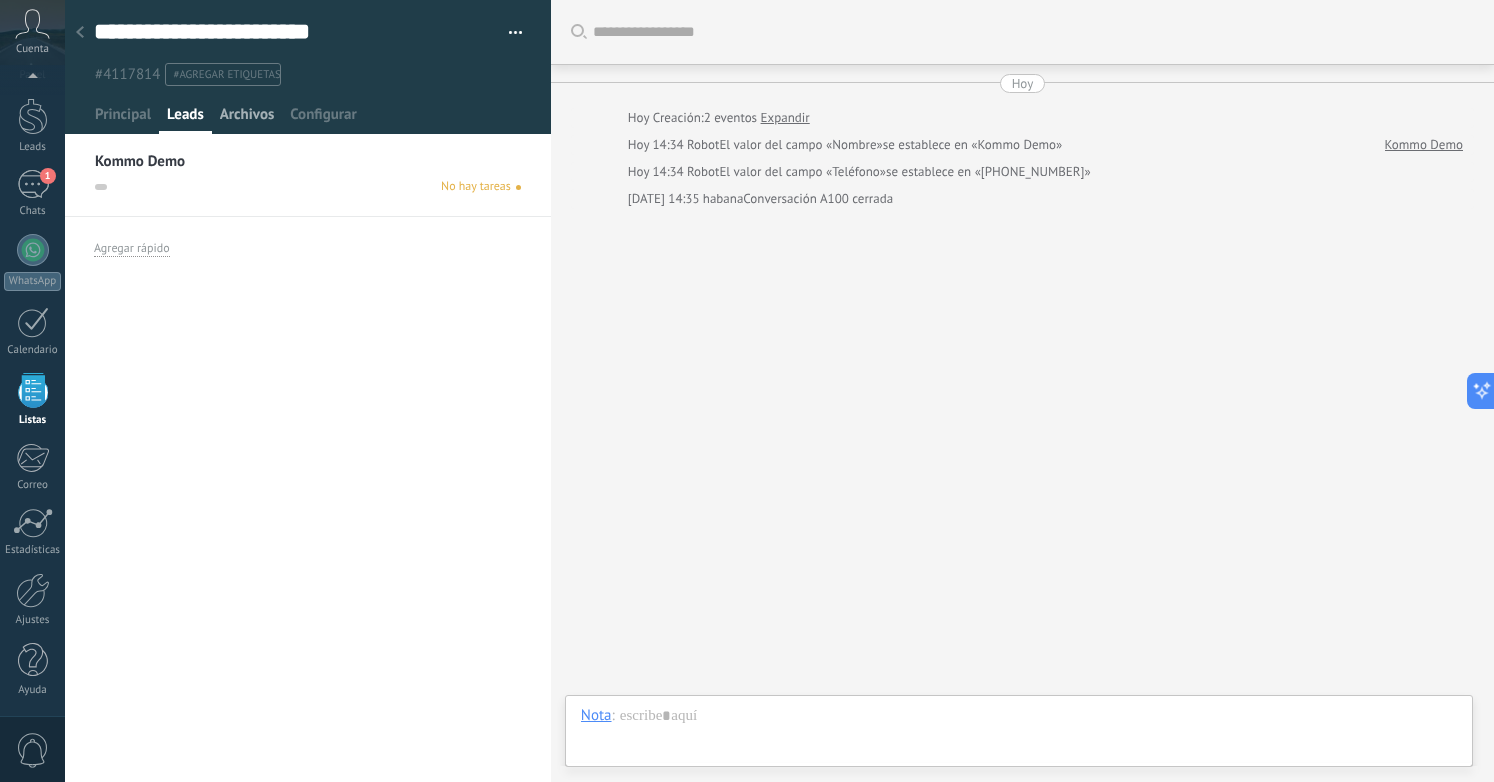 click on "Archivos" at bounding box center [247, 119] 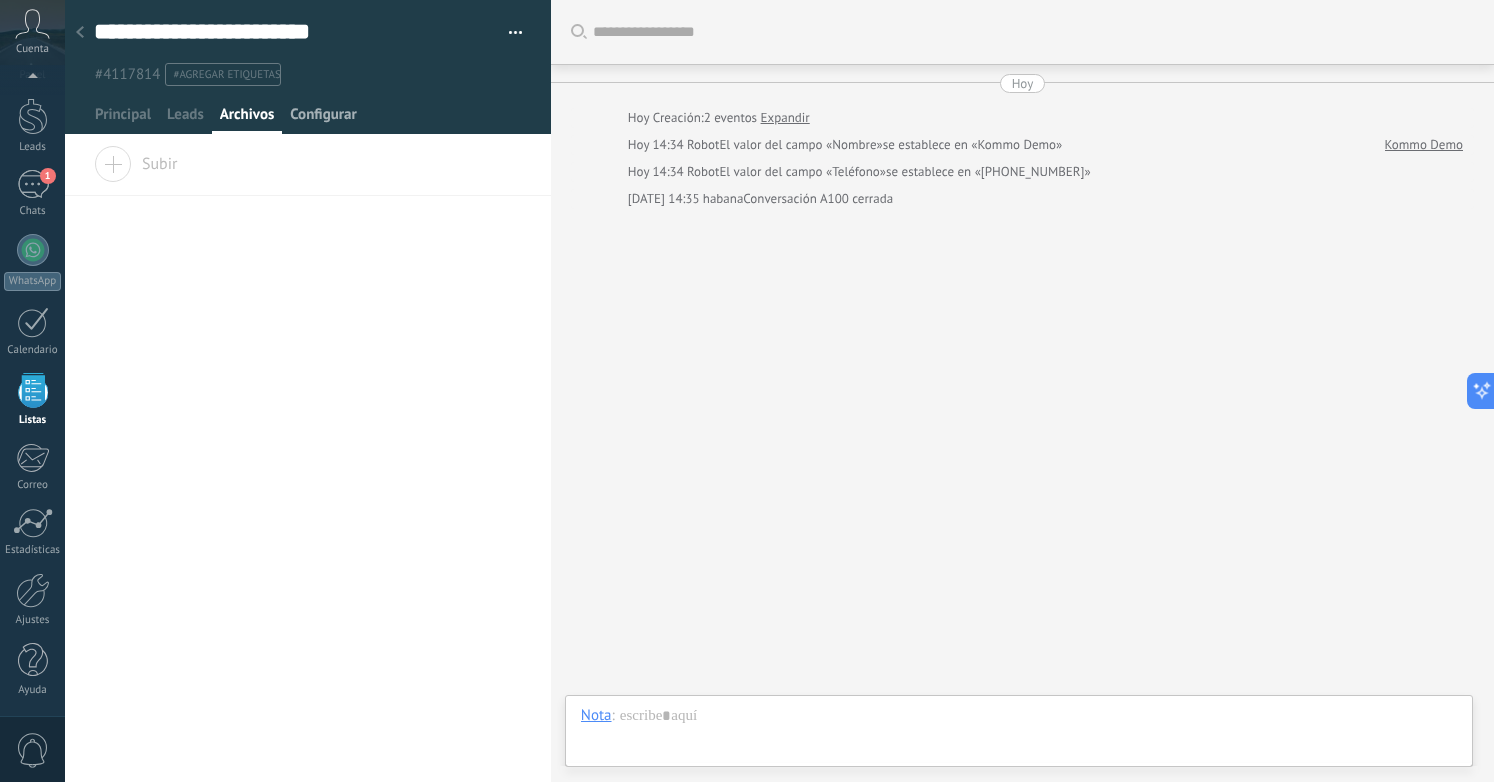 click on "Configurar" at bounding box center [323, 119] 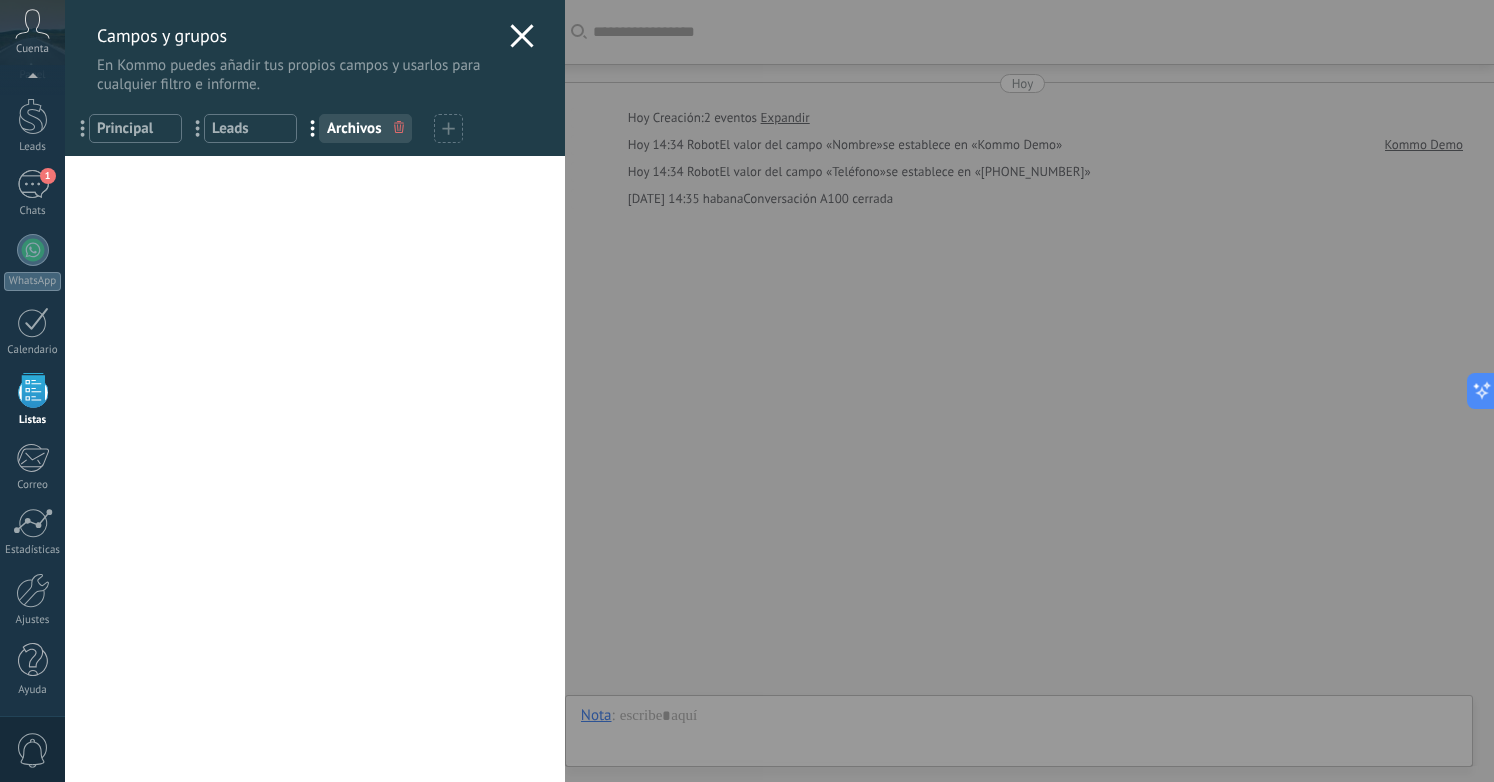 click 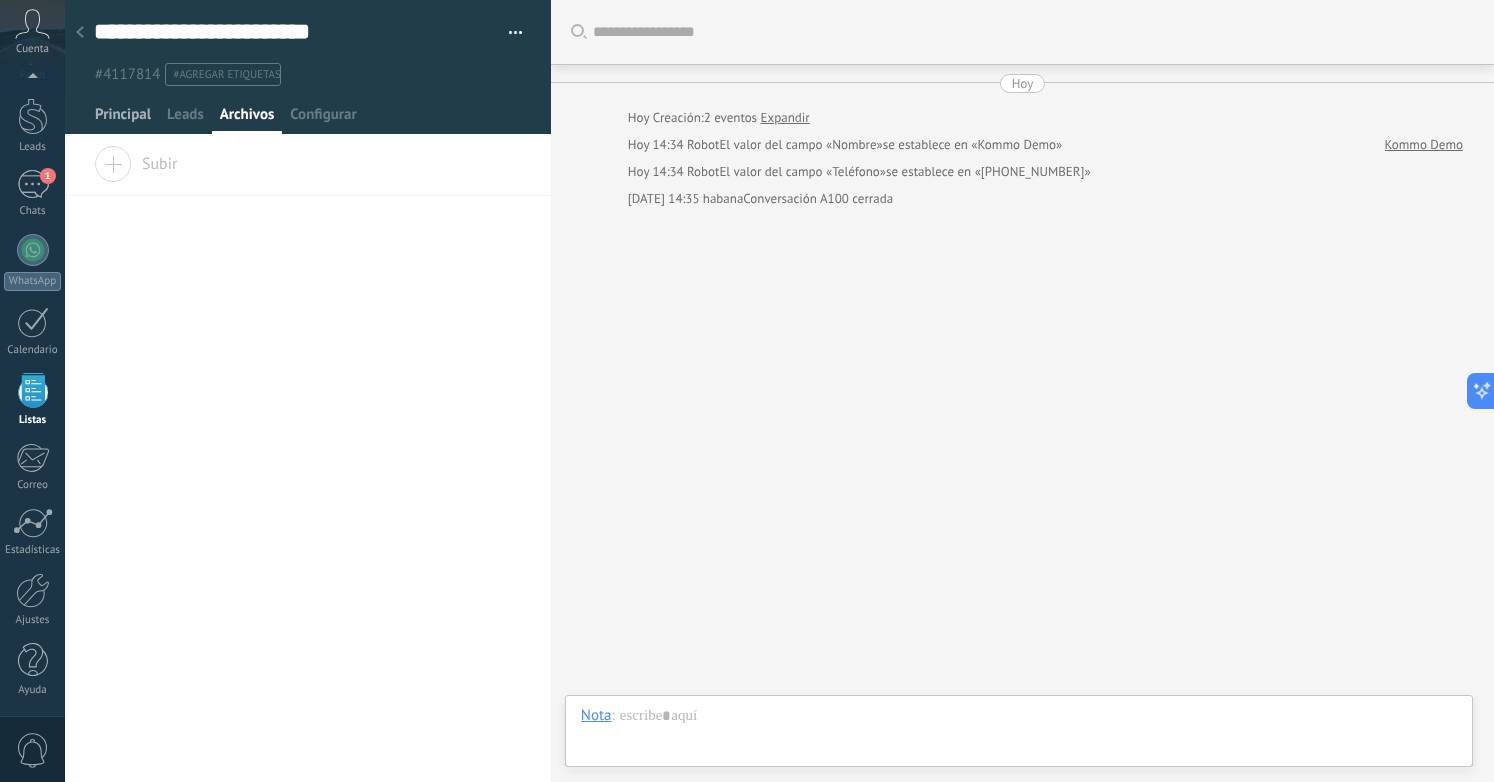 click on "Principal" at bounding box center [123, 119] 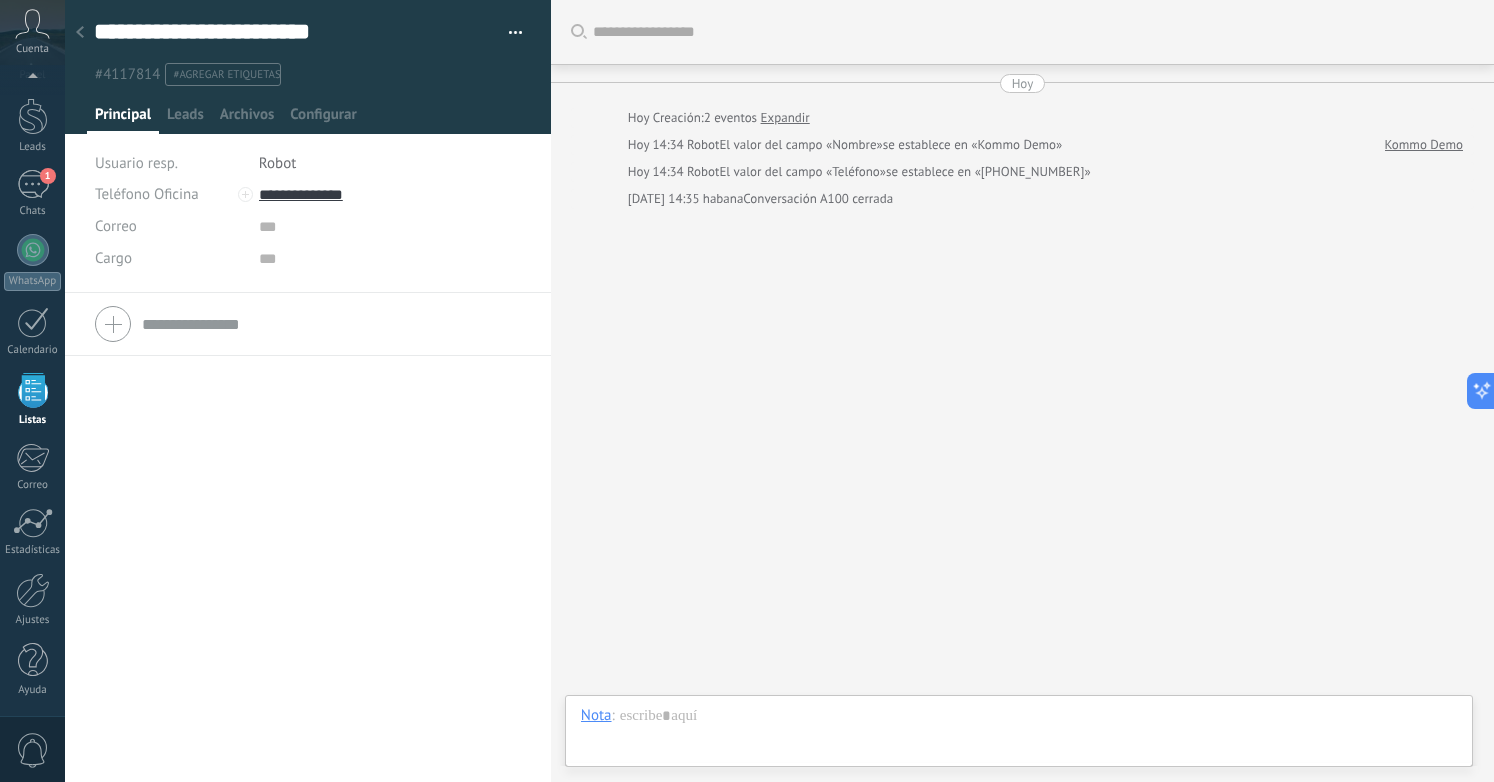 click on "Usuario resp." at bounding box center (169, 163) 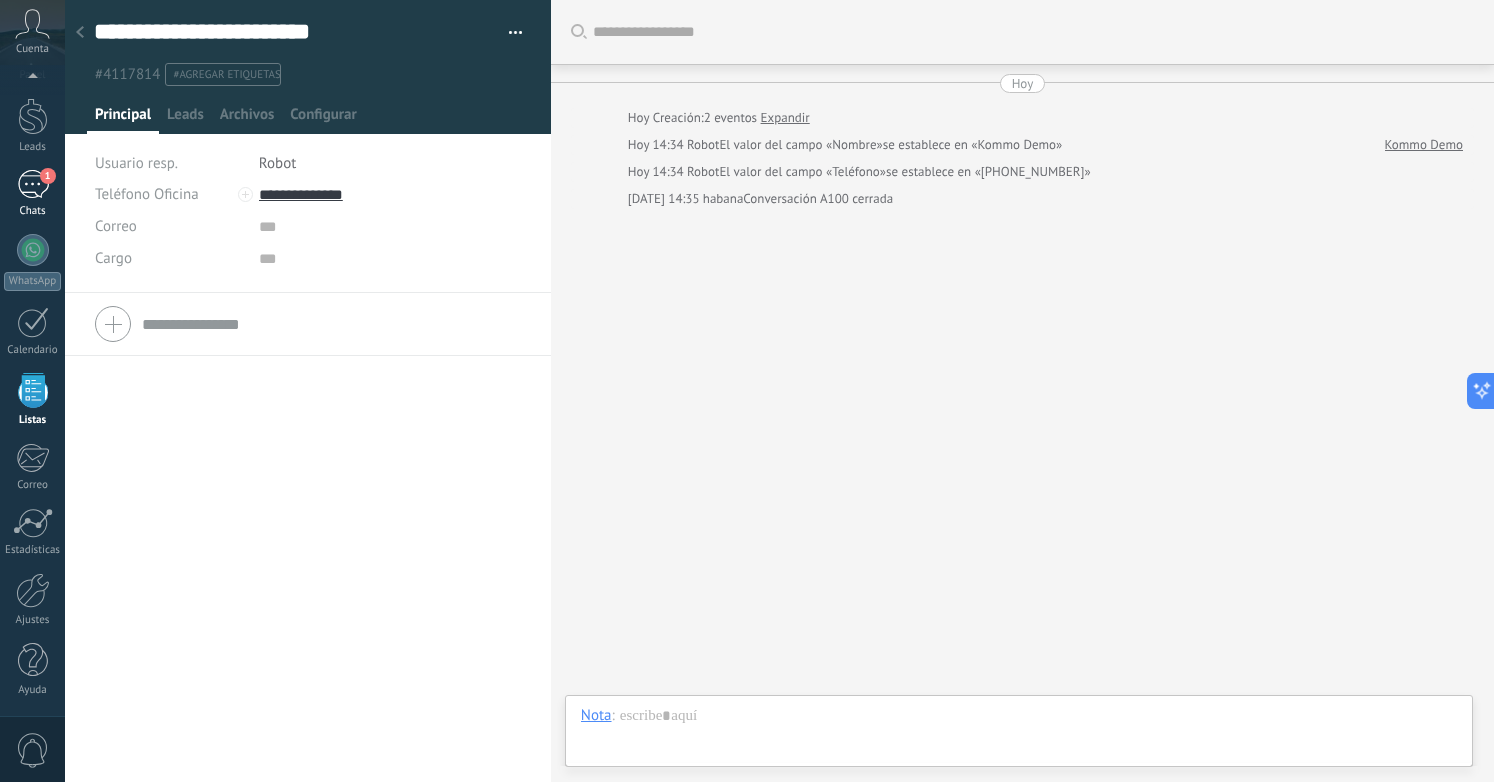 click on "1" at bounding box center [33, 184] 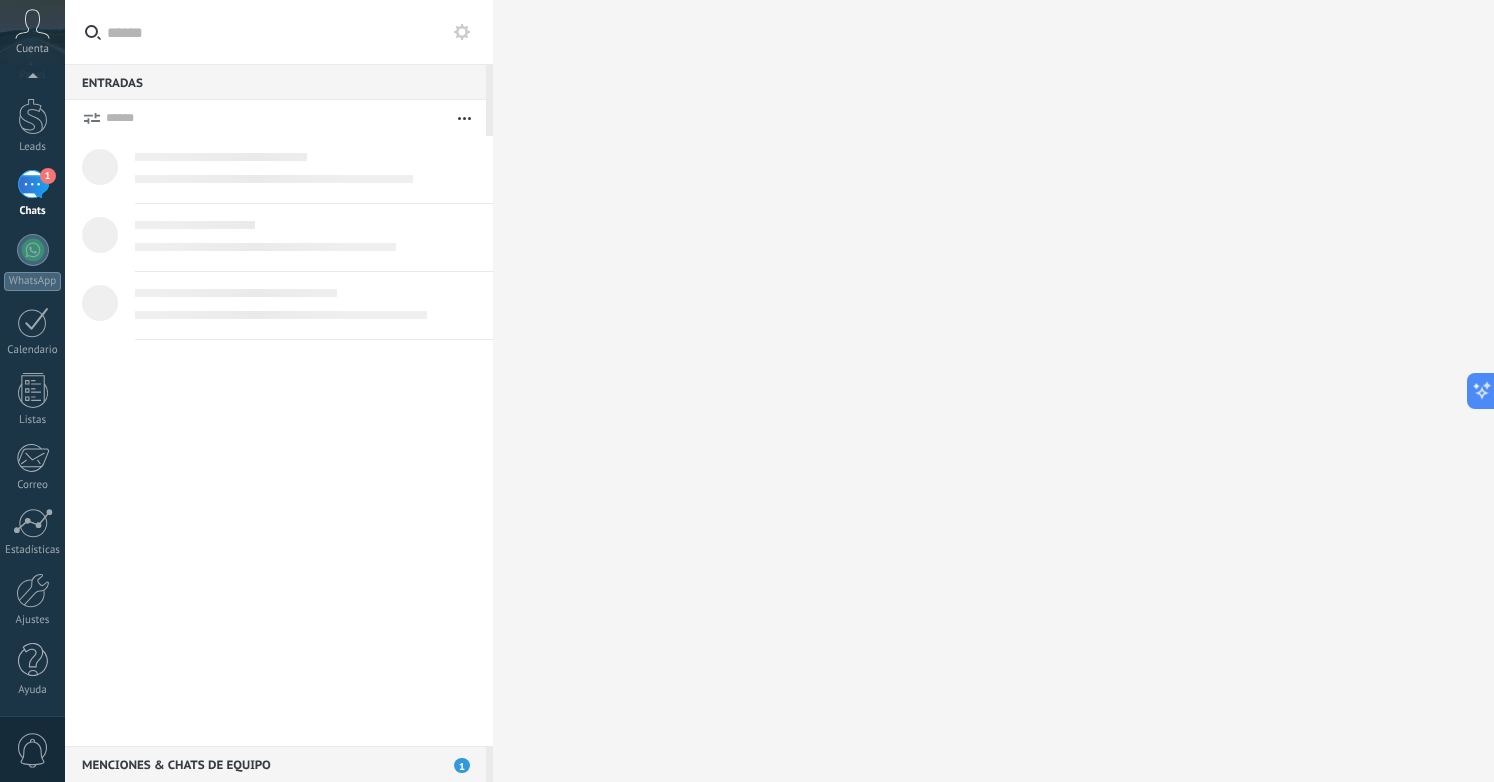 scroll, scrollTop: 0, scrollLeft: 0, axis: both 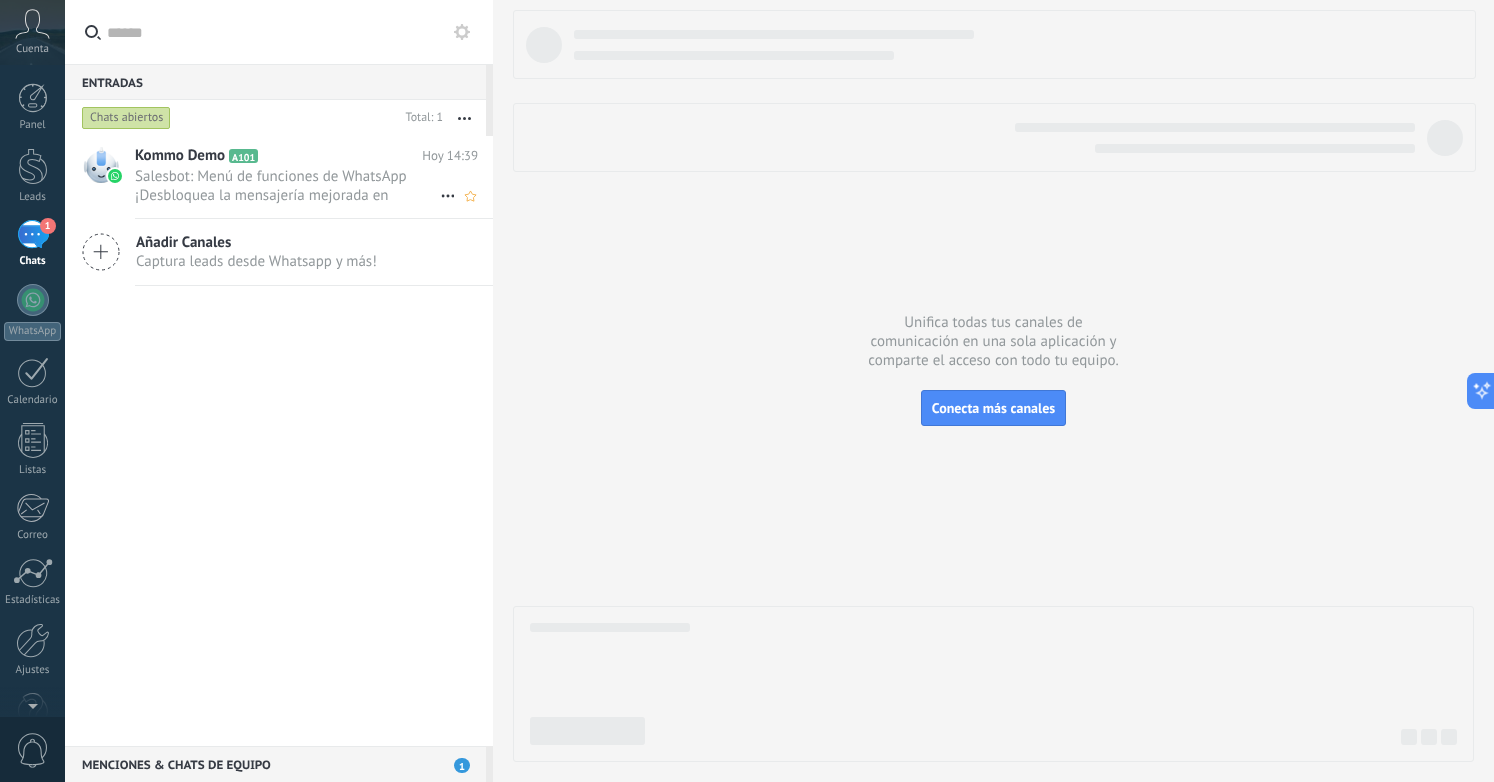 click on "Kommo Demo
A101" at bounding box center (278, 156) 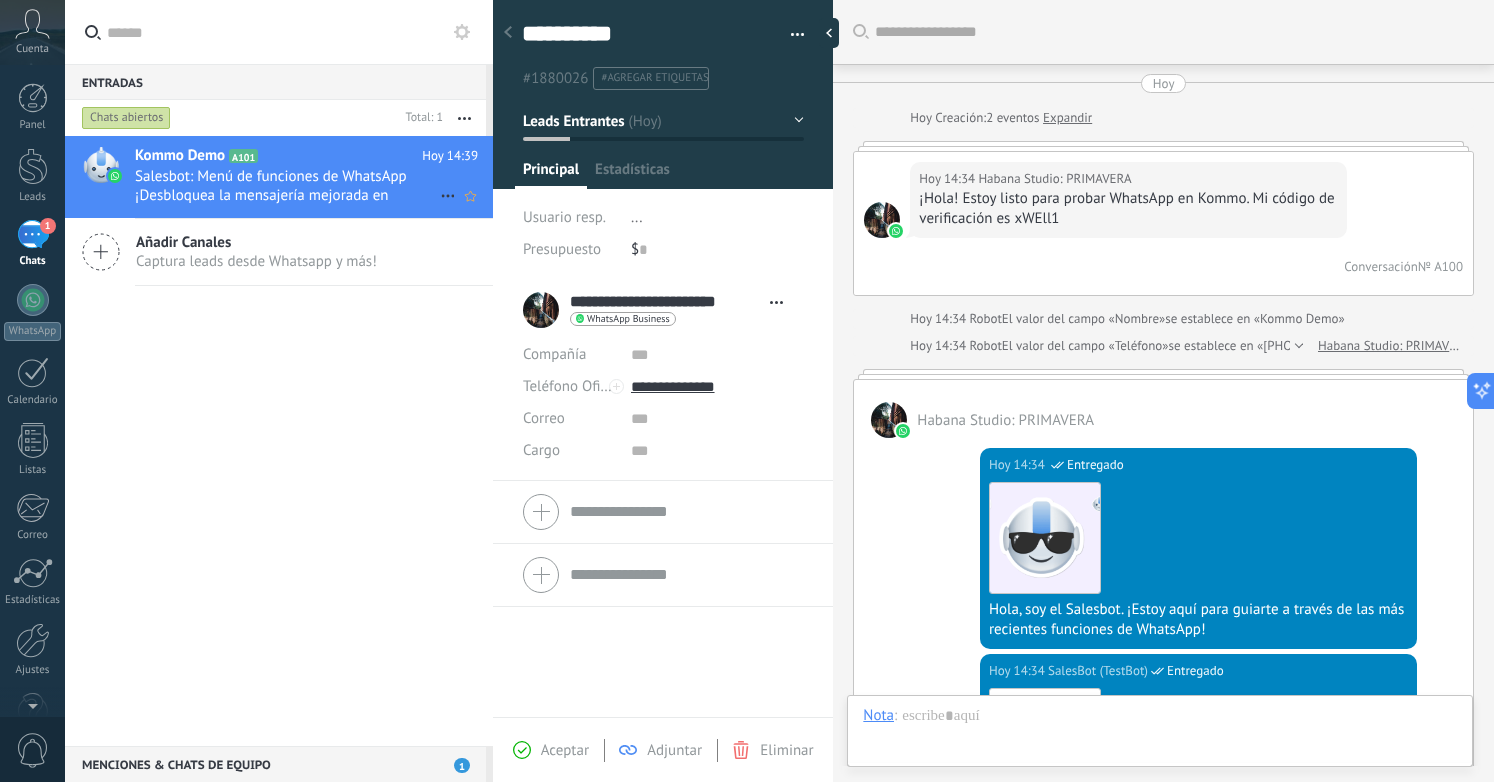 scroll, scrollTop: 30, scrollLeft: 0, axis: vertical 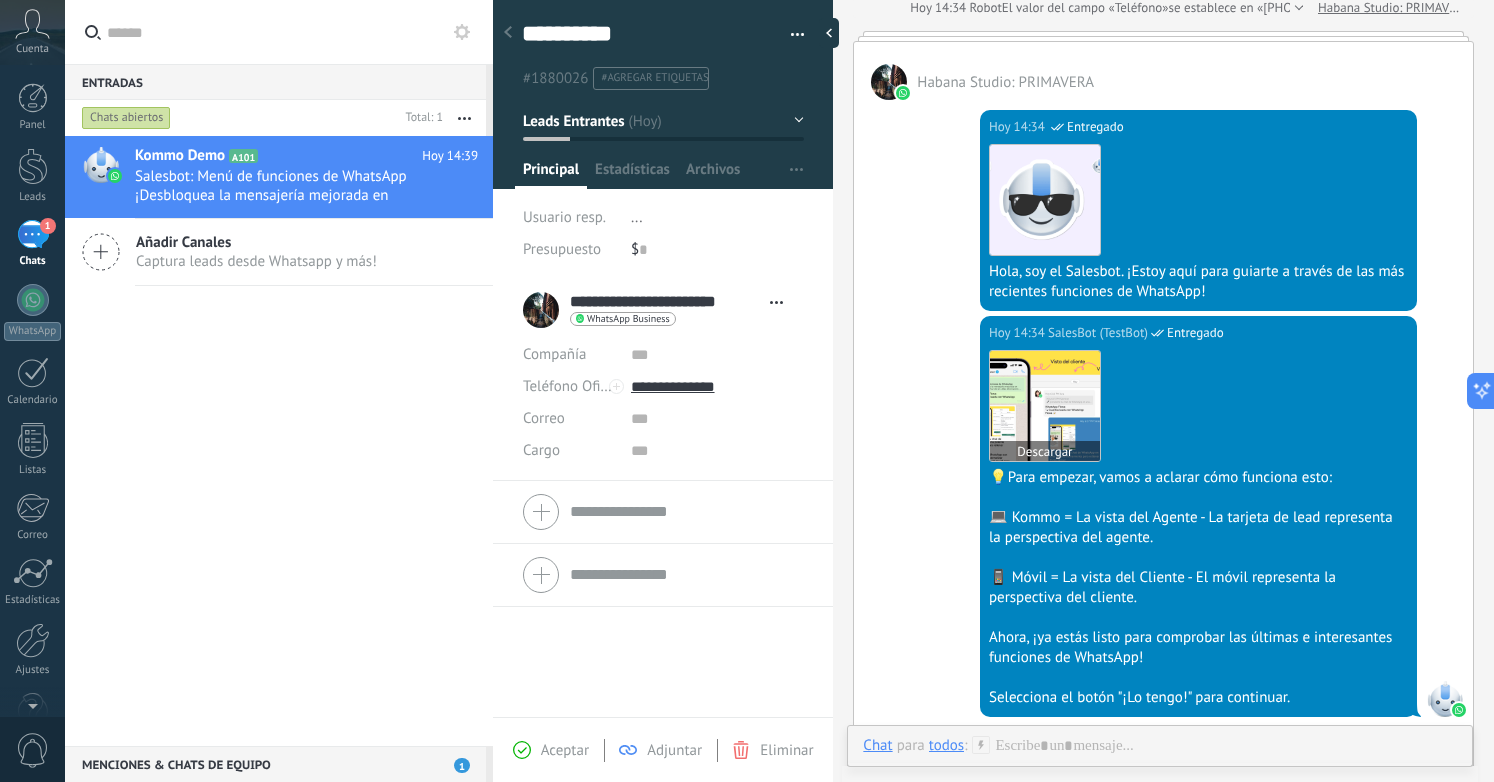 click at bounding box center [1045, 406] 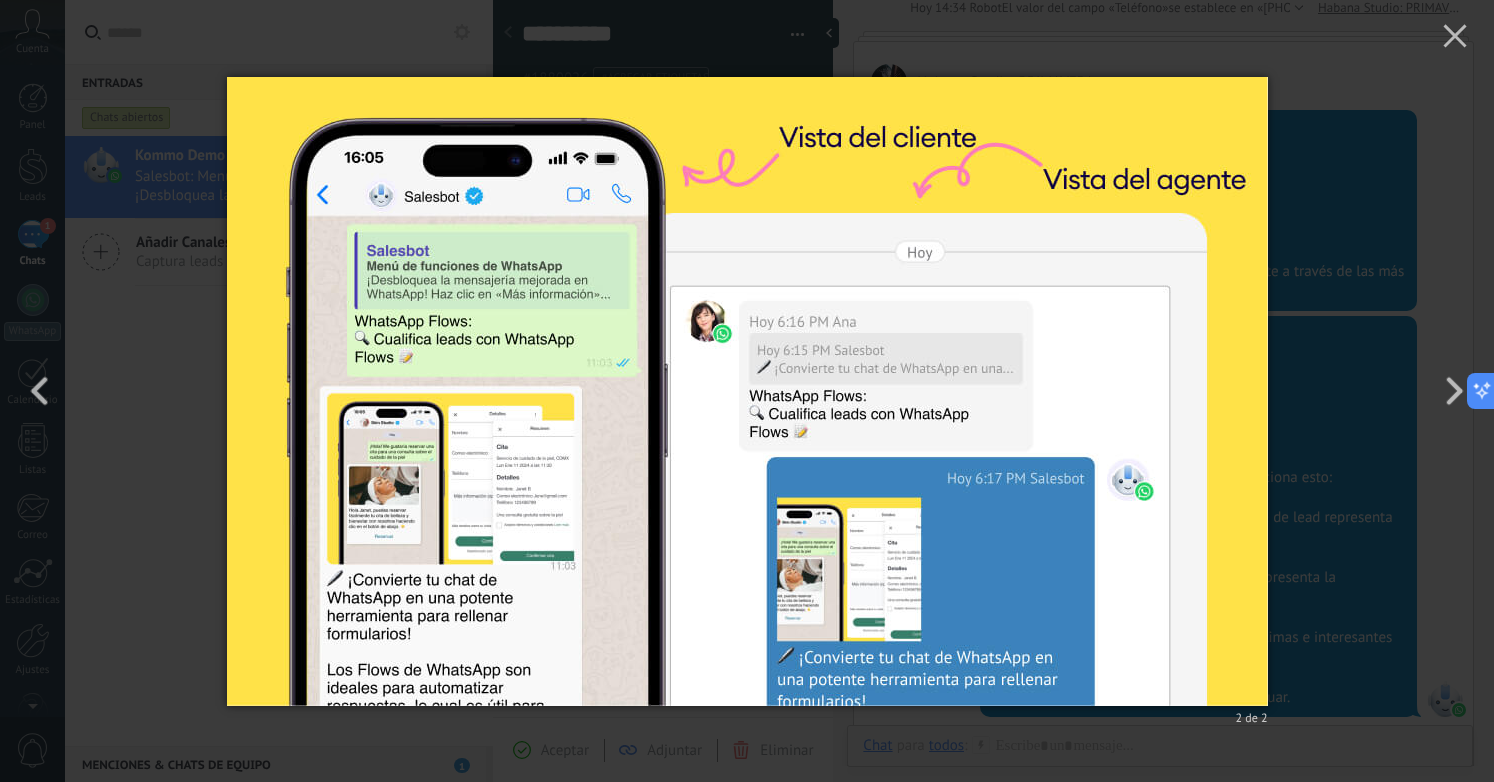 click on "2 de 2" at bounding box center (747, 391) 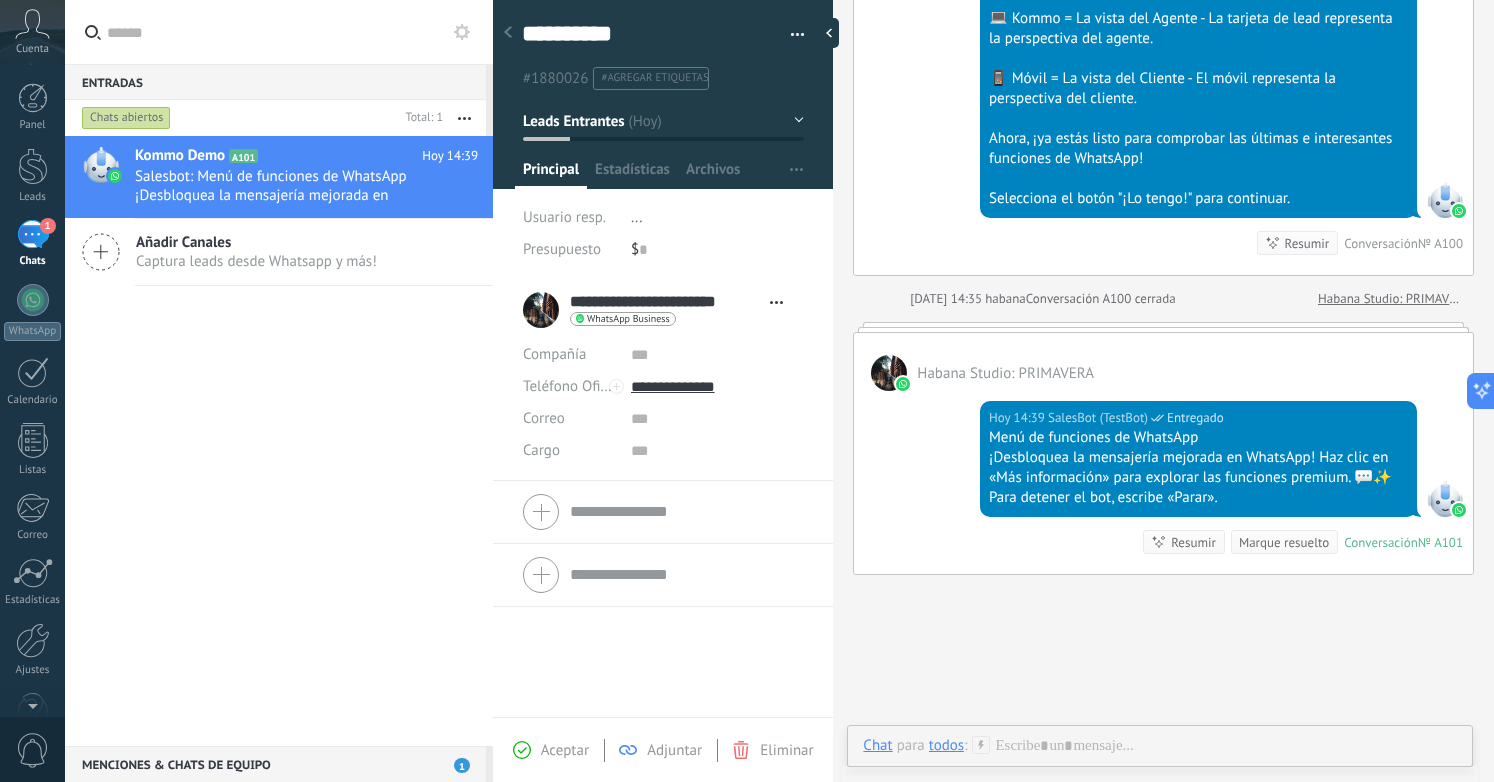 scroll, scrollTop: 874, scrollLeft: 0, axis: vertical 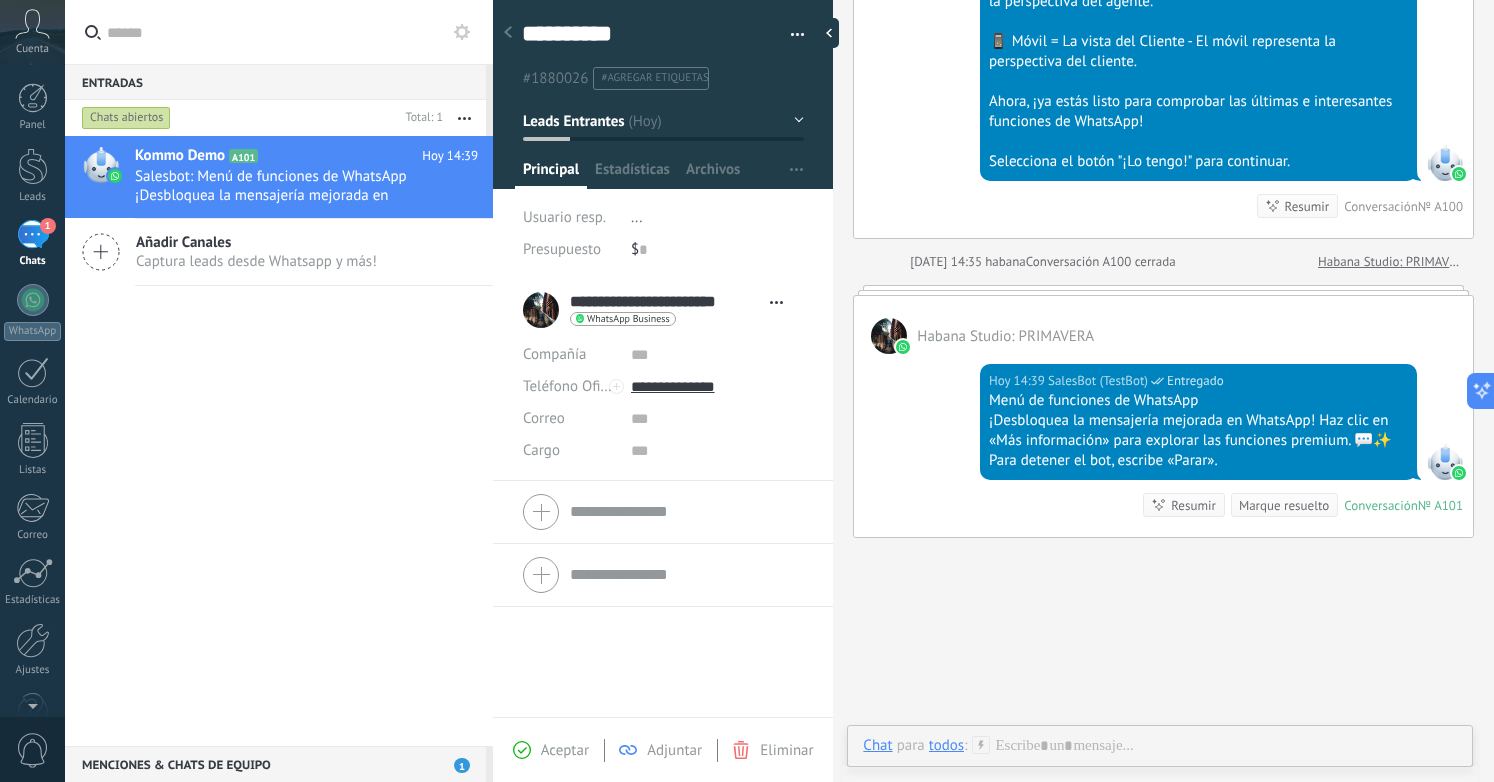 click on "Captura leads desde Whatsapp y más!" at bounding box center [256, 261] 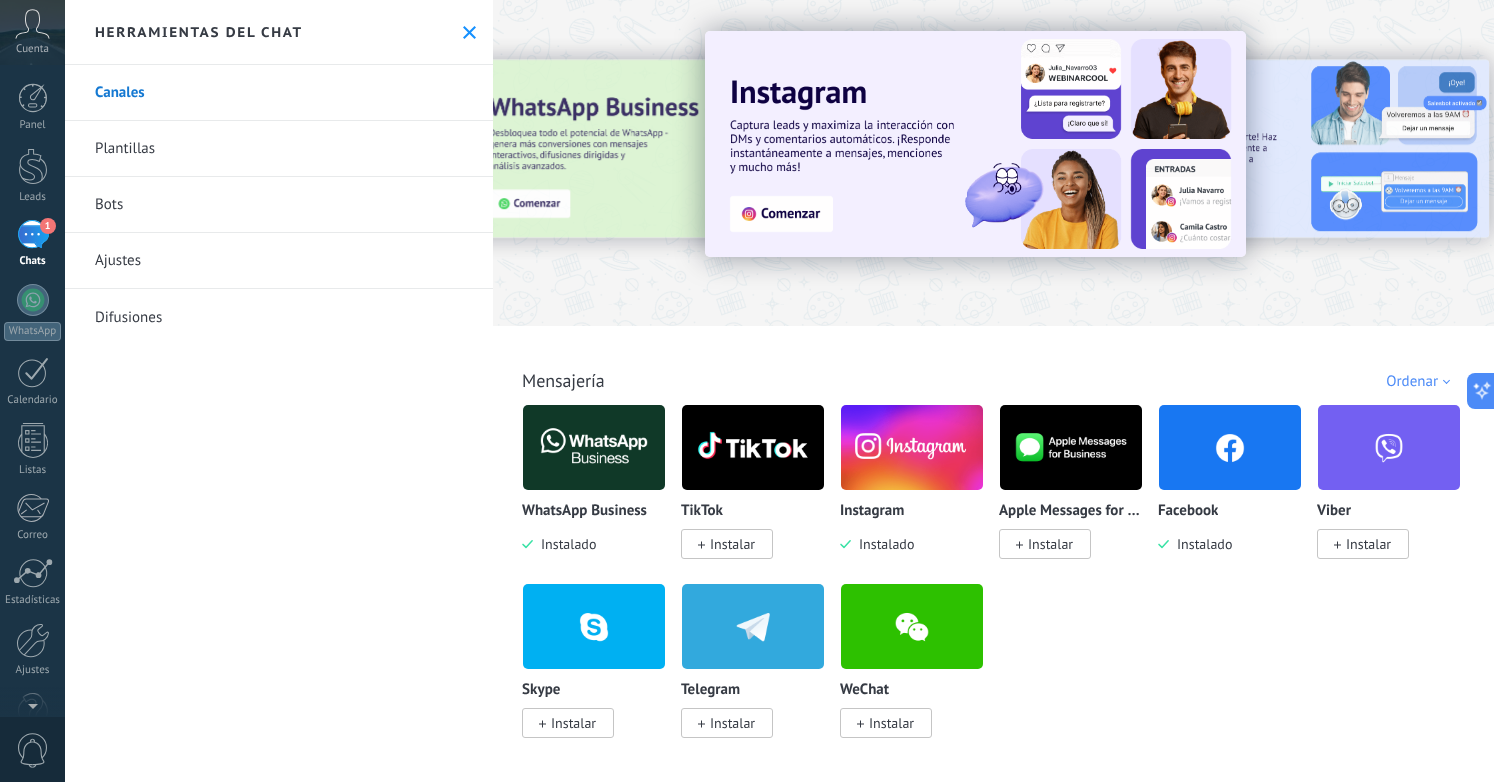 click on "Instalar" at bounding box center (727, 544) 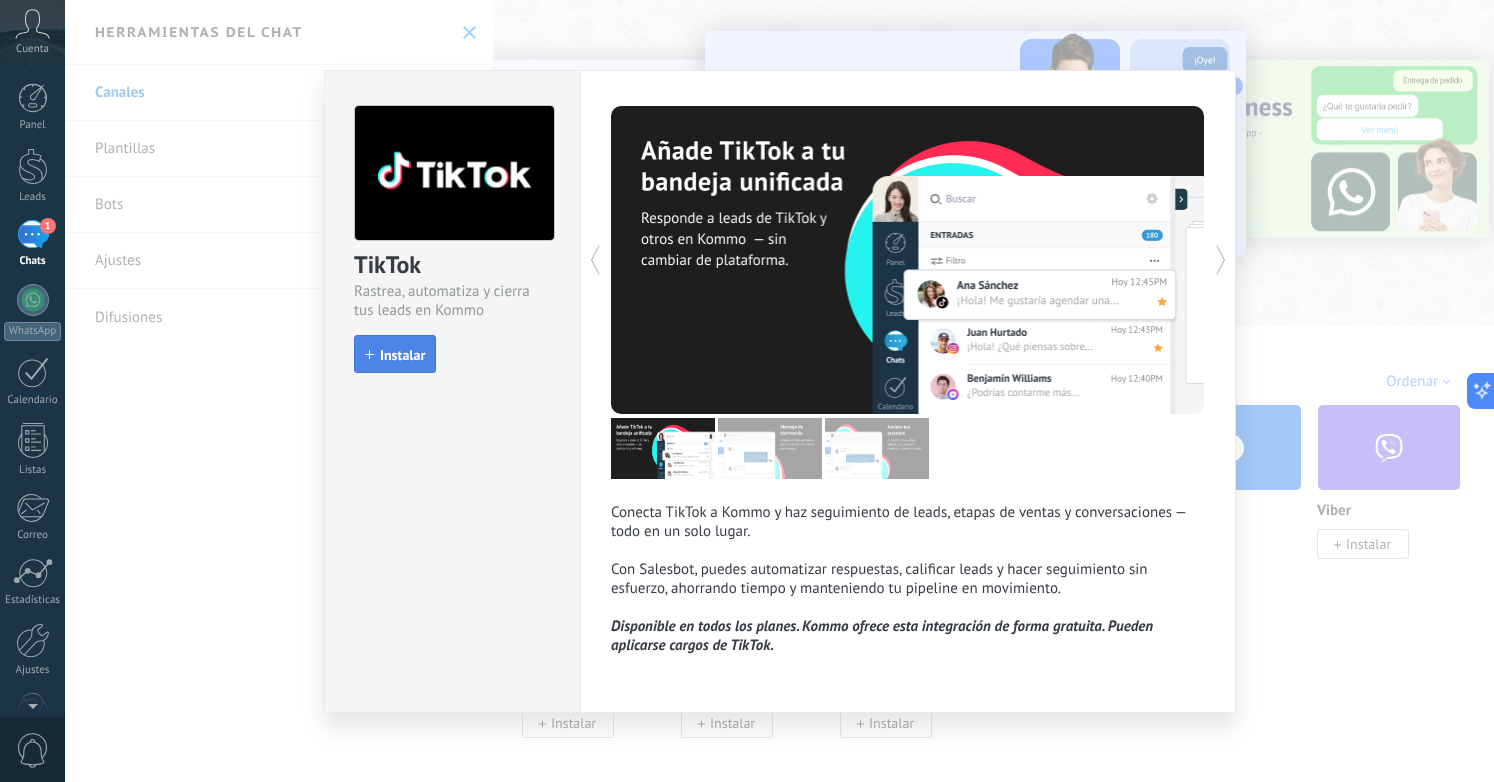 click on "Instalar" at bounding box center [402, 355] 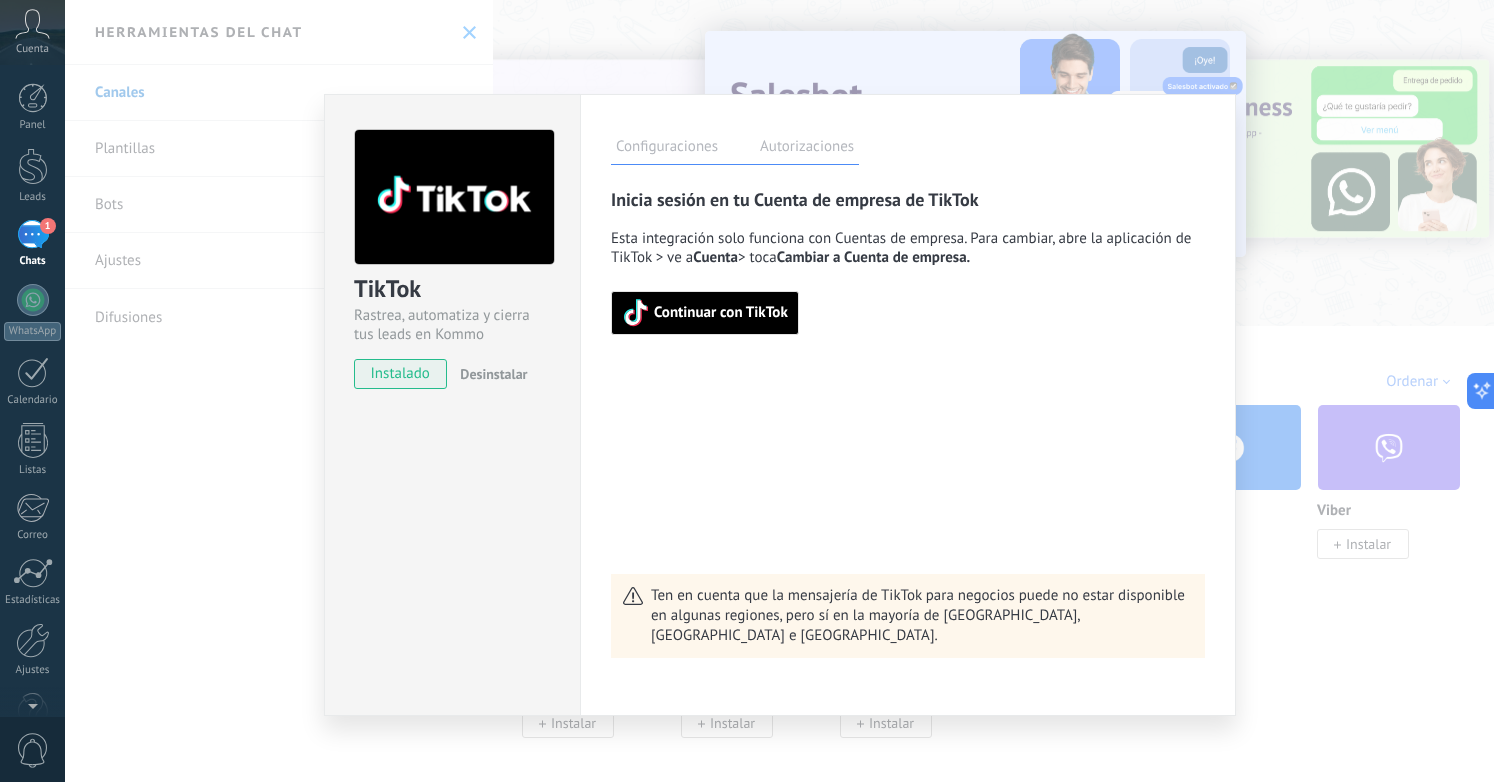 click on "Continuar con TikTok" at bounding box center (705, 313) 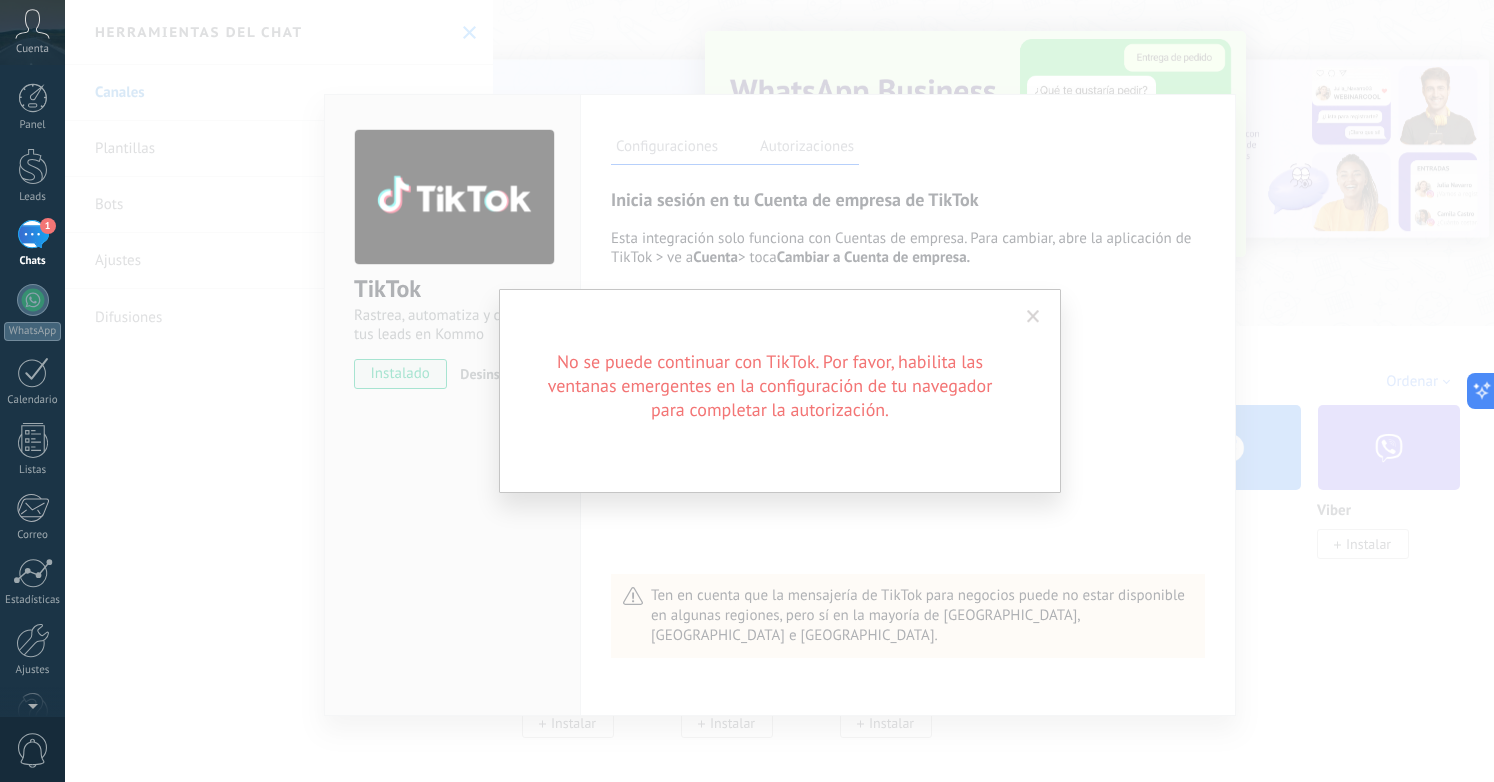 click at bounding box center [1033, 317] 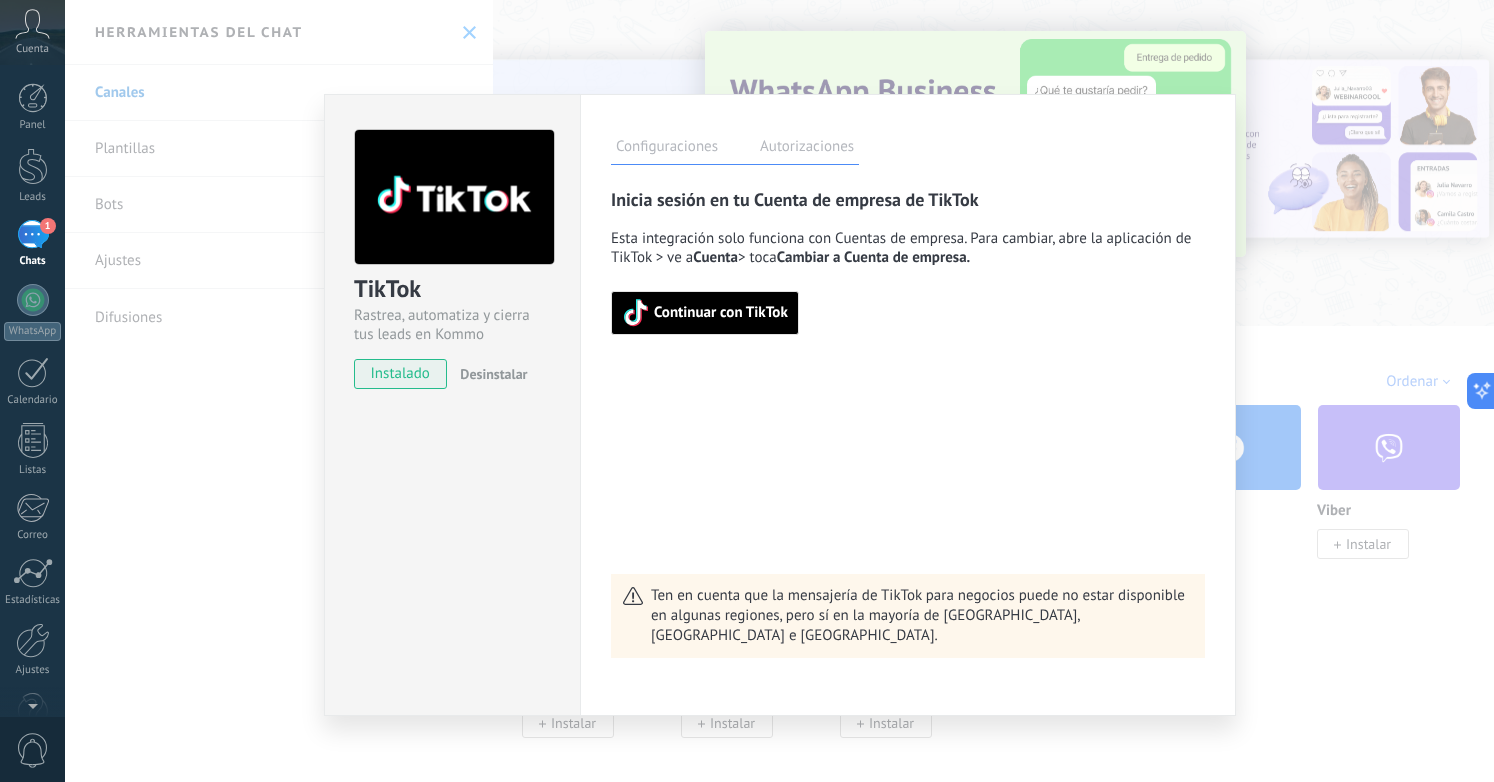 click on "TikTok Rastrea, automatiza y cierra tus leads en Kommo instalado Desinstalar Configuraciones Autorizaciones Esta pestaña registra a los usuarios que han concedido acceso a las integración a esta cuenta. Si deseas remover la posibilidad que un usuario pueda enviar solicitudes a la cuenta en nombre de esta integración, puedes revocar el acceso. Si el acceso a todos los usuarios es revocado, la integración dejará de funcionar. Esta aplicacion está instalada, pero nadie le ha dado acceso aun. Rastrea, automatiza y cierra tus leads en Kommo más Guardar Inicia sesión en tu Cuenta de empresa de TikTok Esta integración solo funciona con Cuentas de empresa. Para cambiar, abre la aplicación de  TikTok > ve a  Cuenta  > toca  Cambiar a Cuenta de empresa. Continuar con TikTok Ten en cuenta que la mensajería de TikTok para negocios puede no estar disponible en algunas regiones, pero sí en la mayoría de [GEOGRAPHIC_DATA], [GEOGRAPHIC_DATA] e [GEOGRAPHIC_DATA]." at bounding box center (779, 391) 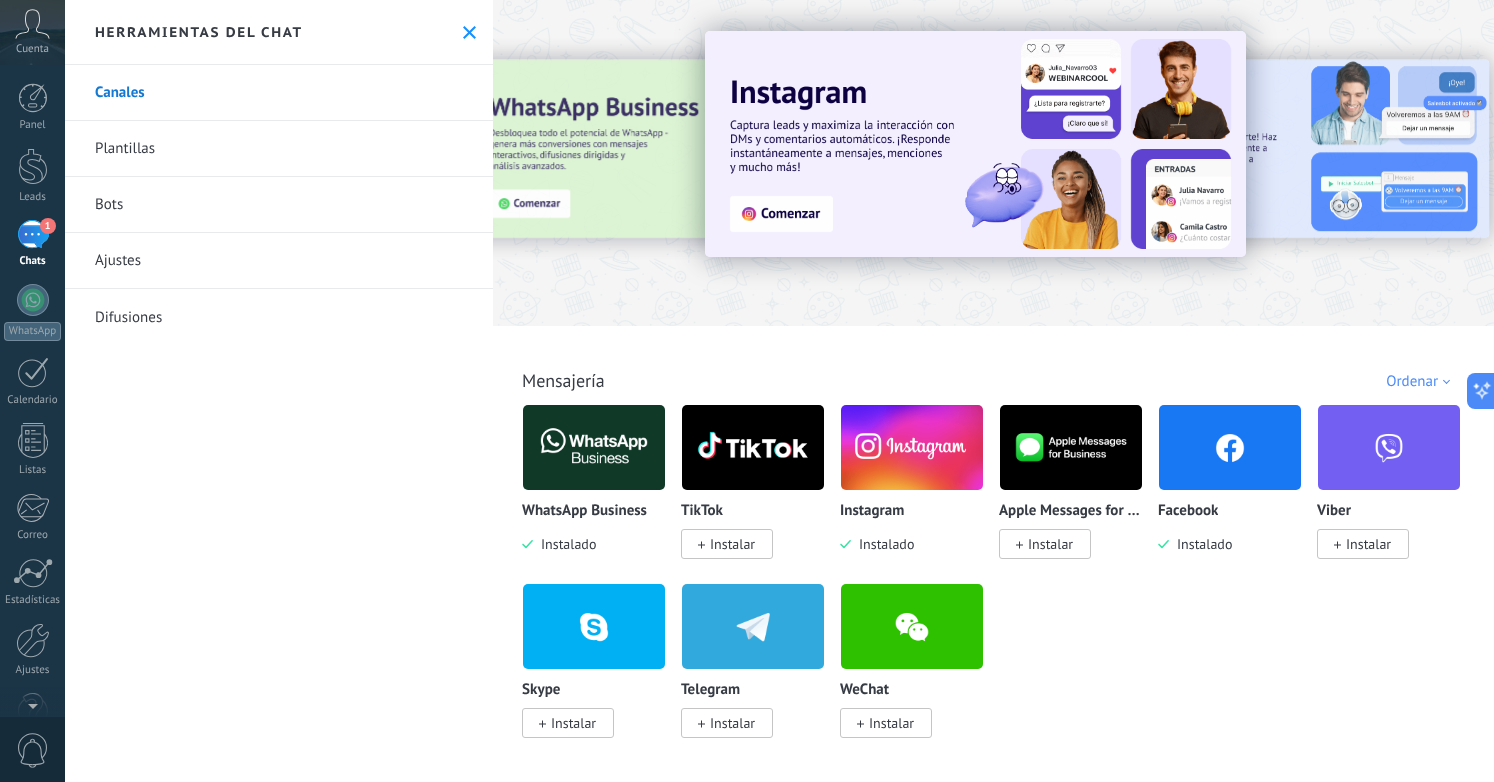 click at bounding box center (975, 144) 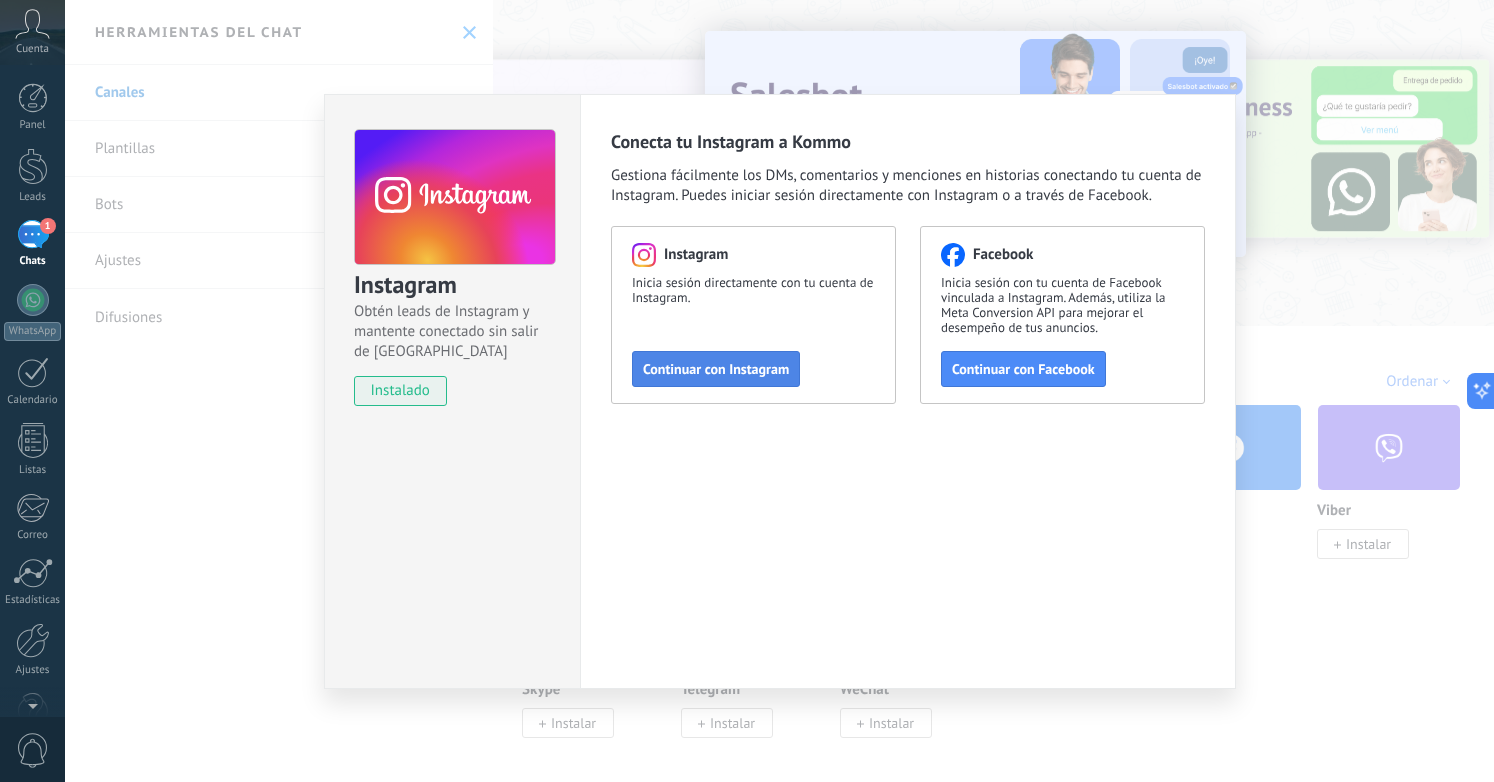 click on "Continuar con Instagram" at bounding box center (716, 369) 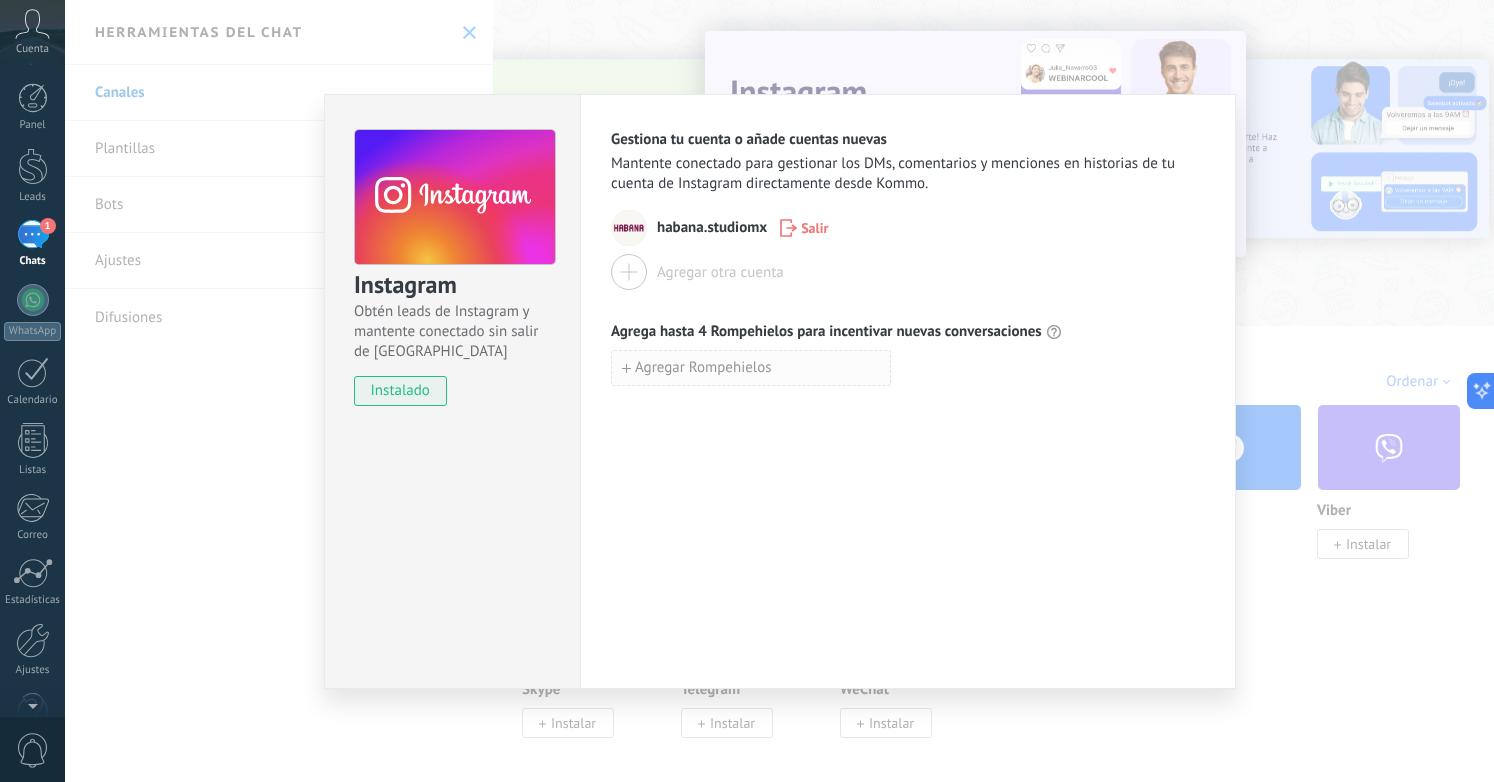click on "Agregar Rompehielos" at bounding box center (751, 368) 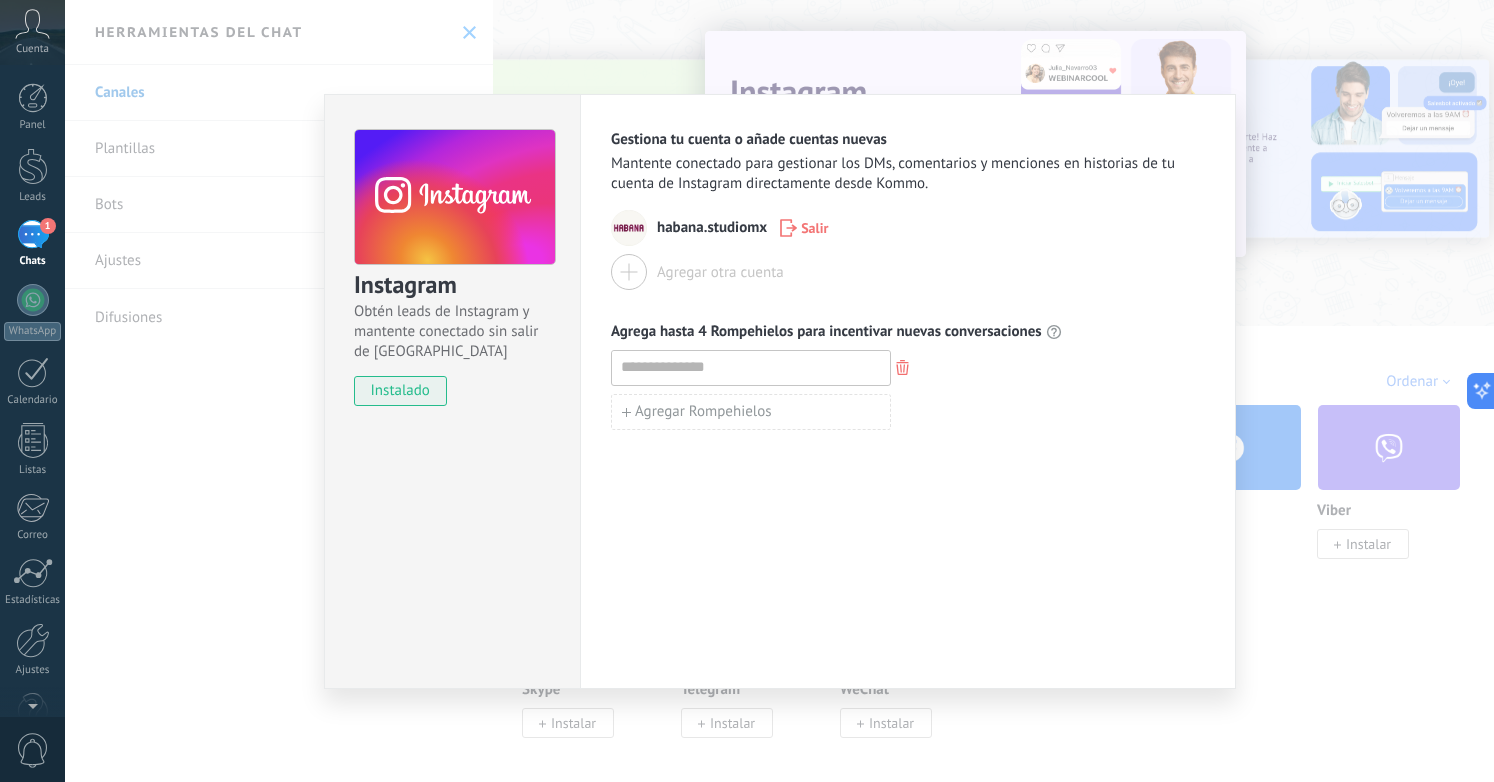 click on "Agregar Rompehielos" at bounding box center [908, 390] 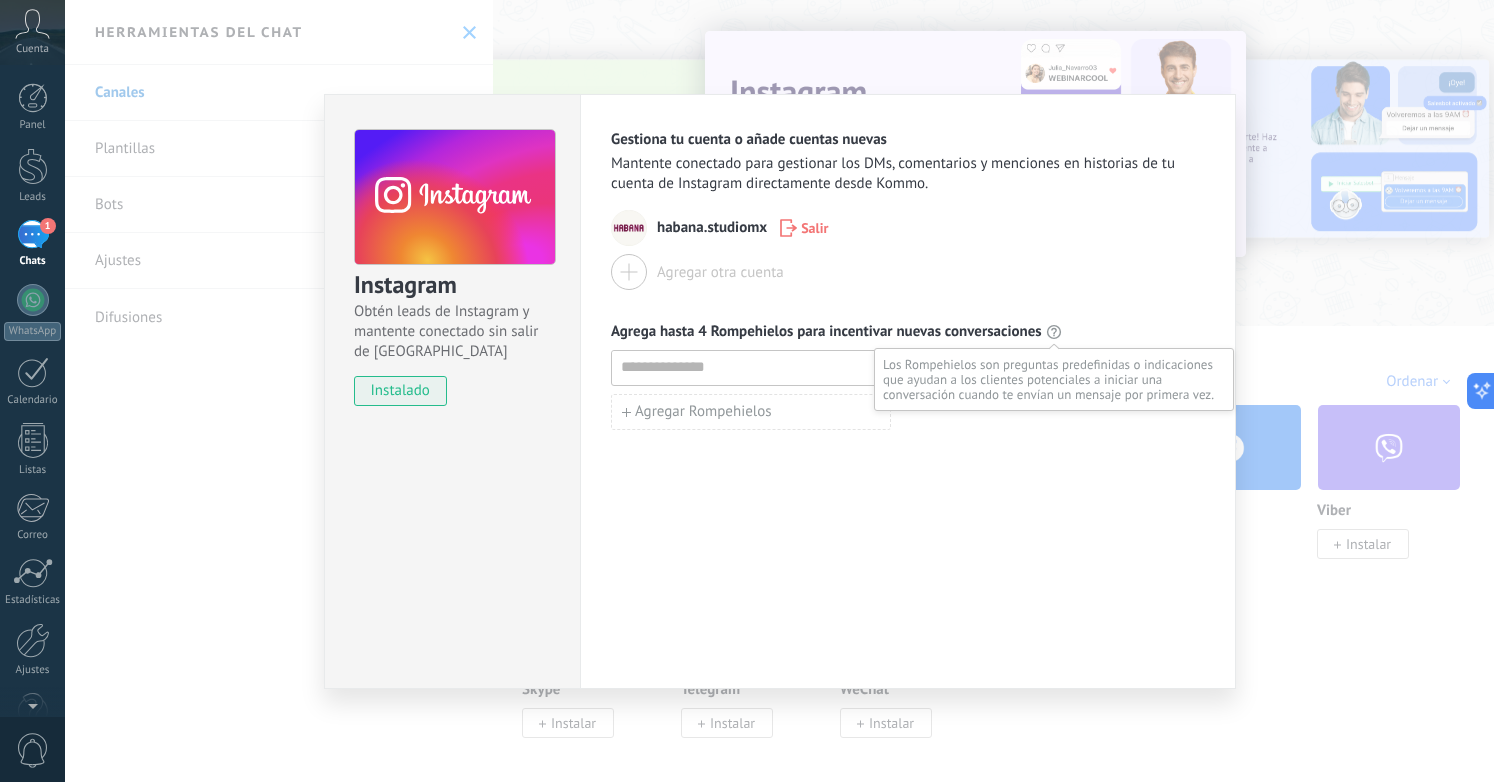 click 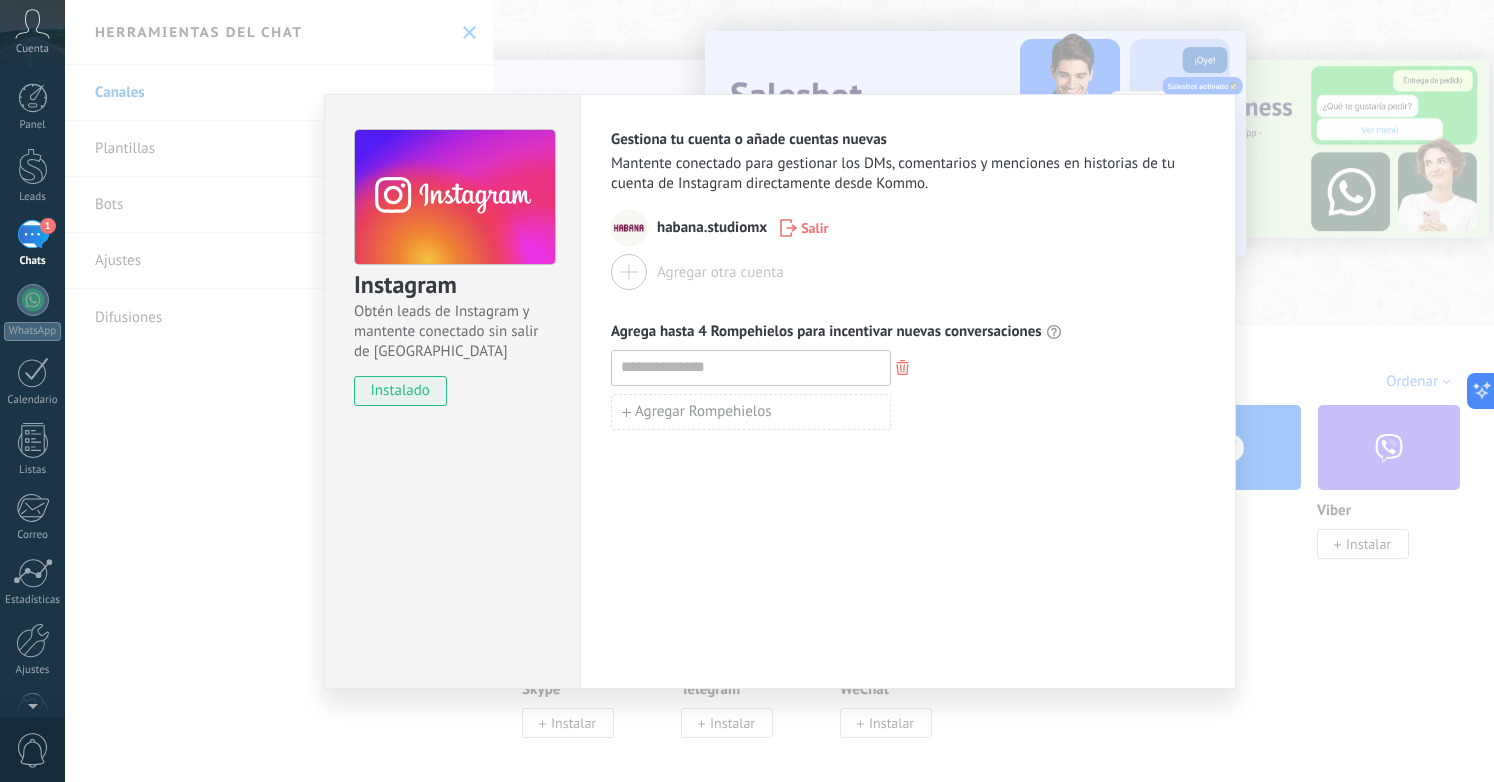 click on "Gestiona tu cuenta o añade cuentas nuevas Mantente conectado para gestionar los DMs, comentarios y menciones en historias de tu cuenta de Instagram directamente desde Kommo. habana.studiomx Salir Agregar otra cuenta Agrega hasta 4 Rompehielos para incentivar nuevas conversaciones Agregar Rompehielos" at bounding box center [908, 391] 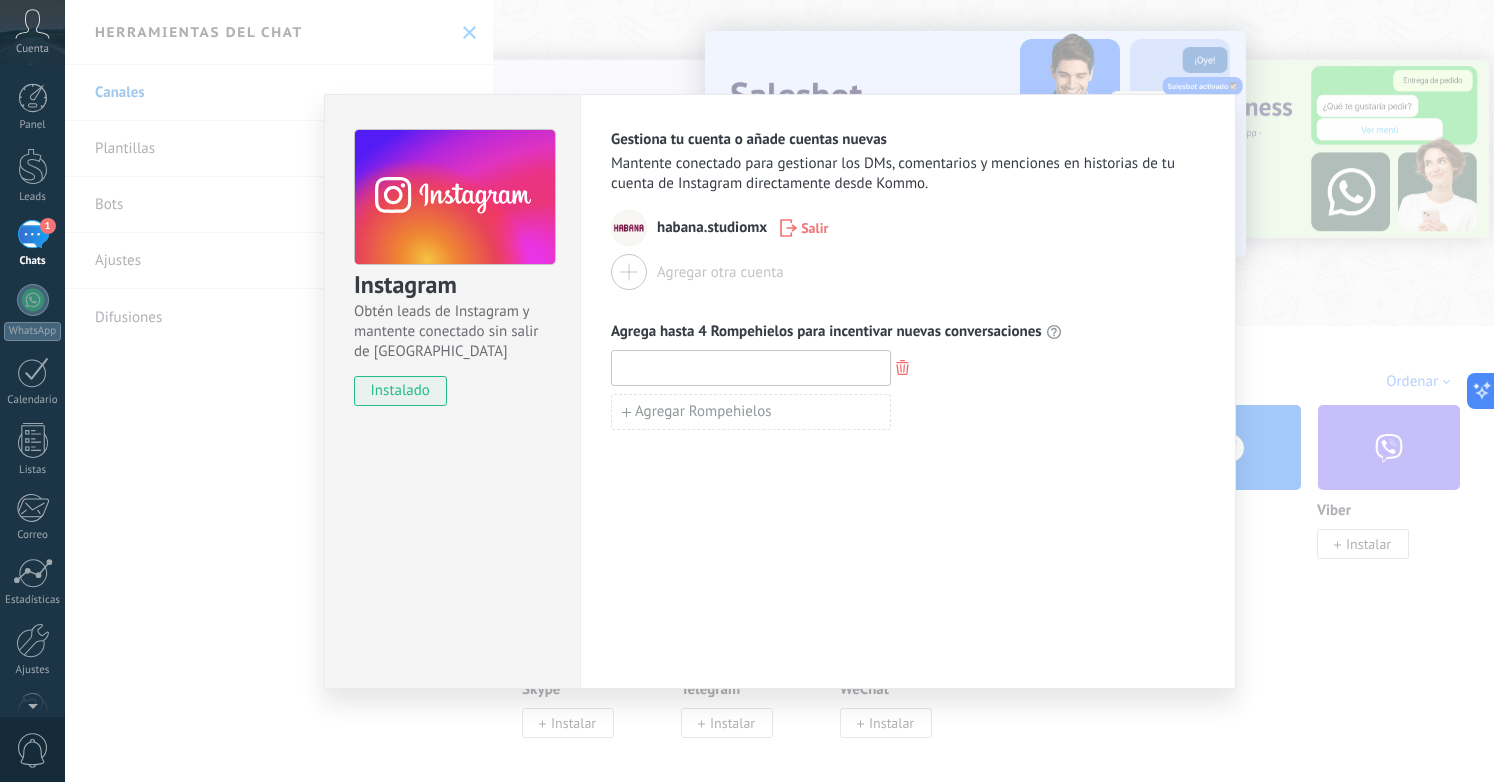 click at bounding box center (751, 367) 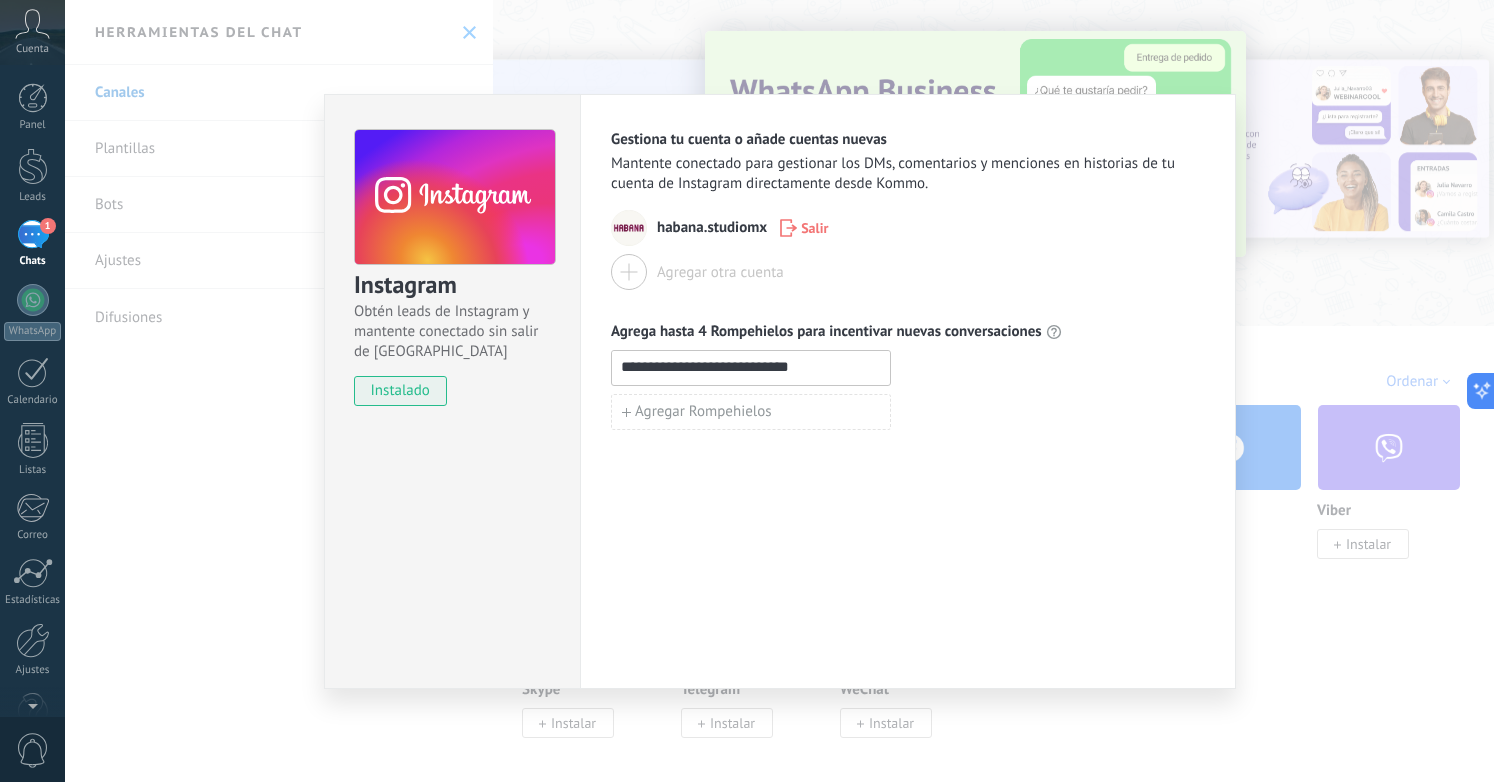 click on "**********" at bounding box center (908, 391) 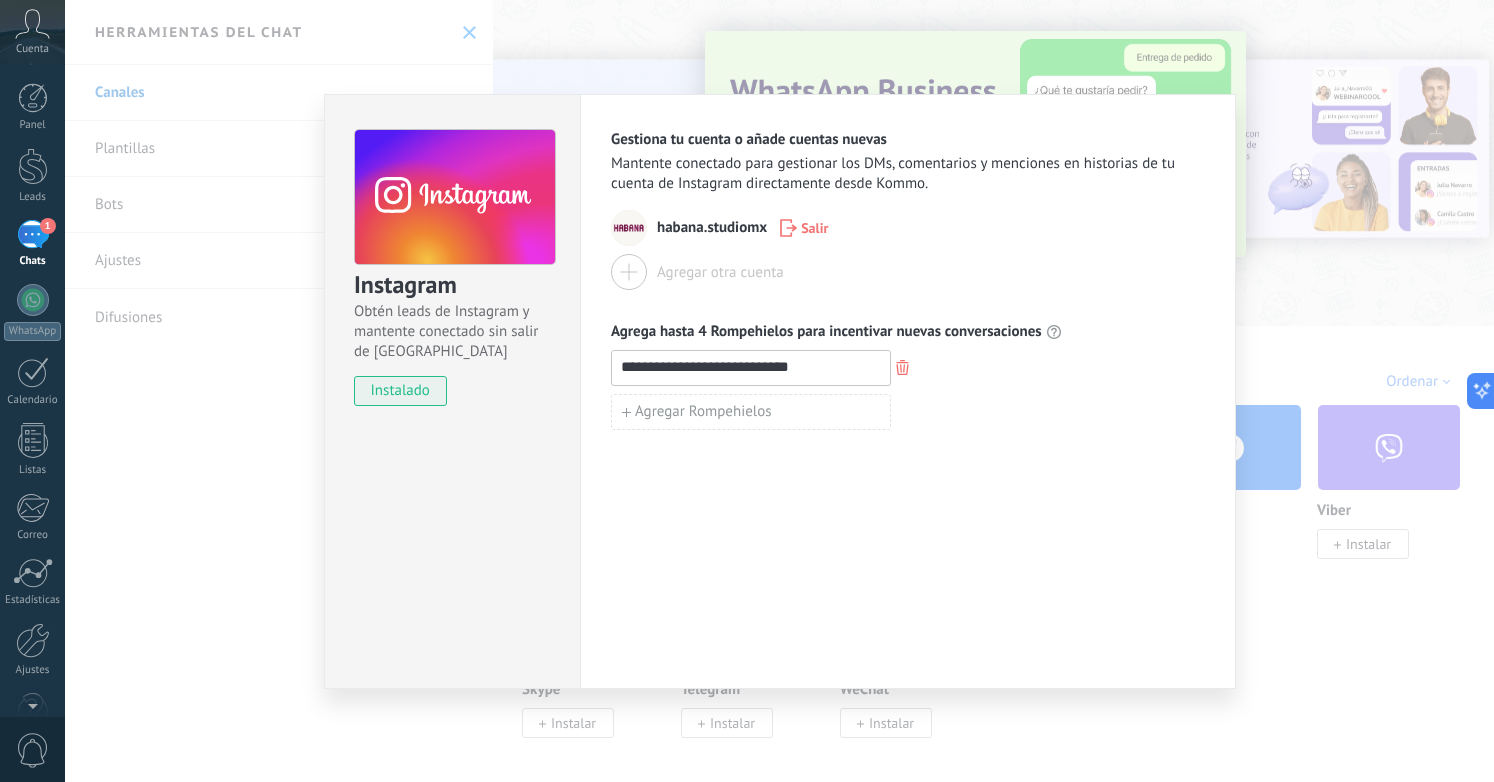 click on "Instagram Obtén leads de Instagram y mantente conectado sin salir de Kommo instalado" at bounding box center (452, 391) 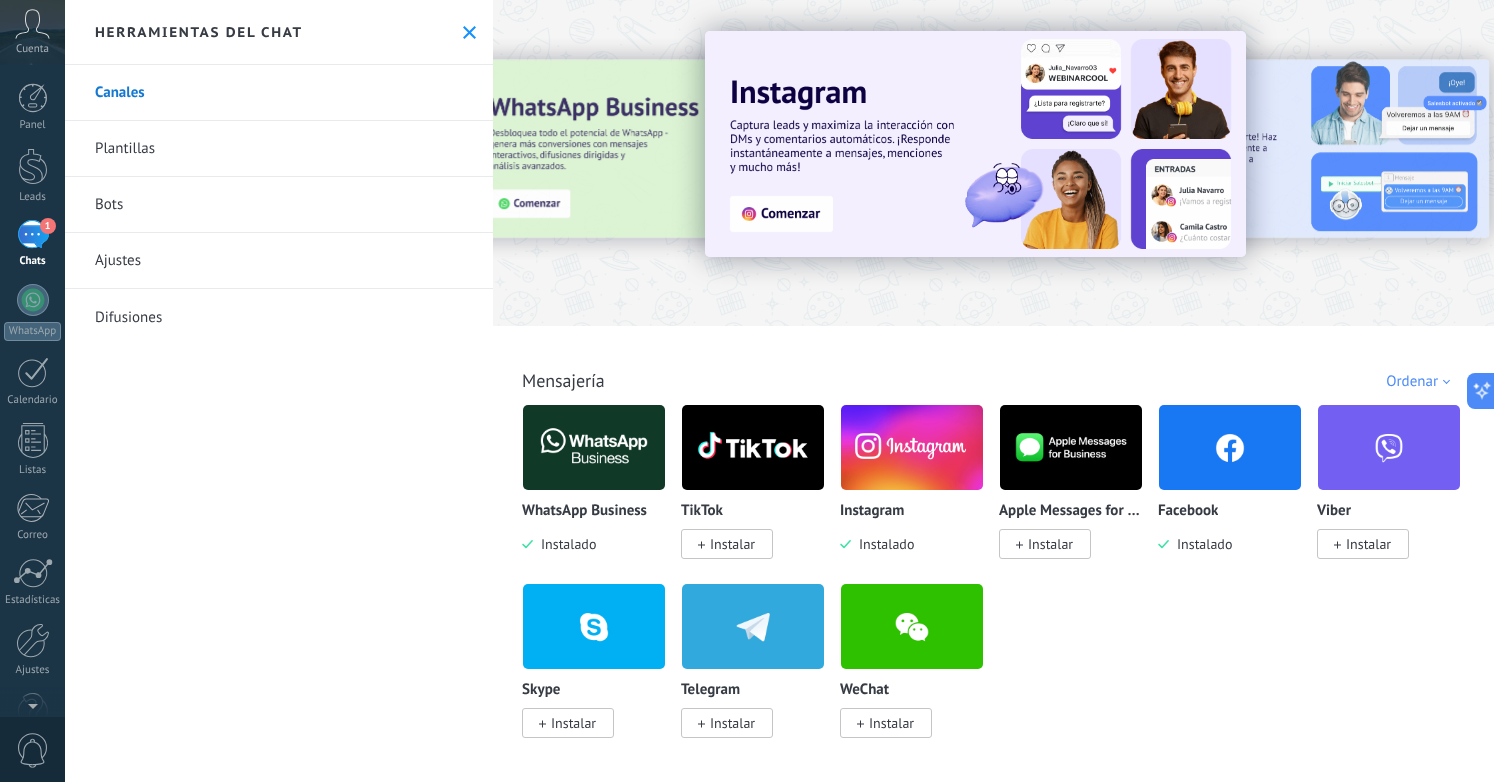 click on "1" at bounding box center (33, 234) 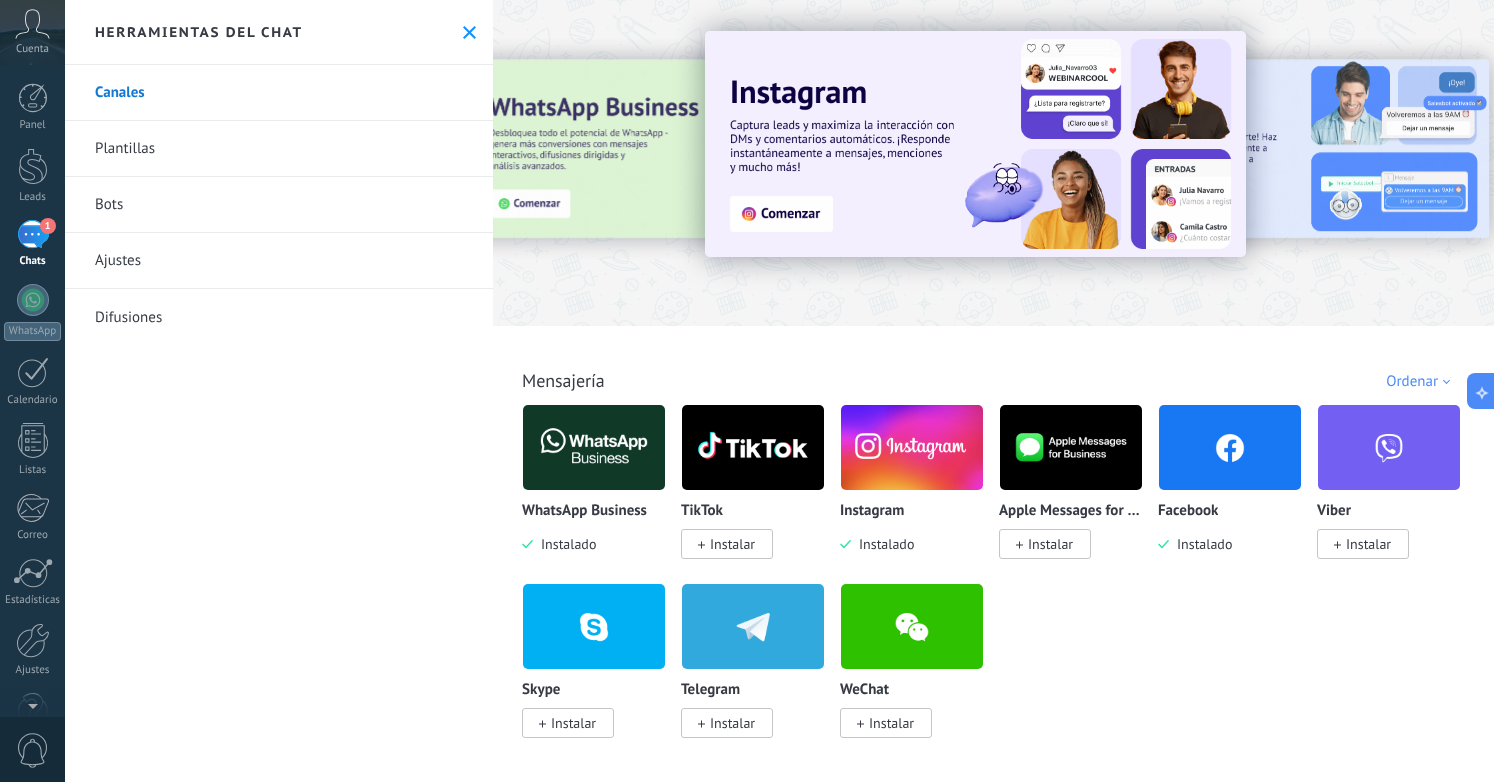 click on "Plantillas" at bounding box center [279, 149] 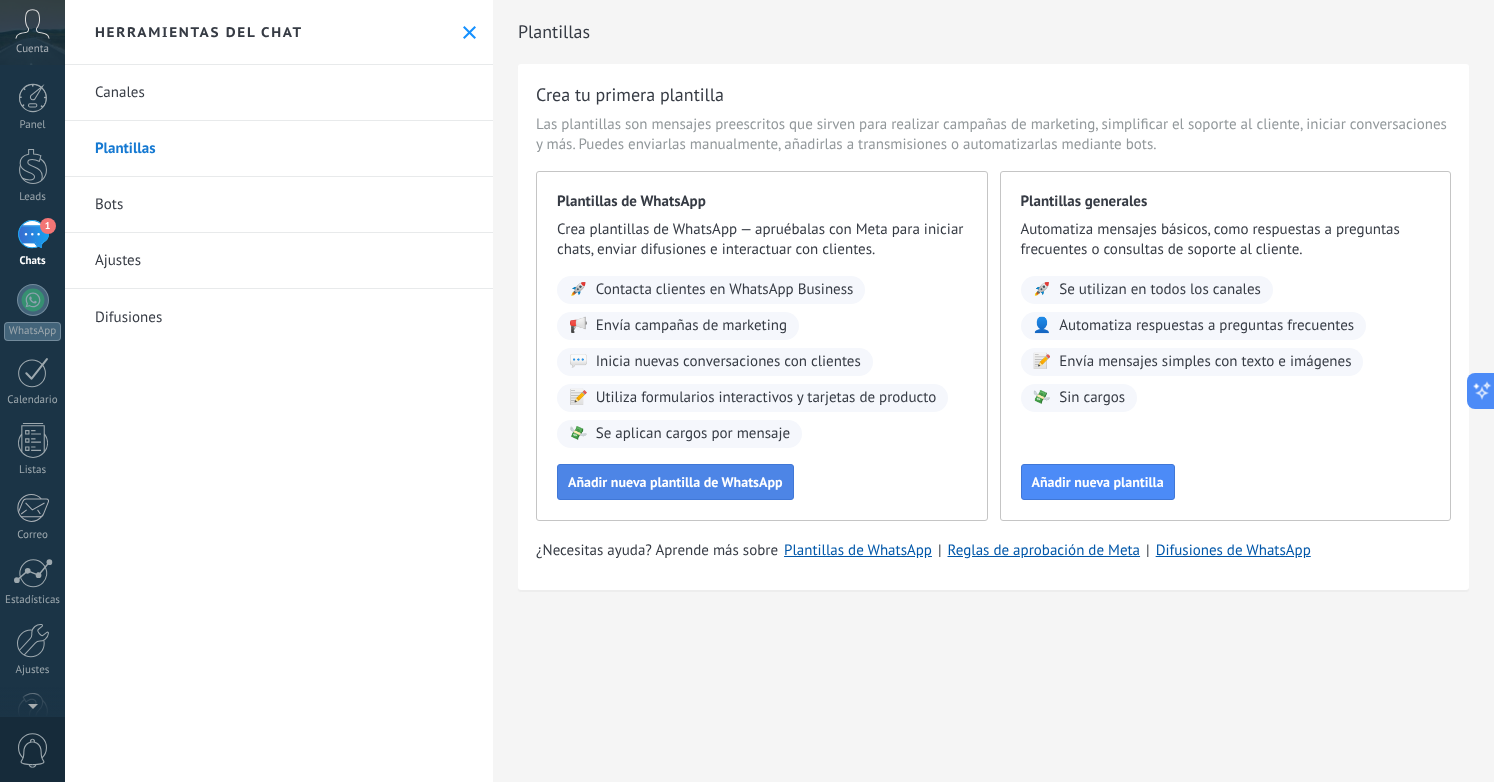 click on "Añadir nueva plantilla de WhatsApp" at bounding box center [675, 482] 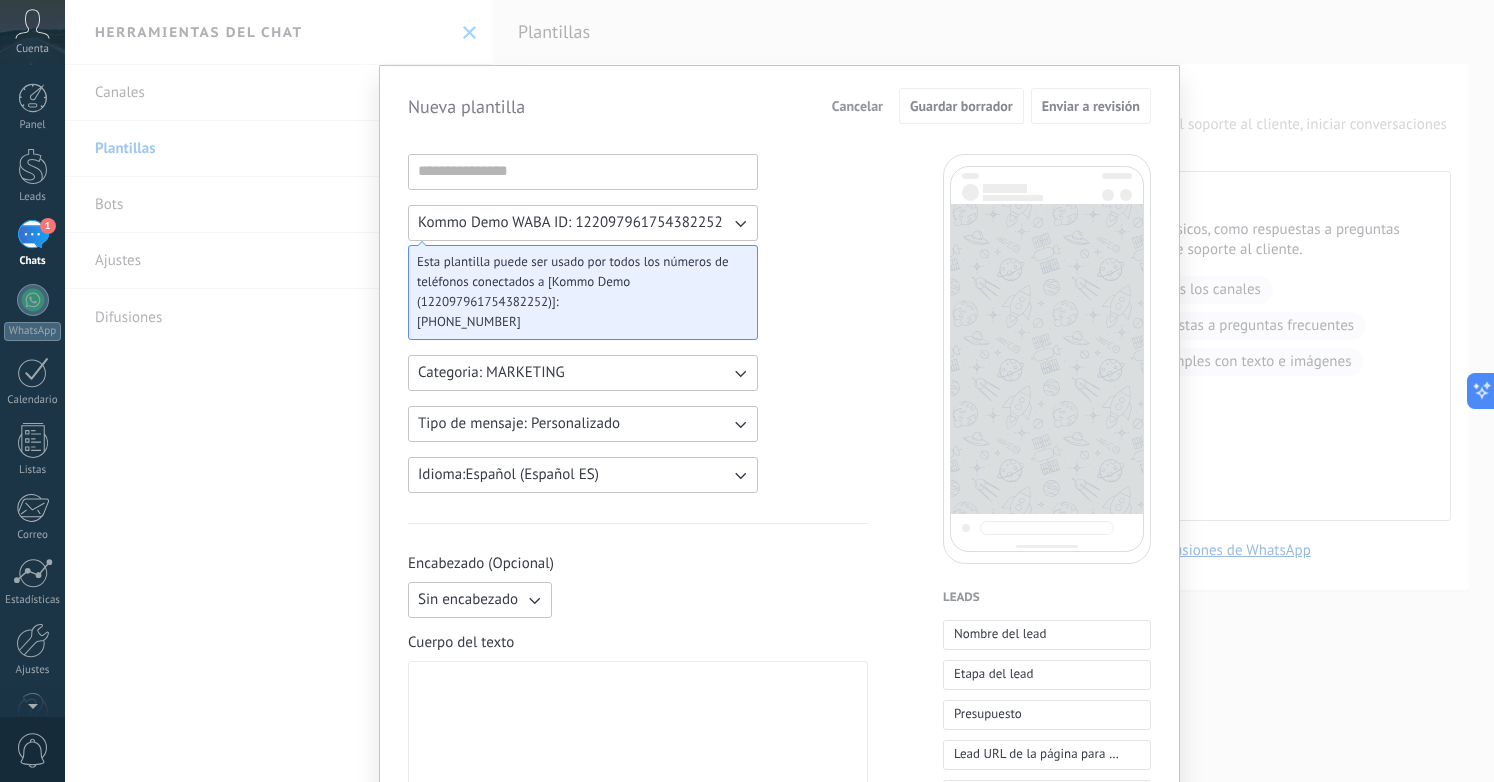 click on "Categoria: MARKETING" at bounding box center [583, 373] 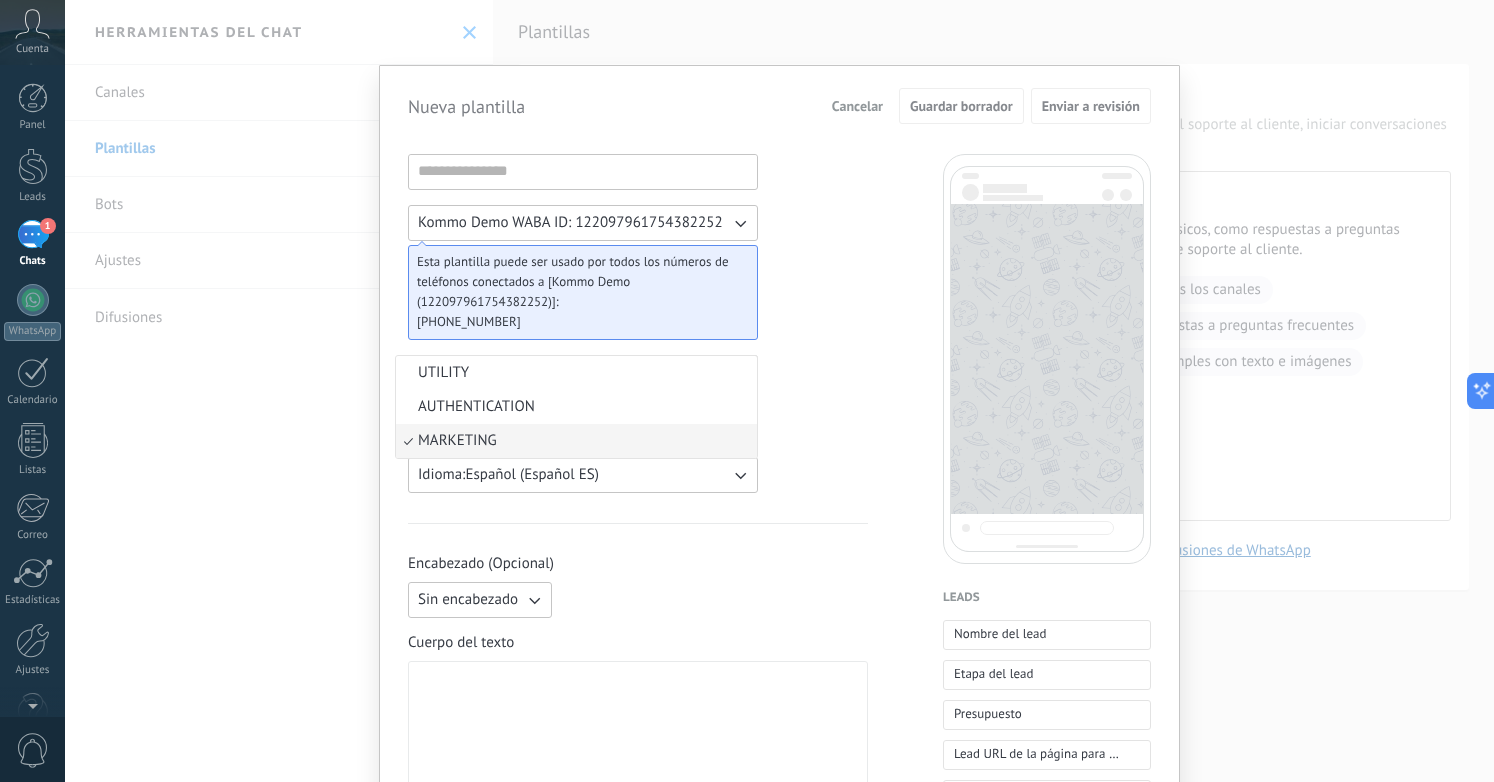 click on "MARKETING" at bounding box center (576, 441) 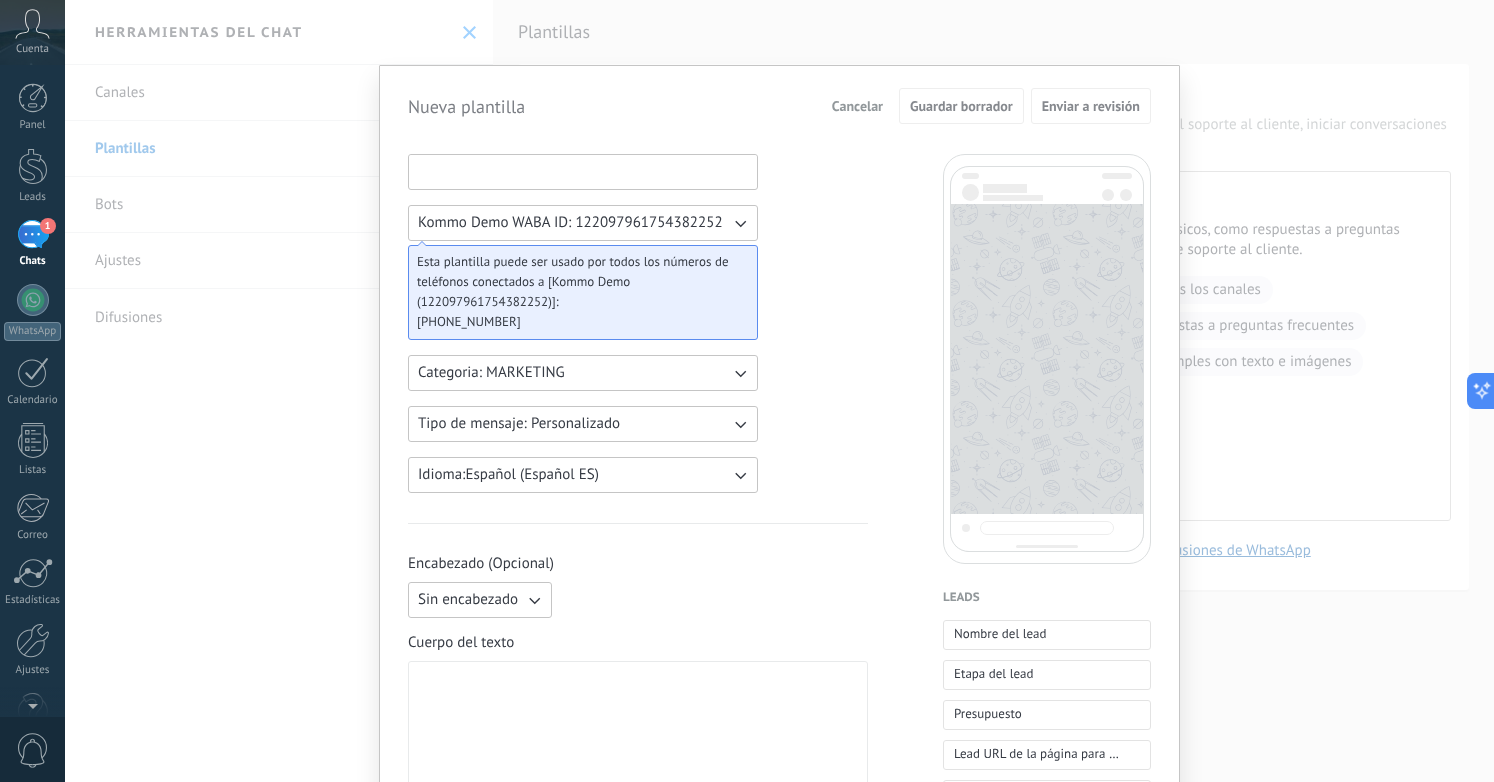 click at bounding box center (583, 171) 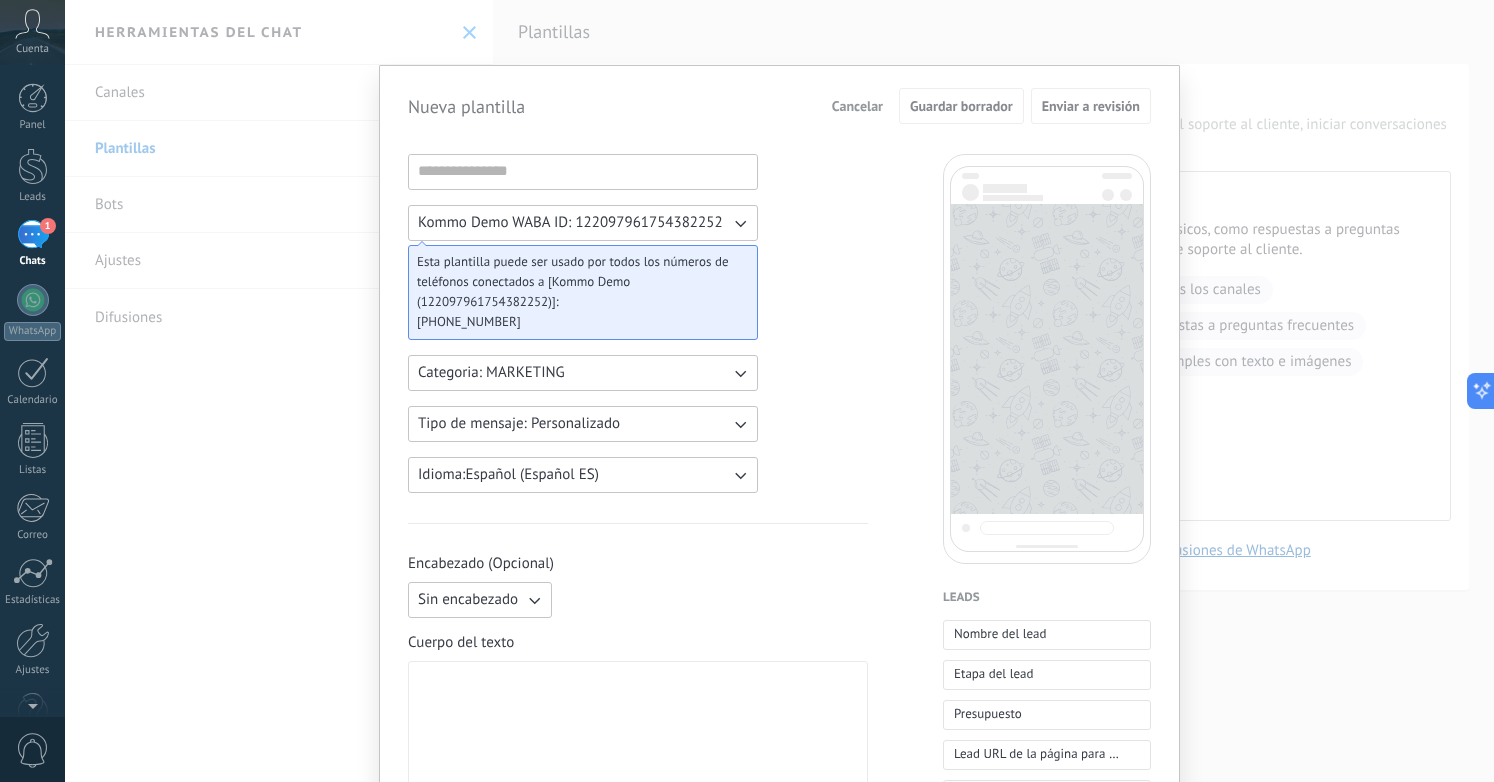 click on "Nueva plantilla Cancelar Guardar borrador Enviar a revisión Kommo Demo WABA ID: 122097961754382252 Esta plantilla puede ser usado por todos los números de teléfonos conectados a [Kommo Demo (122097961754382252)]: [PHONE_NUMBER] Categoria: MARKETING Tipo de mensaje: Personalizado Idioma:  Español (Español ES) Encabezado (Opcional) Sin encabezado Cuerpo del texto Pie de página (Opcional) Botones (Opcional) Respuesta rápida Llamado de acción Leads Nombre del lead Etapa del lead Presupuesto Lead URL de la página para compartir con los clientes Lead utm_content Lead utm_medium Lead utm_campaign Lead utm_source Lead utm_term Lead utm_referrer Lead referrer Lead gclientid Lead gclid Lead fbclid Lead ID Lead usuario responsable Lead teléfono de usuario responsable Lead usuario responsable (ID) Lead usuario responsable (Email) Contactos Nombre del contacto Nombre Apellido Contacto usuario responsable Contacto teléfono de usuario responsable Contacto usuario responsable (ID) Contacto teléfono (Ofic. directo)" at bounding box center [779, 391] 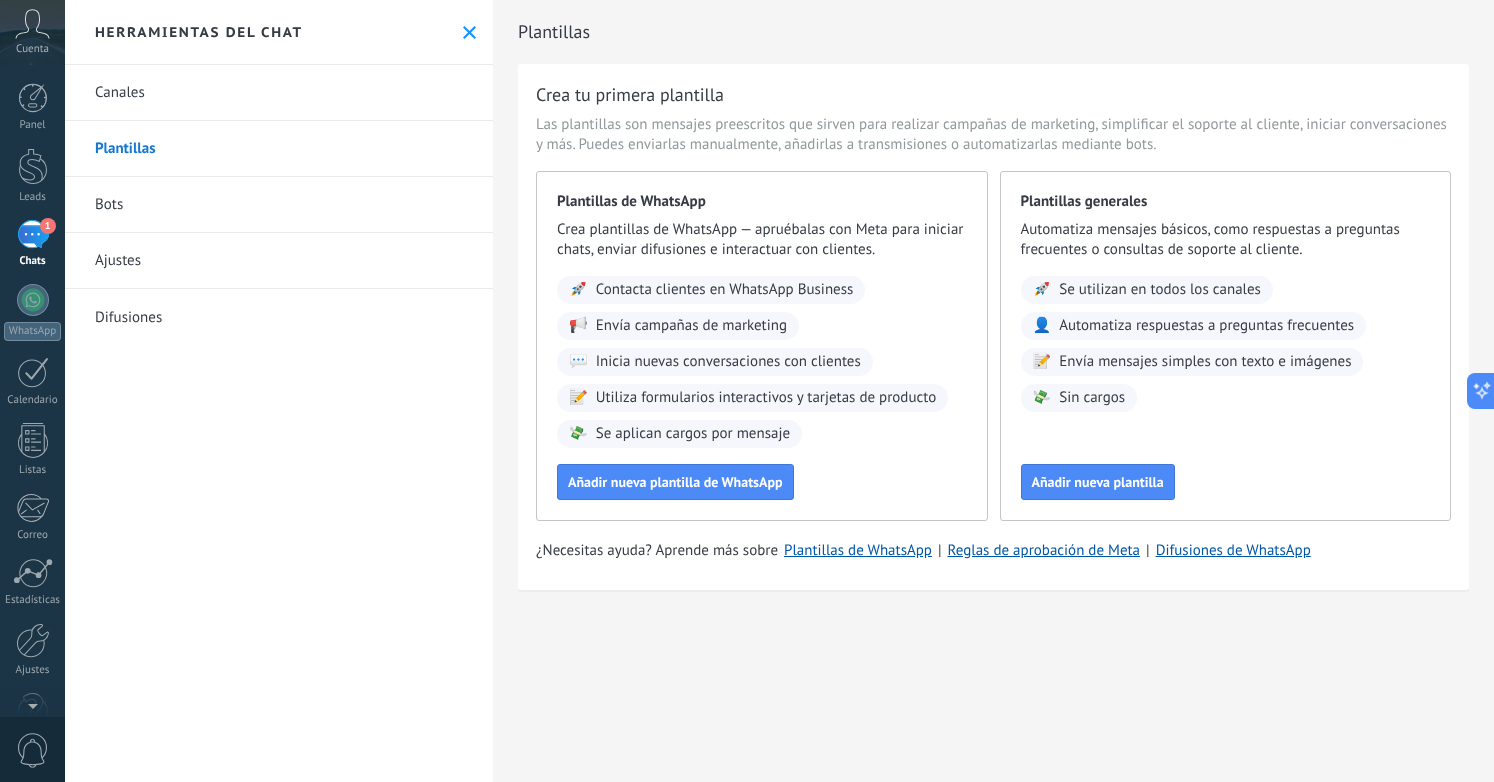 click on "Bots" at bounding box center [279, 205] 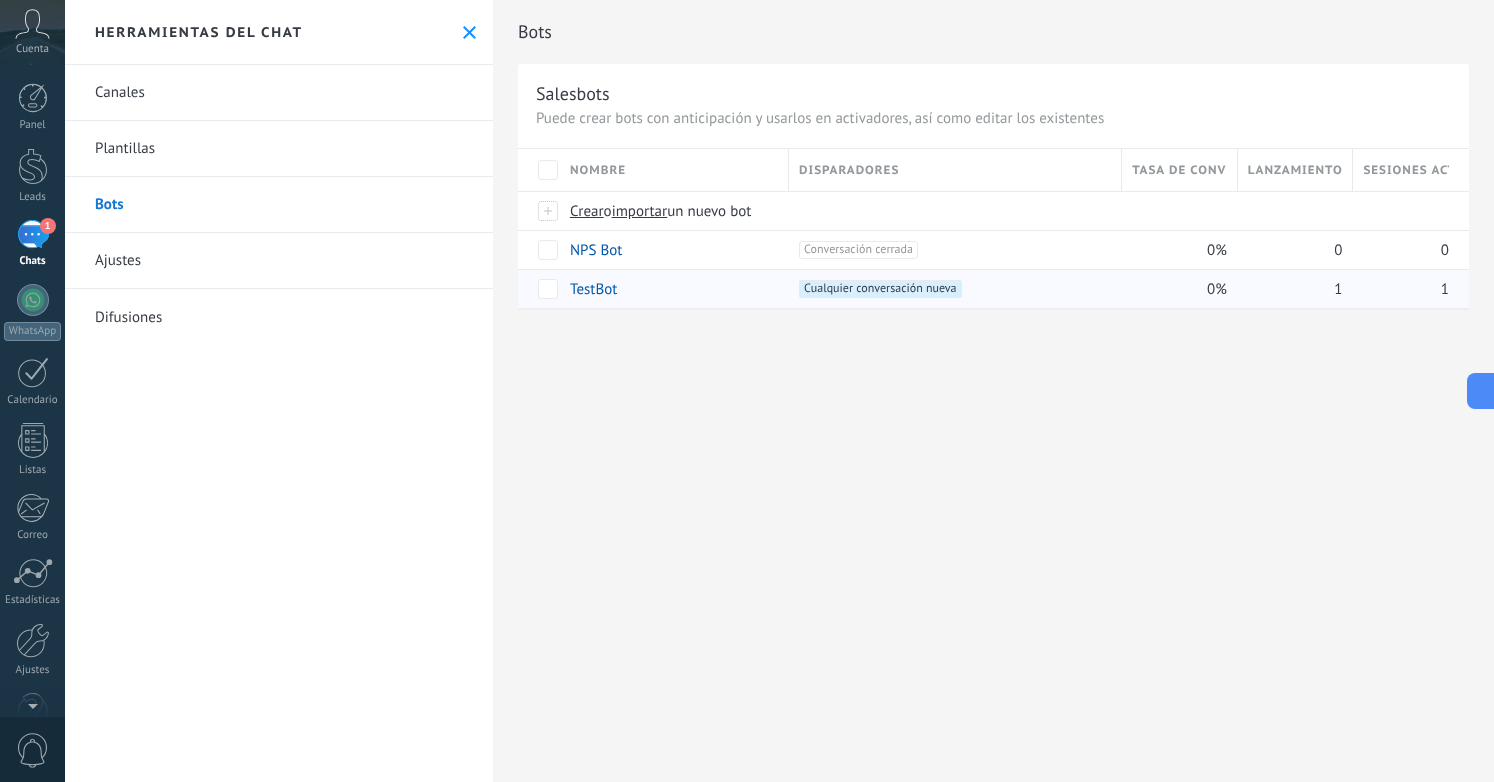 click on "TestBot" at bounding box center [593, 289] 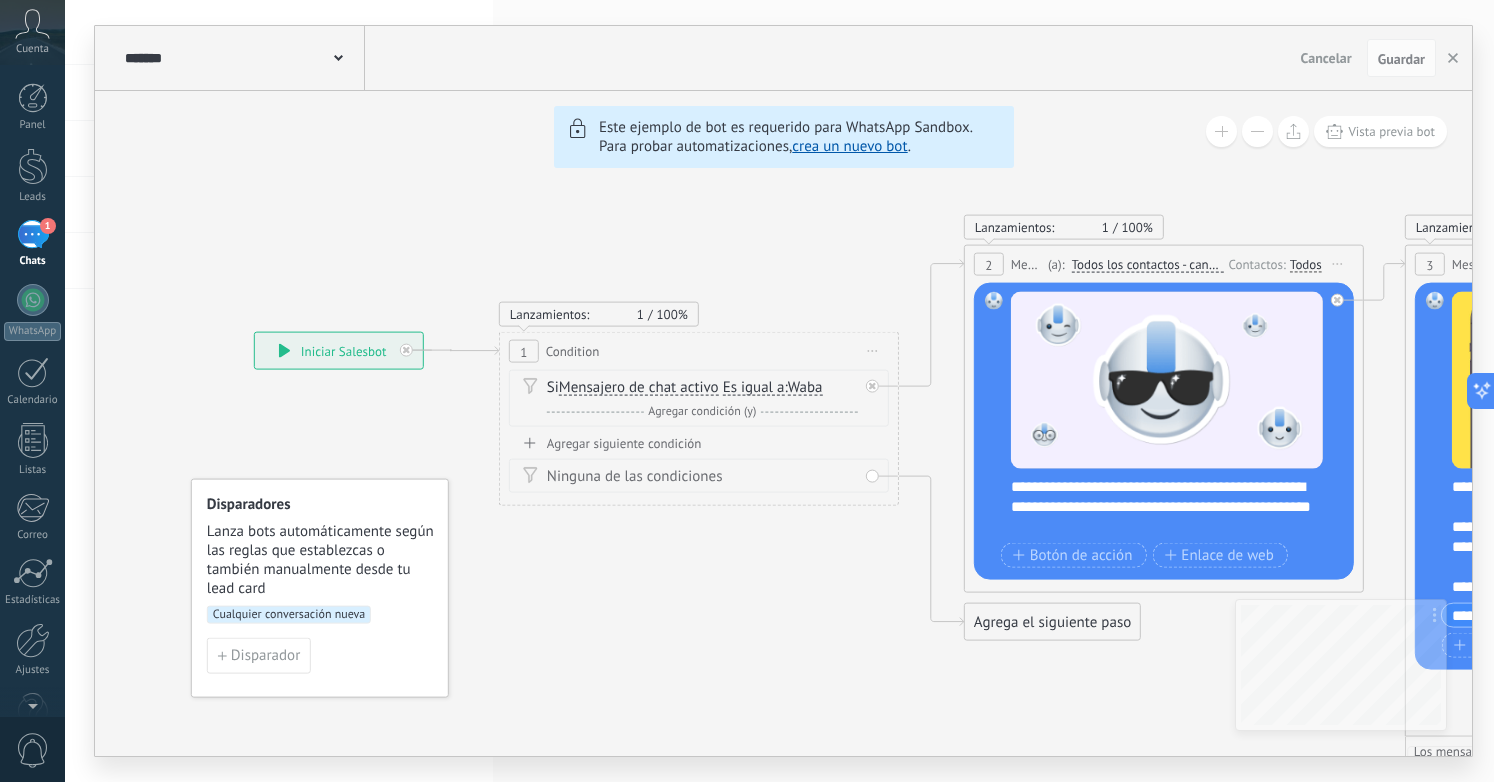 click on "crea un nuevo bot" at bounding box center (849, 146) 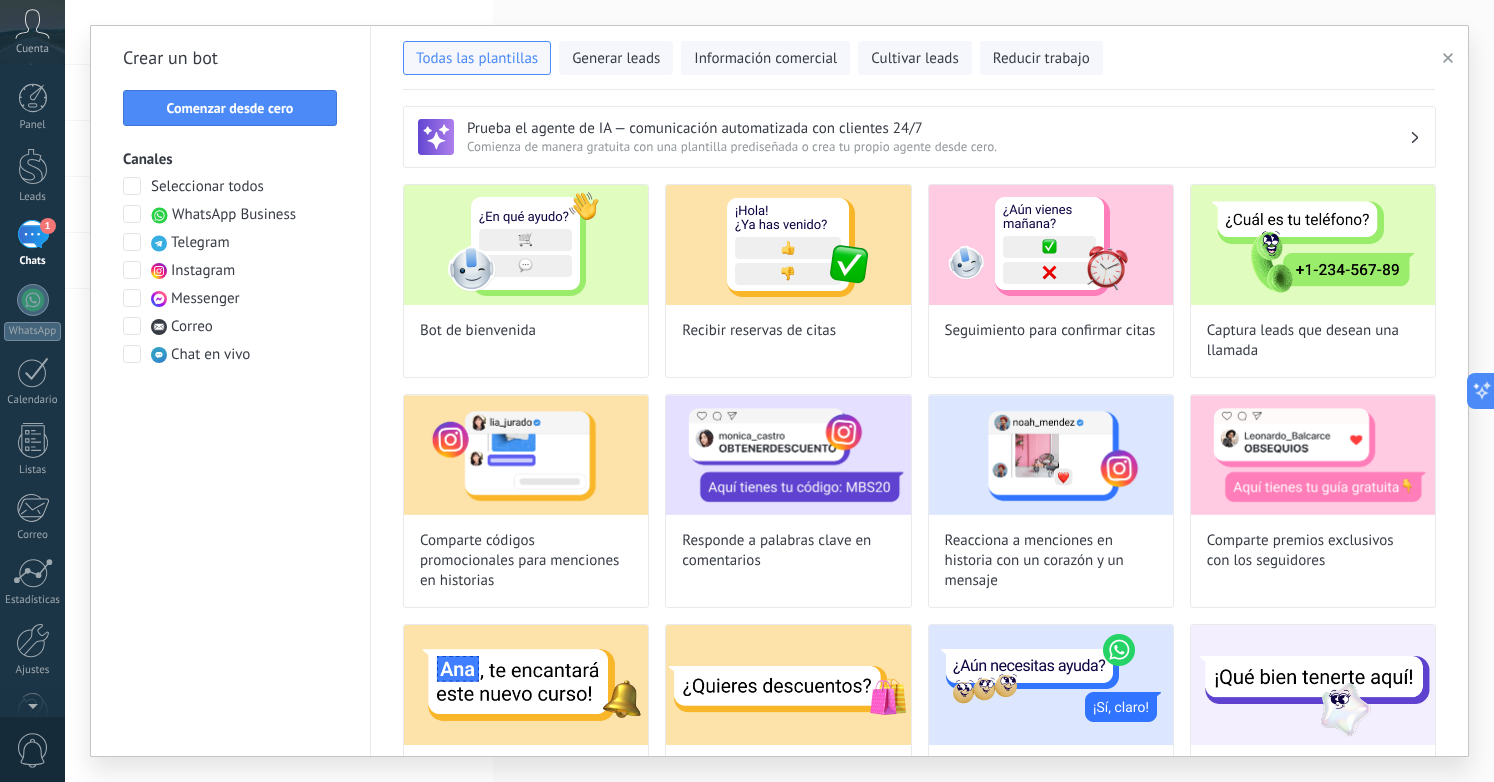 click 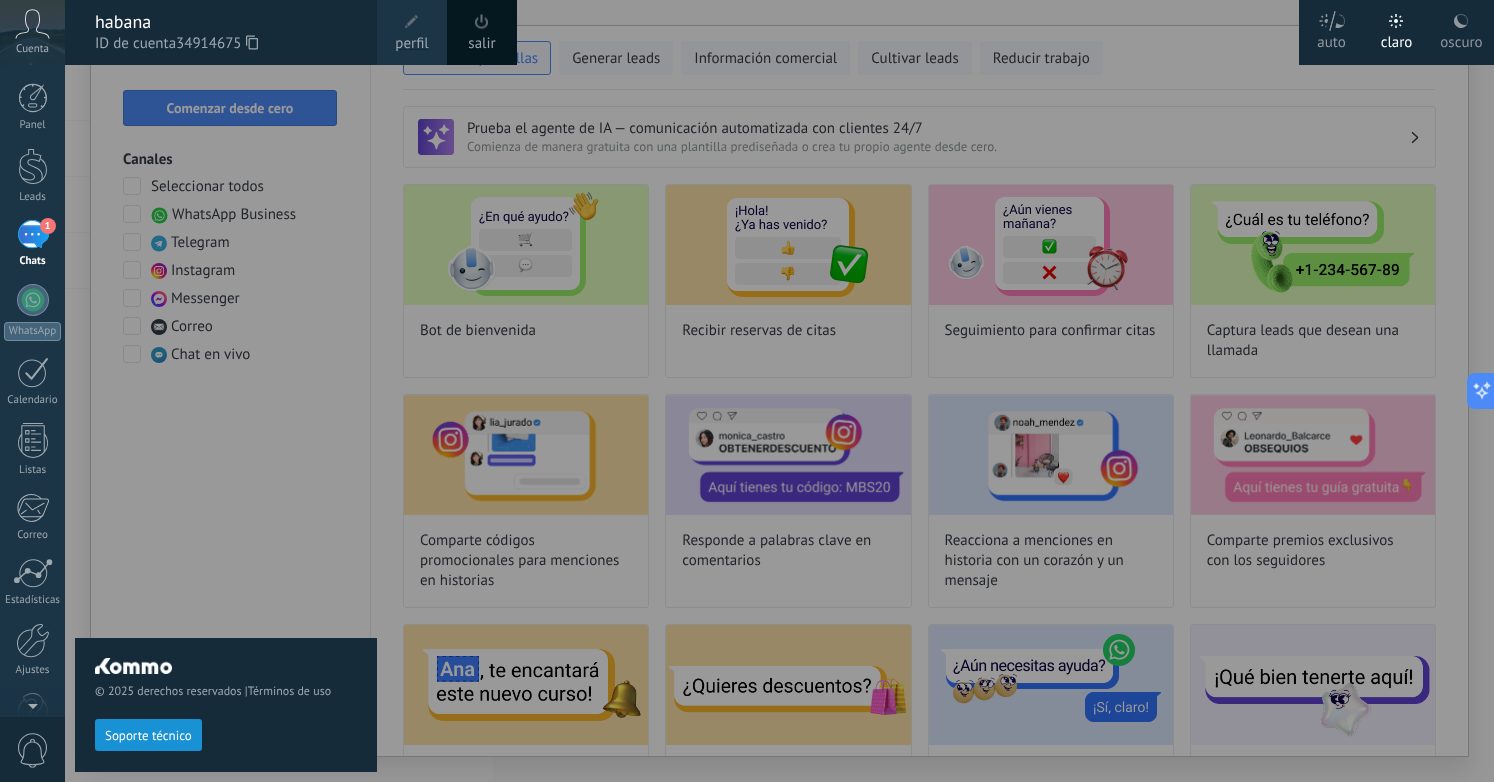 click at bounding box center (482, 22) 